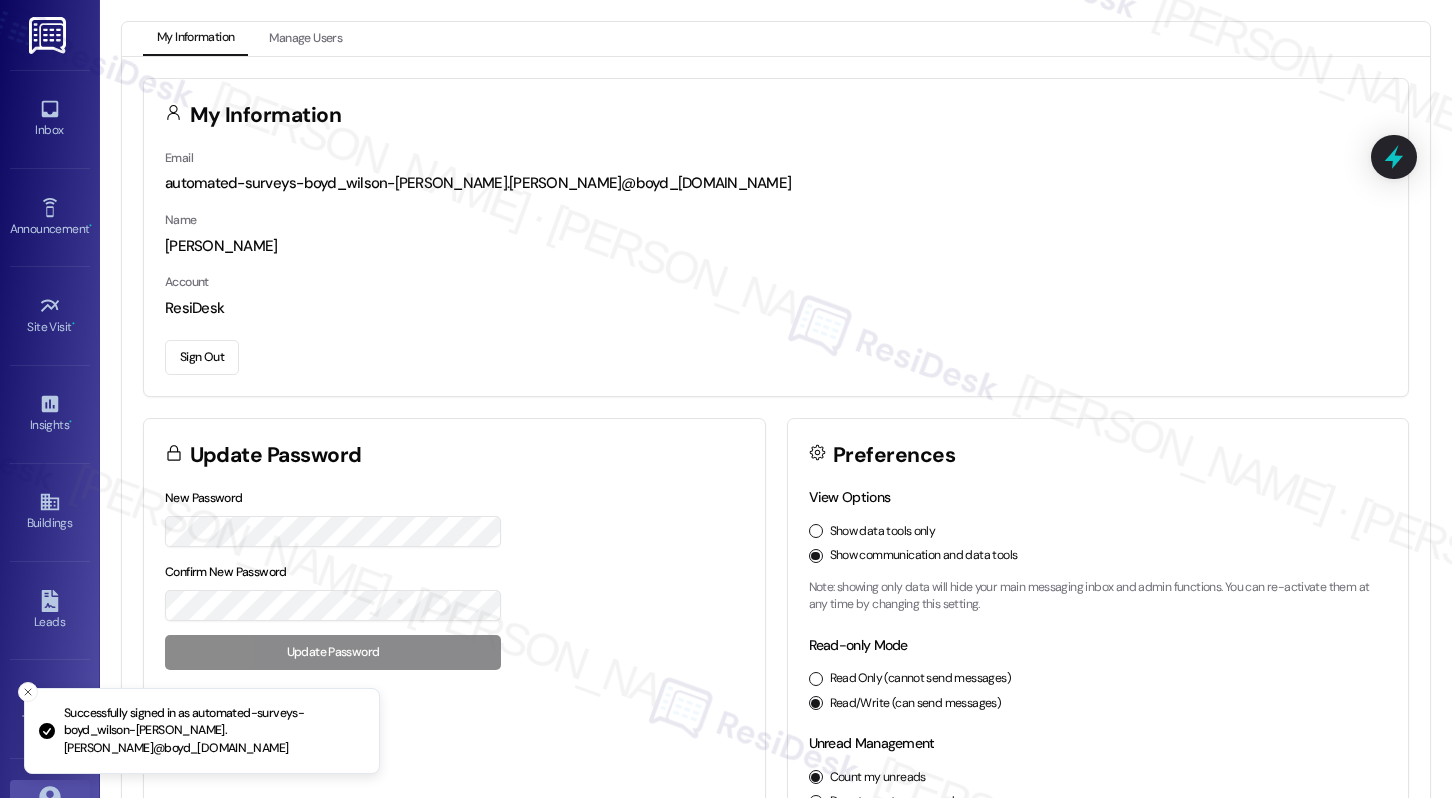 scroll, scrollTop: 0, scrollLeft: 0, axis: both 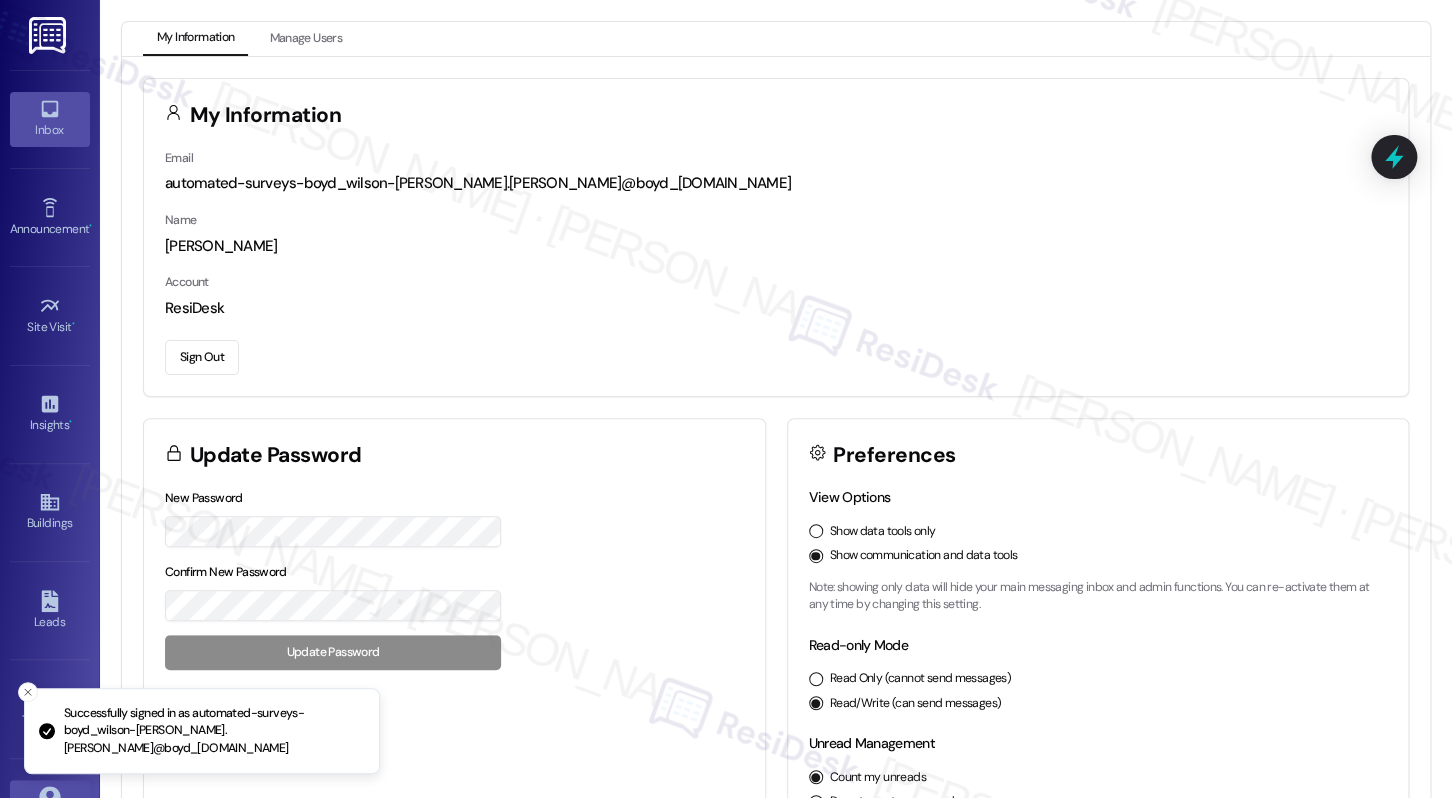 click on "Inbox" at bounding box center [50, 130] 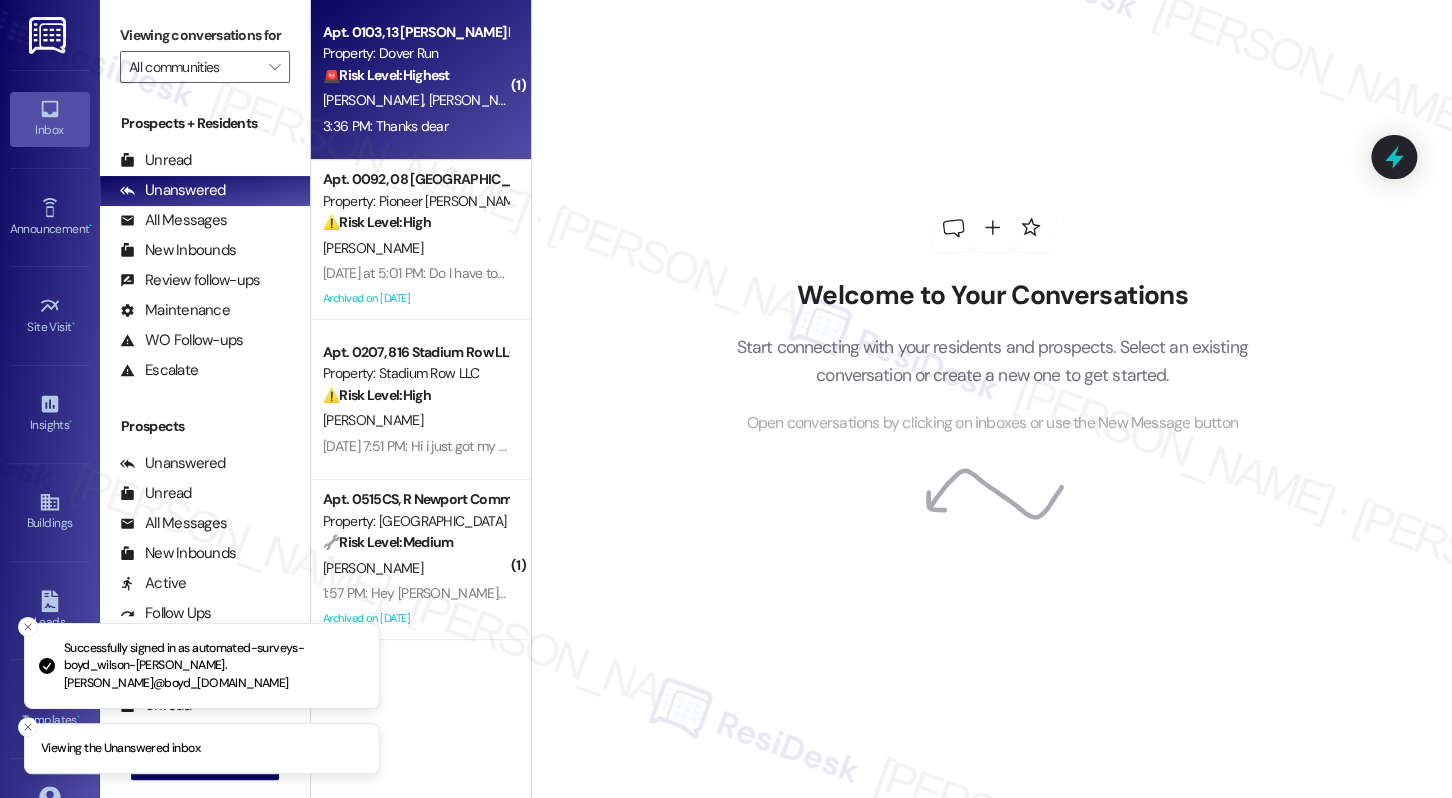 click on "[PERSON_NAME]" at bounding box center (479, 100) 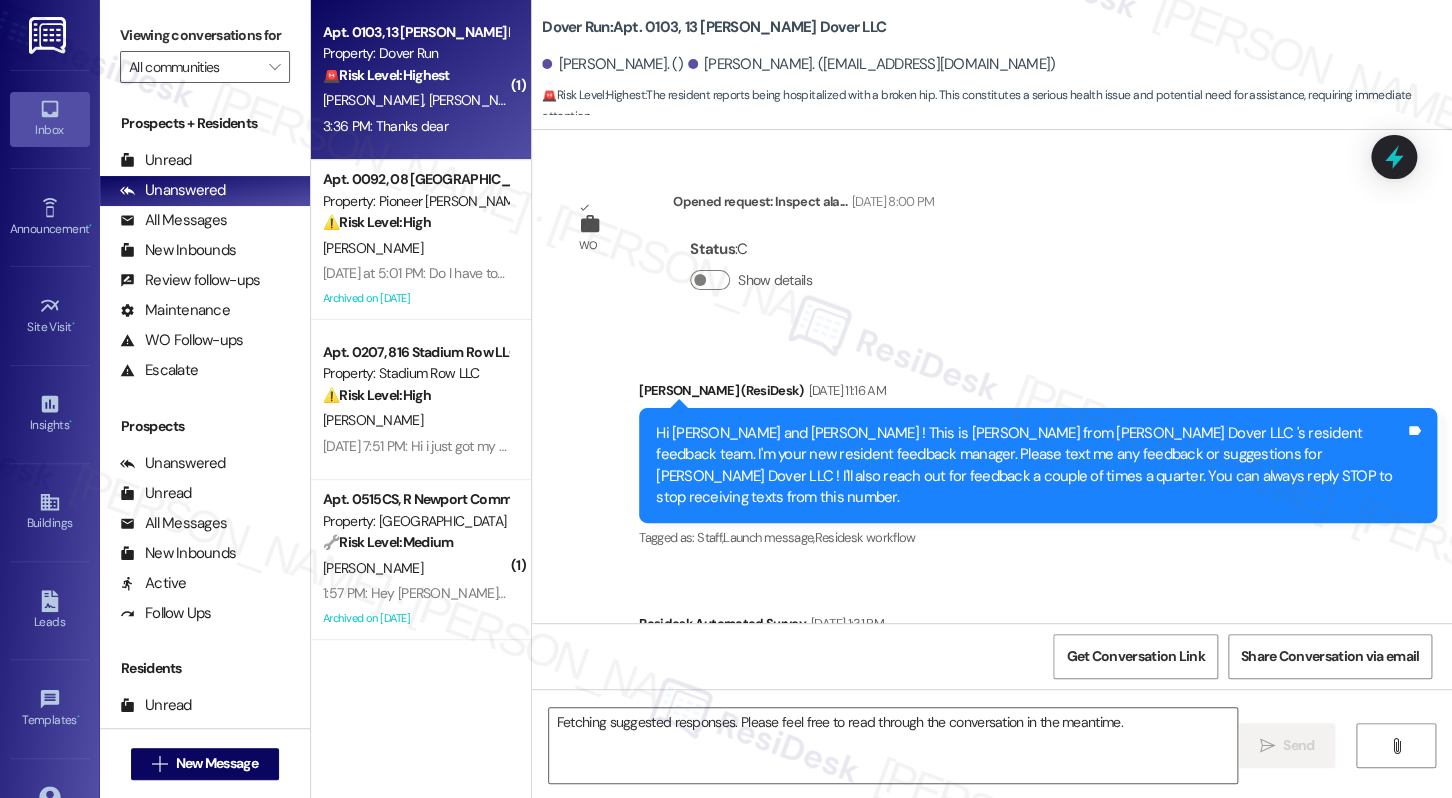 scroll, scrollTop: 23777, scrollLeft: 0, axis: vertical 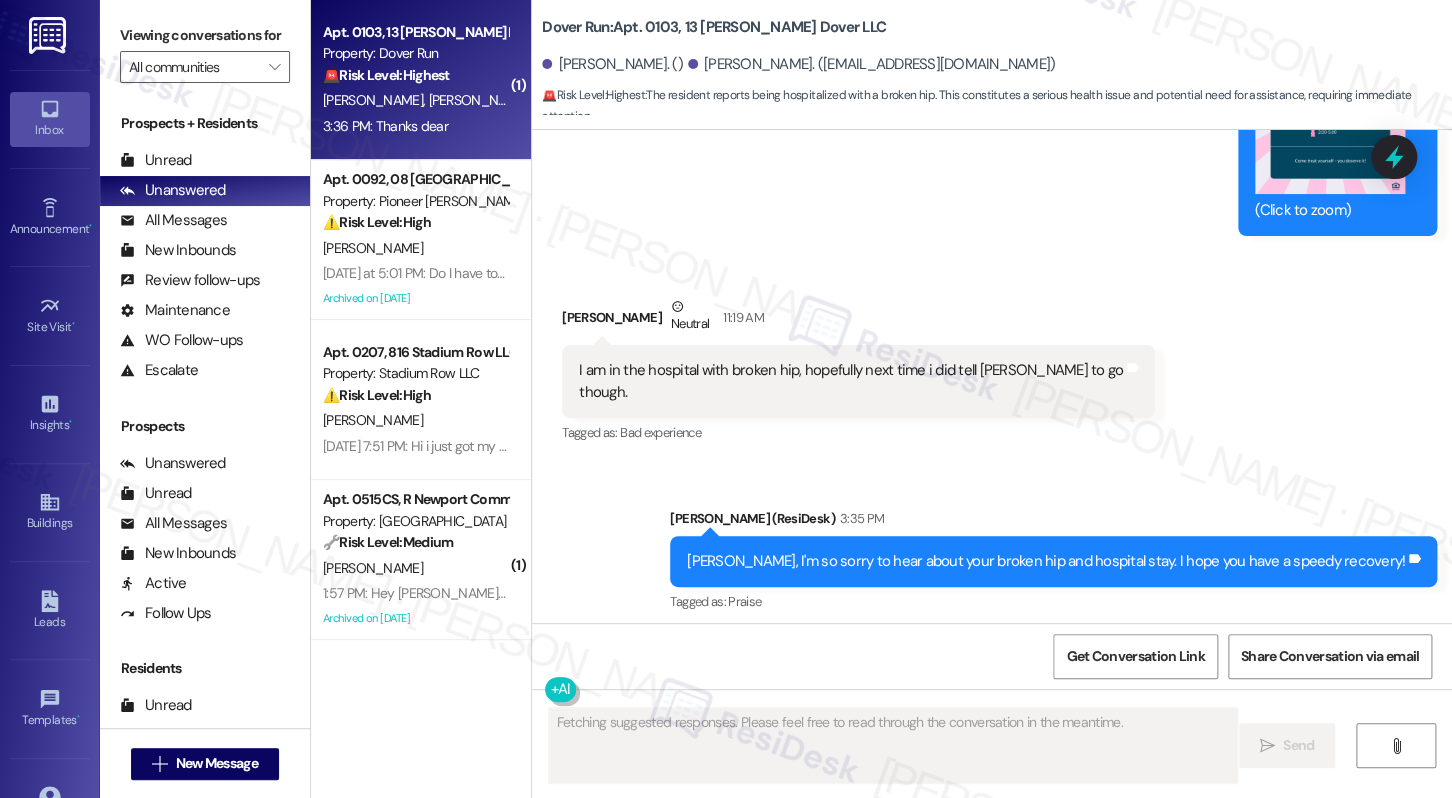 click on "[PERSON_NAME], I'm so sorry to hear about your broken hip and hospital stay. I hope you have a speedy recovery! Tags and notes" at bounding box center [1053, 561] 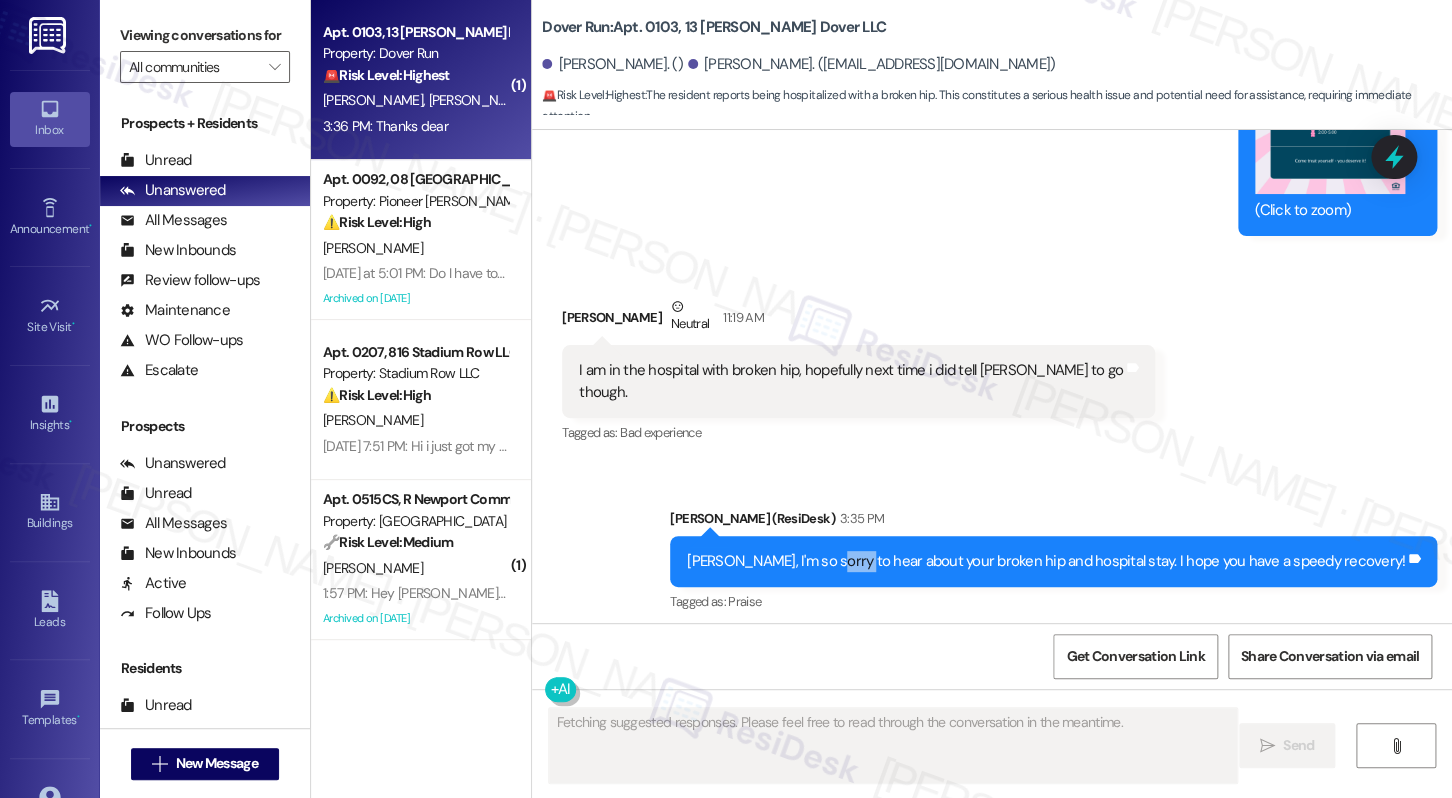 click on "[PERSON_NAME], I'm so sorry to hear about your broken hip and hospital stay. I hope you have a speedy recovery! Tags and notes" at bounding box center (1053, 561) 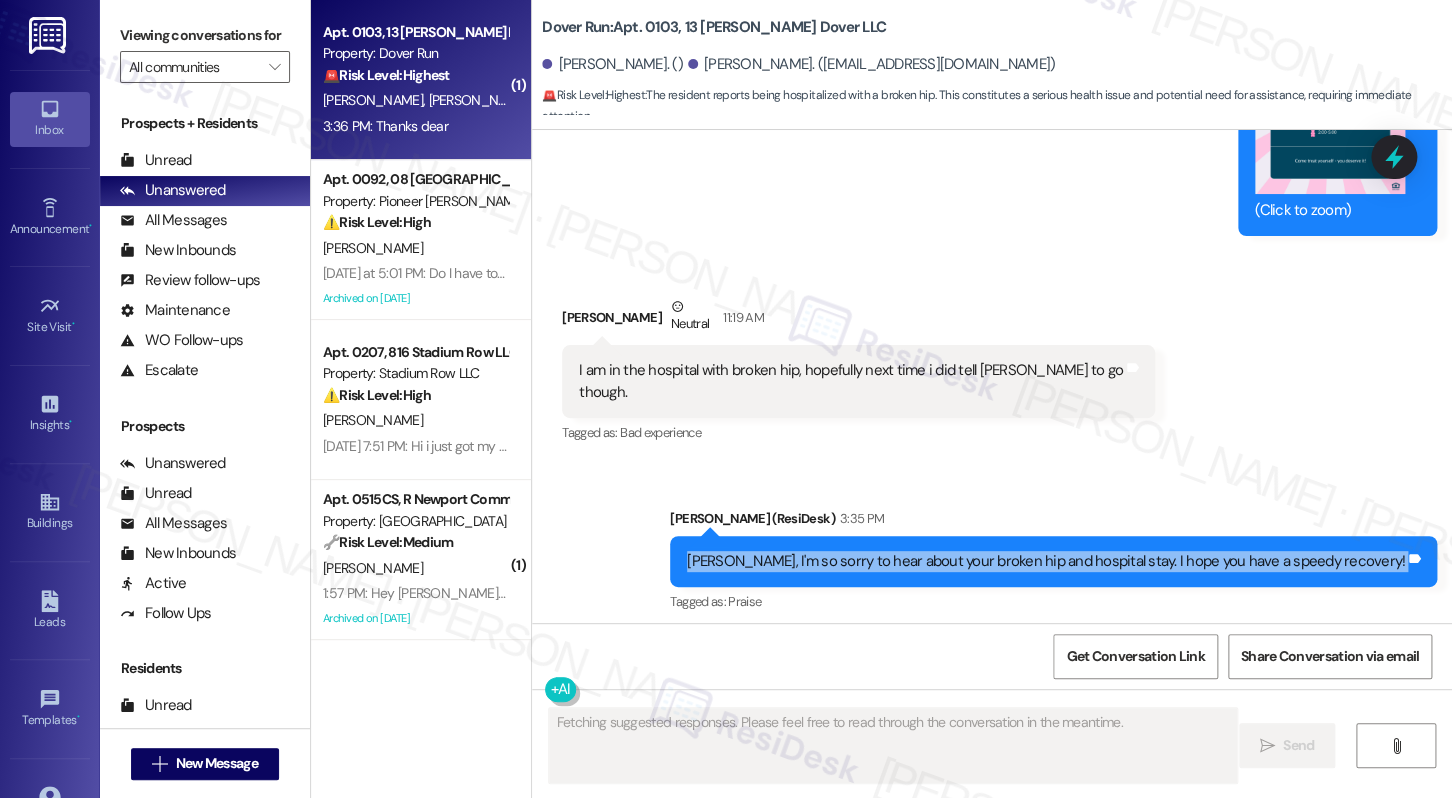 click on "[PERSON_NAME], I'm so sorry to hear about your broken hip and hospital stay. I hope you have a speedy recovery! Tags and notes" at bounding box center [1053, 561] 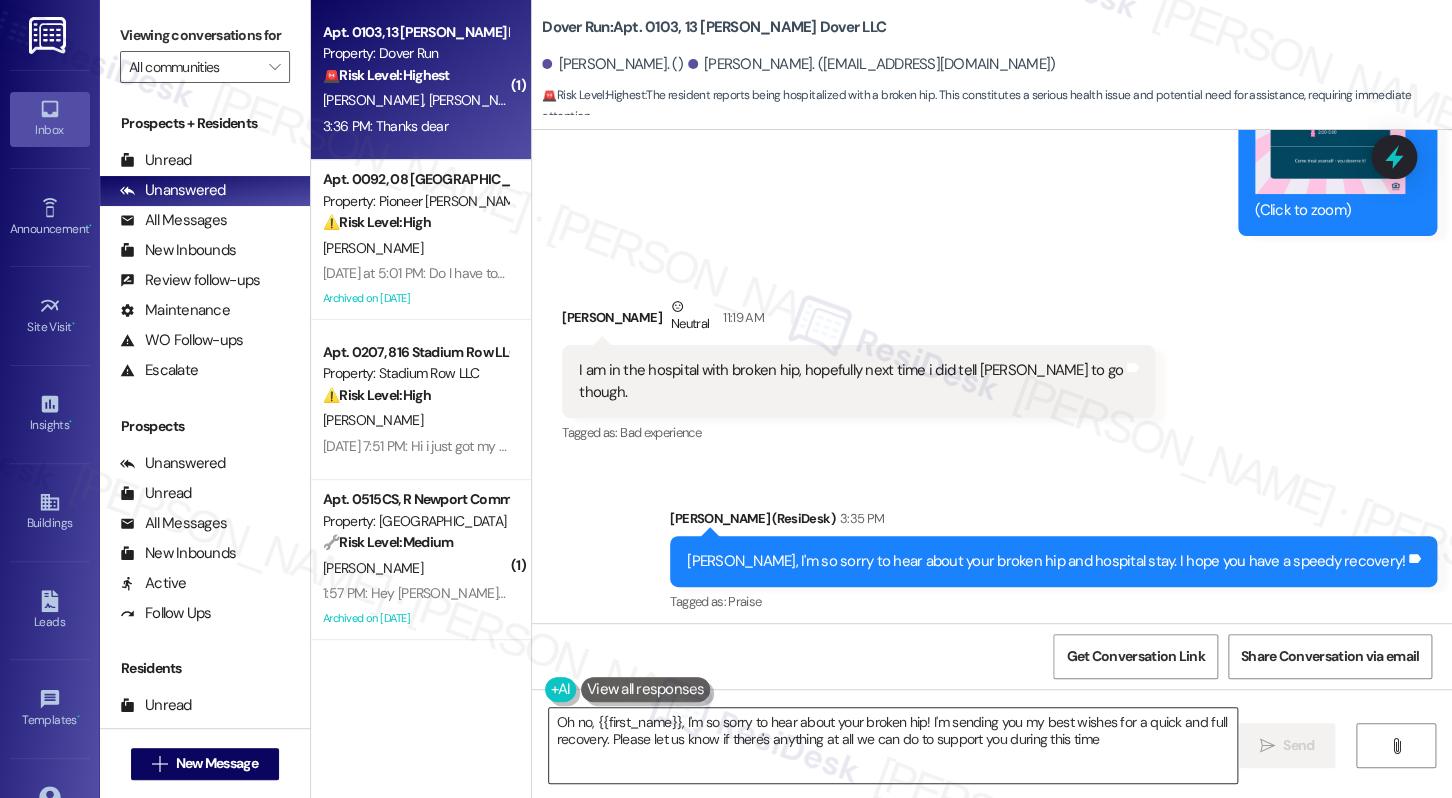 type on "Oh no, {{first_name}}, I'm so sorry to hear about your broken hip! I'm sending you my best wishes for a quick and full recovery. Please let us know if there's anything at all we can do to support you during this time." 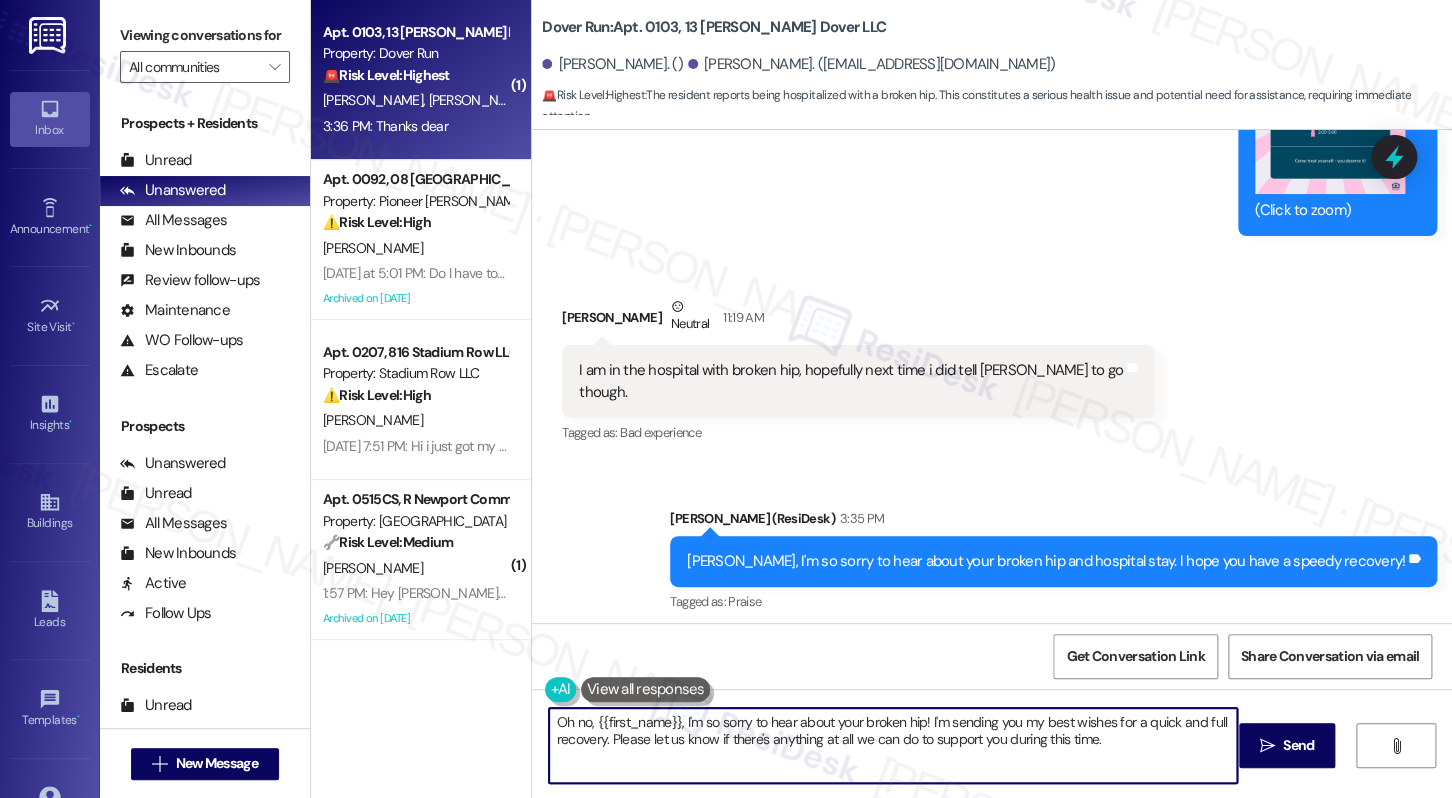 click on "Oh no, {{first_name}}, I'm so sorry to hear about your broken hip! I'm sending you my best wishes for a quick and full recovery. Please let us know if there's anything at all we can do to support you during this time." at bounding box center [893, 745] 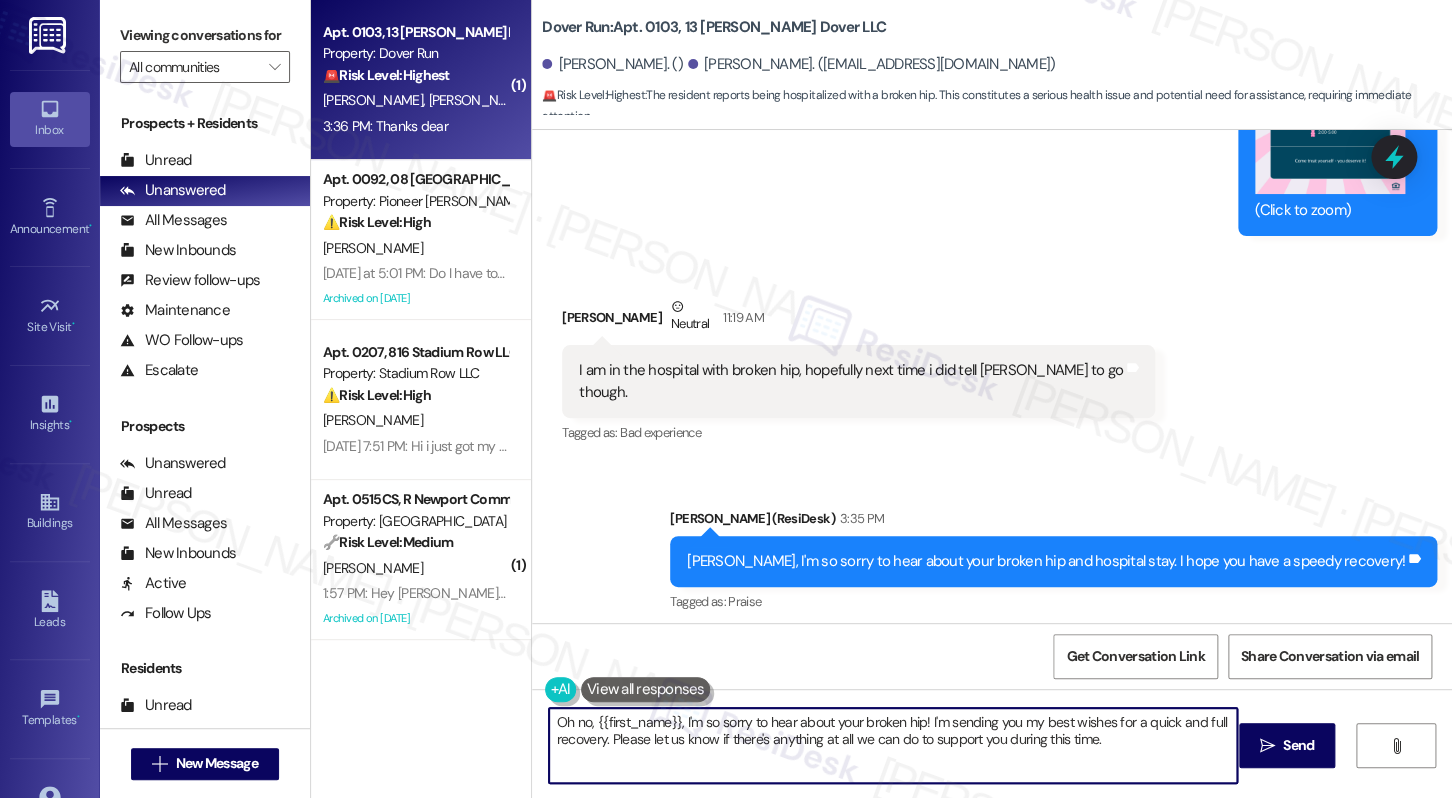 click on "Oh no, {{first_name}}, I'm so sorry to hear about your broken hip! I'm sending you my best wishes for a quick and full recovery. Please let us know if there's anything at all we can do to support you during this time." at bounding box center [893, 745] 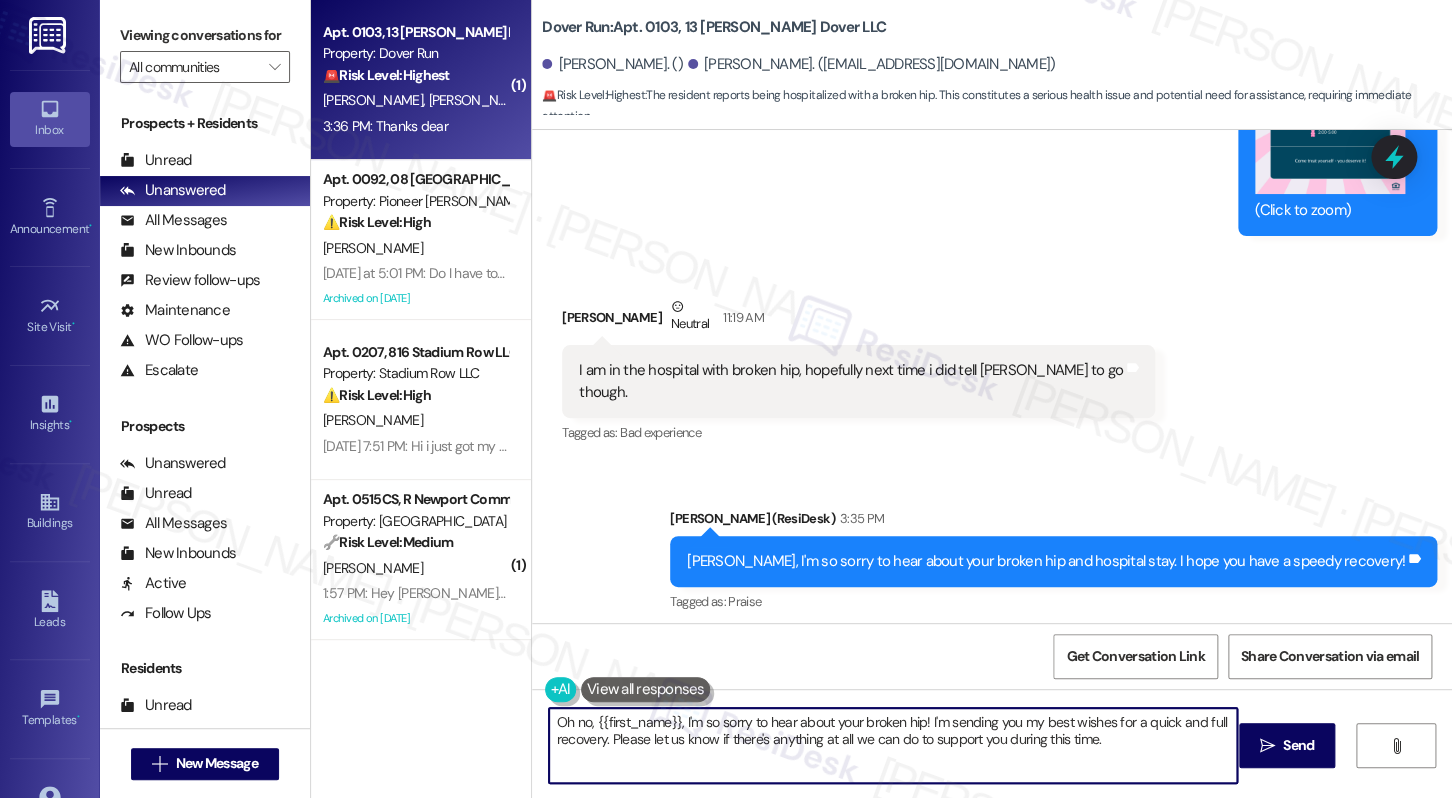 click on "Oh no, {{first_name}}, I'm so sorry to hear about your broken hip! I'm sending you my best wishes for a quick and full recovery. Please let us know if there's anything at all we can do to support you during this time." at bounding box center [893, 745] 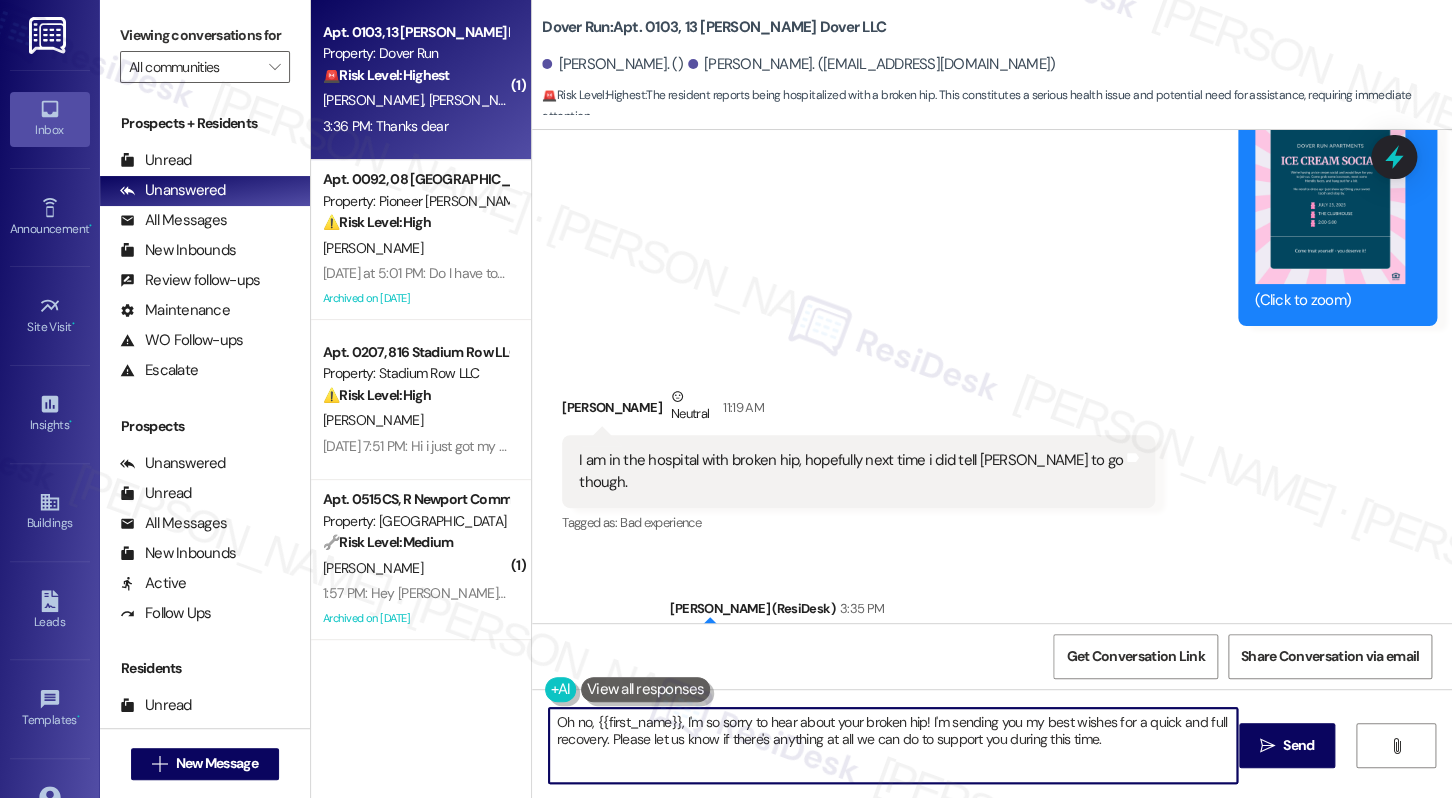 scroll, scrollTop: 23777, scrollLeft: 0, axis: vertical 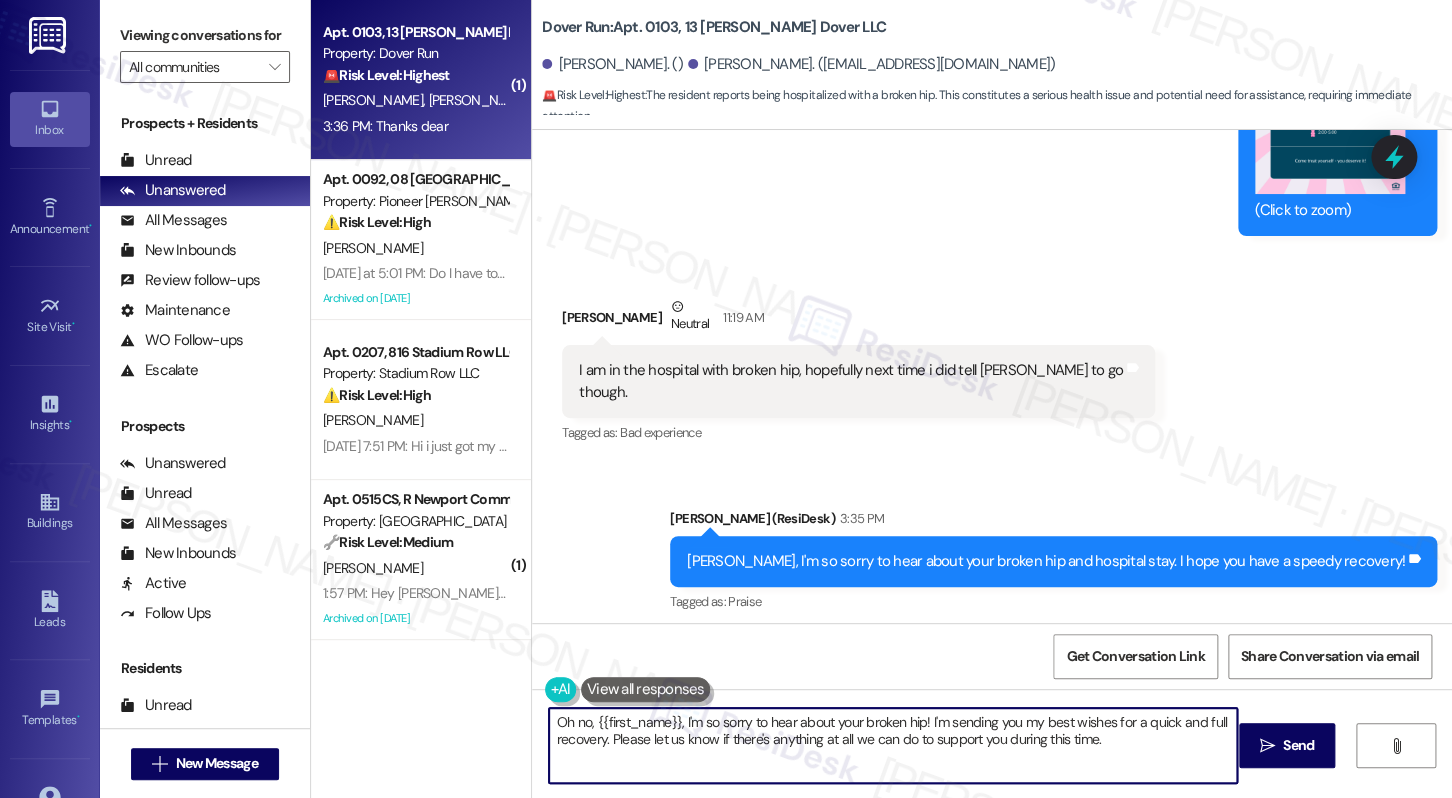 click on "Oh no, {{first_name}}, I'm so sorry to hear about your broken hip! I'm sending you my best wishes for a quick and full recovery. Please let us know if there's anything at all we can do to support you during this time." at bounding box center (893, 745) 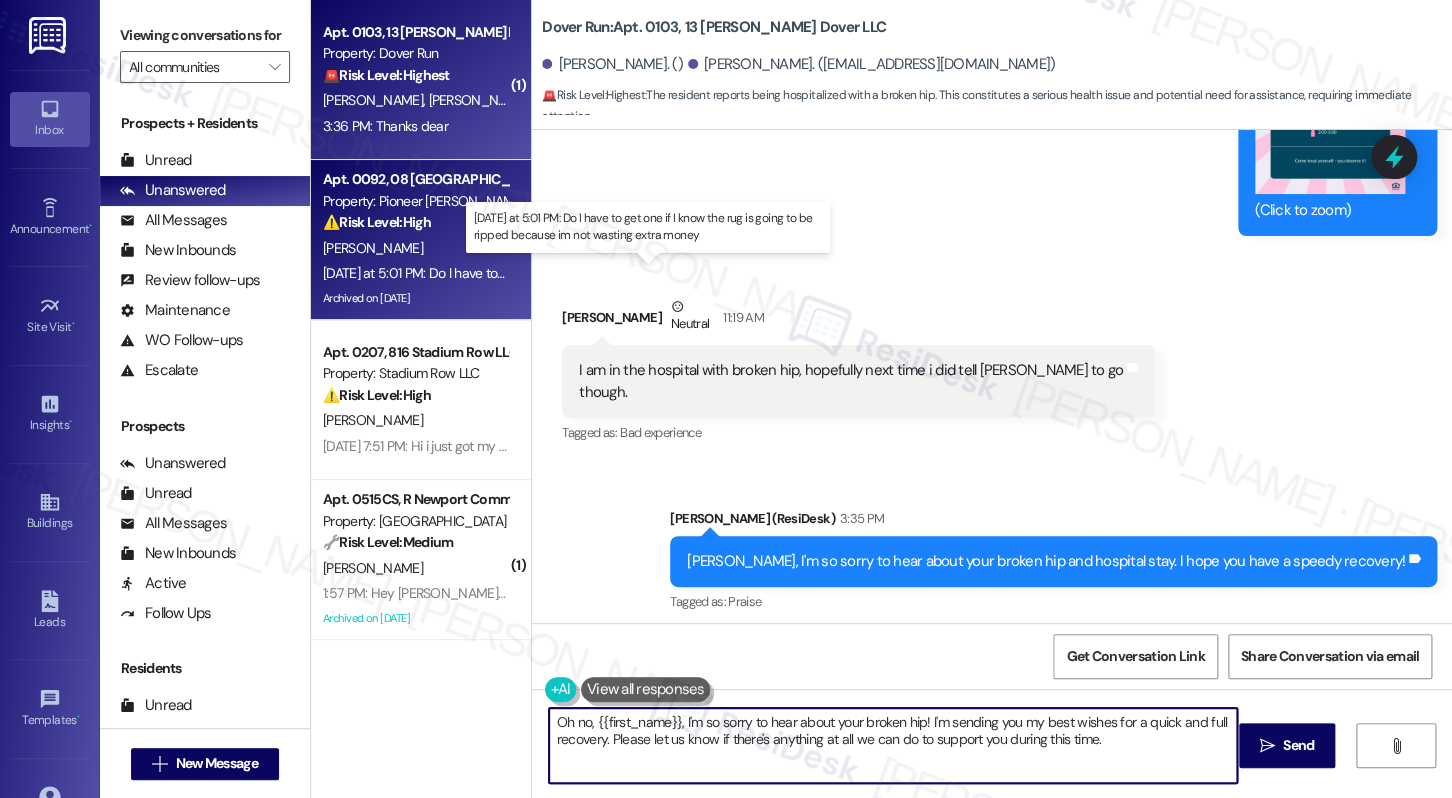 click on "[PERSON_NAME]" at bounding box center (415, 248) 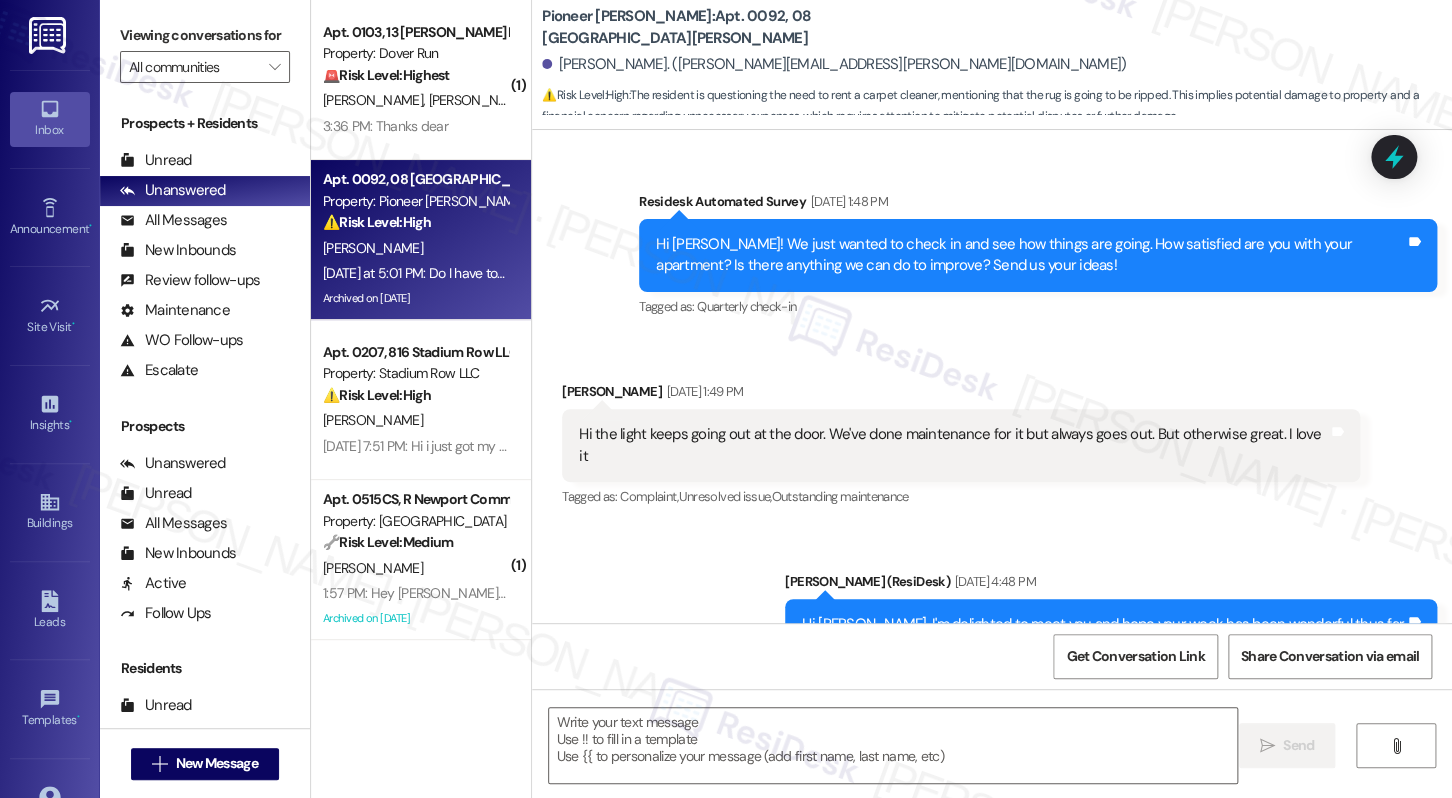 type on "Fetching suggested responses. Please feel free to read through the conversation in the meantime." 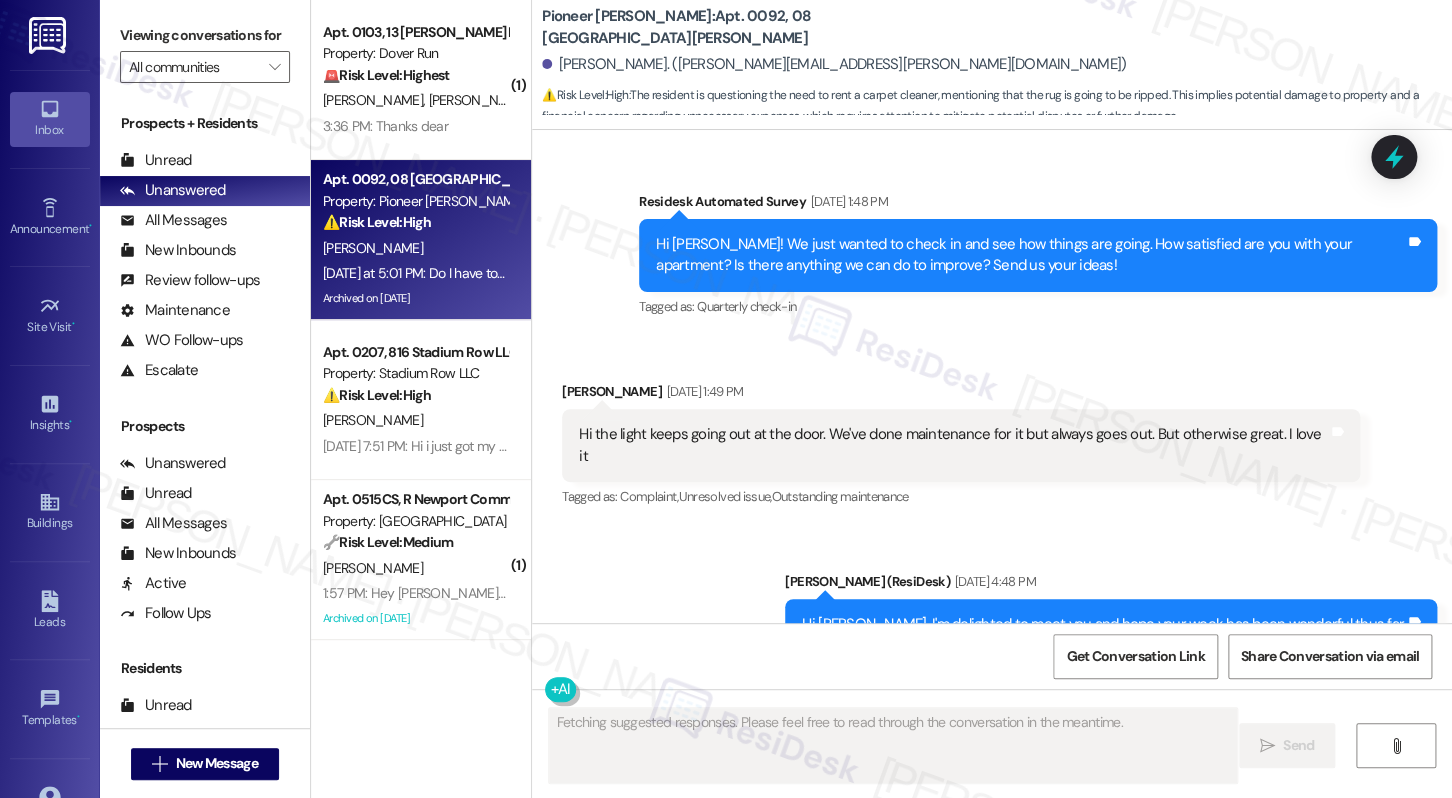 scroll, scrollTop: 250, scrollLeft: 0, axis: vertical 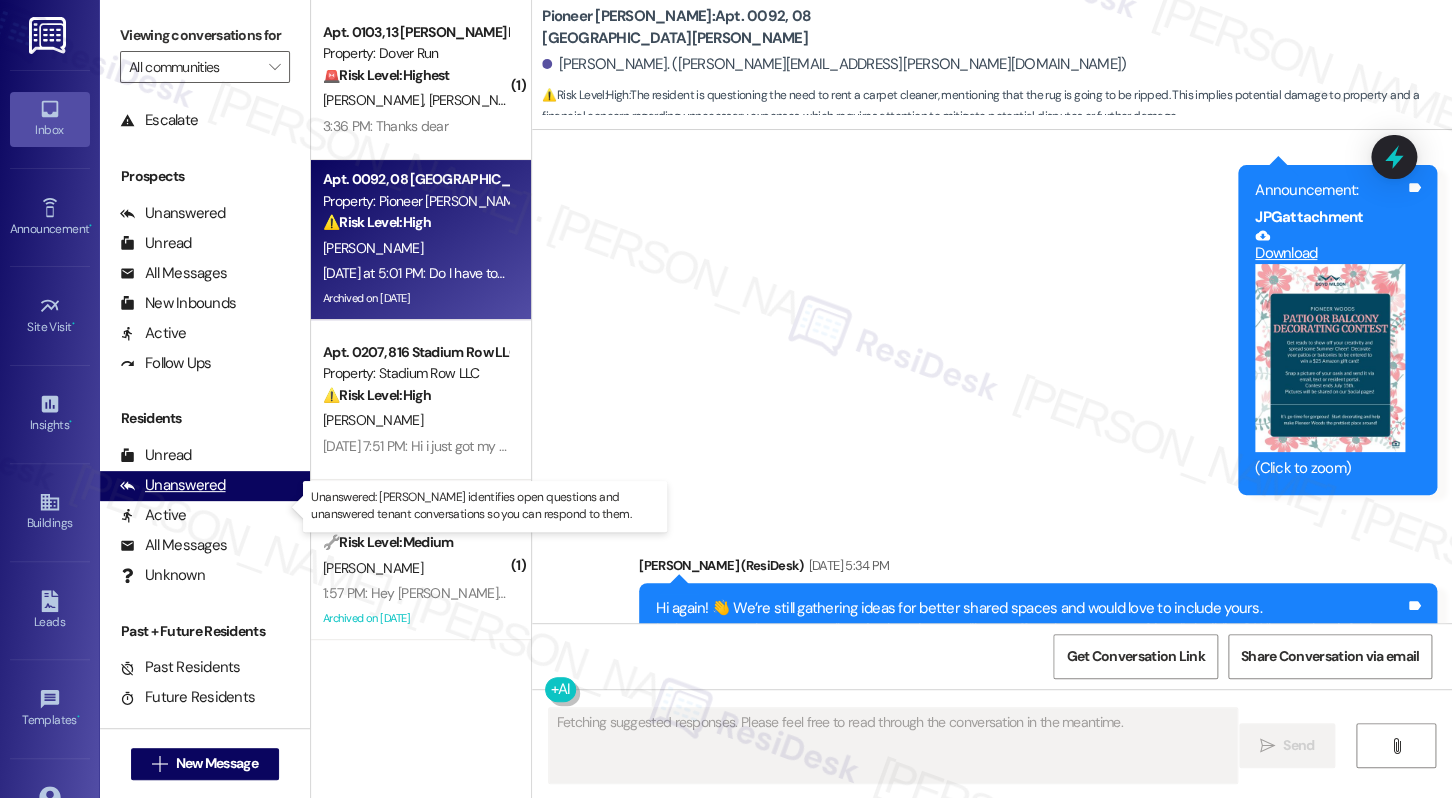 click on "Unanswered" at bounding box center (173, 485) 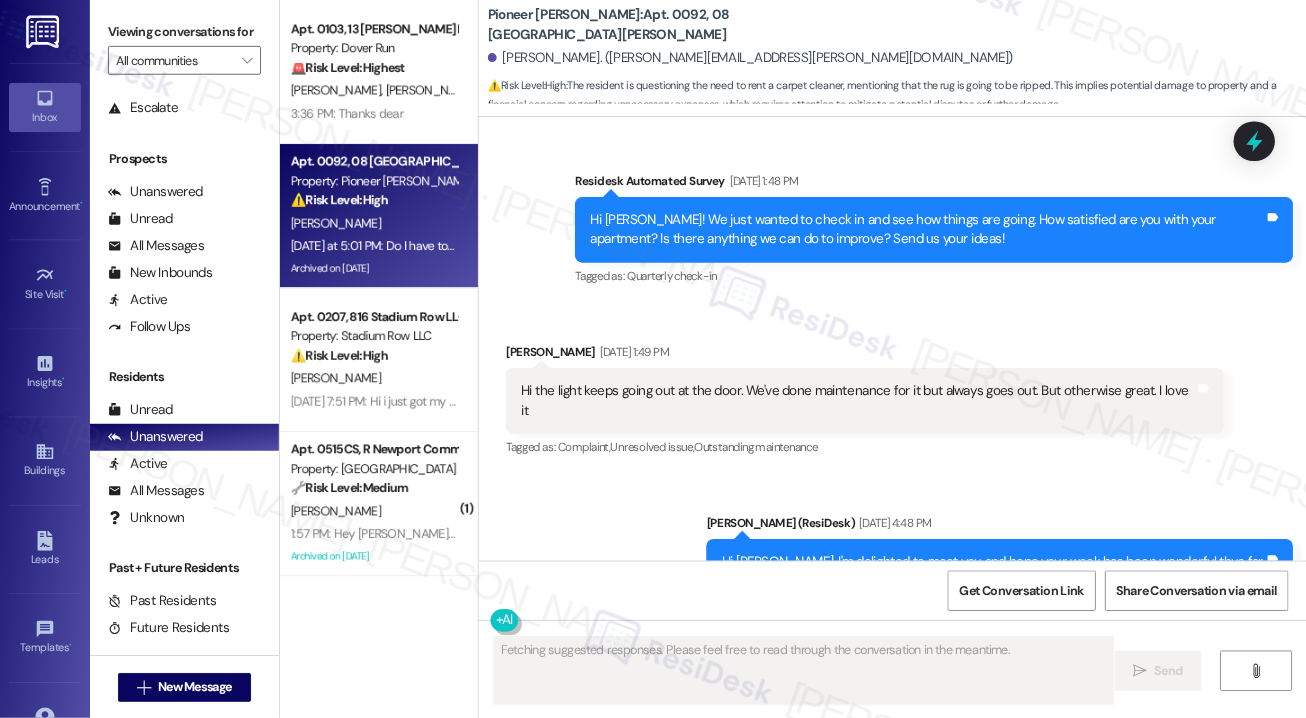 scroll, scrollTop: 40185, scrollLeft: 0, axis: vertical 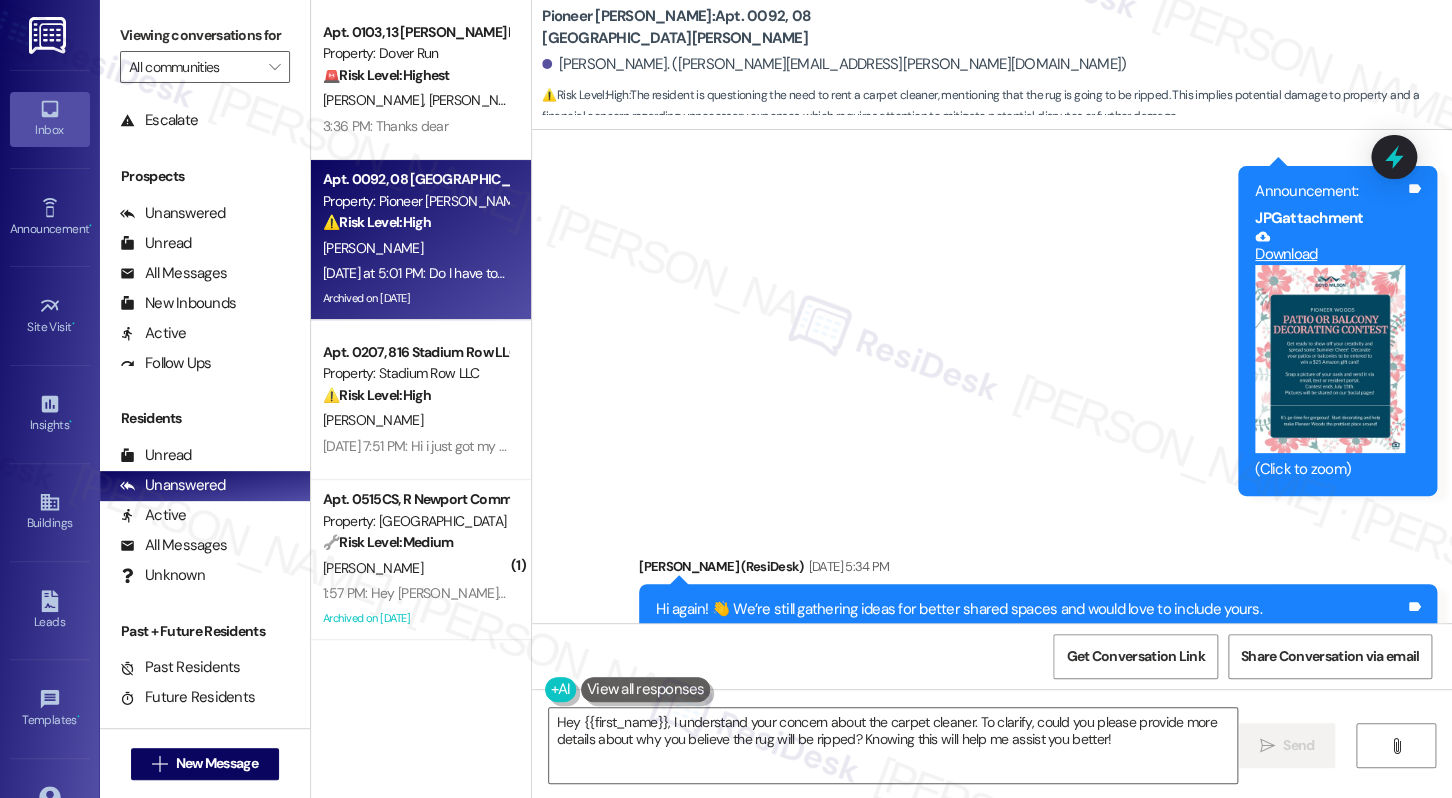 drag, startPoint x: 1216, startPoint y: 373, endPoint x: 1134, endPoint y: 374, distance: 82.006096 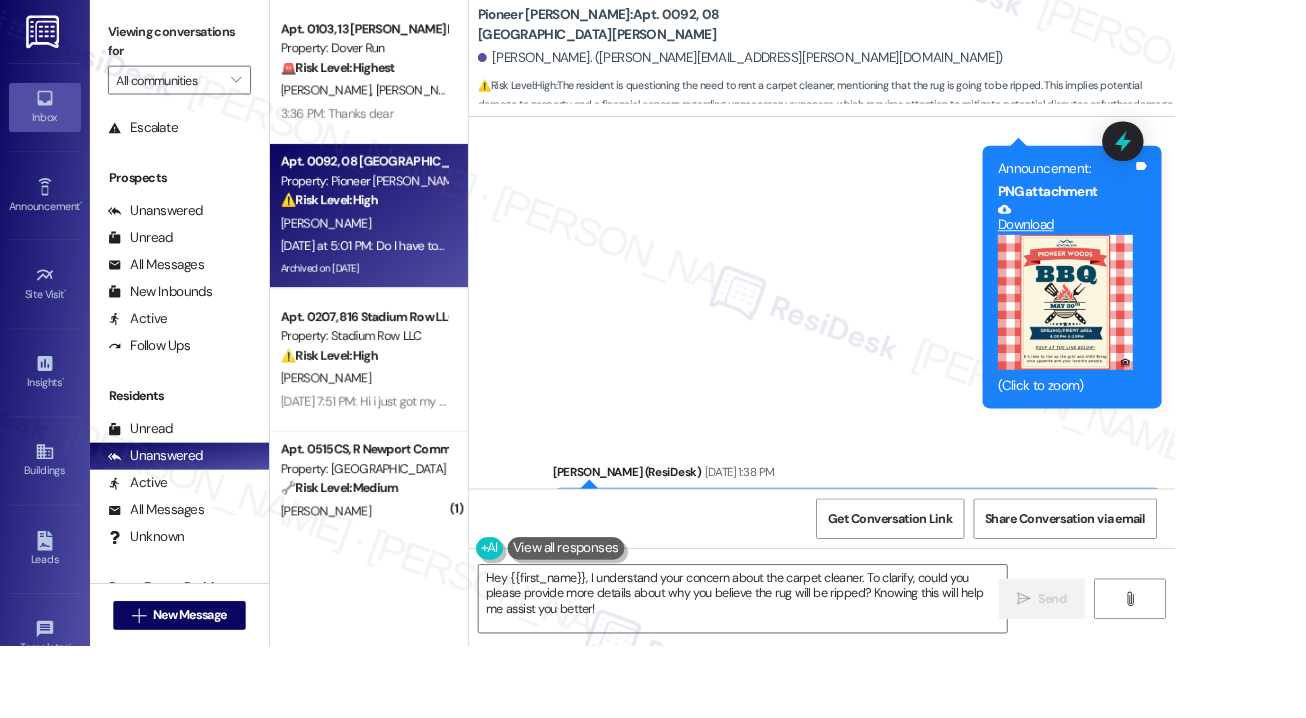 scroll, scrollTop: 250, scrollLeft: 0, axis: vertical 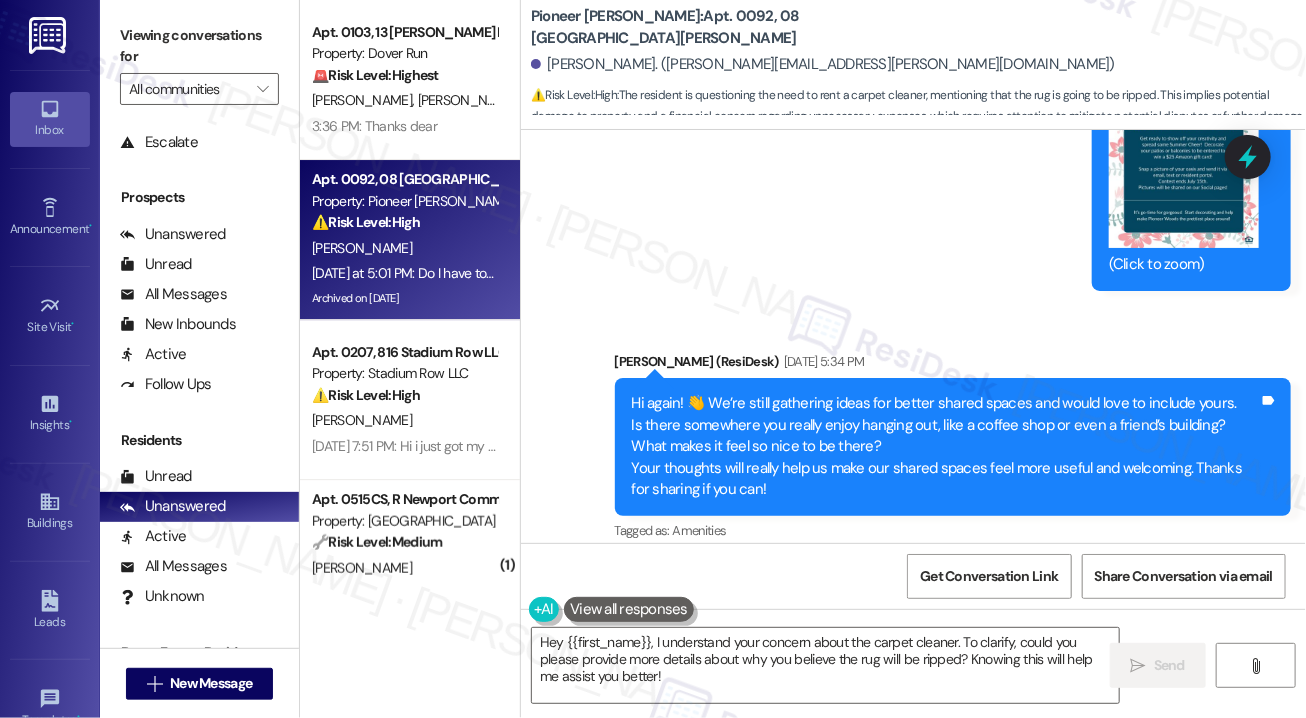click on "[PERSON_NAME] [DATE] at 5:00 PM" at bounding box center (707, 619) 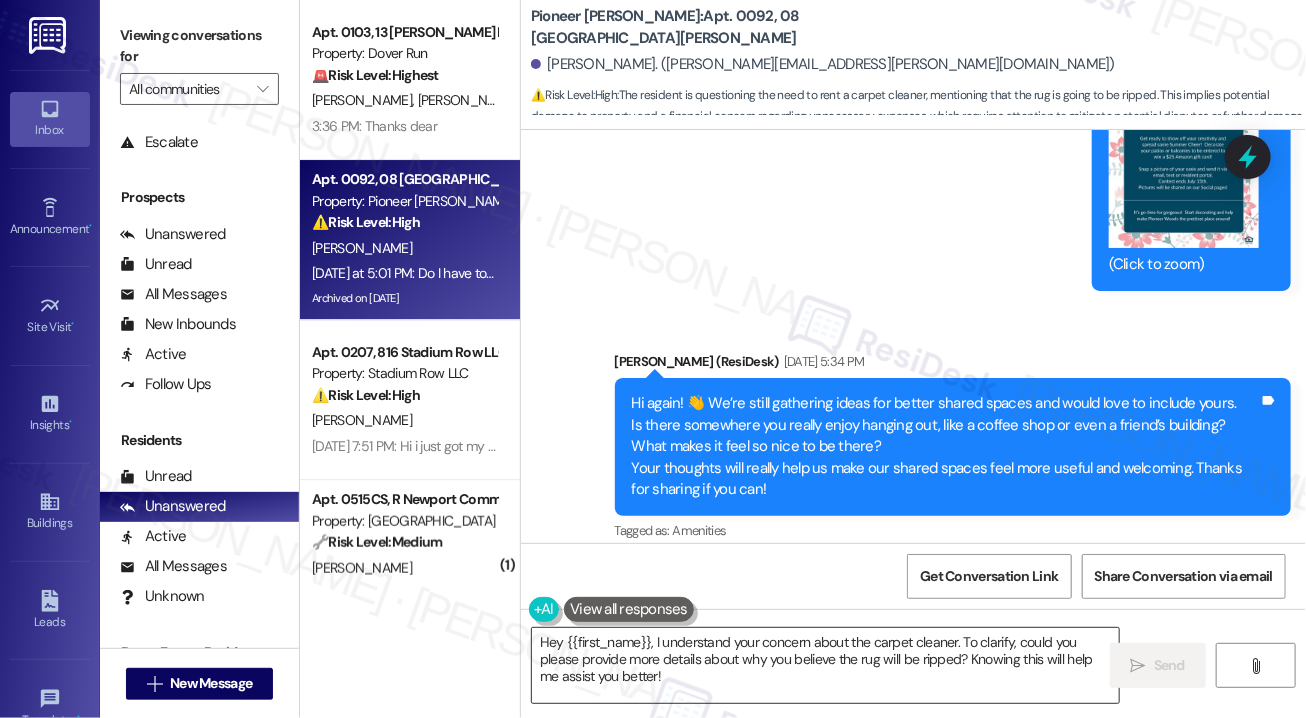 click on "Hey {{first_name}}, I understand your concern about the carpet cleaner. To clarify, could you please provide more details about why you believe the rug will be ripped? Knowing this will help me assist you better!" at bounding box center (825, 665) 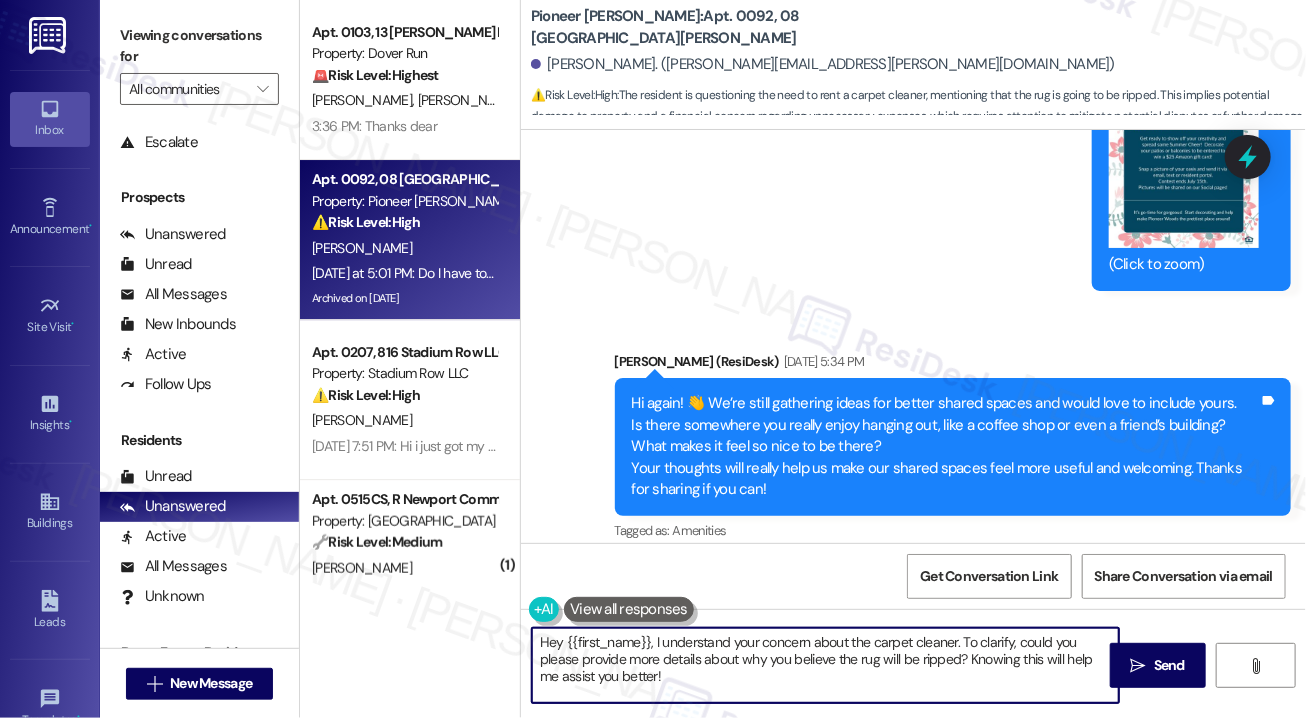 click on "Hey {{first_name}}, I understand your concern about the carpet cleaner. To clarify, could you please provide more details about why you believe the rug will be ripped? Knowing this will help me assist you better!" at bounding box center (825, 665) 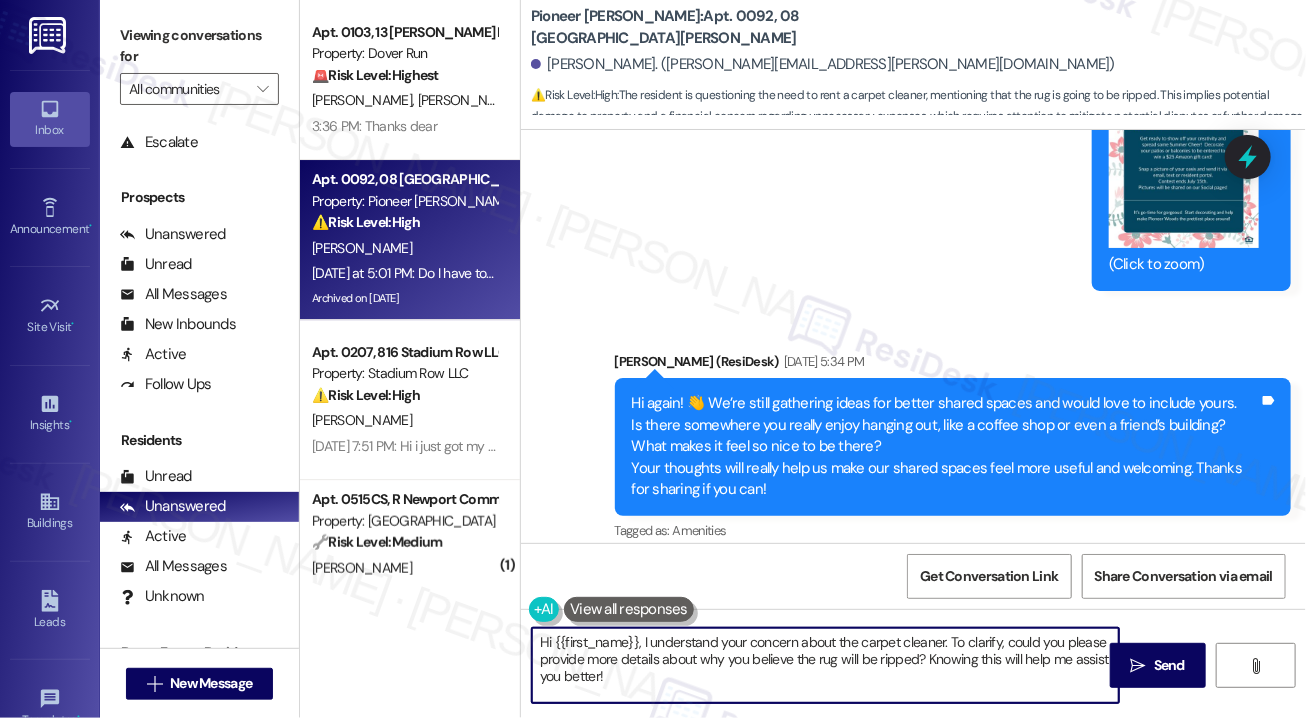 drag, startPoint x: 807, startPoint y: 683, endPoint x: 734, endPoint y: 649, distance: 80.529495 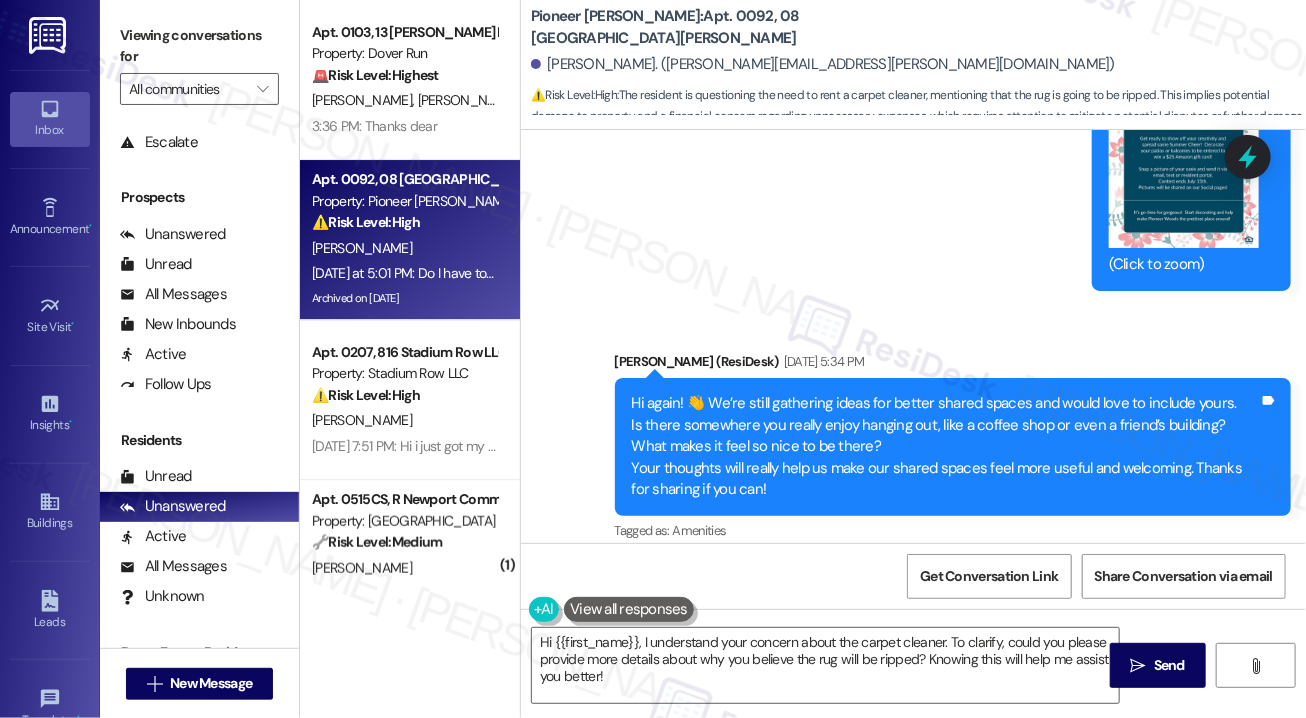 click on "Question about the whole carpet cleaner" at bounding box center [699, 658] 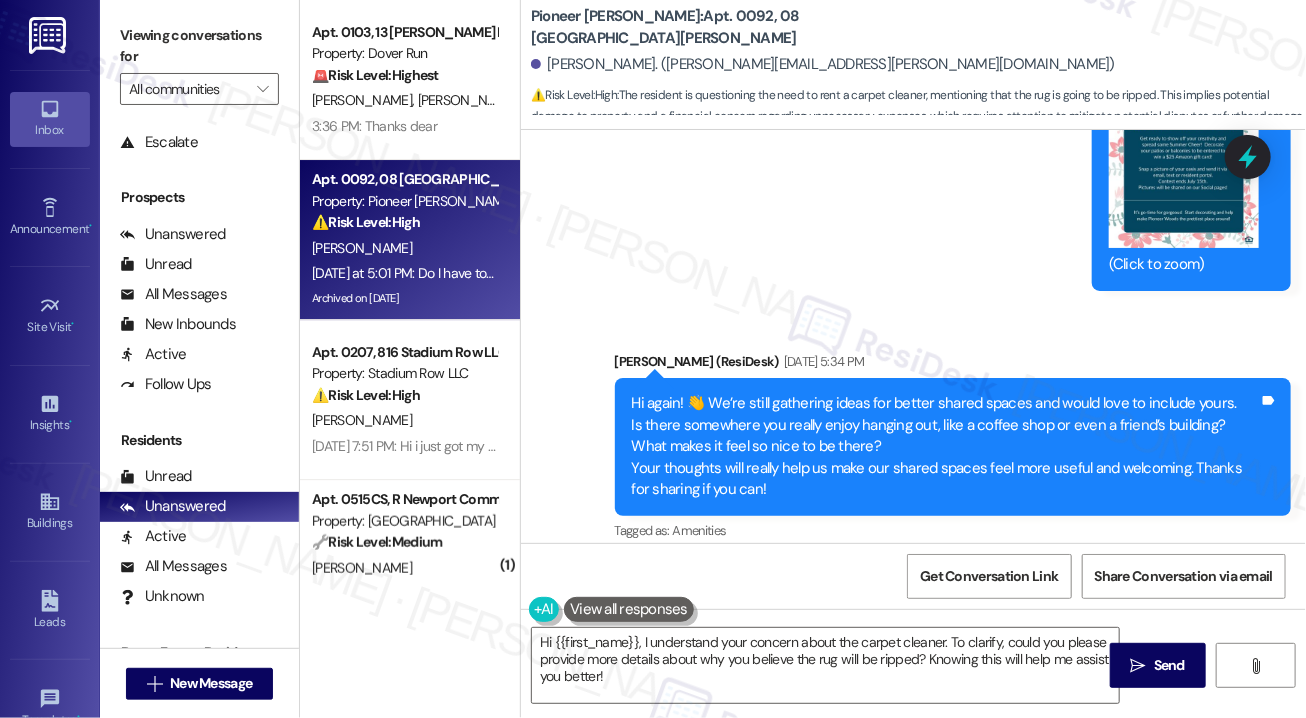 click on "Received via SMS [PERSON_NAME] [DATE] at 5:00 PM Question about the whole carpet cleaner  Tags and notes Tagged as:   Maintenance request Click to highlight conversations about Maintenance request Received via SMS 5:01 PM [PERSON_NAME] Question [DATE] at 5:01 PM Do I have to get one if I know the rug is going to be ripped because im not wasting extra money  Tags and notes Tagged as:   Additional charges Click to highlight conversations about Additional charges" at bounding box center [913, 715] 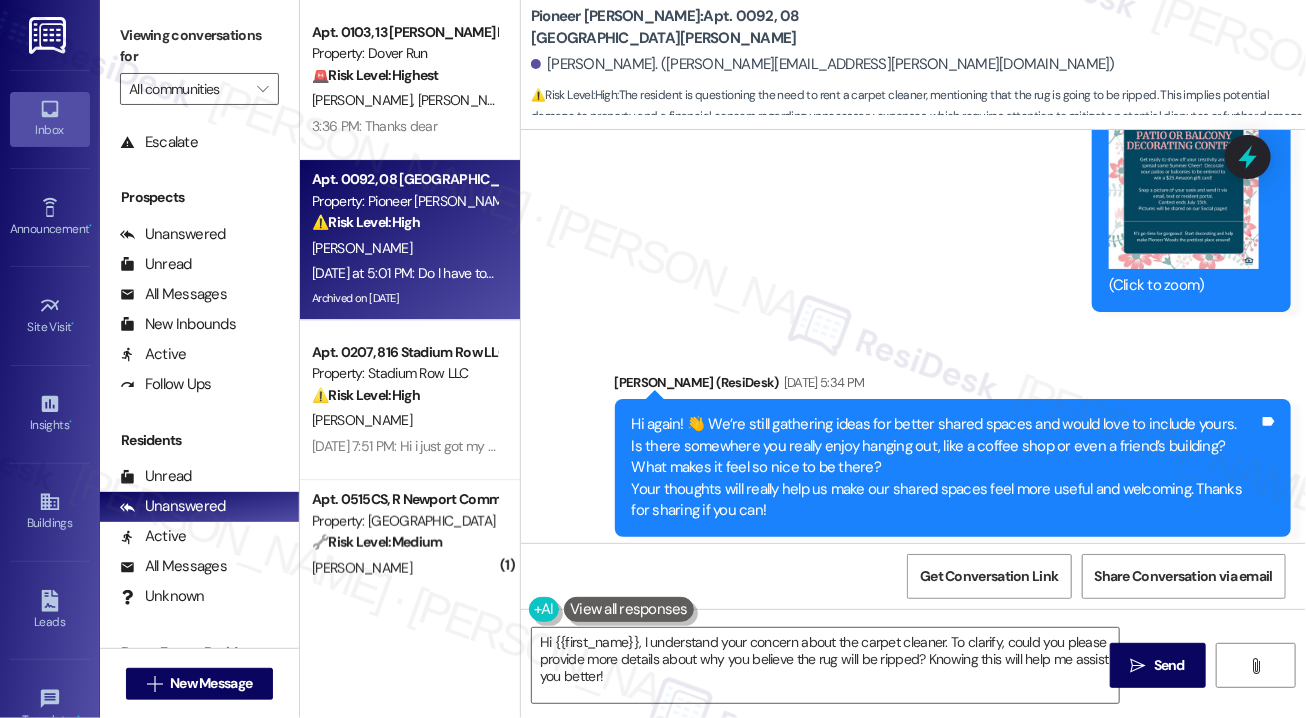 scroll, scrollTop: 41140, scrollLeft: 0, axis: vertical 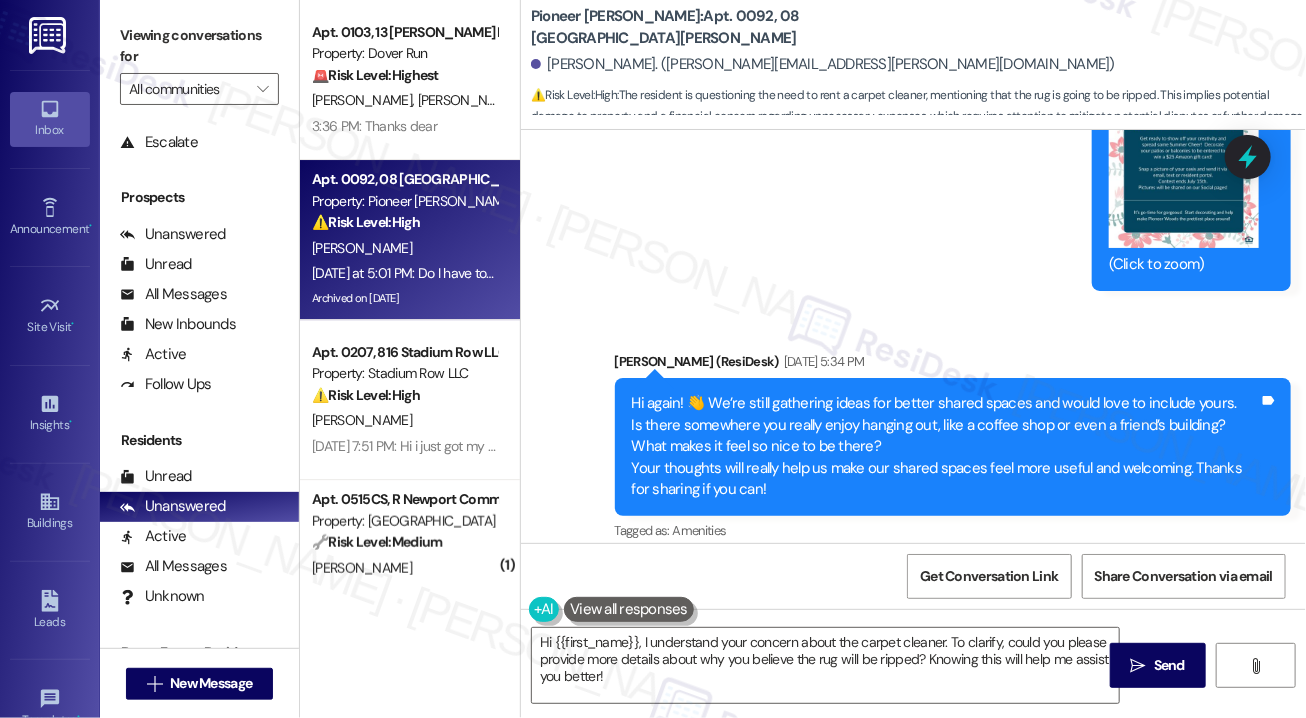 click on "Question about the whole carpet cleaner" at bounding box center (699, 658) 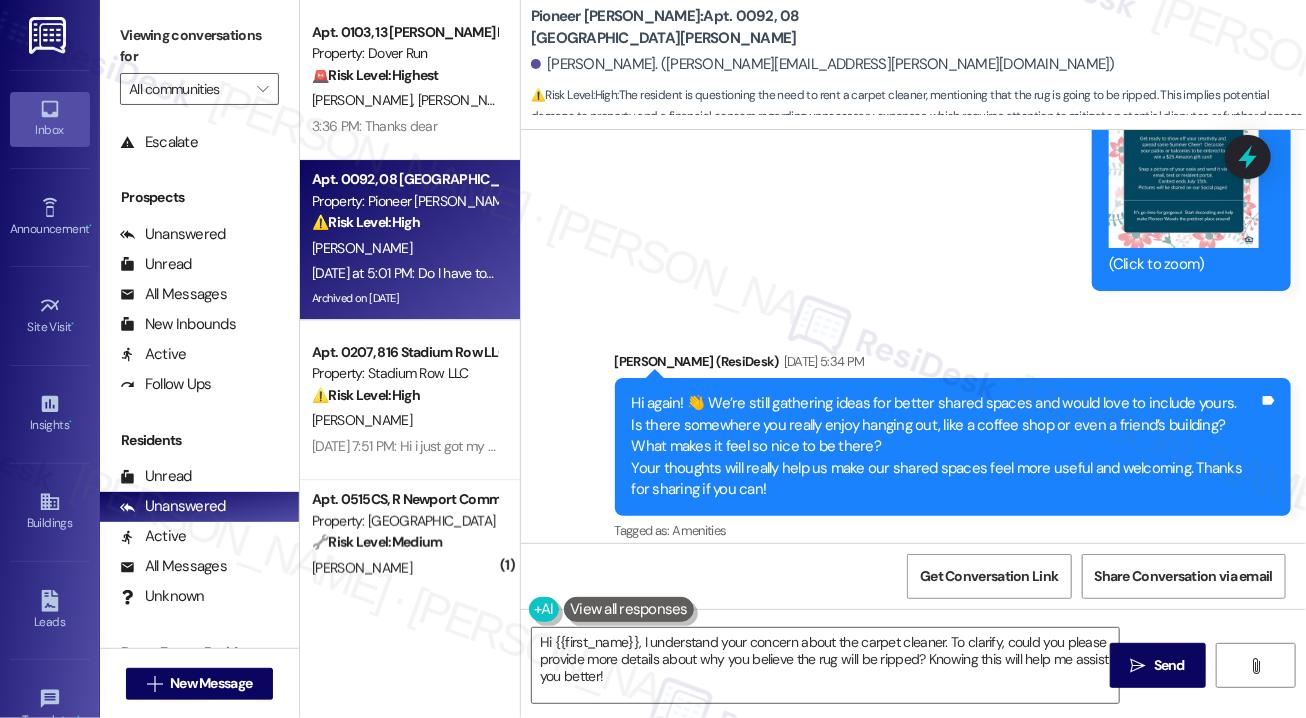 copy on "carpet" 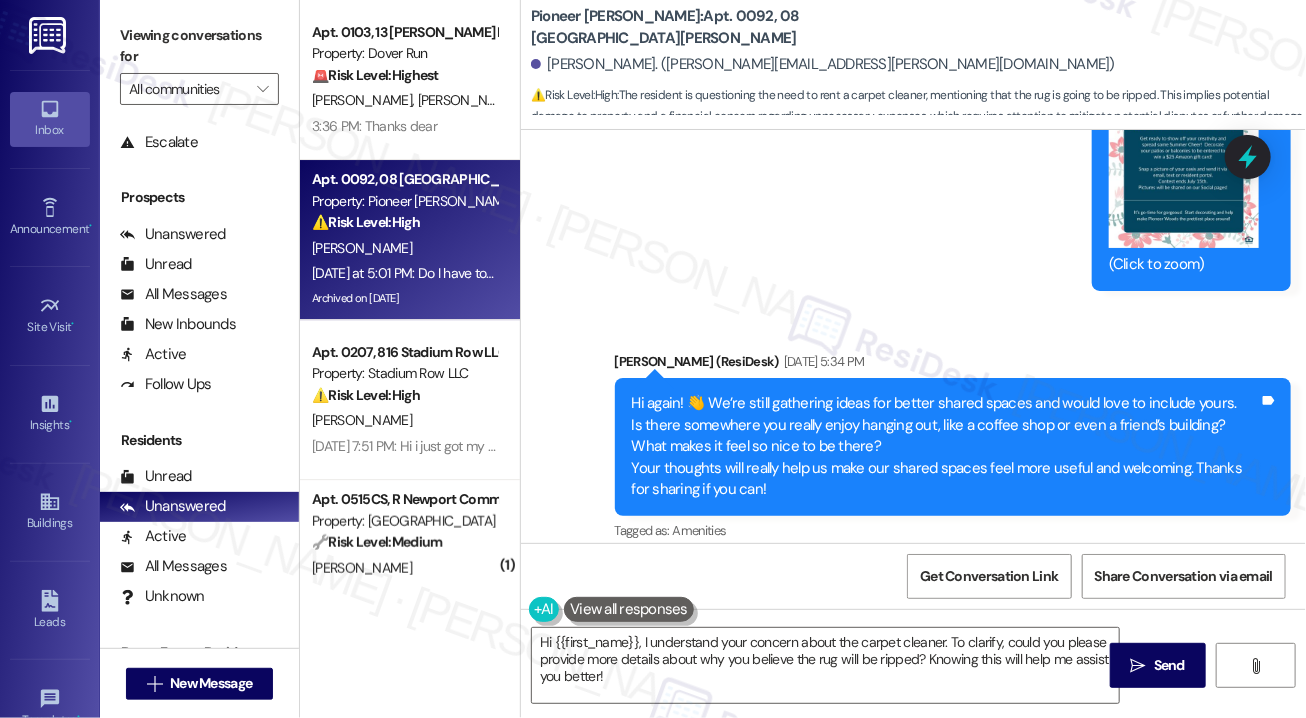 click on "Do I have to get one if I know the rug is going to be ripped because im not wasting extra money" at bounding box center (868, 799) 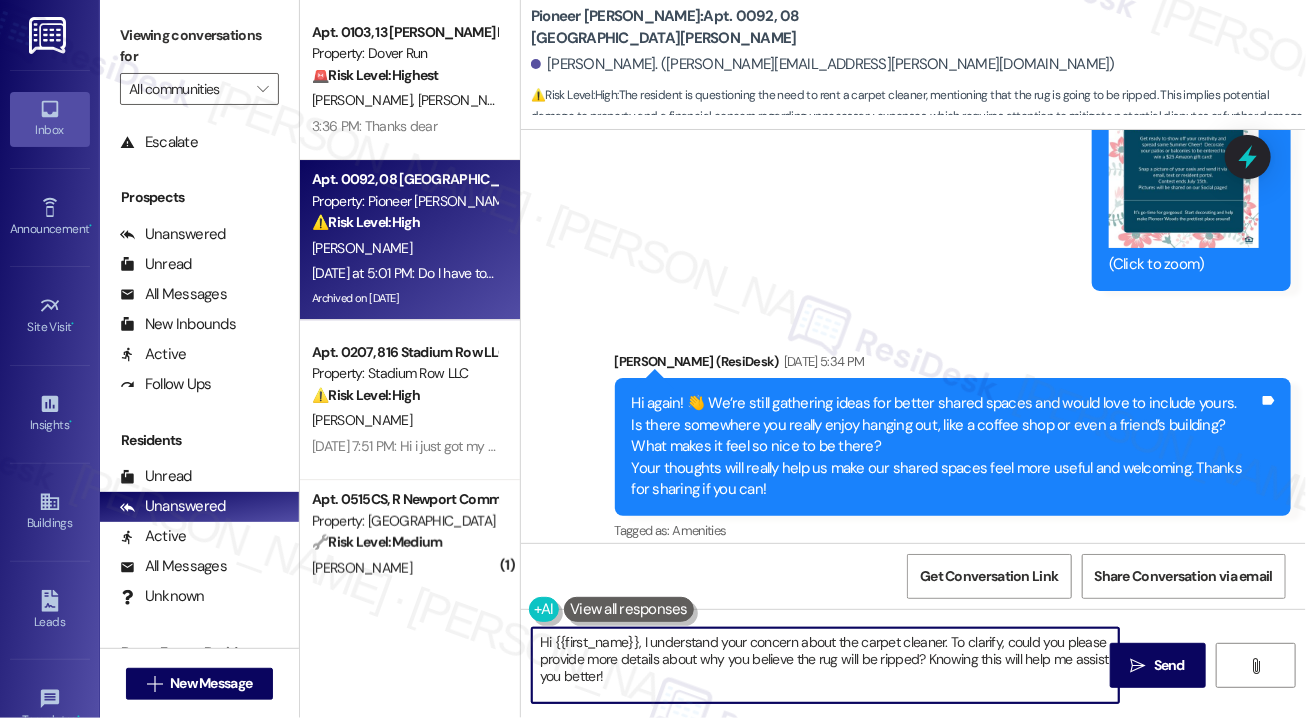 click on "Hi {{first_name}}, I understand your concern about the carpet cleaner. To clarify, could you please provide more details about why you believe the rug will be ripped? Knowing this will help me assist you better!" at bounding box center [825, 665] 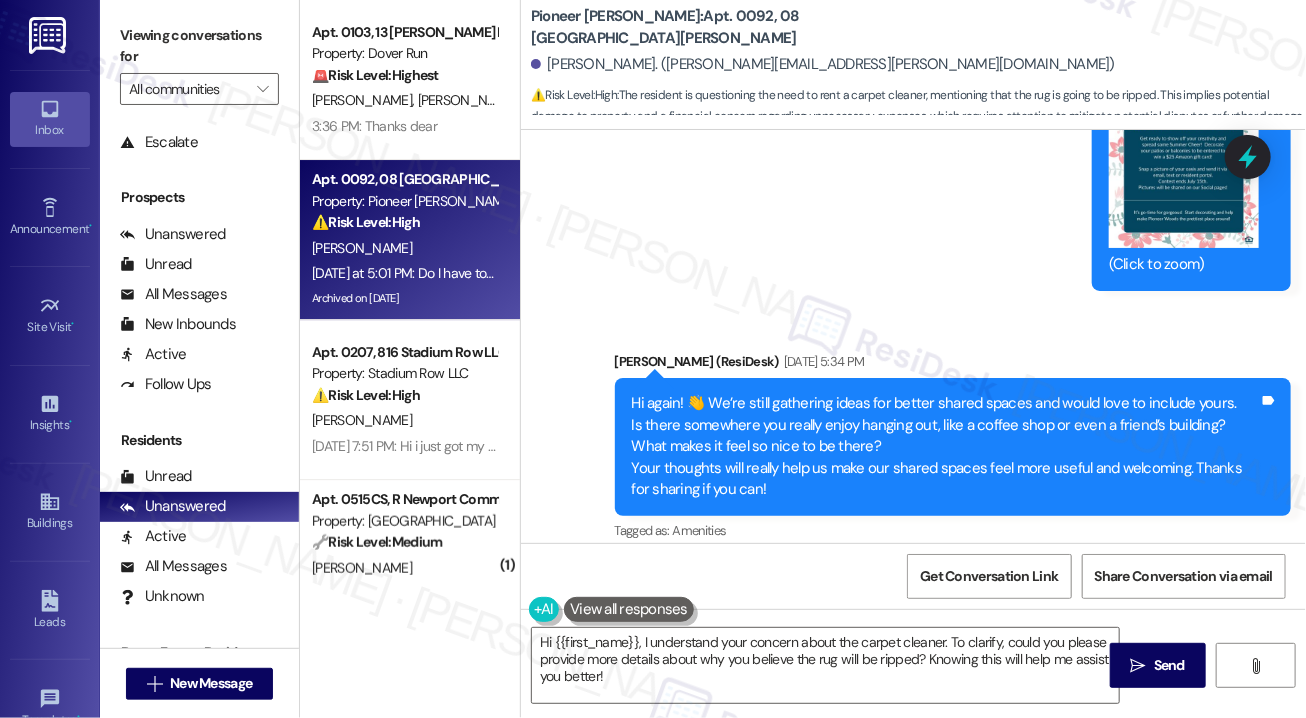 click on "Received via SMS [PERSON_NAME] [DATE] at 5:00 PM Question about the whole carpet cleaner  Tags and notes Tagged as:   Maintenance request Click to highlight conversations about Maintenance request Received via SMS 5:01 PM [PERSON_NAME] Question [DATE] at 5:01 PM Do I have to get one if I know the rug is going to be ripped because im not wasting extra money  Tags and notes Tagged as:   Additional charges Click to highlight conversations about Additional charges" at bounding box center (913, 715) 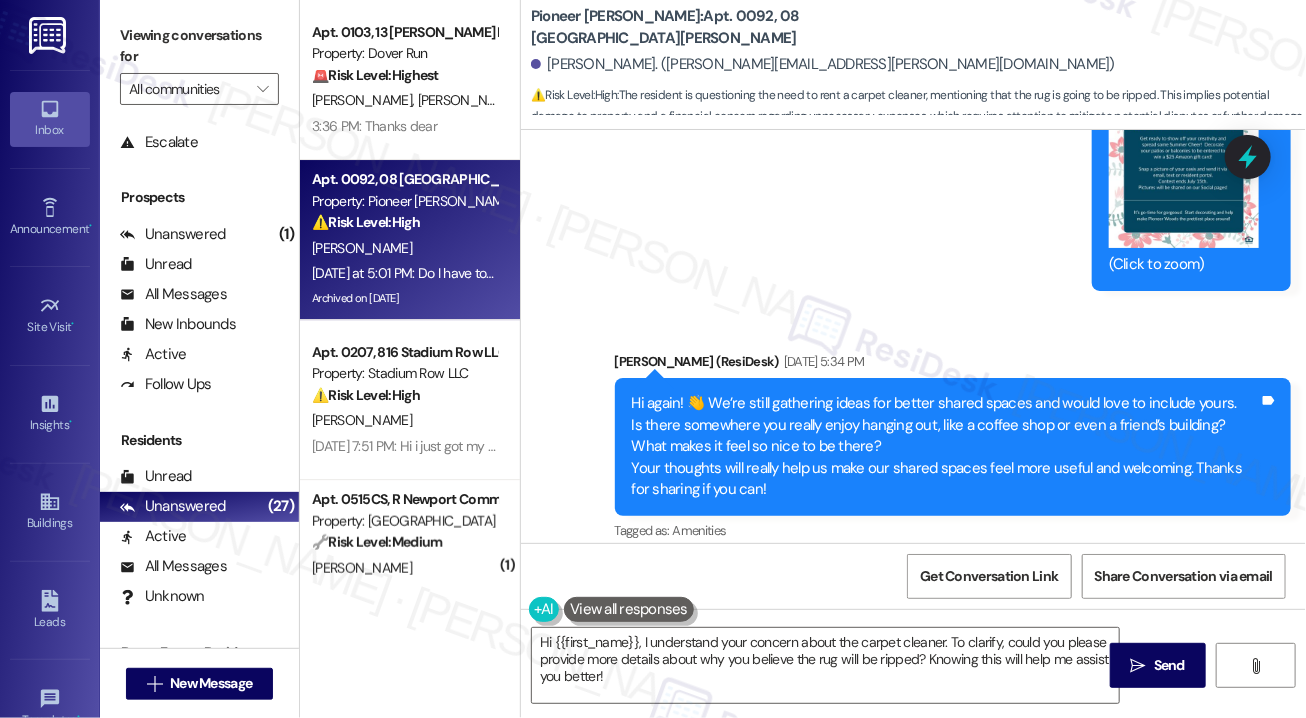 click on "[PERSON_NAME]. ([PERSON_NAME][EMAIL_ADDRESS][PERSON_NAME][DOMAIN_NAME])" at bounding box center (918, 65) 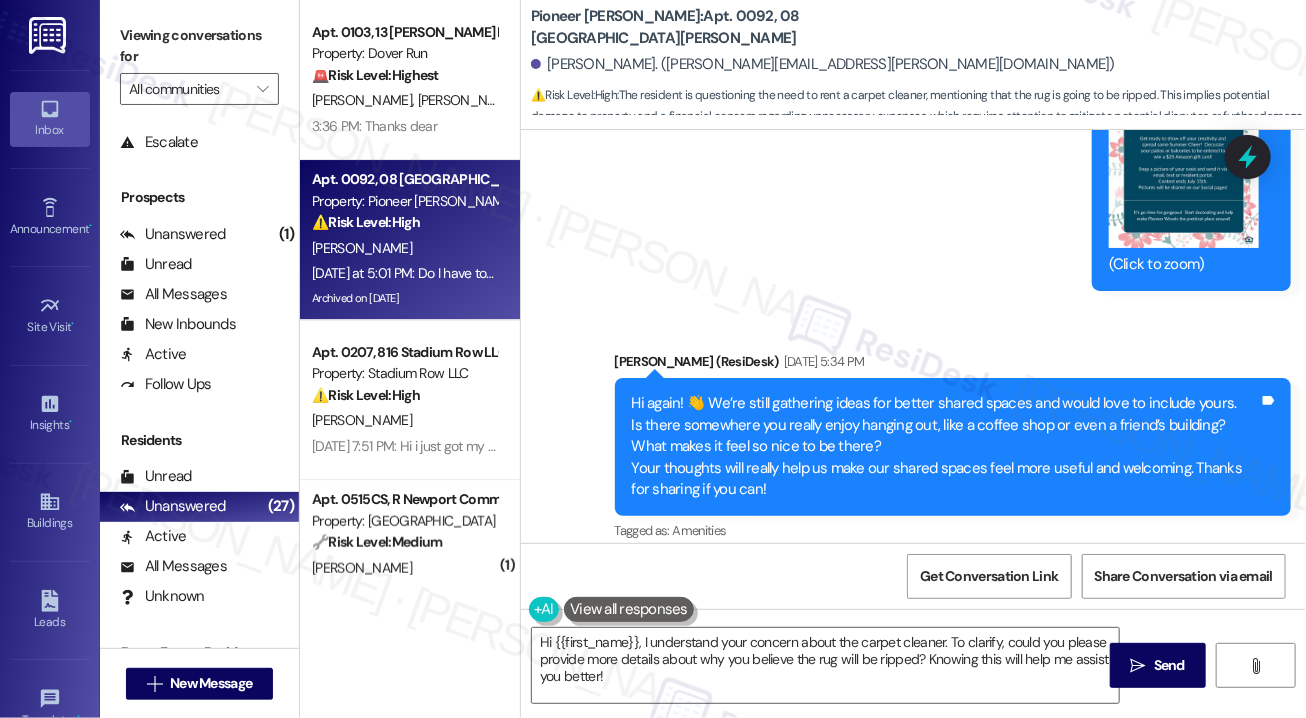 click on "Pioneer [PERSON_NAME]:  Apt. 0092, 08 [GEOGRAPHIC_DATA][PERSON_NAME]" at bounding box center (731, 27) 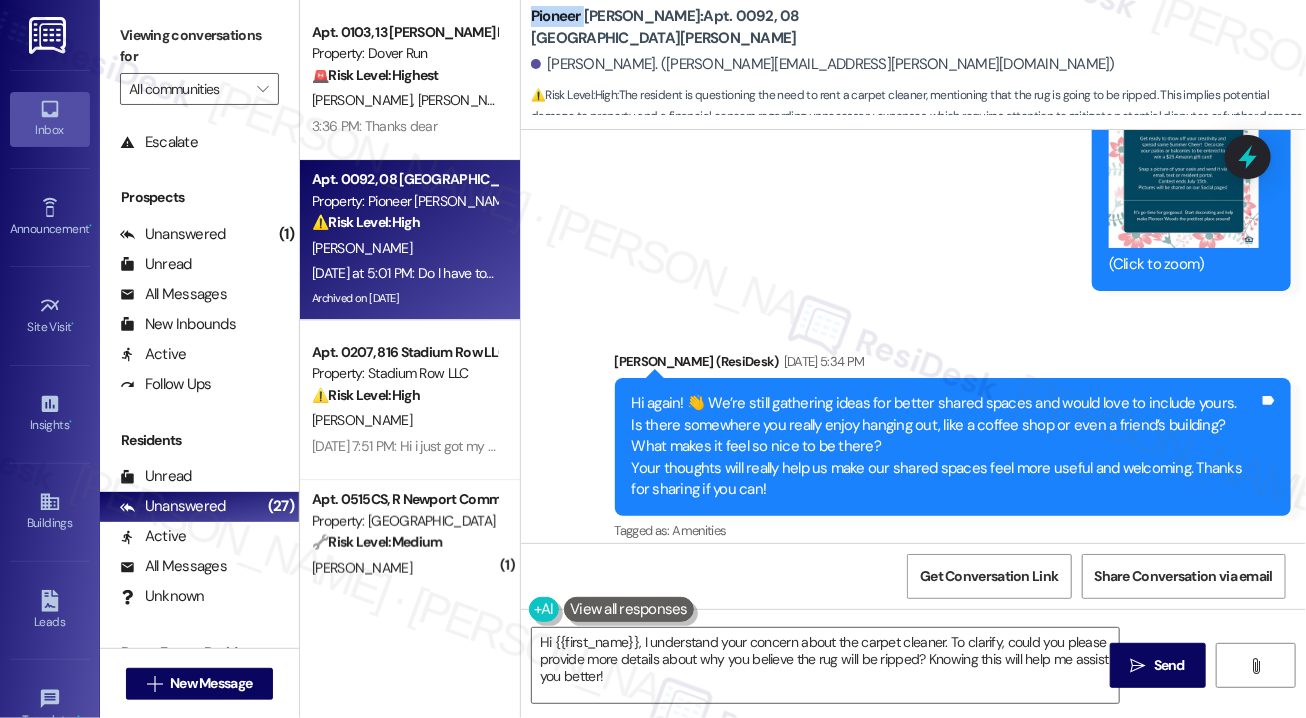click on "Pioneer [PERSON_NAME]:  Apt. 0092, 08 [GEOGRAPHIC_DATA][PERSON_NAME]" at bounding box center [731, 27] 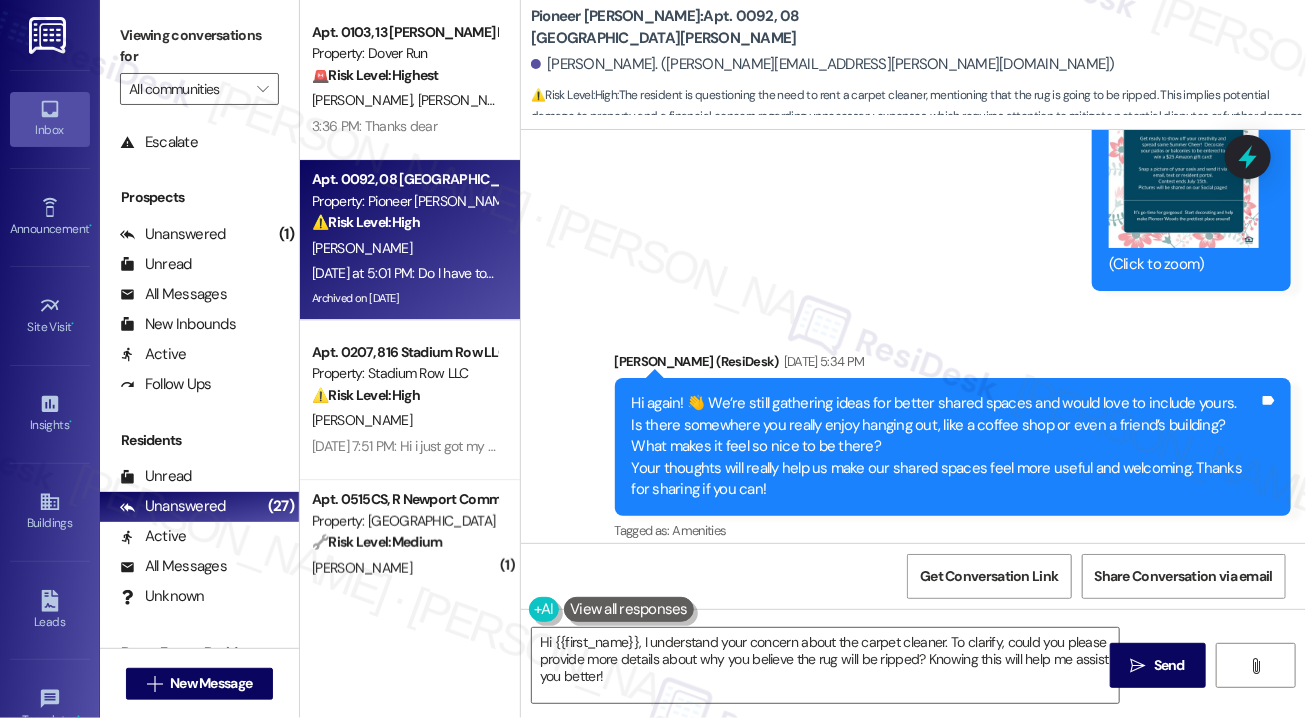 click on "Received via SMS [PERSON_NAME] [DATE] at 5:00 PM Question about the whole carpet cleaner  Tags and notes Tagged as:   Maintenance request Click to highlight conversations about Maintenance request Received via SMS 5:01 PM [PERSON_NAME] Question [DATE] at 5:01 PM Do I have to get one if I know the rug is going to be ripped because im not wasting extra money  Tags and notes Tagged as:   Additional charges Click to highlight conversations about Additional charges" at bounding box center (913, 715) 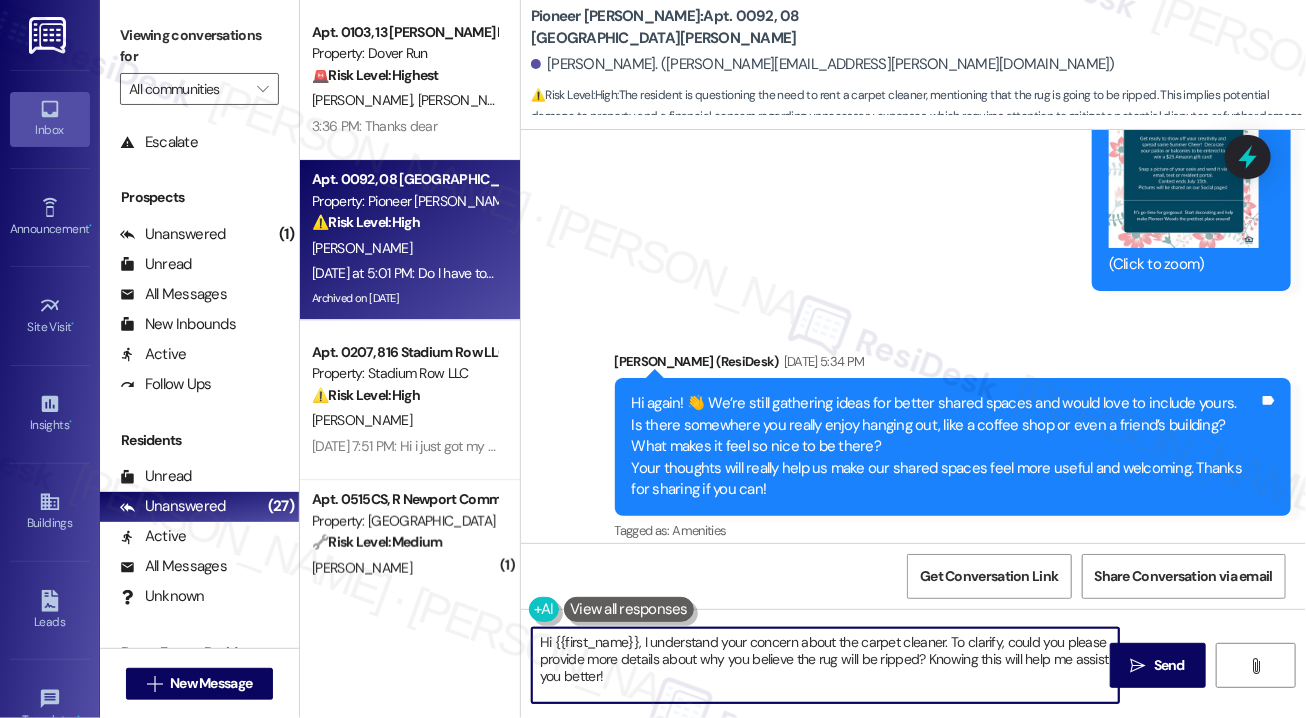 click on "Hi {{first_name}}, I understand your concern about the carpet cleaner. To clarify, could you please provide more details about why you believe the rug will be ripped? Knowing this will help me assist you better!" at bounding box center [825, 665] 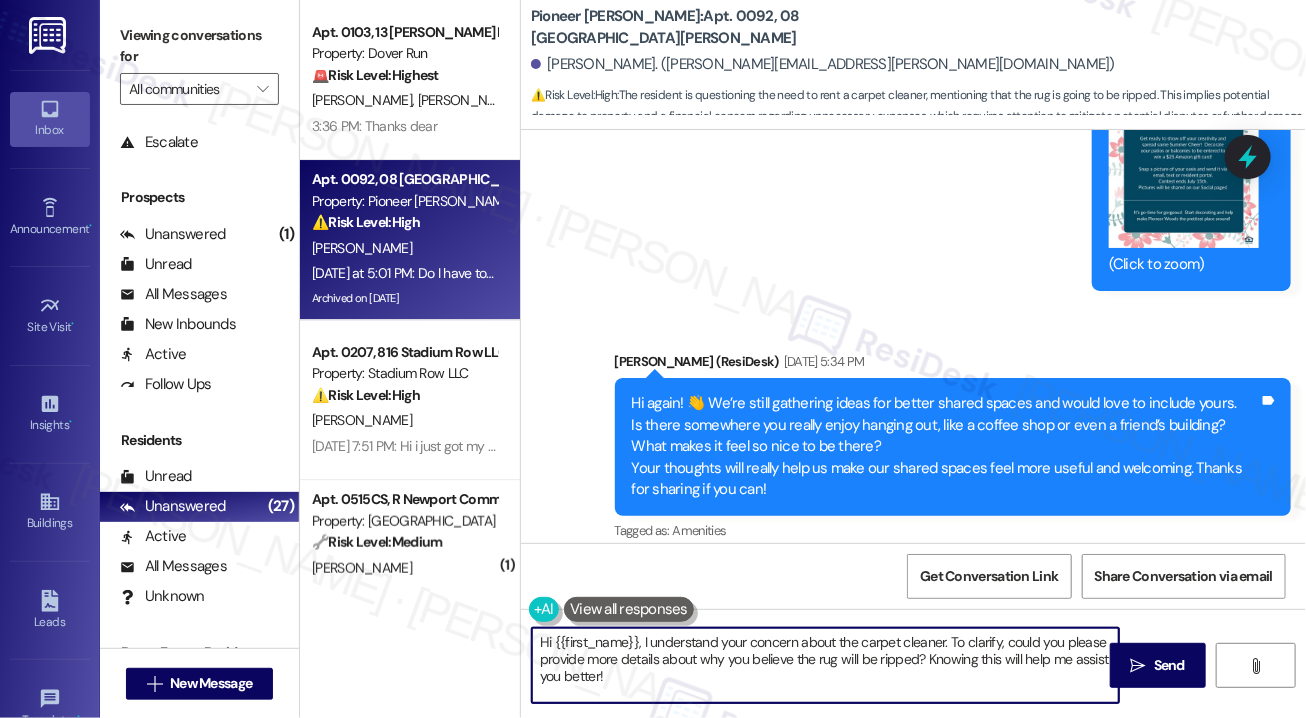 click on "Hi {{first_name}}, I understand your concern about the carpet cleaner. To clarify, could you please provide more details about why you believe the rug will be ripped? Knowing this will help me assist you better!" at bounding box center [825, 665] 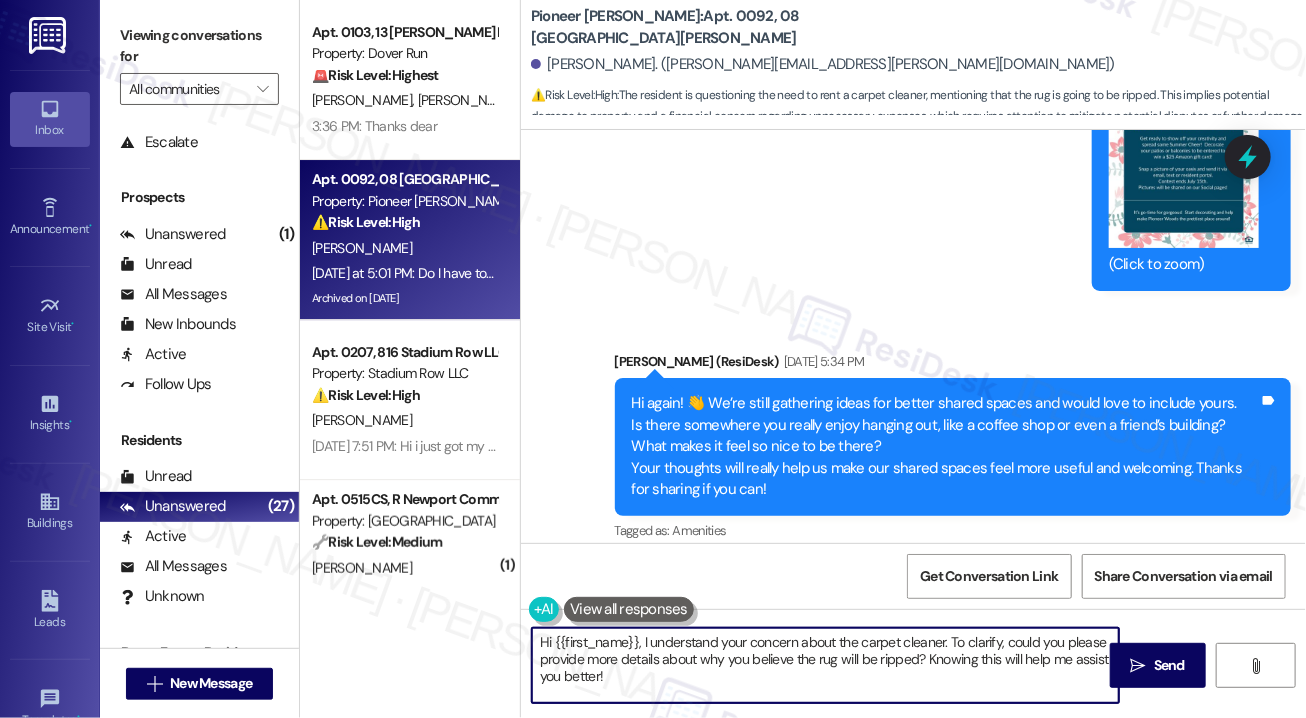 drag, startPoint x: 913, startPoint y: 672, endPoint x: 950, endPoint y: 643, distance: 47.010635 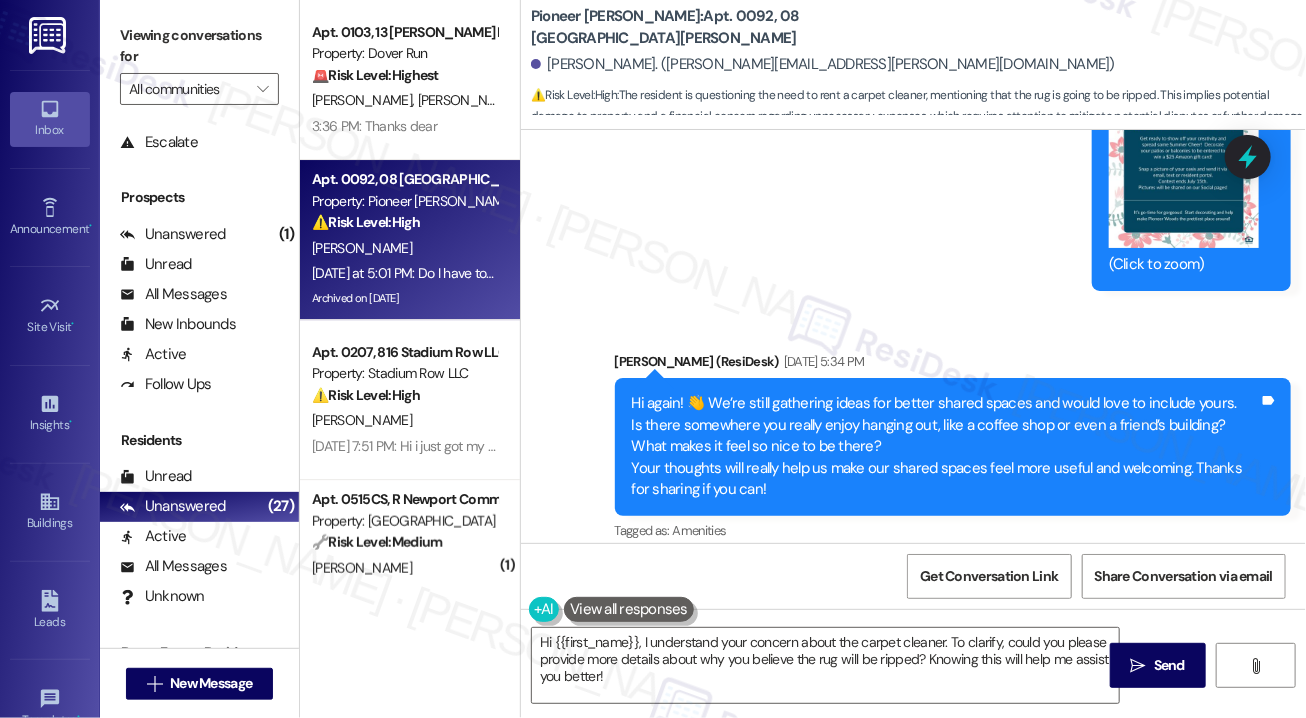 drag, startPoint x: 1200, startPoint y: 296, endPoint x: 1040, endPoint y: 378, distance: 179.78876 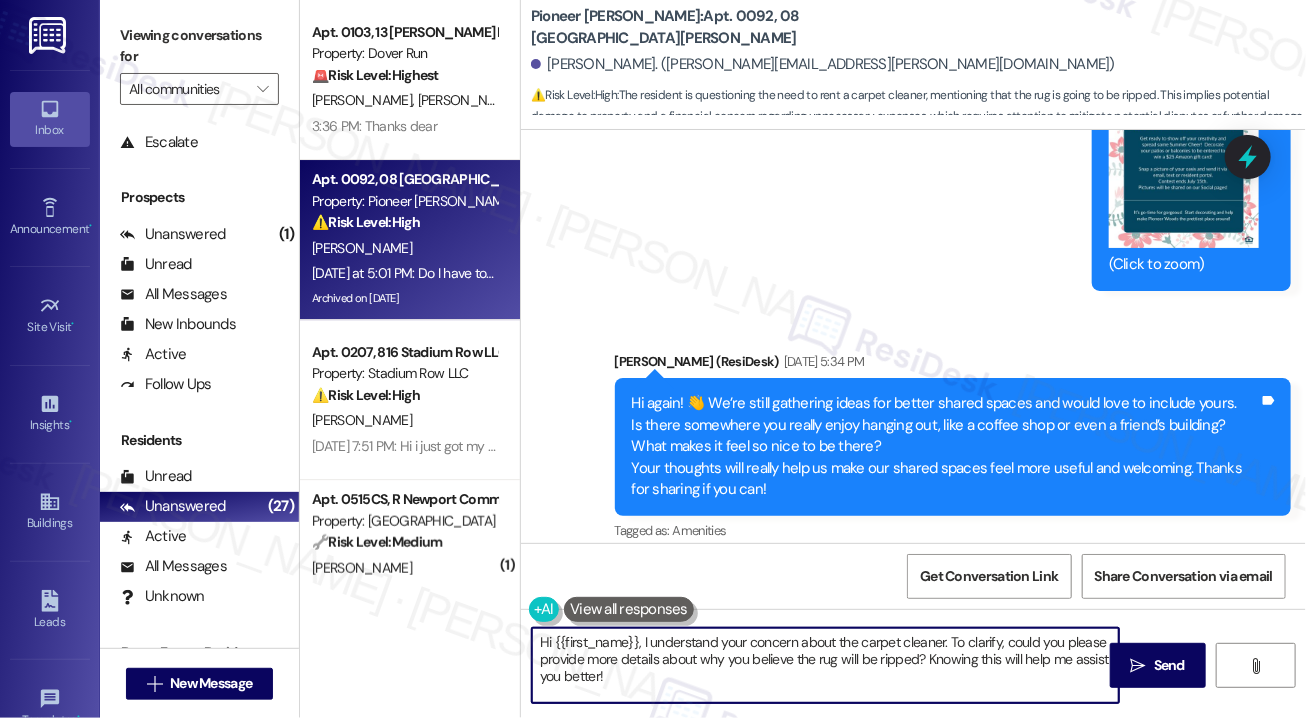 drag, startPoint x: 830, startPoint y: 689, endPoint x: 949, endPoint y: 637, distance: 129.86531 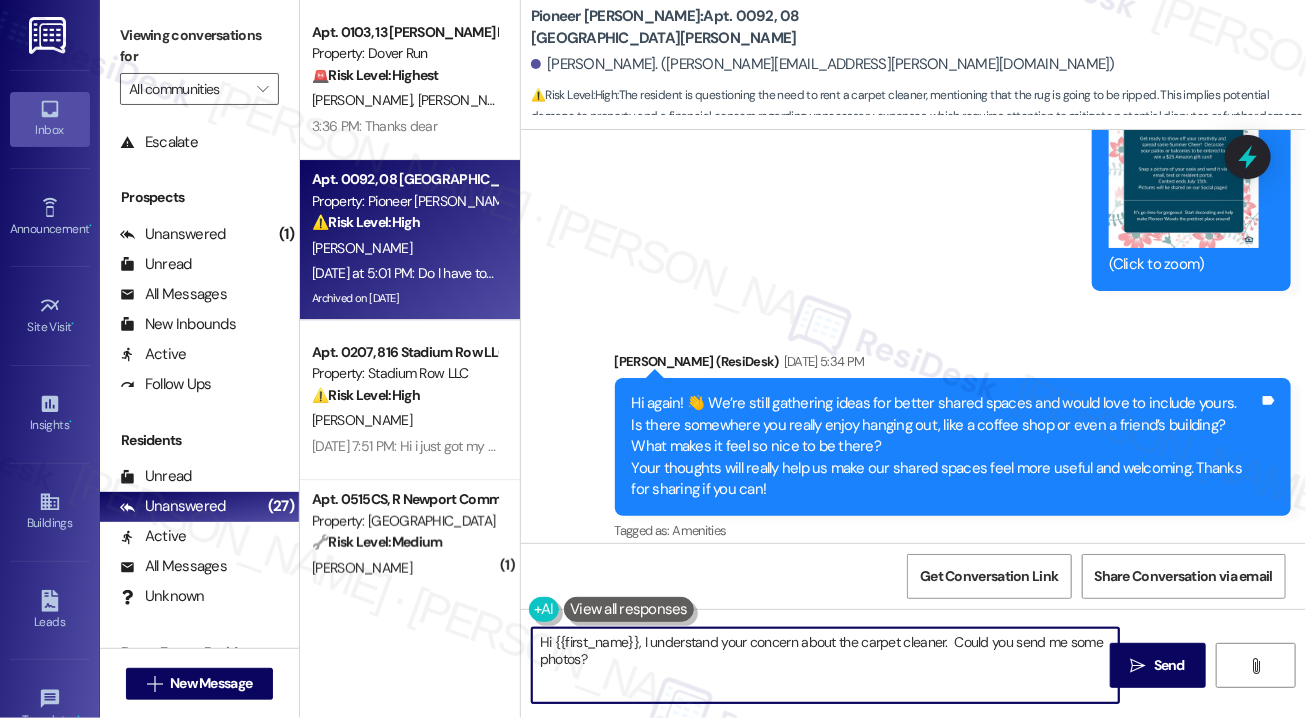 click on "Hi {{first_name}}, I understand your concern about the carpet cleaner.  Could you send me some photos?" at bounding box center [825, 665] 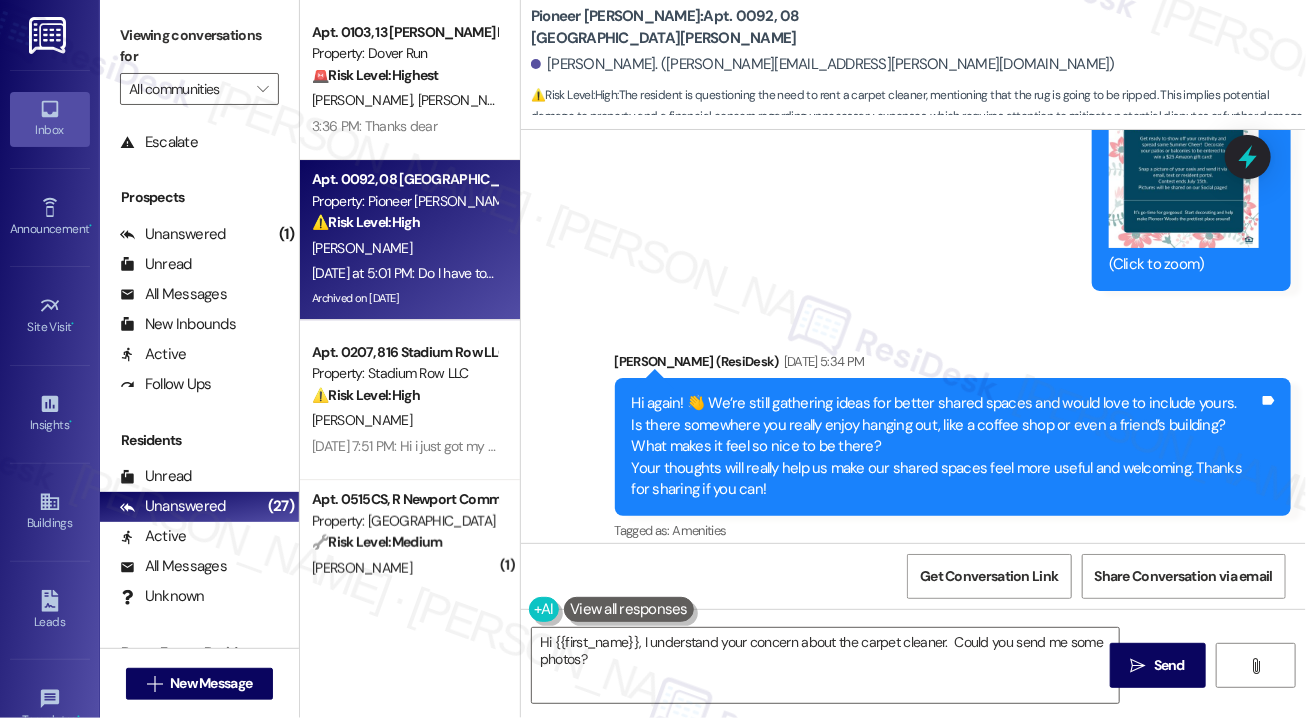click on "Do I have to get one if I know the rug is going to be ripped because im not wasting extra money" at bounding box center [868, 799] 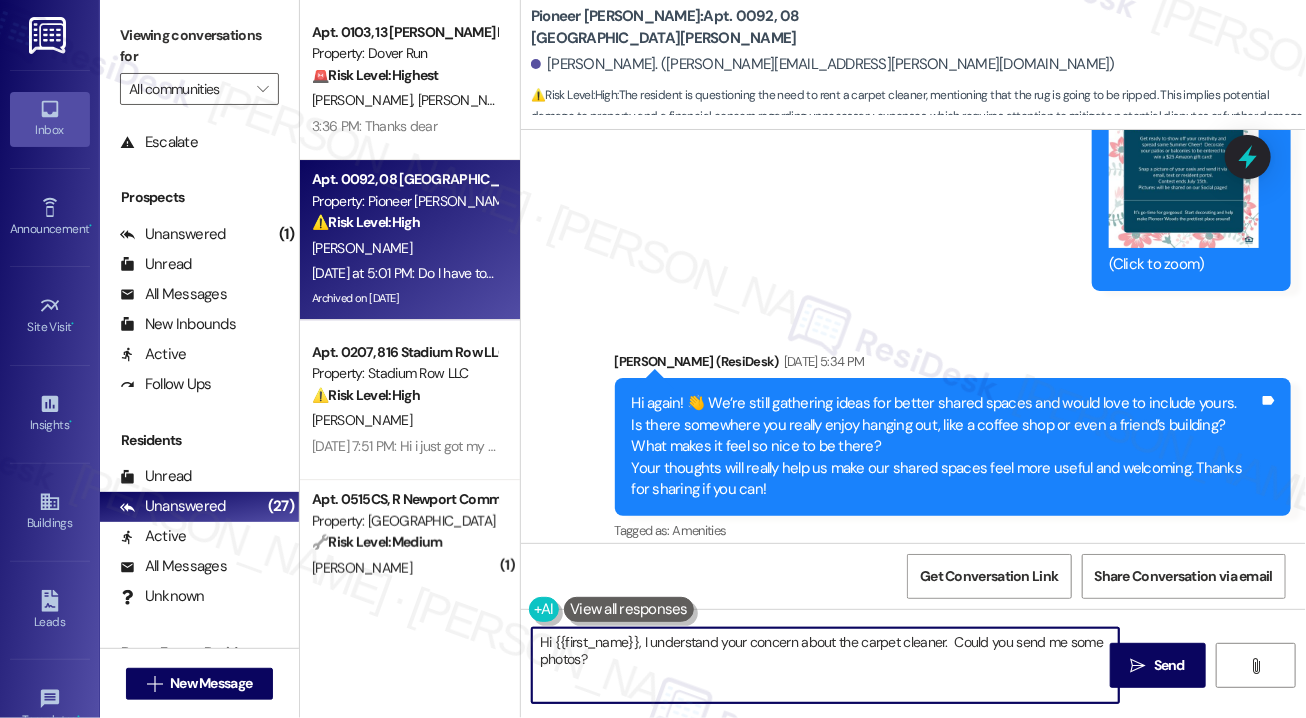 click on "Hi {{first_name}}, I understand your concern about the carpet cleaner.  Could you send me some photos?" at bounding box center (825, 665) 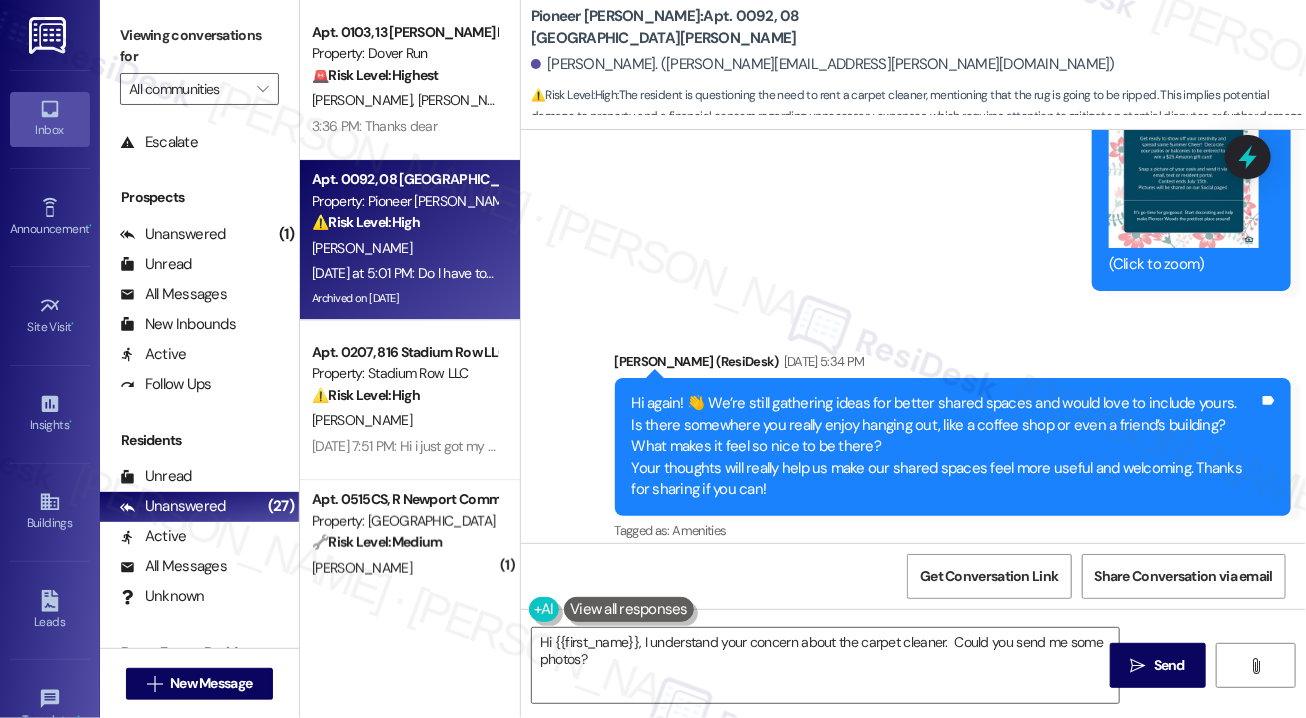 click on "Received via SMS [PERSON_NAME] [DATE] at 5:00 PM Question about the whole carpet cleaner  Tags and notes Tagged as:   Maintenance request Click to highlight conversations about Maintenance request Received via SMS 5:01 PM [PERSON_NAME] Question [DATE] at 5:01 PM Do I have to get one if I know the rug is going to be ripped because im not wasting extra money  Tags and notes Tagged as:   Additional charges Click to highlight conversations about Additional charges" at bounding box center [913, 715] 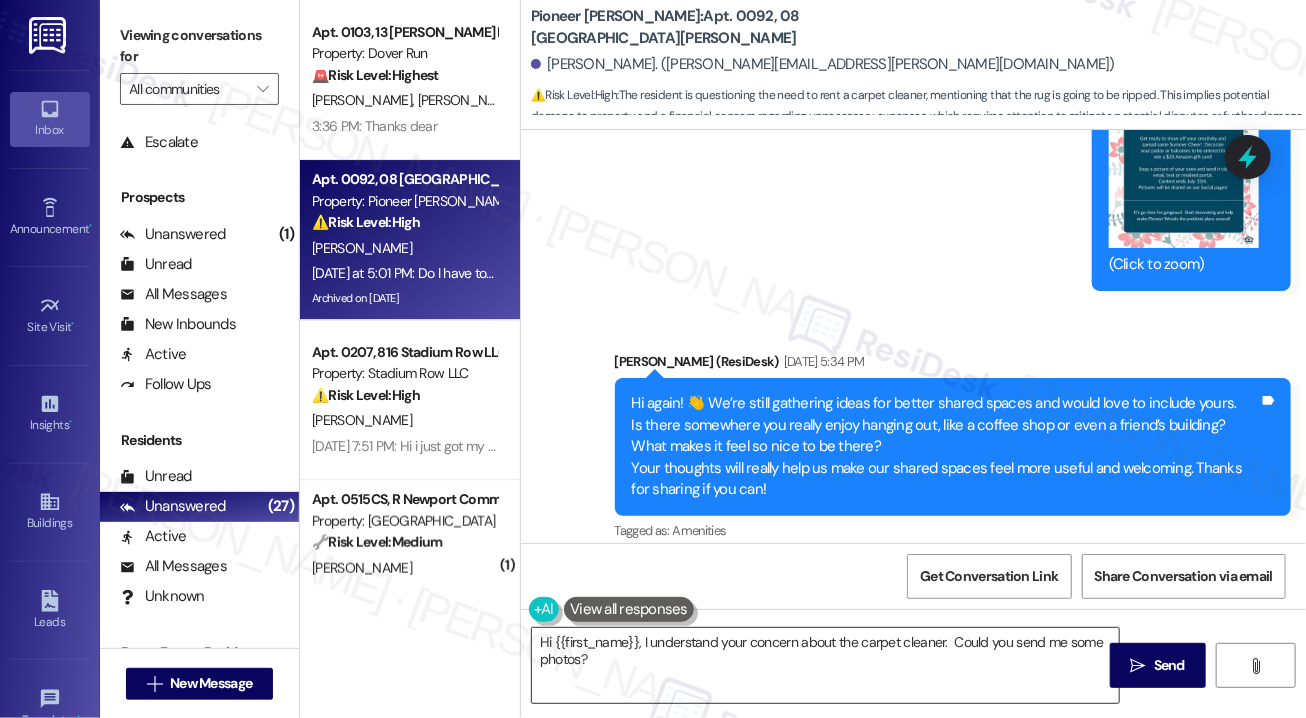 click on "Hi {{first_name}}, I understand your concern about the carpet cleaner.  Could you send me some photos?" at bounding box center (825, 665) 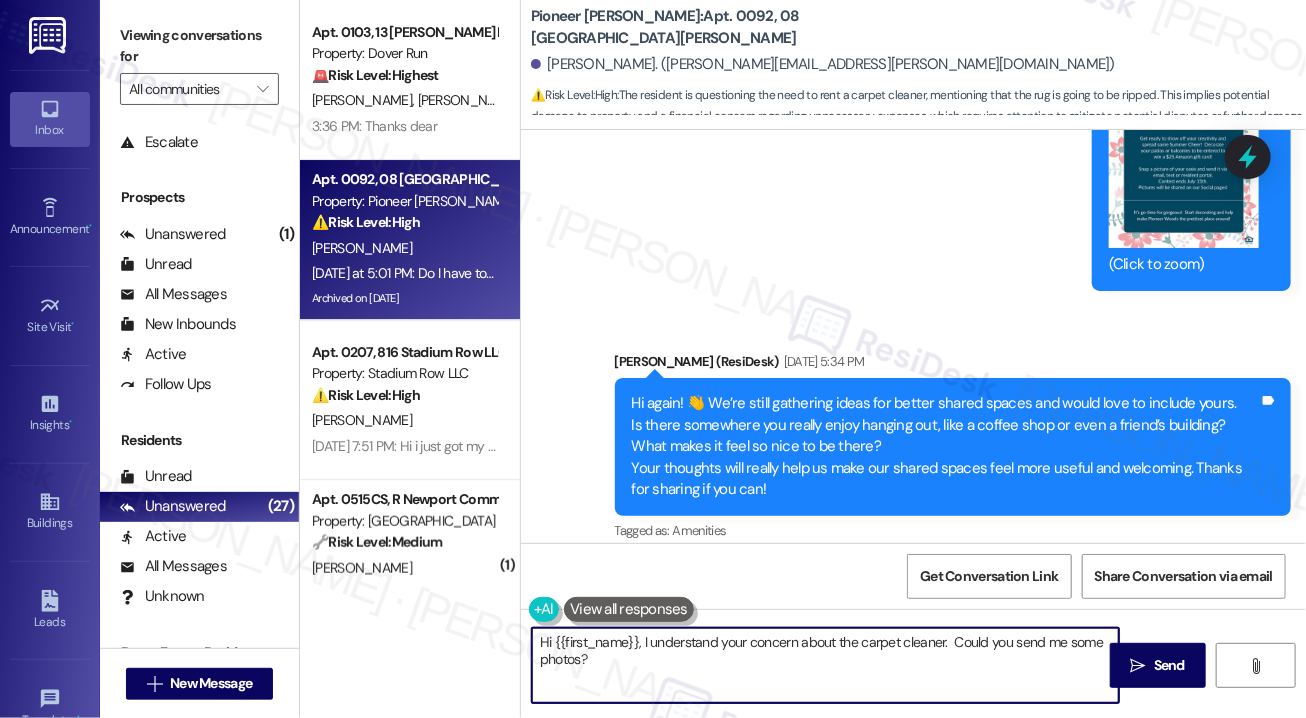 drag, startPoint x: 944, startPoint y: 643, endPoint x: 863, endPoint y: 636, distance: 81.3019 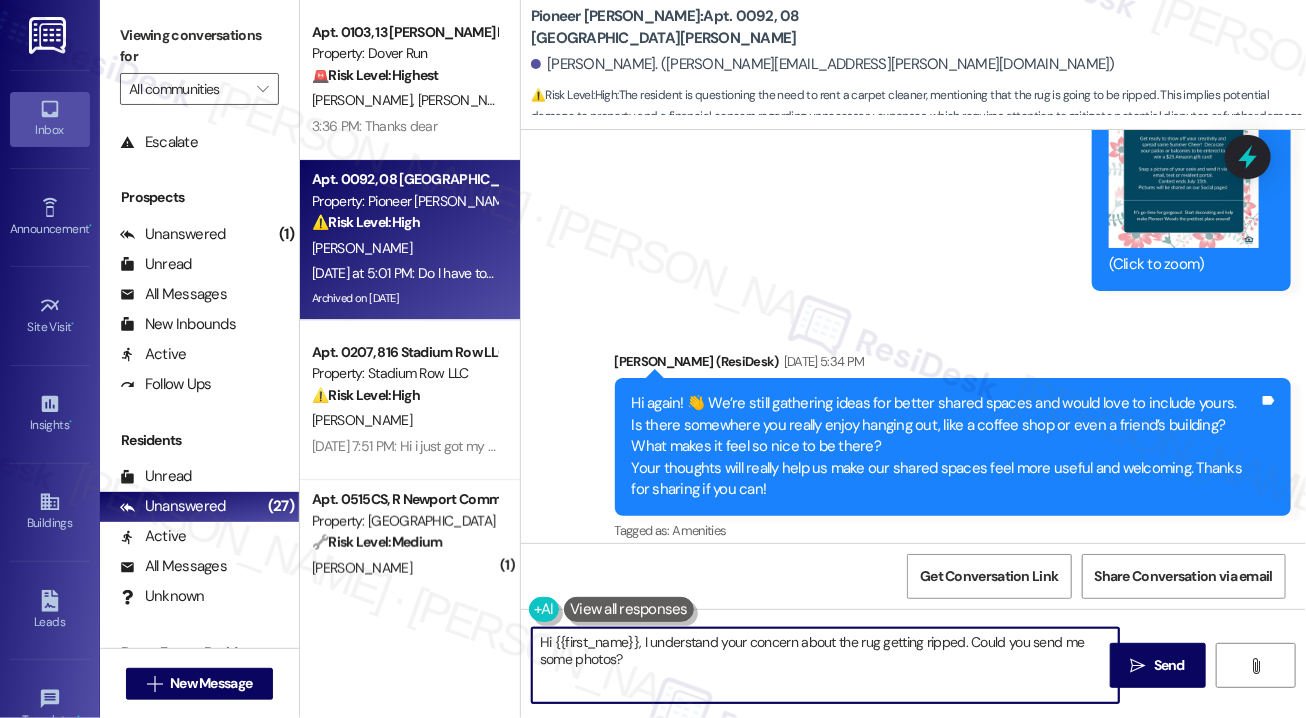 type on "Hi {{first_name}}, I understand your concern about the rug getting ripped. Could you send me some photos?" 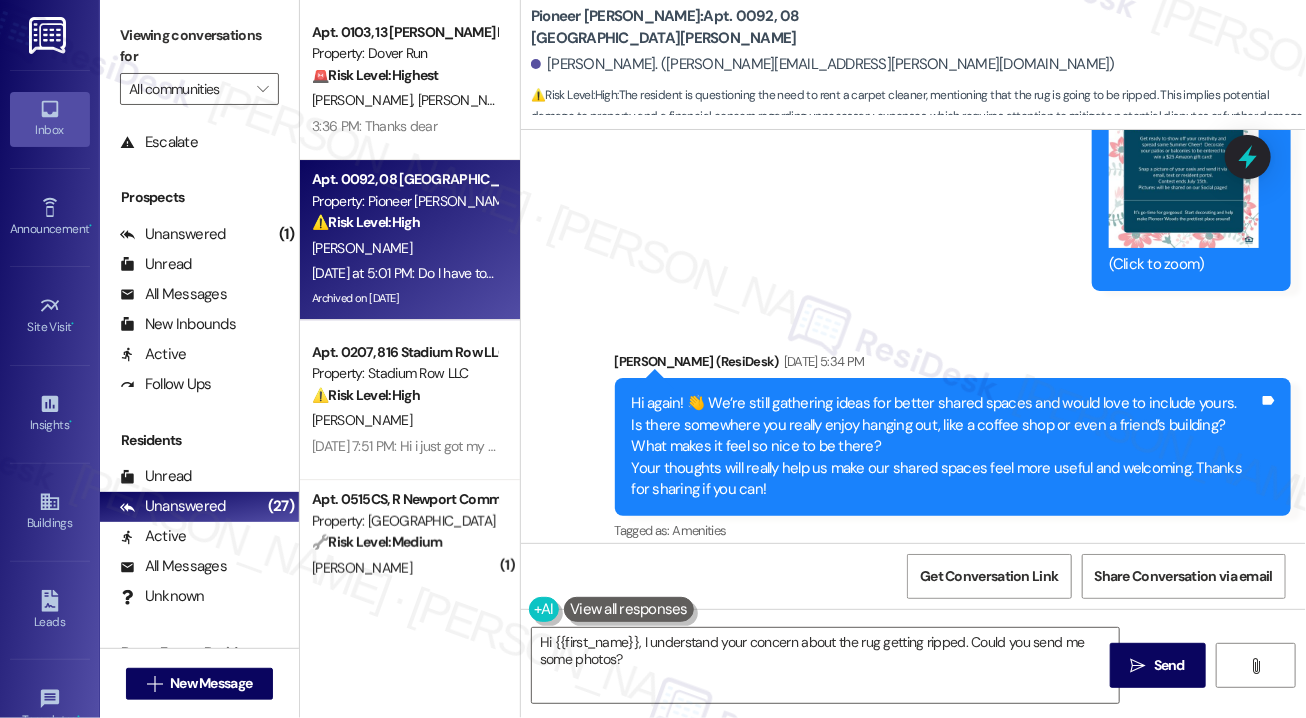 click on "Do I have to get one if I know the rug is going to be ripped because im not wasting extra money" at bounding box center (868, 799) 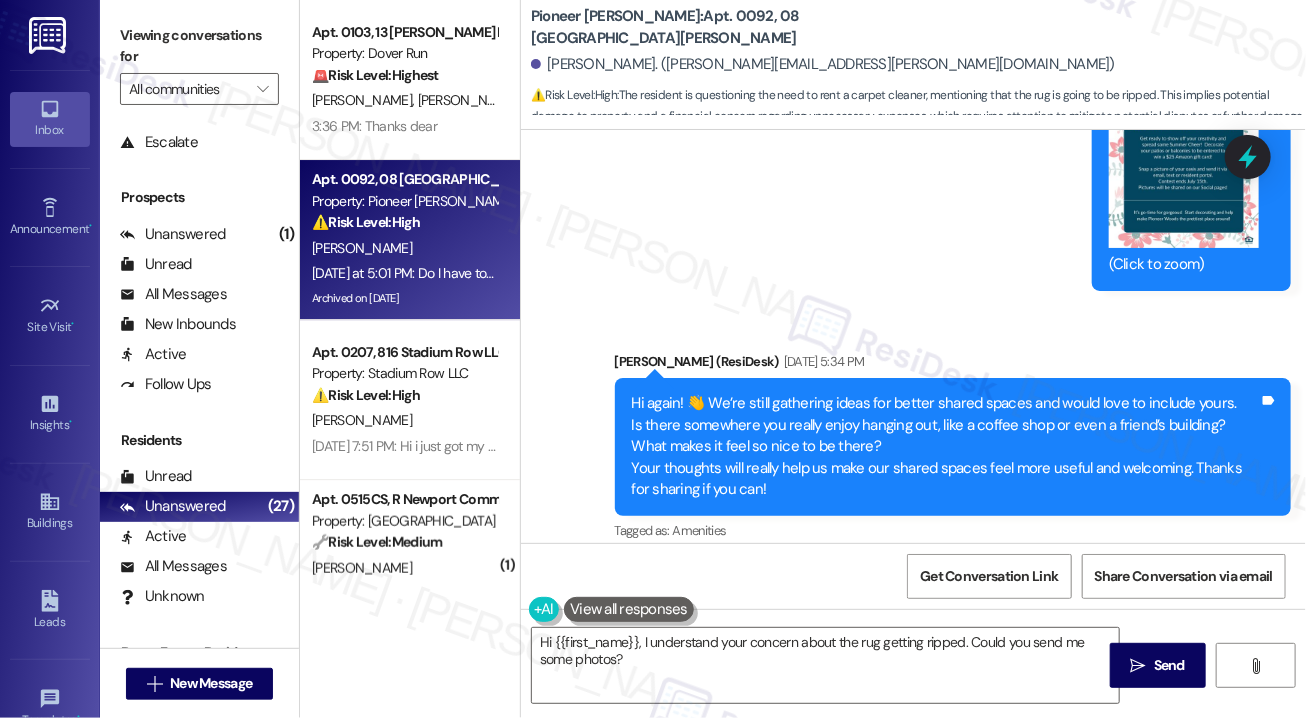 click on "Received via SMS [PERSON_NAME] [DATE] at 5:00 PM Question about the whole carpet cleaner  Tags and notes Tagged as:   Maintenance request Click to highlight conversations about Maintenance request Received via SMS 5:01 PM [PERSON_NAME] Question [DATE] at 5:01 PM Do I have to get one if I know the rug is going to be ripped because im not wasting extra money  Tags and notes Tagged as:   Additional charges Click to highlight conversations about Additional charges" at bounding box center (913, 715) 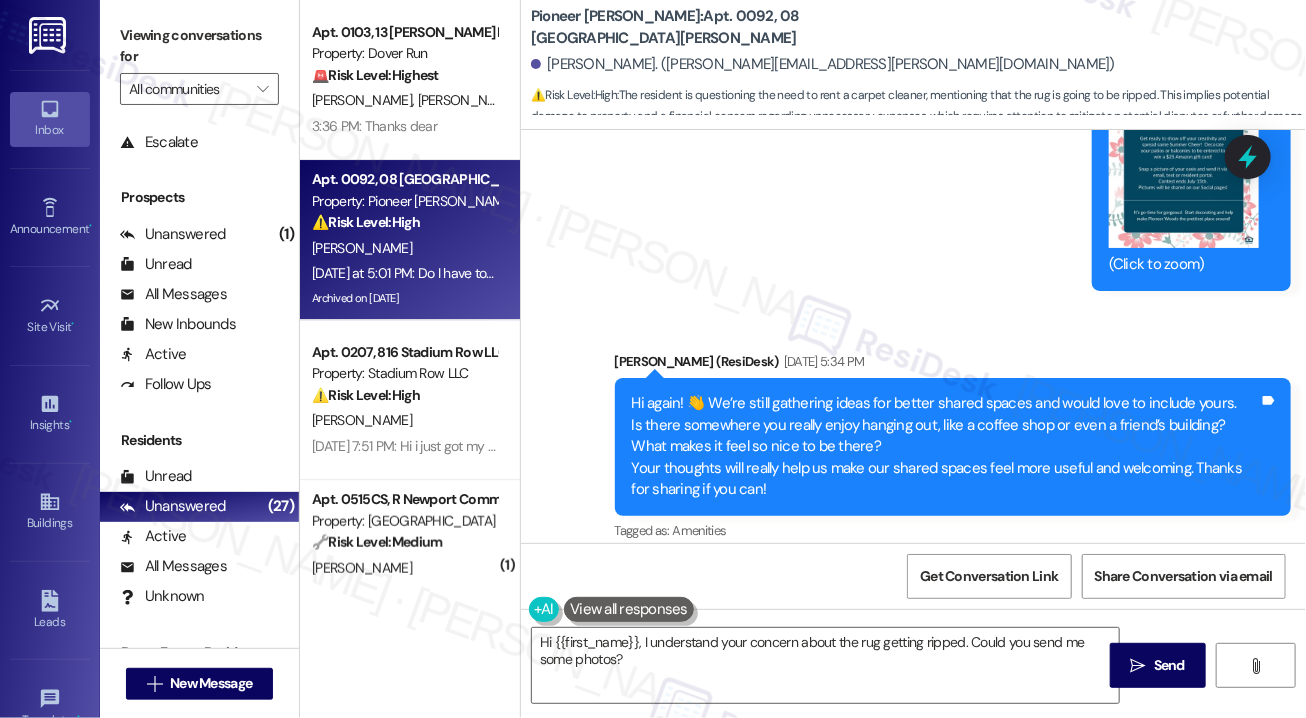 click on "Received via SMS [PERSON_NAME] [DATE] at 5:00 PM Question about the whole carpet cleaner  Tags and notes Tagged as:   Maintenance request Click to highlight conversations about Maintenance request Received via SMS 5:01 PM [PERSON_NAME] Question [DATE] at 5:01 PM Do I have to get one if I know the rug is going to be ripped because im not wasting extra money  Tags and notes Tagged as:   Additional charges Click to highlight conversations about Additional charges" at bounding box center [913, 715] 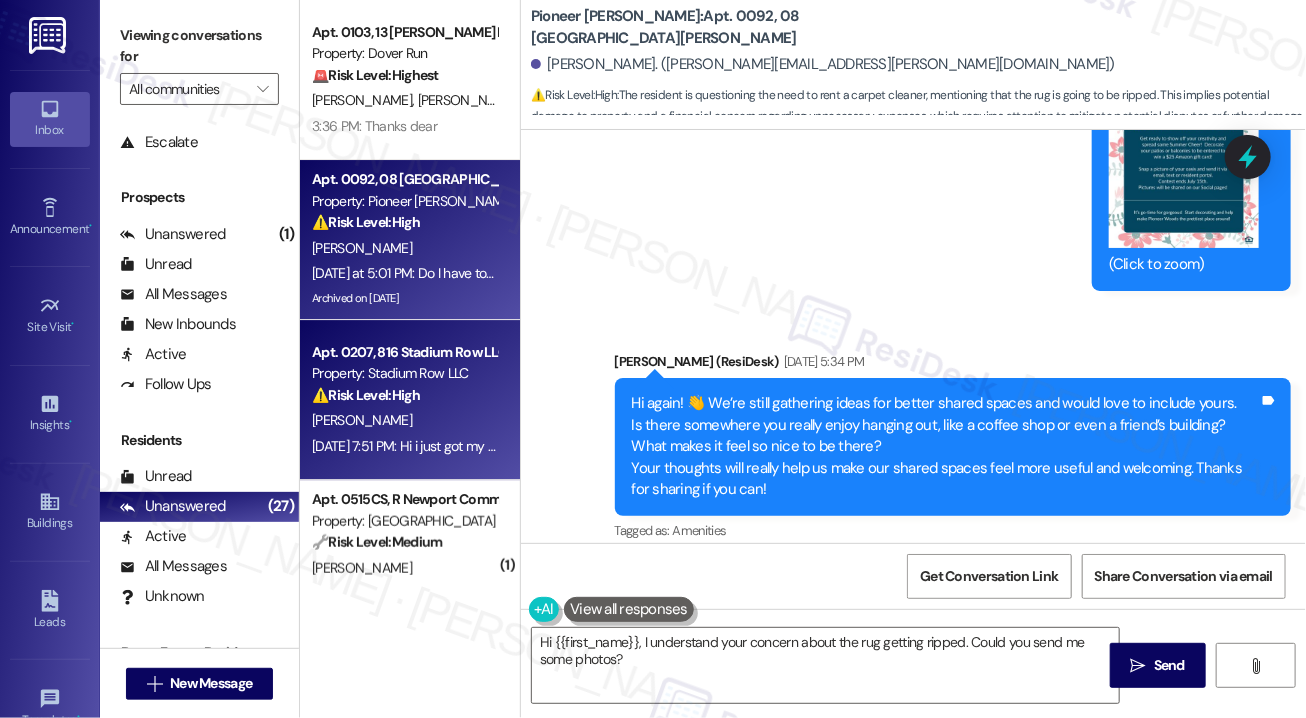 copy on "Do I have to get one if I know the rug is going to be ripped because im not wasting extra money  Tags and notes" 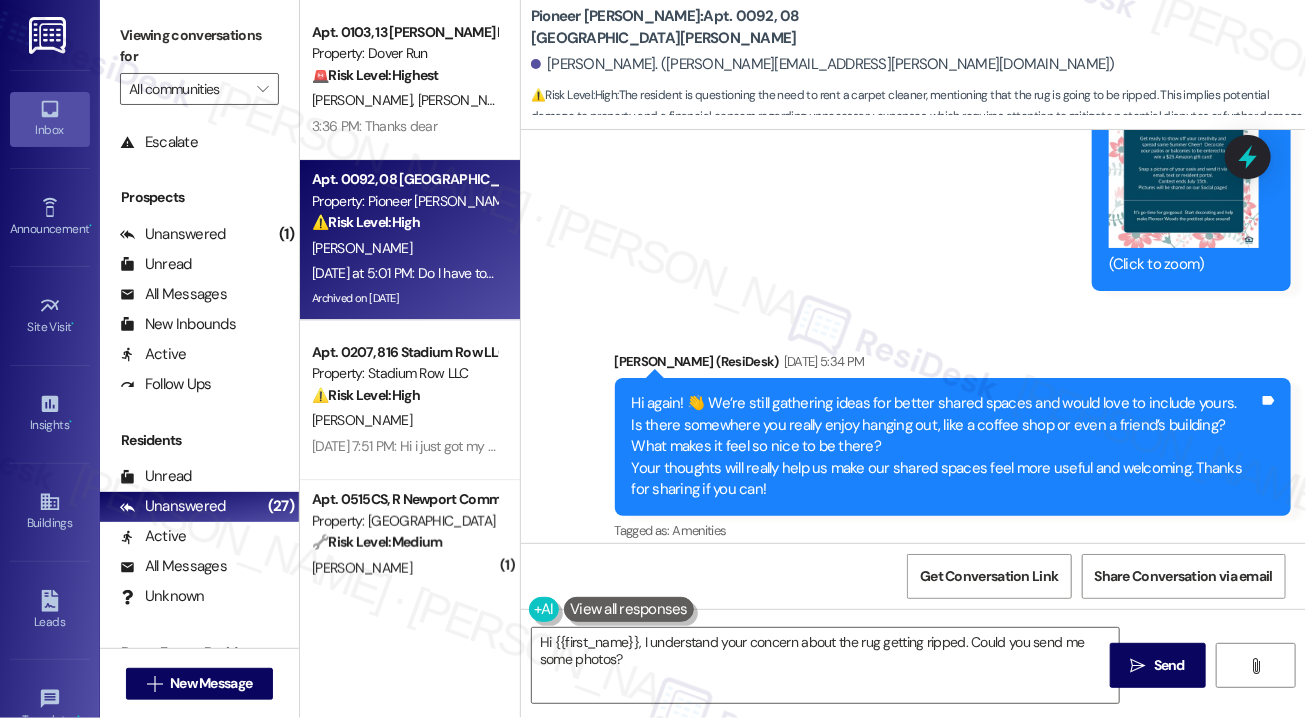 click on "Received via SMS [PERSON_NAME] [DATE] at 5:00 PM Question about the whole carpet cleaner  Tags and notes Tagged as:   Maintenance request Click to highlight conversations about Maintenance request Received via SMS 5:01 PM [PERSON_NAME] Question [DATE] at 5:01 PM Do I have to get one if I know the rug is going to be ripped because im not wasting extra money  Tags and notes Tagged as:   Additional charges Click to highlight conversations about Additional charges" at bounding box center (913, 715) 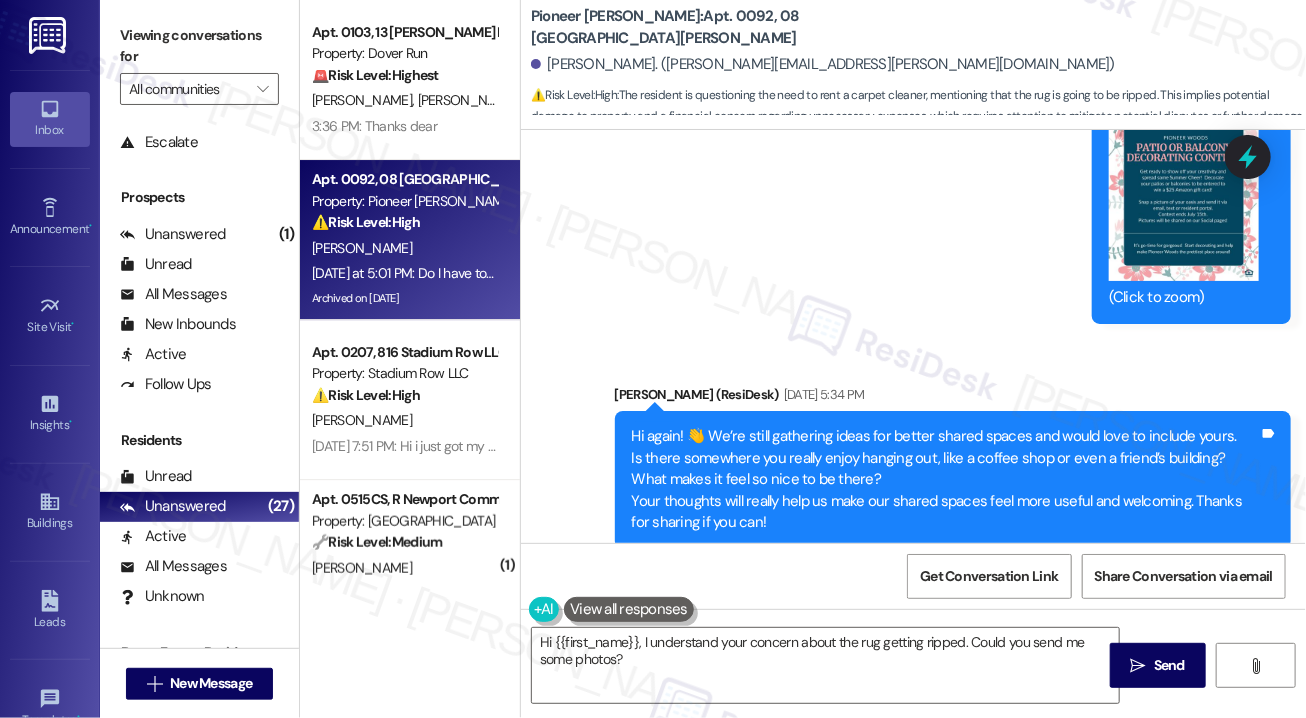 scroll, scrollTop: 41140, scrollLeft: 0, axis: vertical 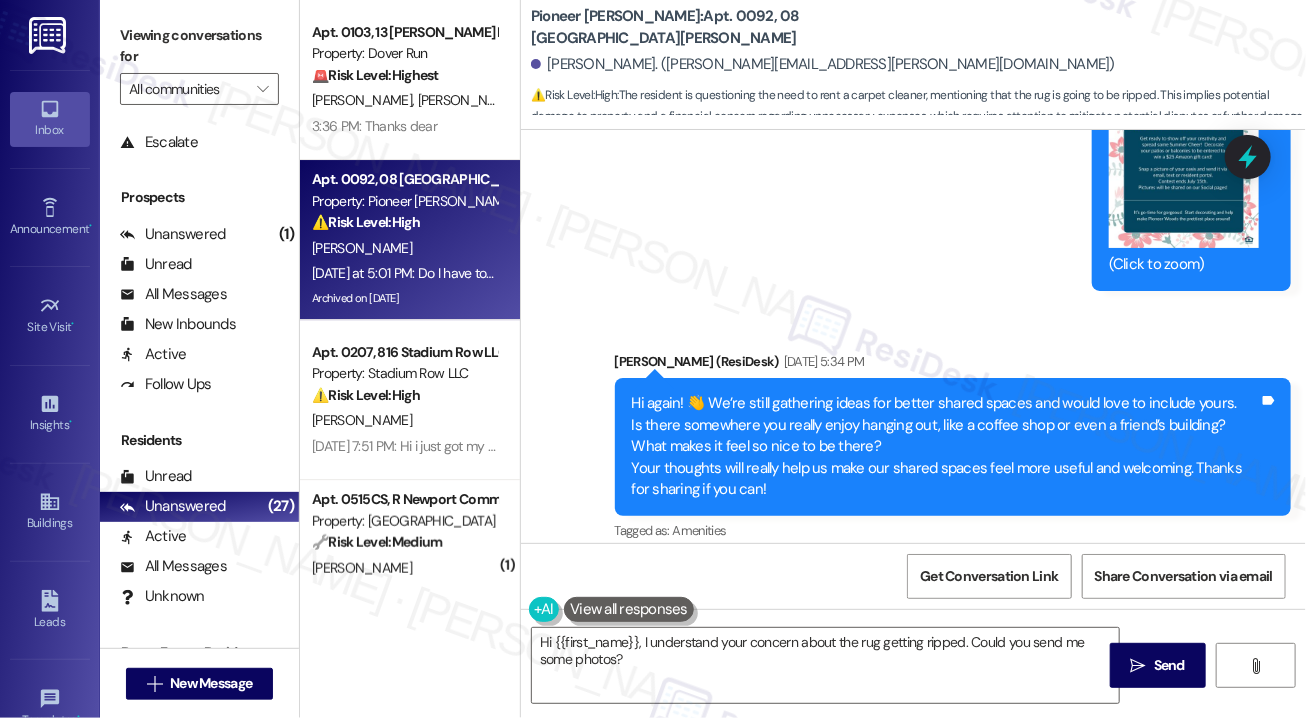 click on "Do I have to get one if I know the rug is going to be ripped because im not wasting extra money" at bounding box center [868, 799] 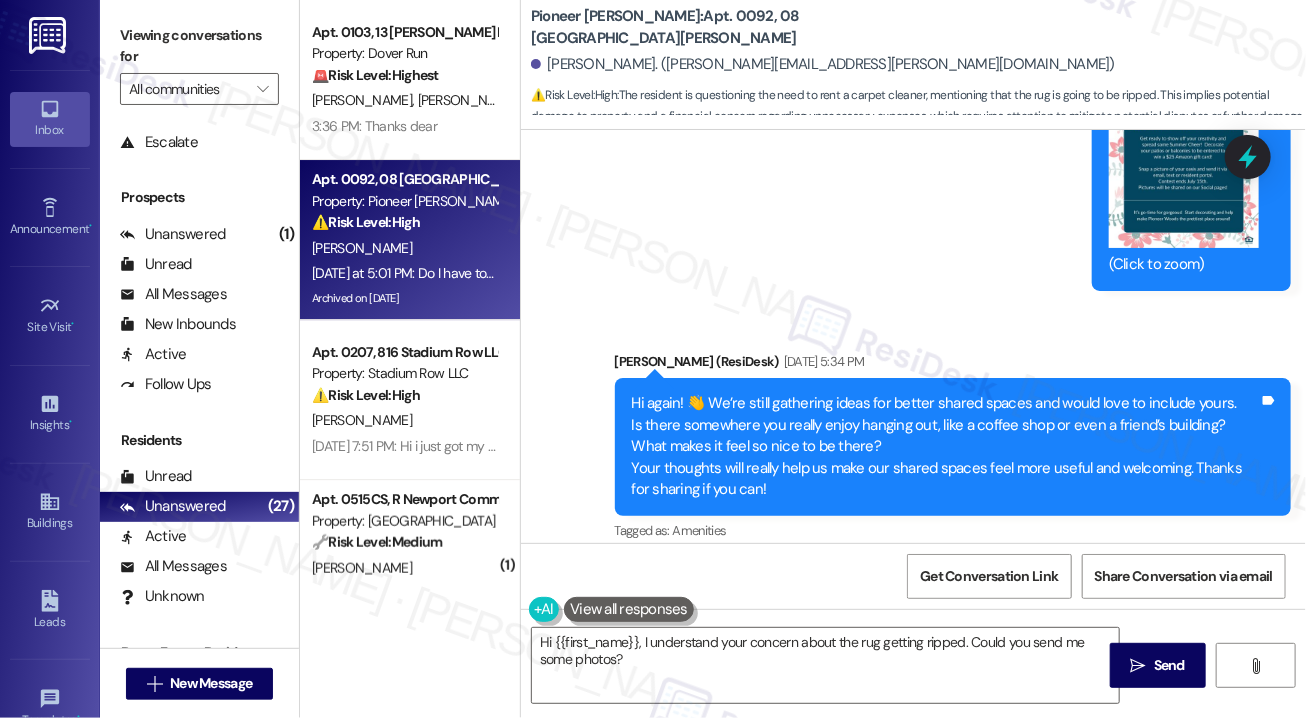 click on "Question about the whole carpet cleaner  Tags and notes" at bounding box center [707, 658] 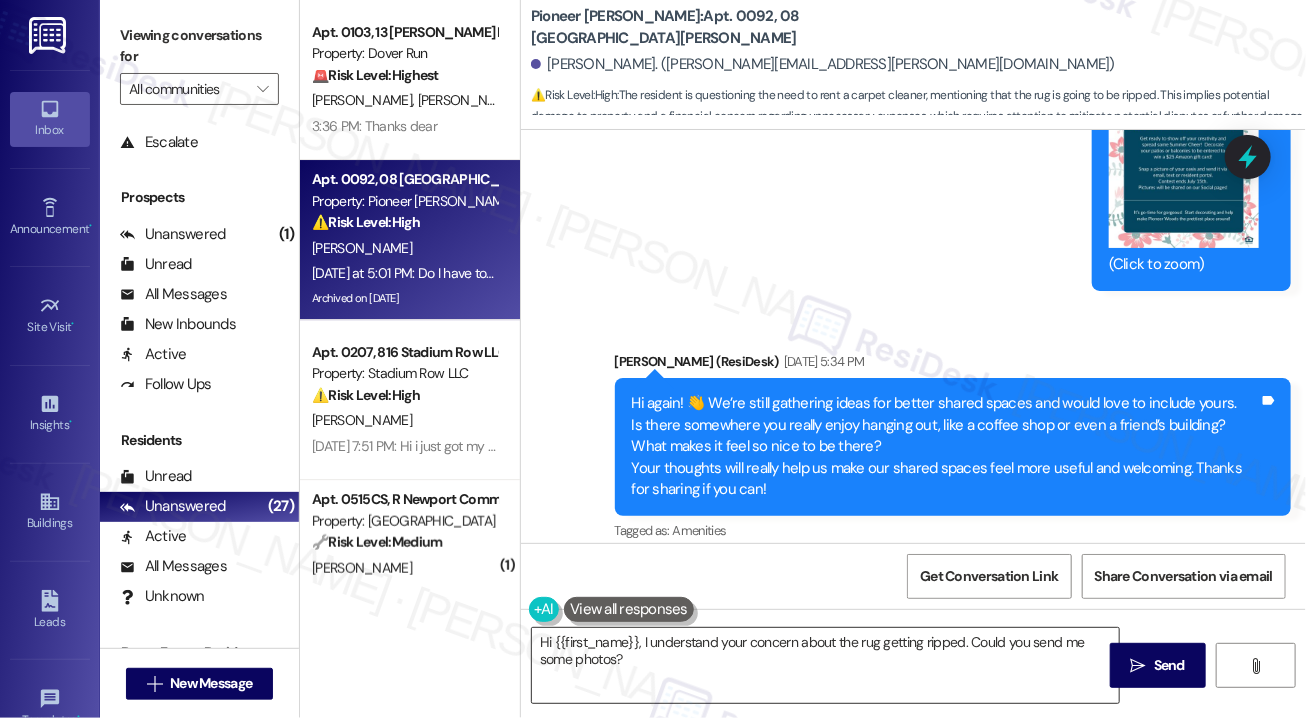click on "Hi {{first_name}}, I understand your concern about the rug getting ripped. Could you send me some photos?" at bounding box center [825, 665] 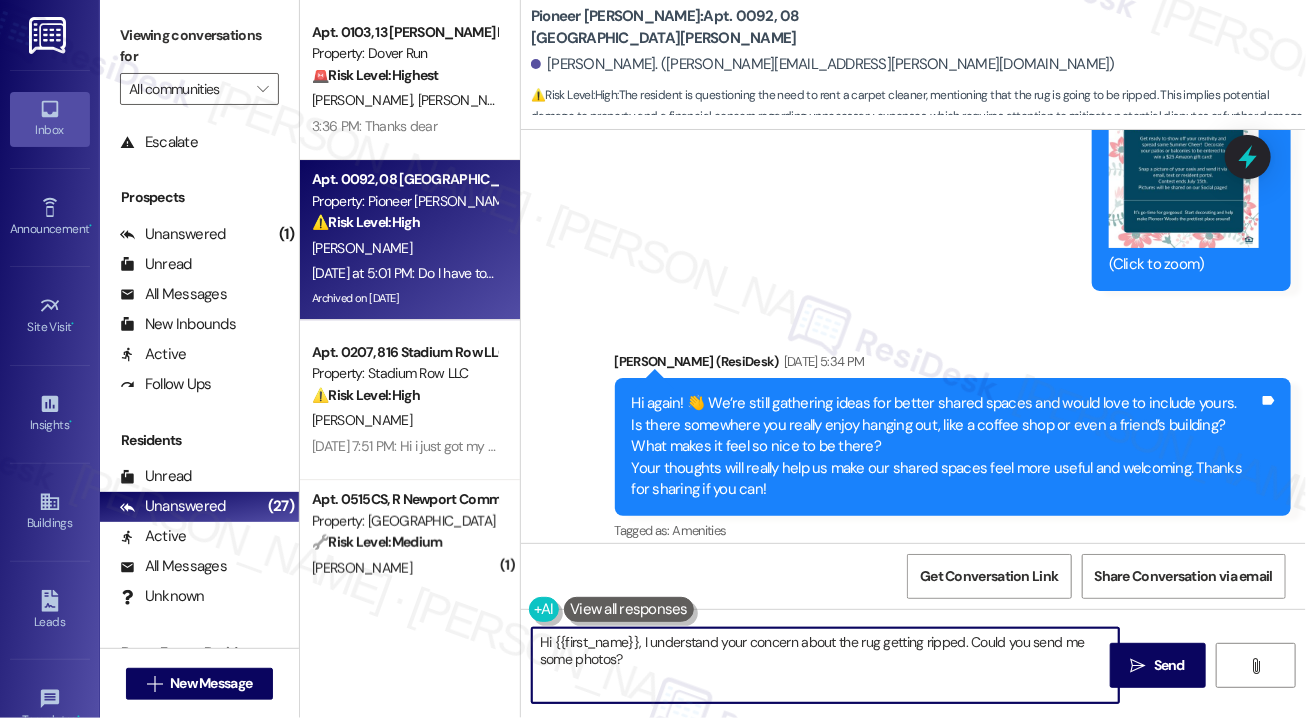 click at bounding box center [629, 609] 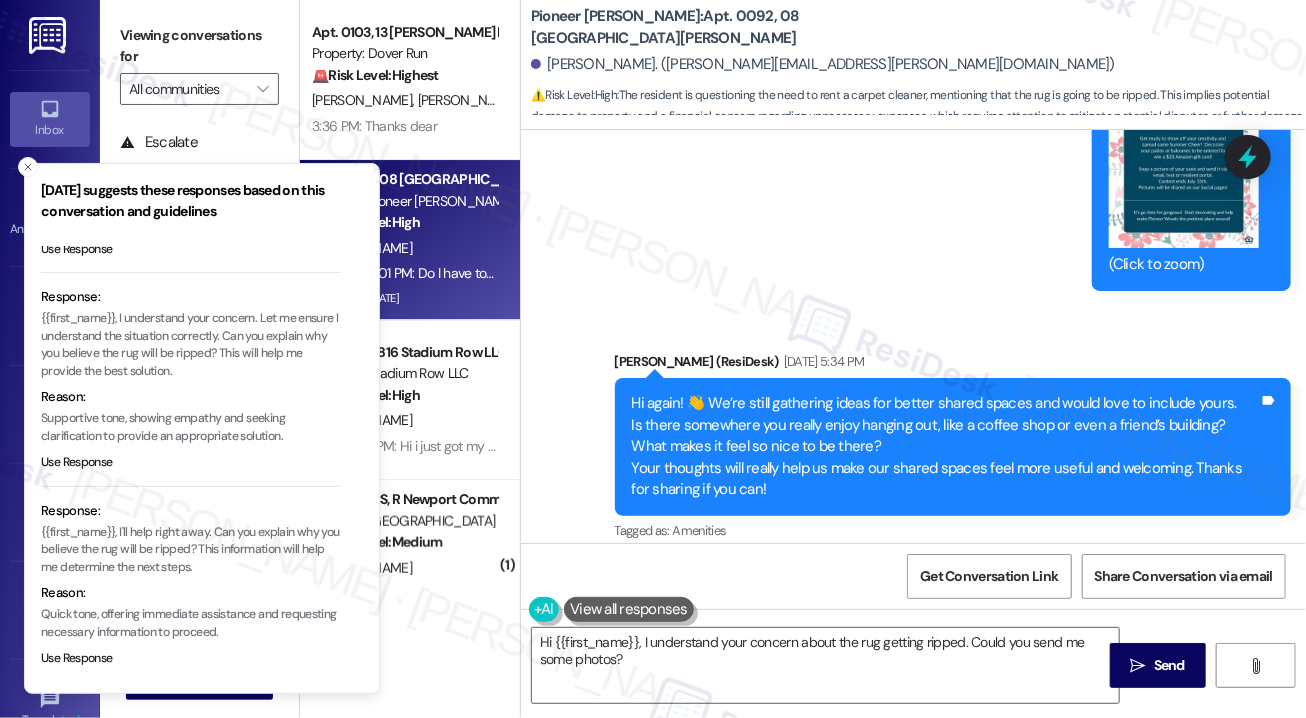 scroll, scrollTop: 200, scrollLeft: 0, axis: vertical 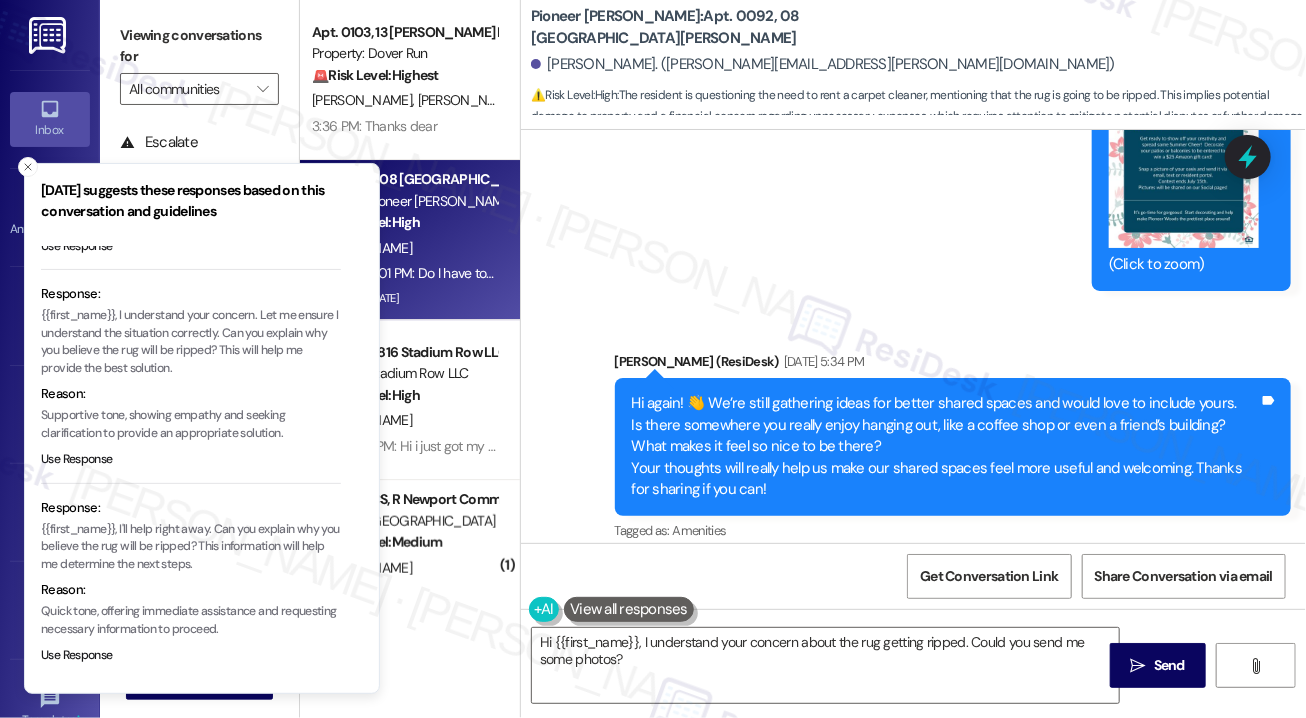 click on "Received via SMS [PERSON_NAME] [DATE] at 5:00 PM Question about the whole carpet cleaner  Tags and notes Tagged as:   Maintenance request Click to highlight conversations about Maintenance request Received via SMS 5:01 PM [PERSON_NAME] Question [DATE] at 5:01 PM Do I have to get one if I know the rug is going to be ripped because im not wasting extra money  Tags and notes Tagged as:   Additional charges Click to highlight conversations about Additional charges" at bounding box center (913, 715) 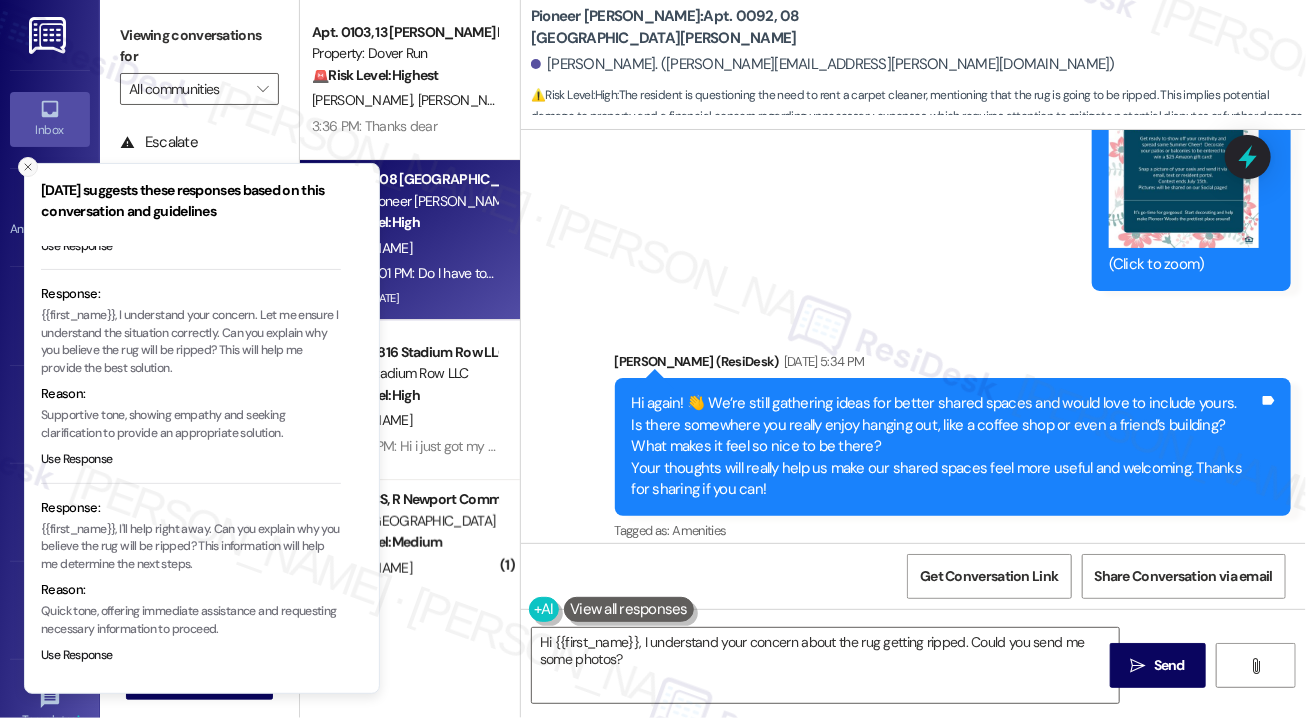 click 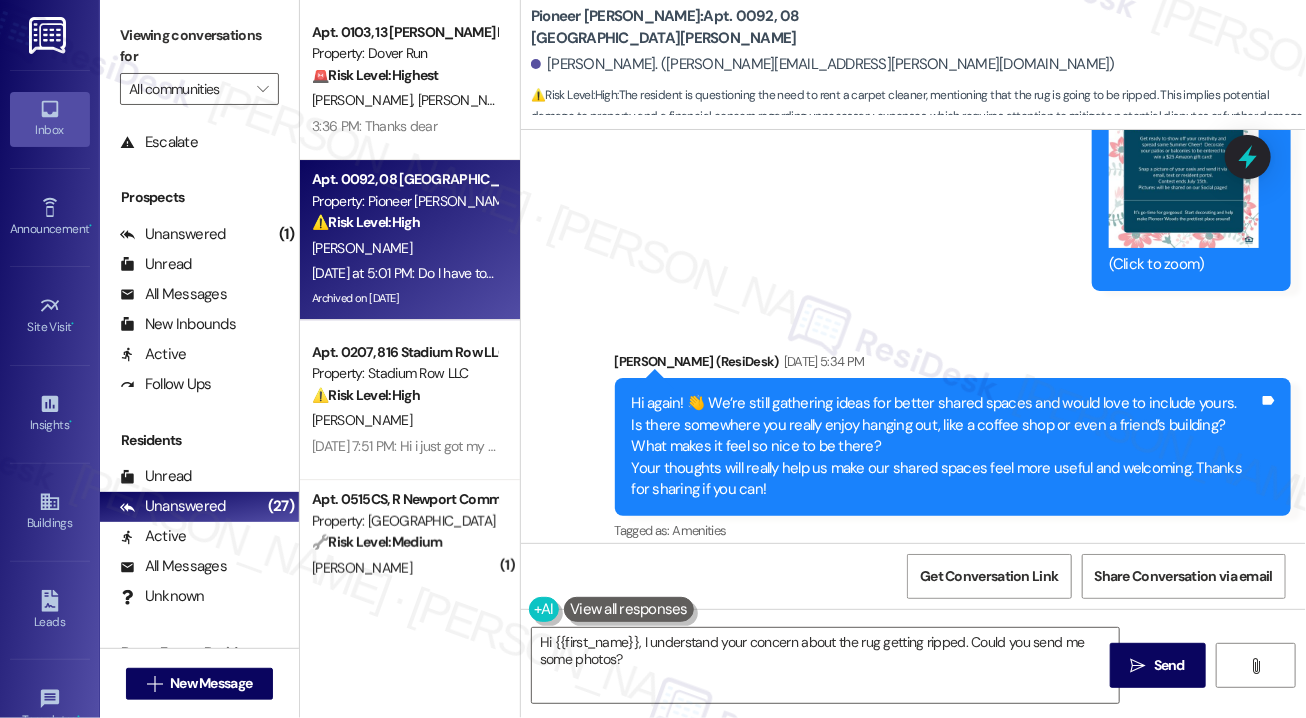 click at bounding box center [629, 609] 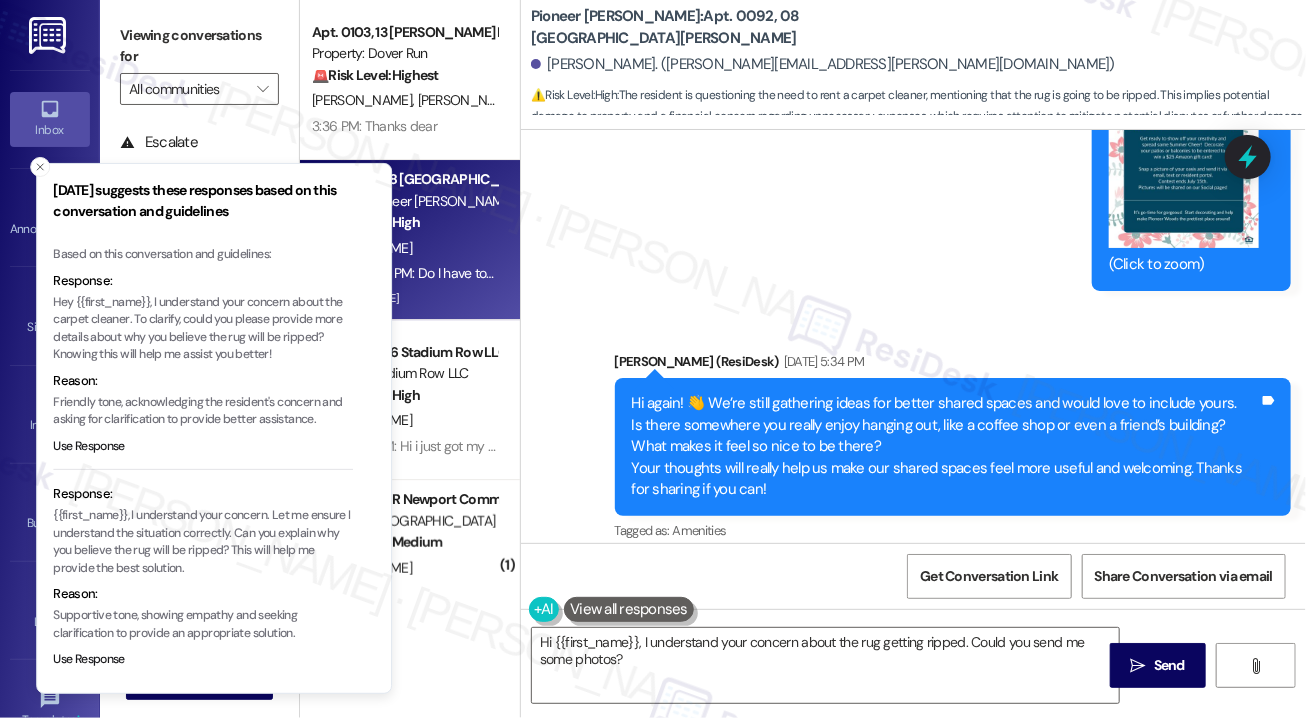 drag, startPoint x: 140, startPoint y: 316, endPoint x: 187, endPoint y: 321, distance: 47.26521 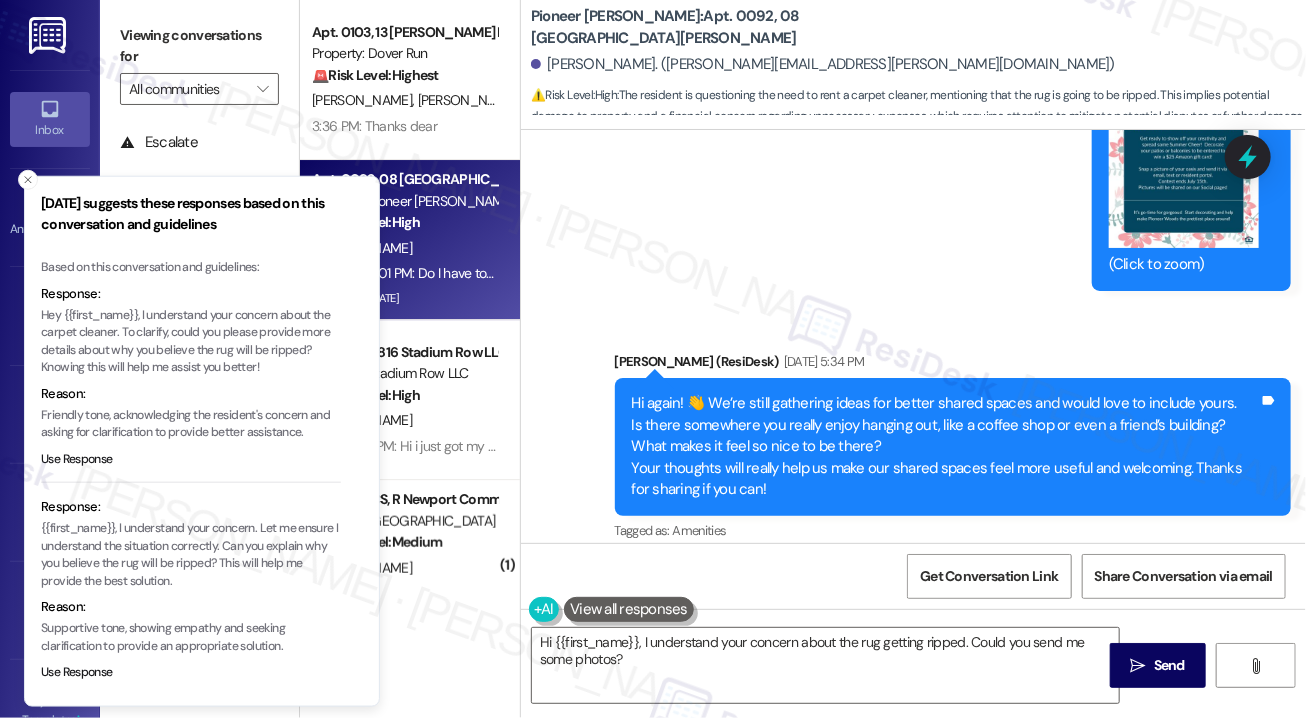 drag, startPoint x: 141, startPoint y: 299, endPoint x: 166, endPoint y: 313, distance: 28.653097 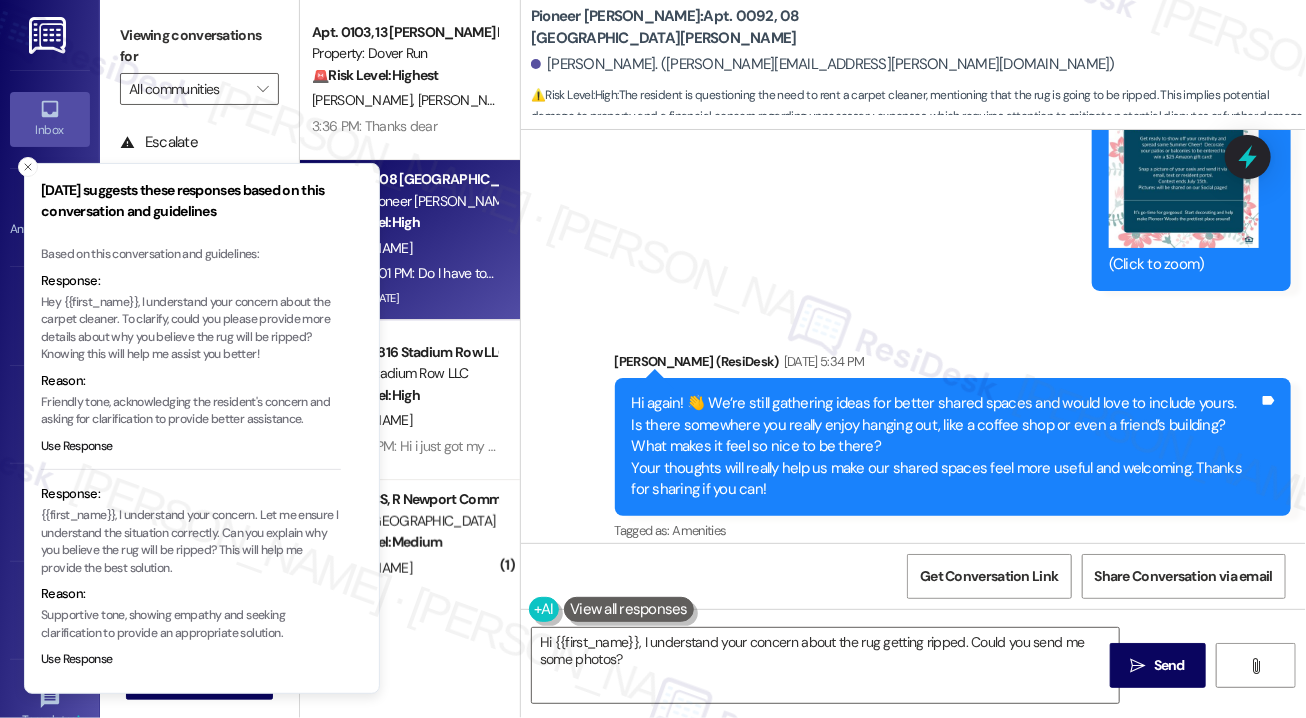 click on "Hey {{first_name}}, I understand your concern about the carpet cleaner. To clarify, could you please provide more details about why you believe the rug will be ripped? Knowing this will help me assist you better!" at bounding box center [191, 329] 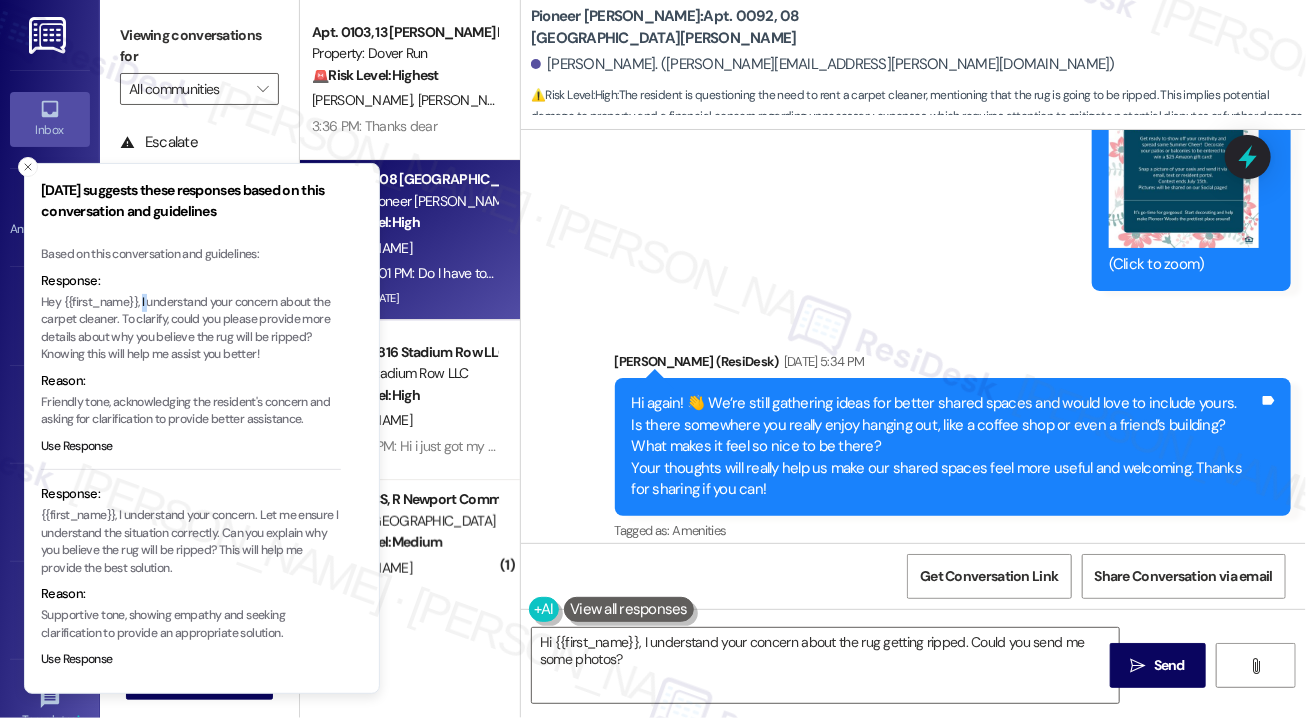 click on "Hey {{first_name}}, I understand your concern about the carpet cleaner. To clarify, could you please provide more details about why you believe the rug will be ripped? Knowing this will help me assist you better!" at bounding box center (191, 329) 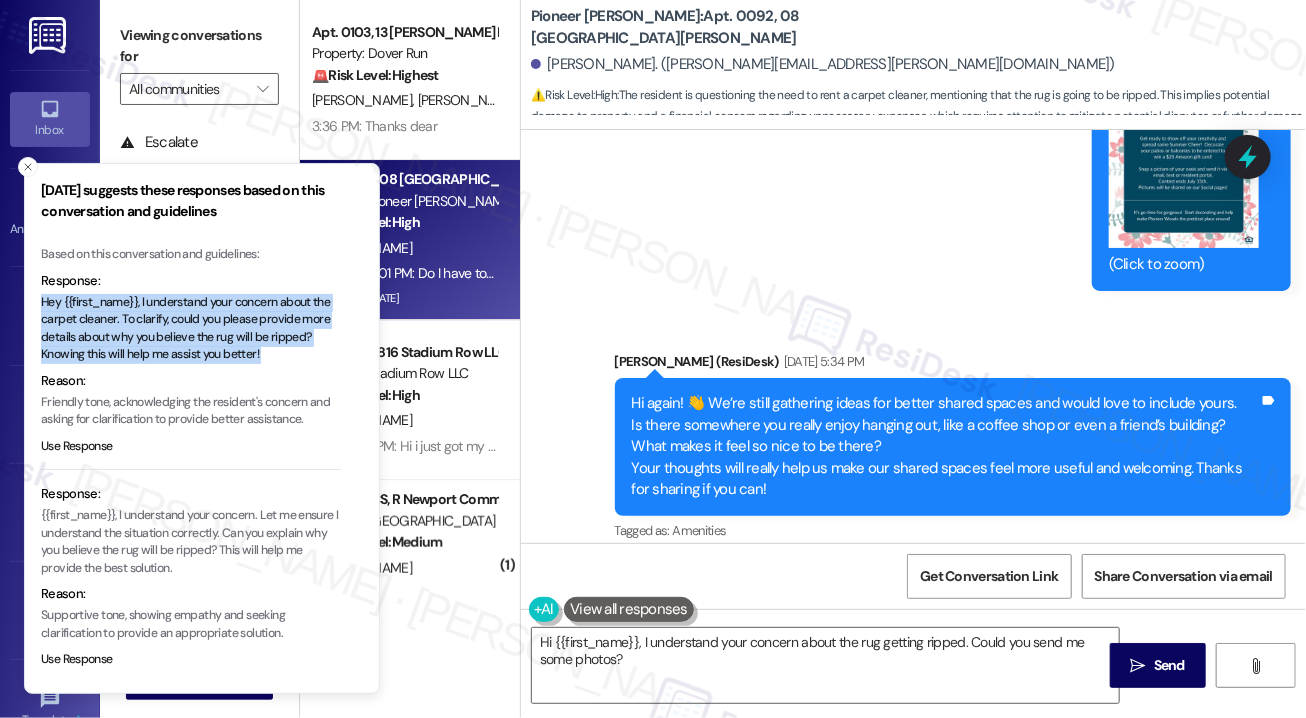 click on "Hey {{first_name}}, I understand your concern about the carpet cleaner. To clarify, could you please provide more details about why you believe the rug will be ripped? Knowing this will help me assist you better!" at bounding box center [191, 329] 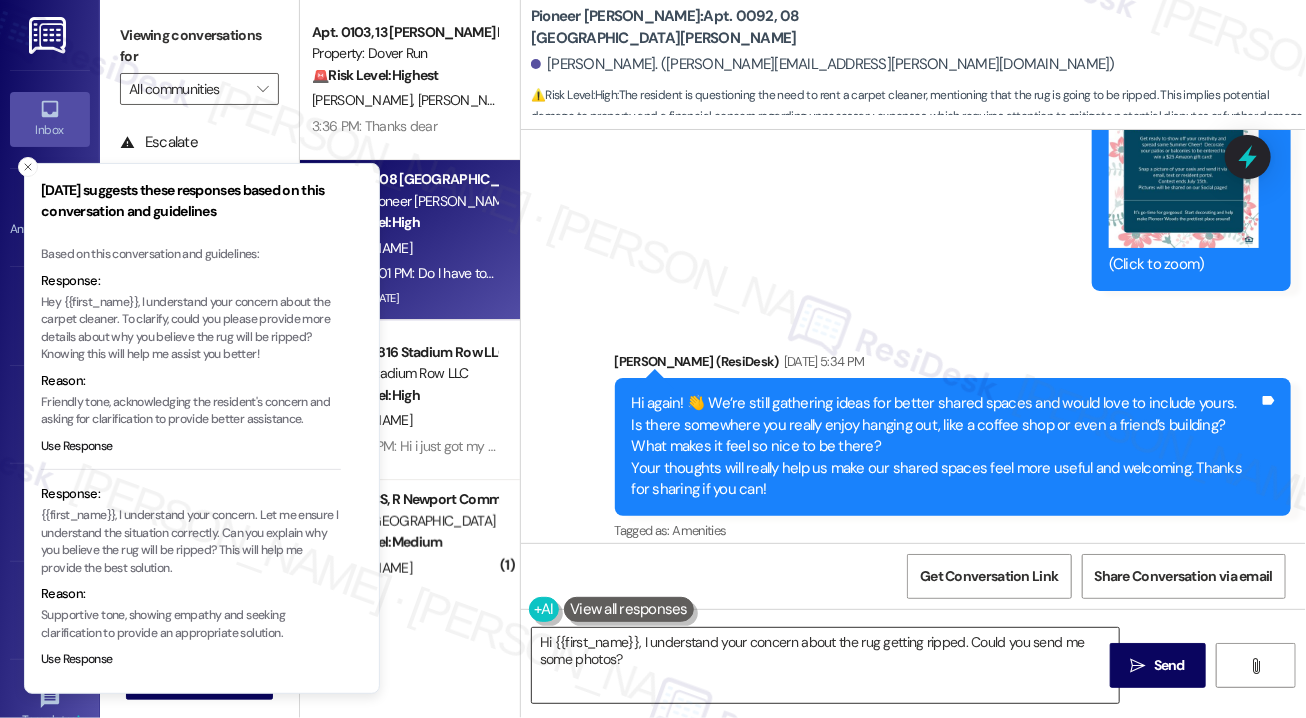 click on "Hi {{first_name}}, I understand your concern about the rug getting ripped. Could you send me some photos?" at bounding box center [825, 665] 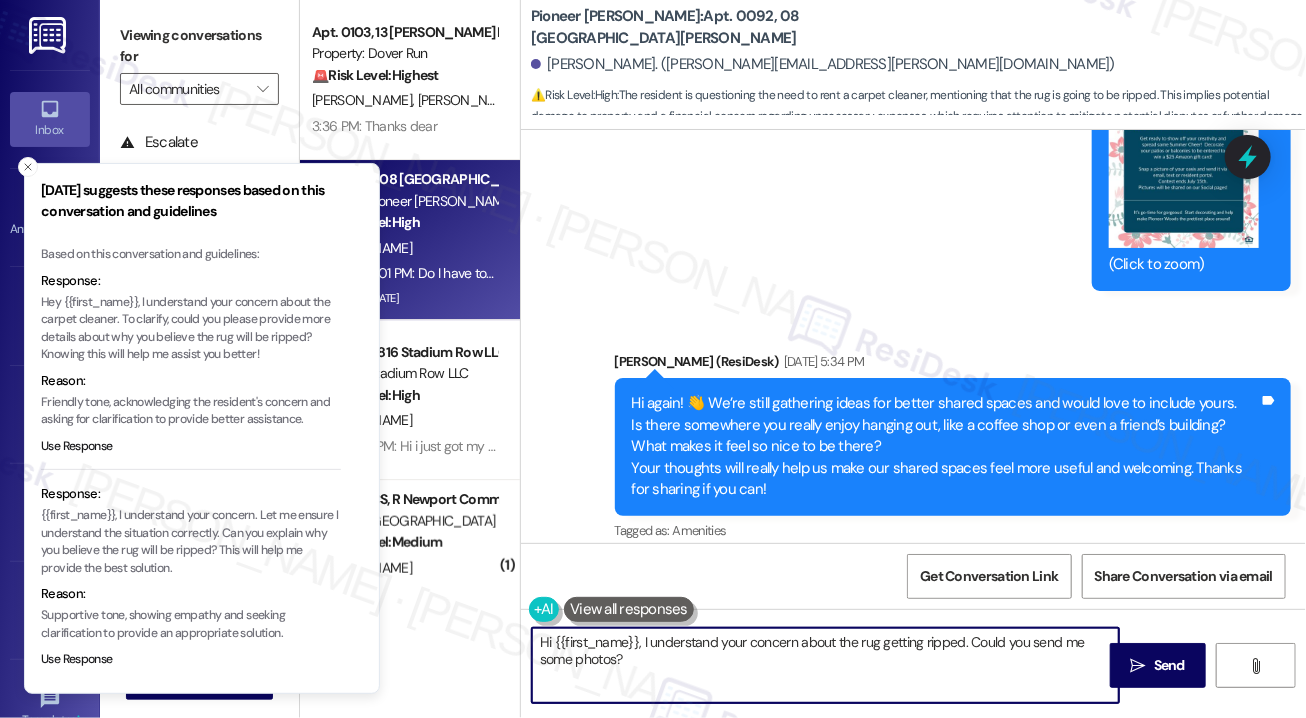 drag, startPoint x: 731, startPoint y: 672, endPoint x: 701, endPoint y: 665, distance: 30.805843 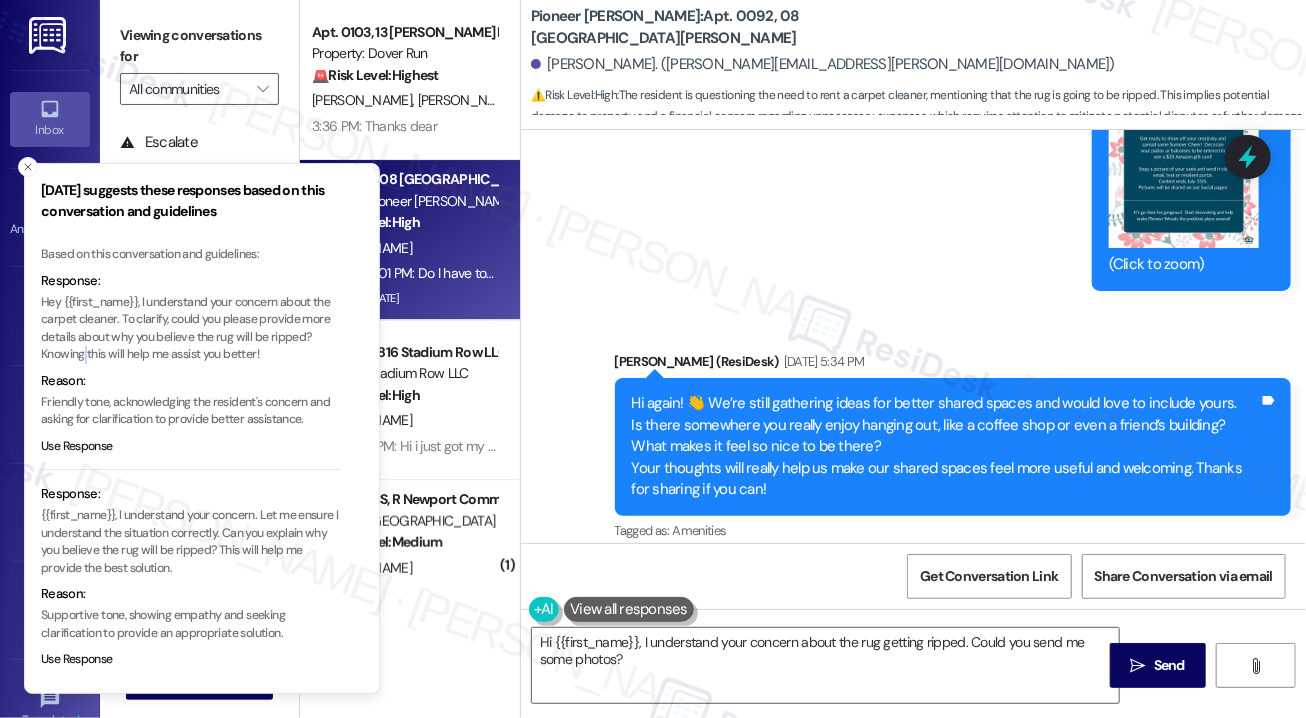 click on "Hey {{first_name}}, I understand your concern about the carpet cleaner. To clarify, could you please provide more details about why you believe the rug will be ripped? Knowing this will help me assist you better!" at bounding box center [191, 329] 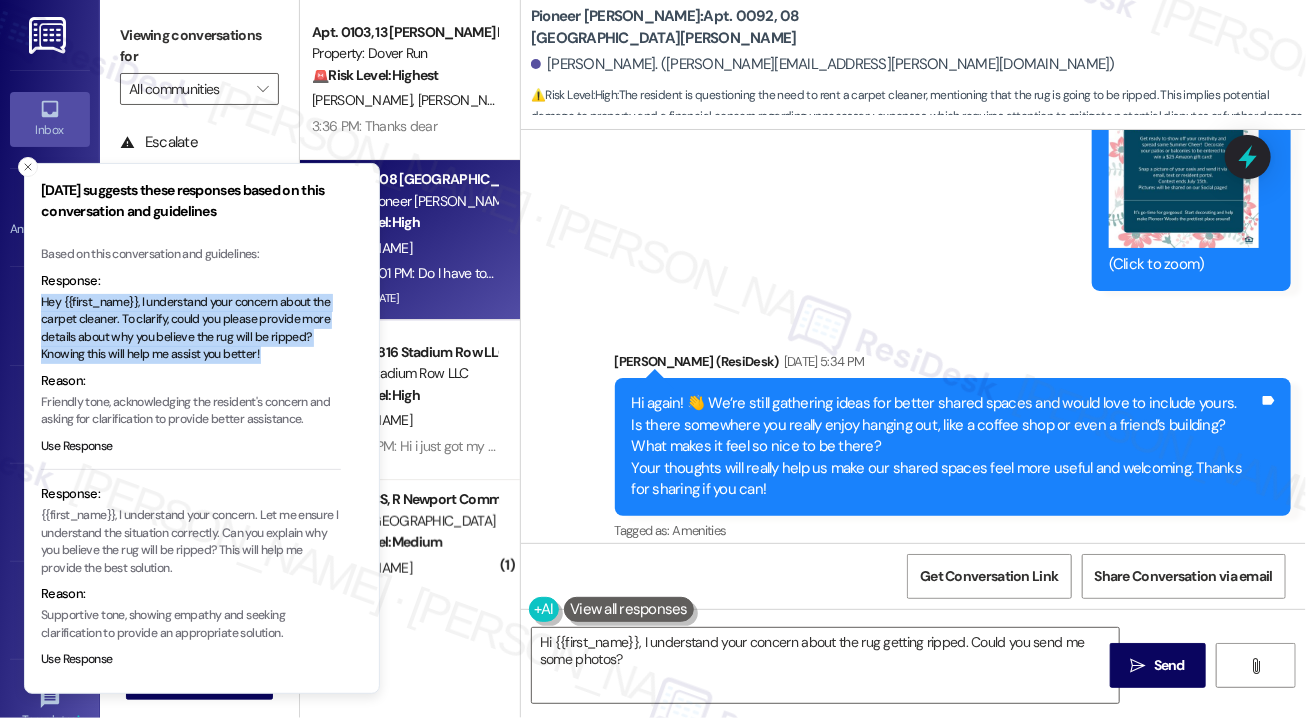 click on "Hey {{first_name}}, I understand your concern about the carpet cleaner. To clarify, could you please provide more details about why you believe the rug will be ripped? Knowing this will help me assist you better!" at bounding box center [191, 329] 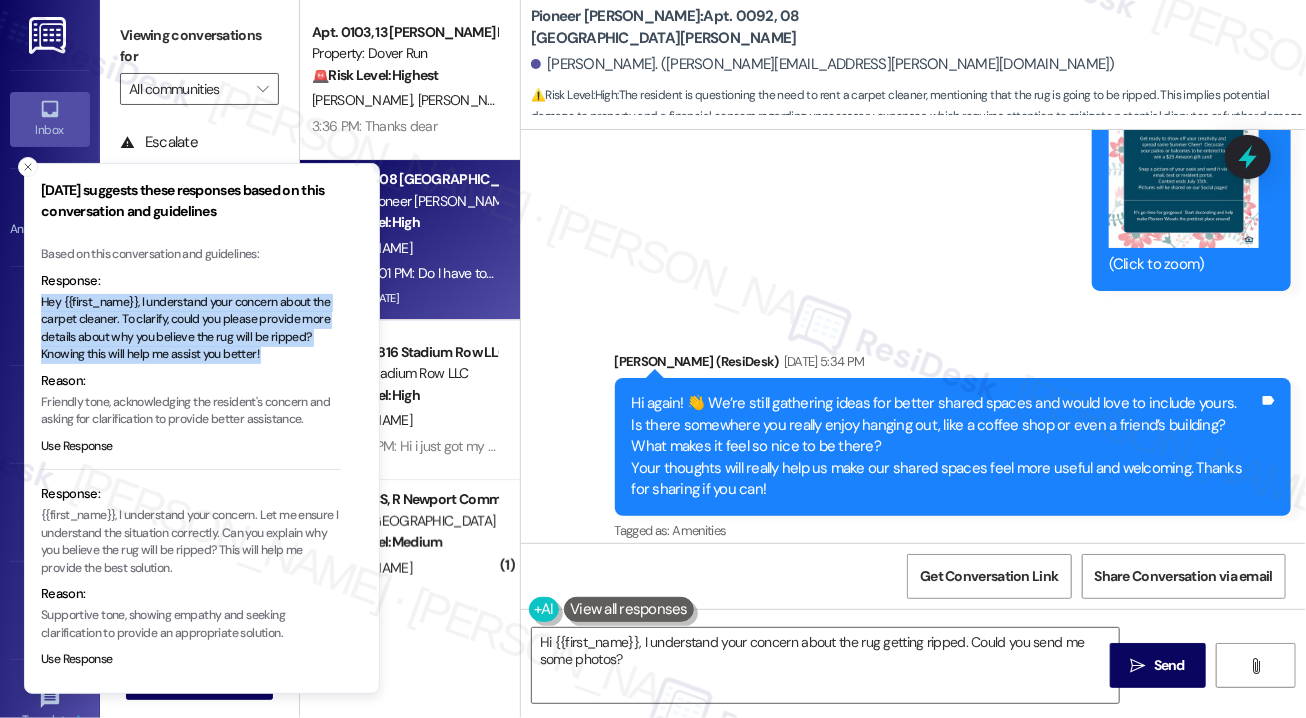 click on "Hey {{first_name}}, I understand your concern about the carpet cleaner. To clarify, could you please provide more details about why you believe the rug will be ripped? Knowing this will help me assist you better!" at bounding box center [191, 329] 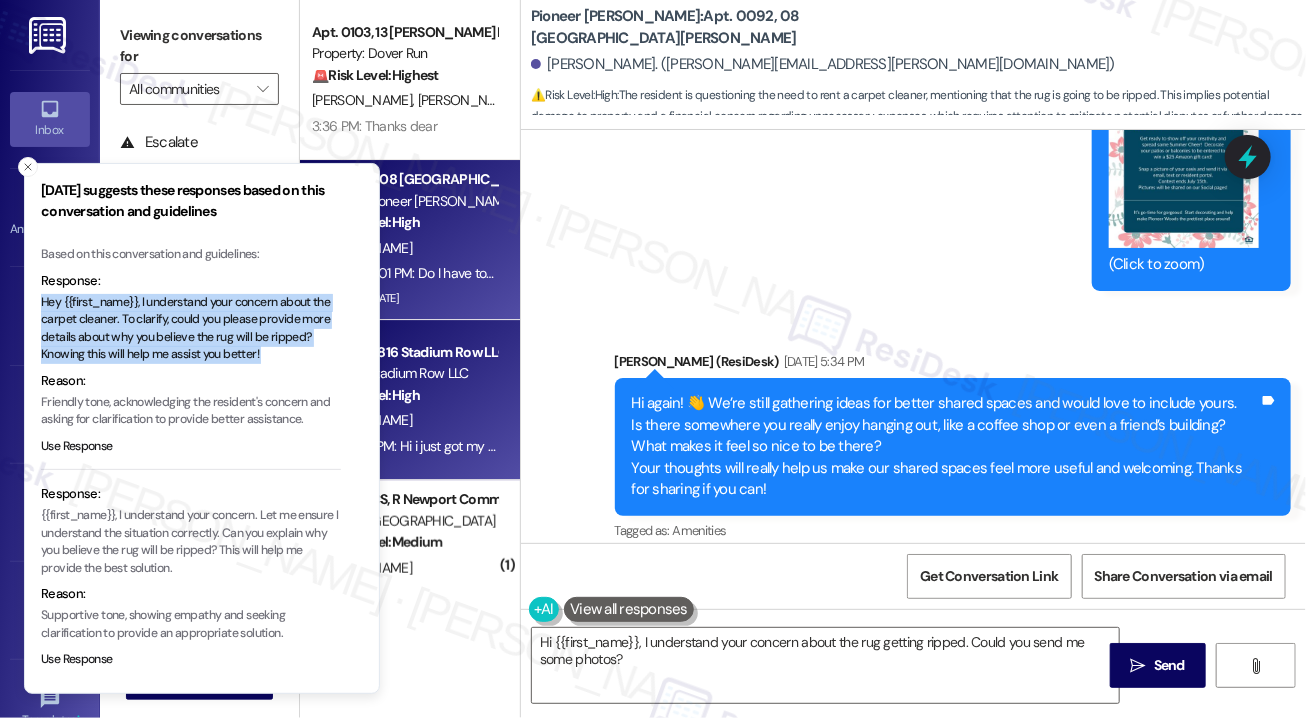 copy on "Hey {{first_name}}, I understand your concern about the carpet cleaner. To clarify, could you please provide more details about why you believe the rug will be ripped? Knowing this will help me assist you better!" 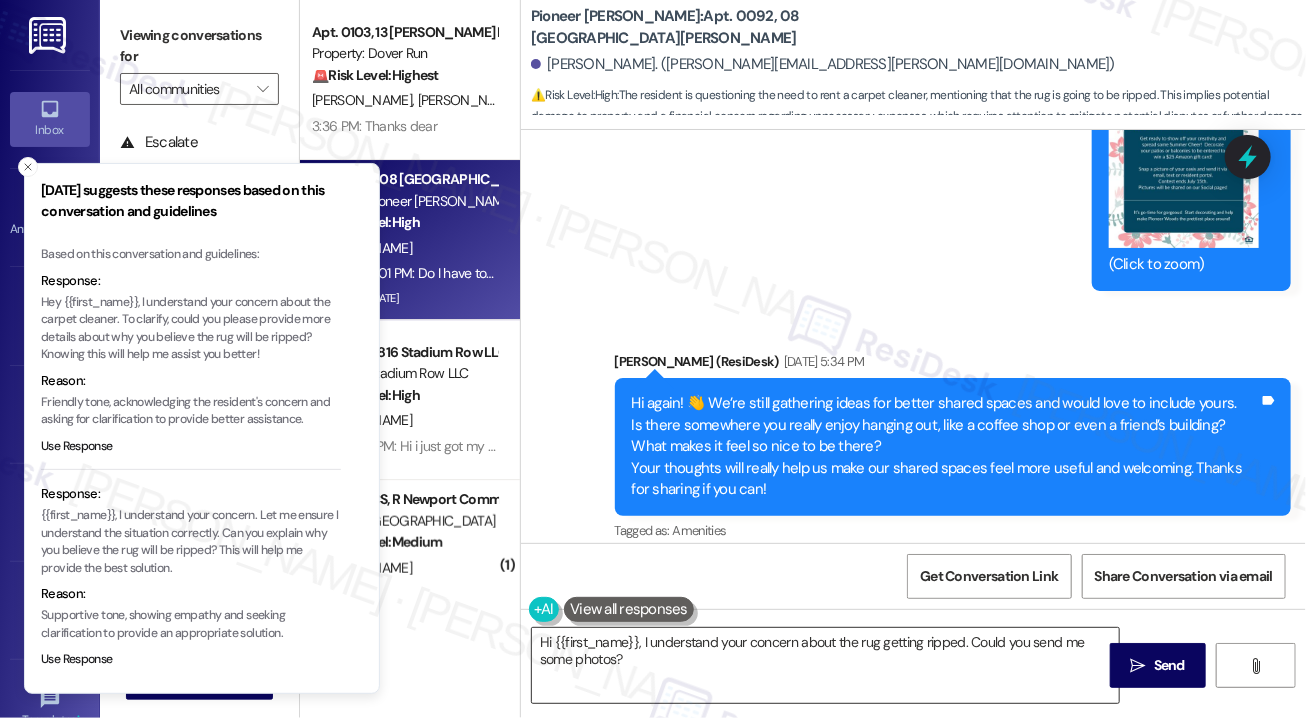 click on "Hi {{first_name}}, I understand your concern about the rug getting ripped. Could you send me some photos?" at bounding box center [825, 665] 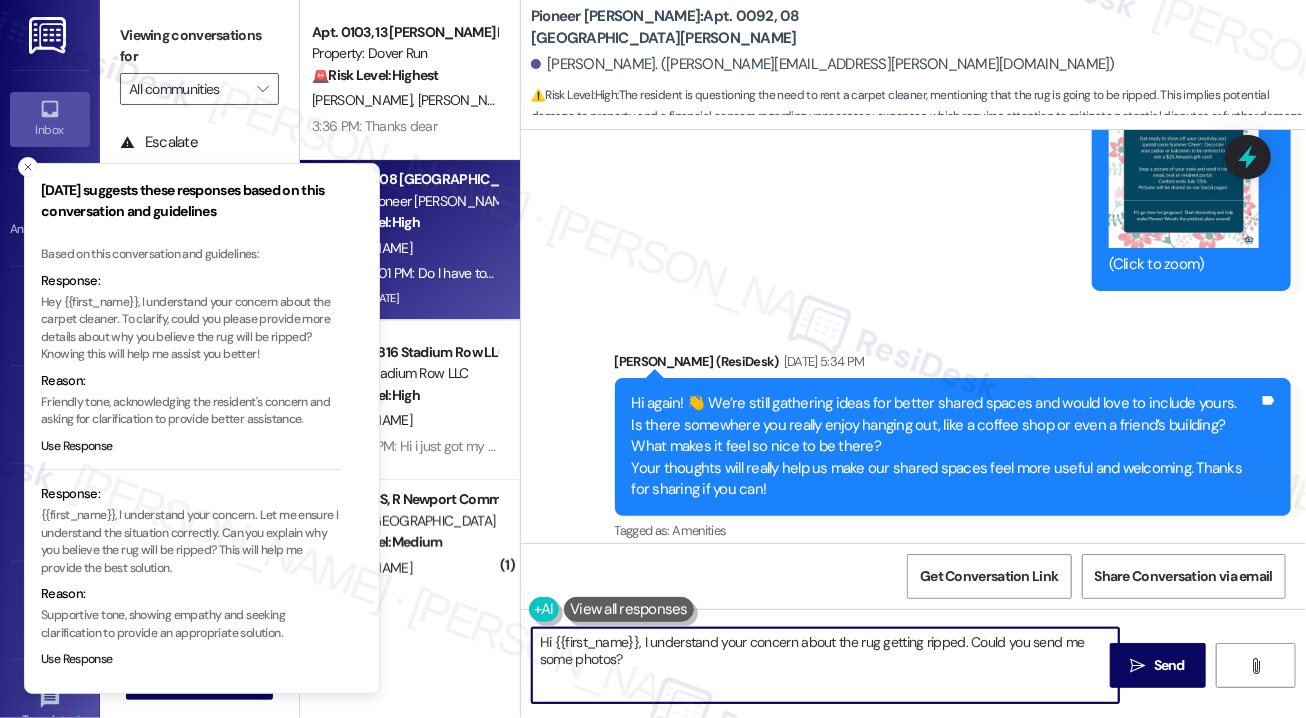 click on "Hi {{first_name}}, I understand your concern about the rug getting ripped. Could you send me some photos?" at bounding box center (825, 665) 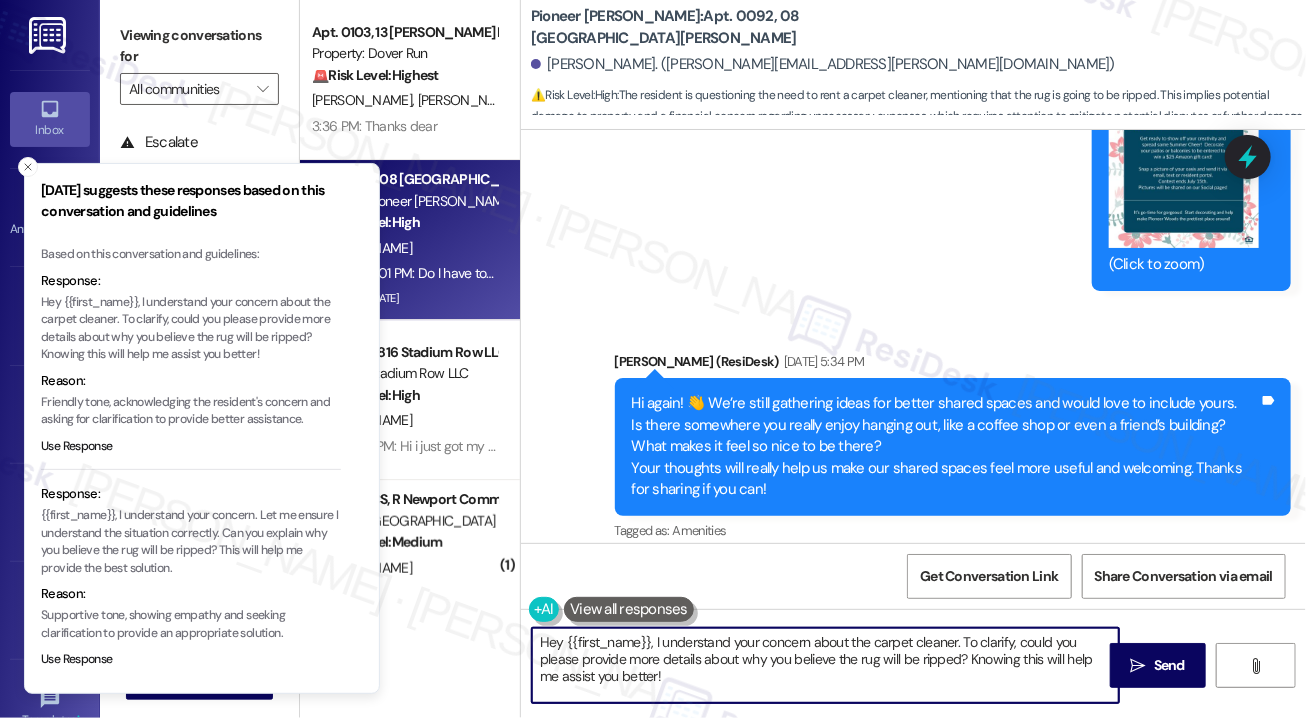 scroll, scrollTop: 0, scrollLeft: 0, axis: both 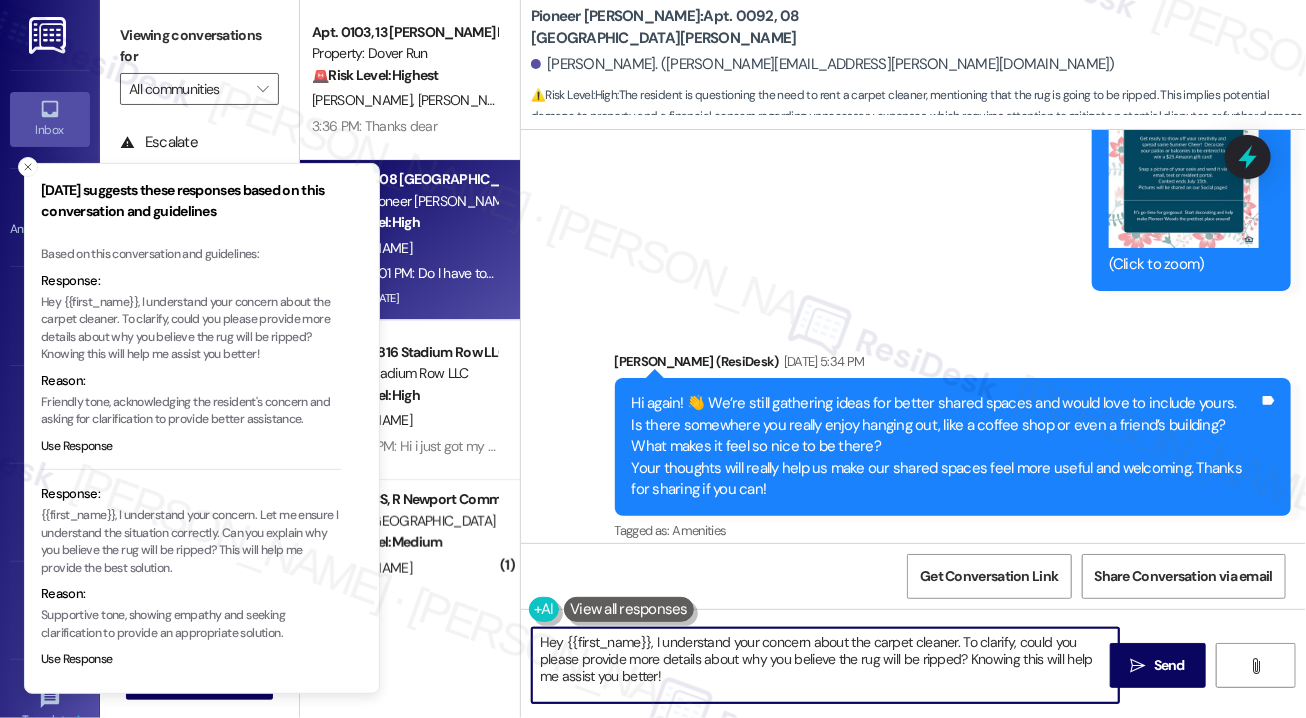 click on "Hey {{first_name}}, I understand your concern about the carpet cleaner. To clarify, could you please provide more details about why you believe the rug will be ripped? Knowing this will help me assist you better!" at bounding box center [825, 665] 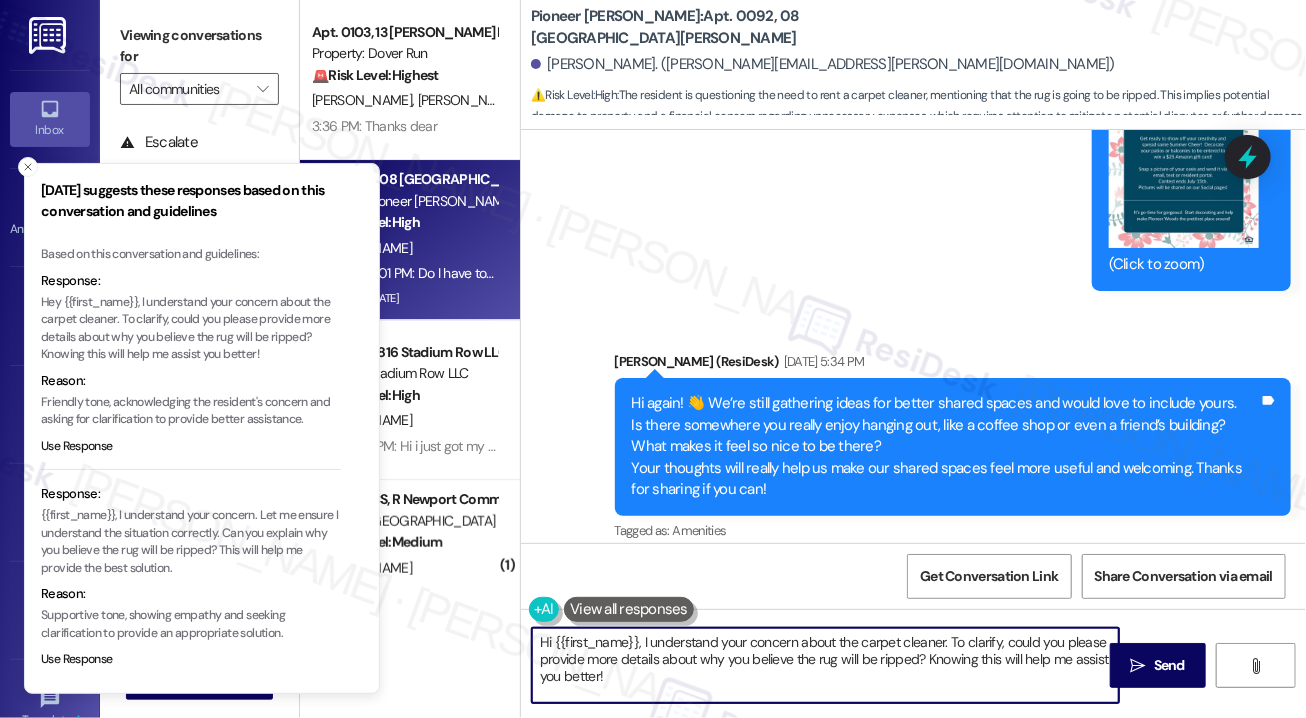 click on "Hi {{first_name}}, I understand your concern about the carpet cleaner. To clarify, could you please provide more details about why you believe the rug will be ripped? Knowing this will help me assist you better!" at bounding box center [825, 665] 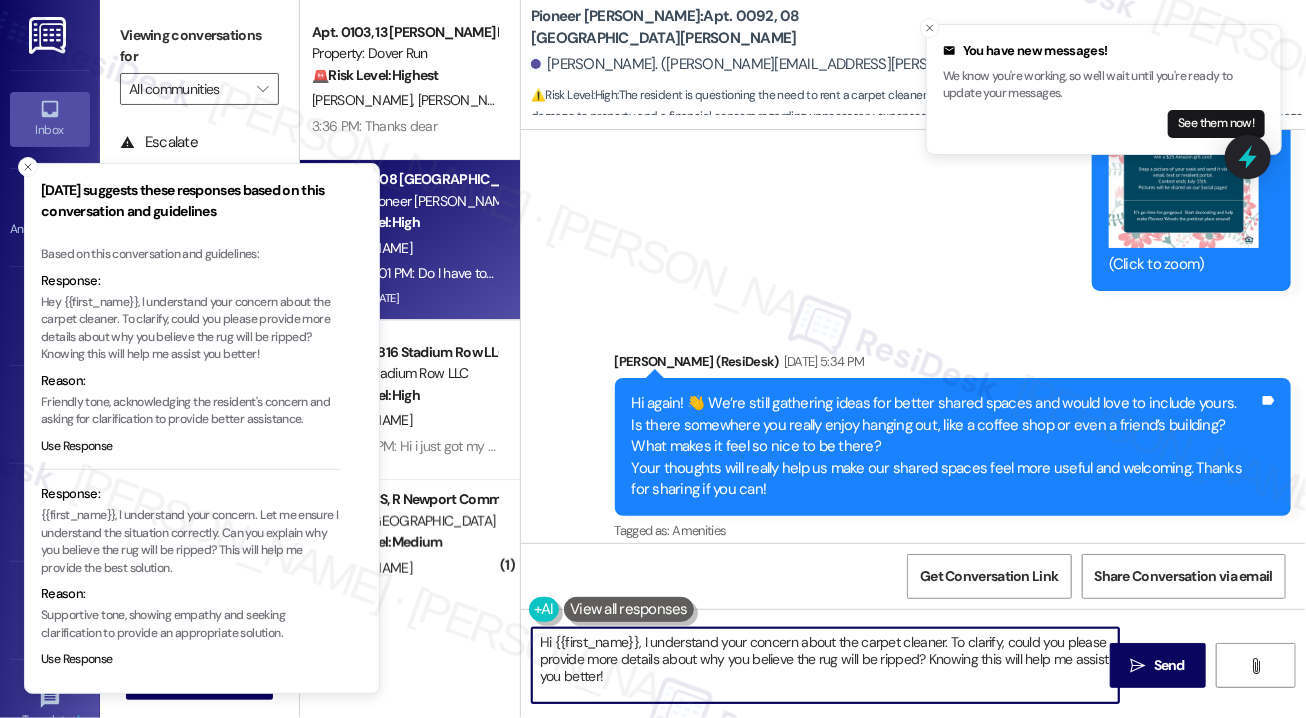 click on "Hi {{first_name}}, I understand your concern about the carpet cleaner. To clarify, could you please provide more details about why you believe the rug will be ripped? Knowing this will help me assist you better!" at bounding box center [825, 665] 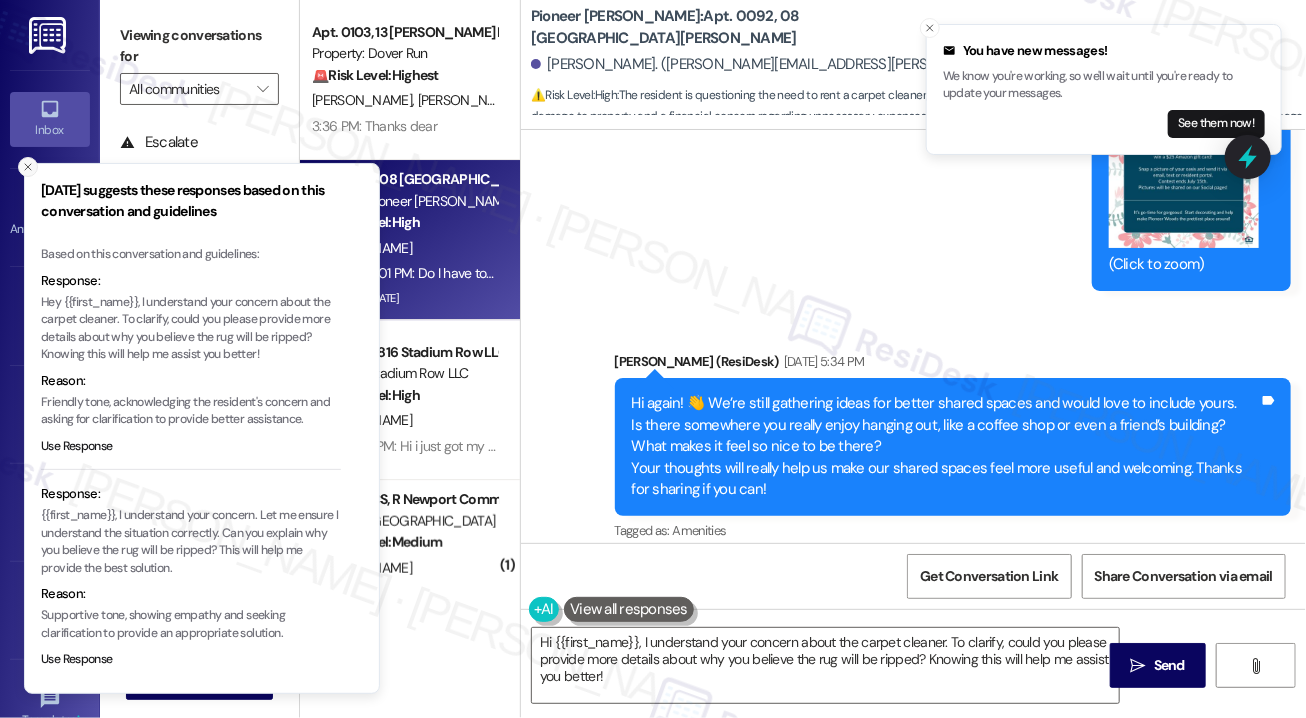 click 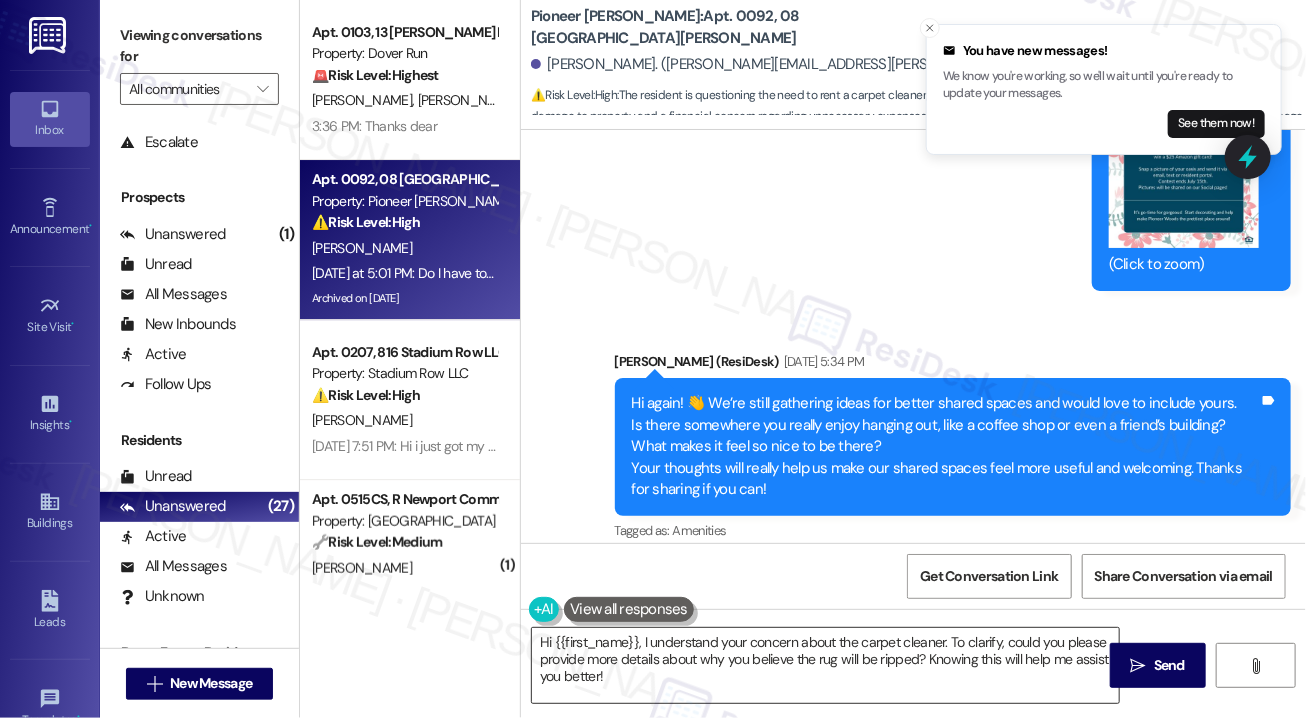 click on "Hi {{first_name}}, I understand your concern about the carpet cleaner. To clarify, could you please provide more details about why you believe the rug will be ripped? Knowing this will help me assist you better!" at bounding box center [825, 665] 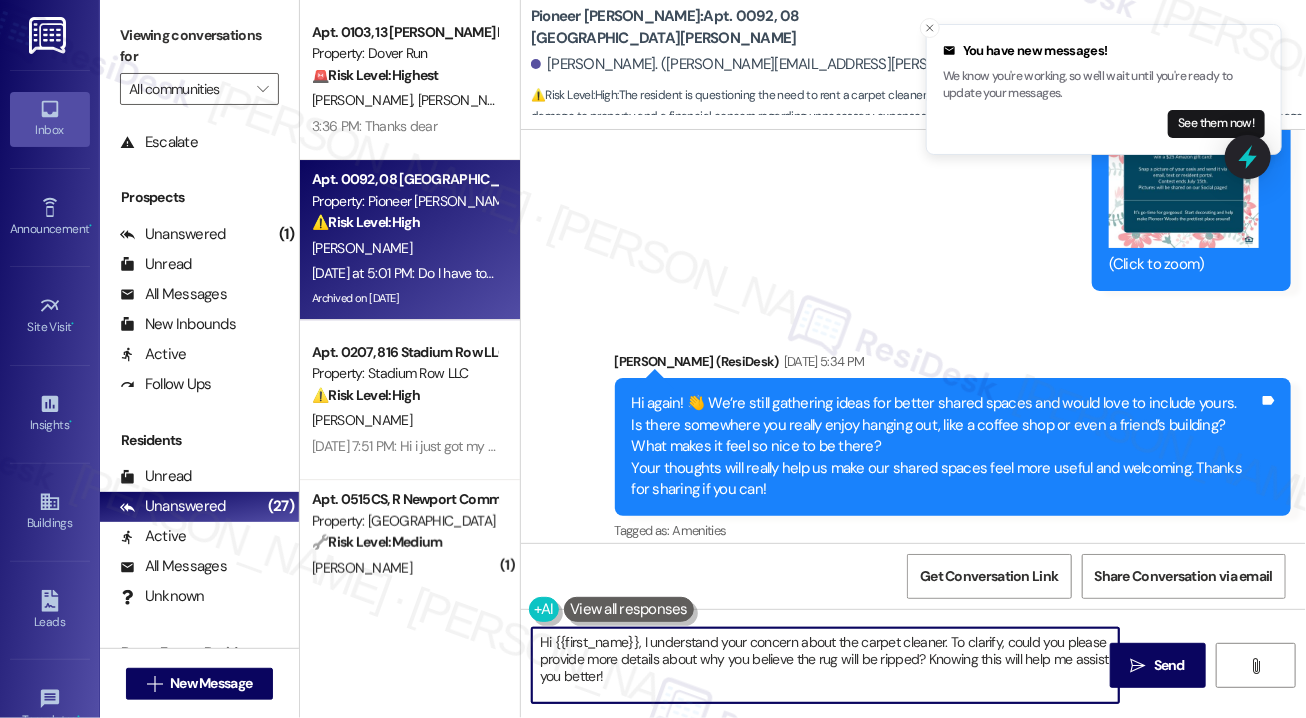 drag, startPoint x: 928, startPoint y: 661, endPoint x: 956, endPoint y: 680, distance: 33.83785 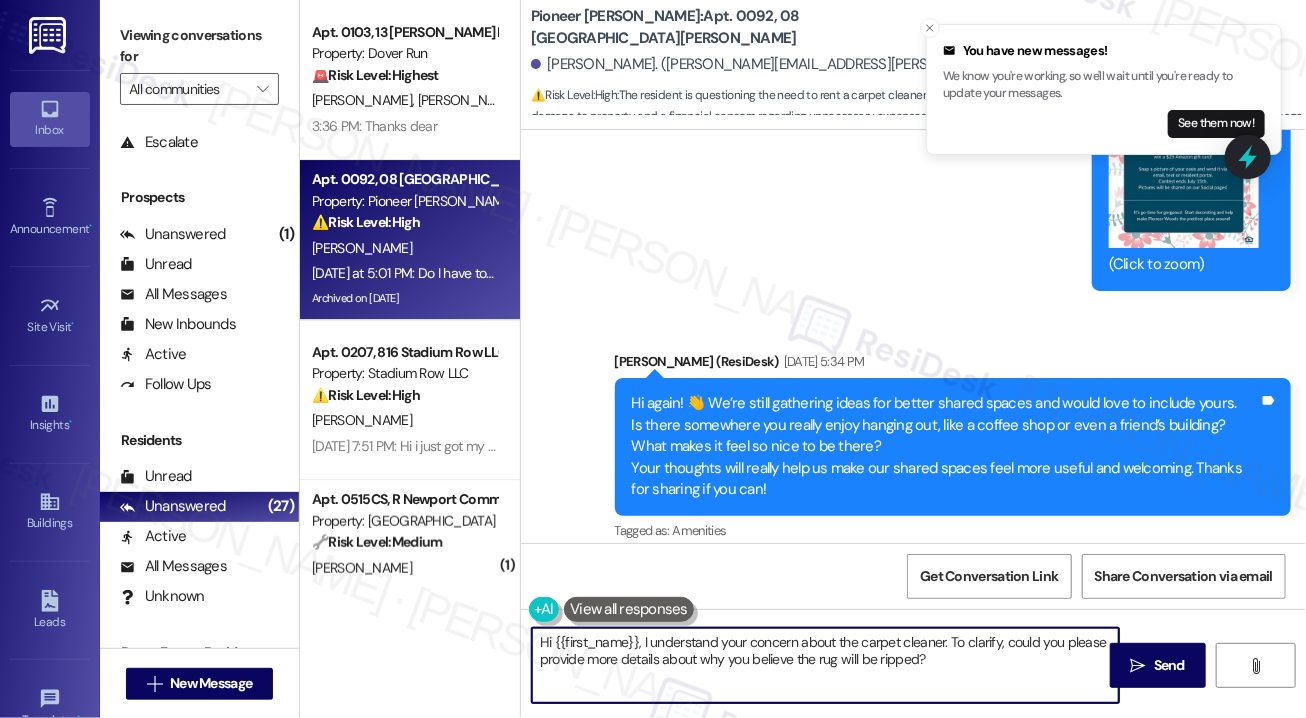 type on "Hi {{first_name}}, I understand your concern about the carpet cleaner. To clarify, could you please provide more details about why you believe the rug will be ripped?" 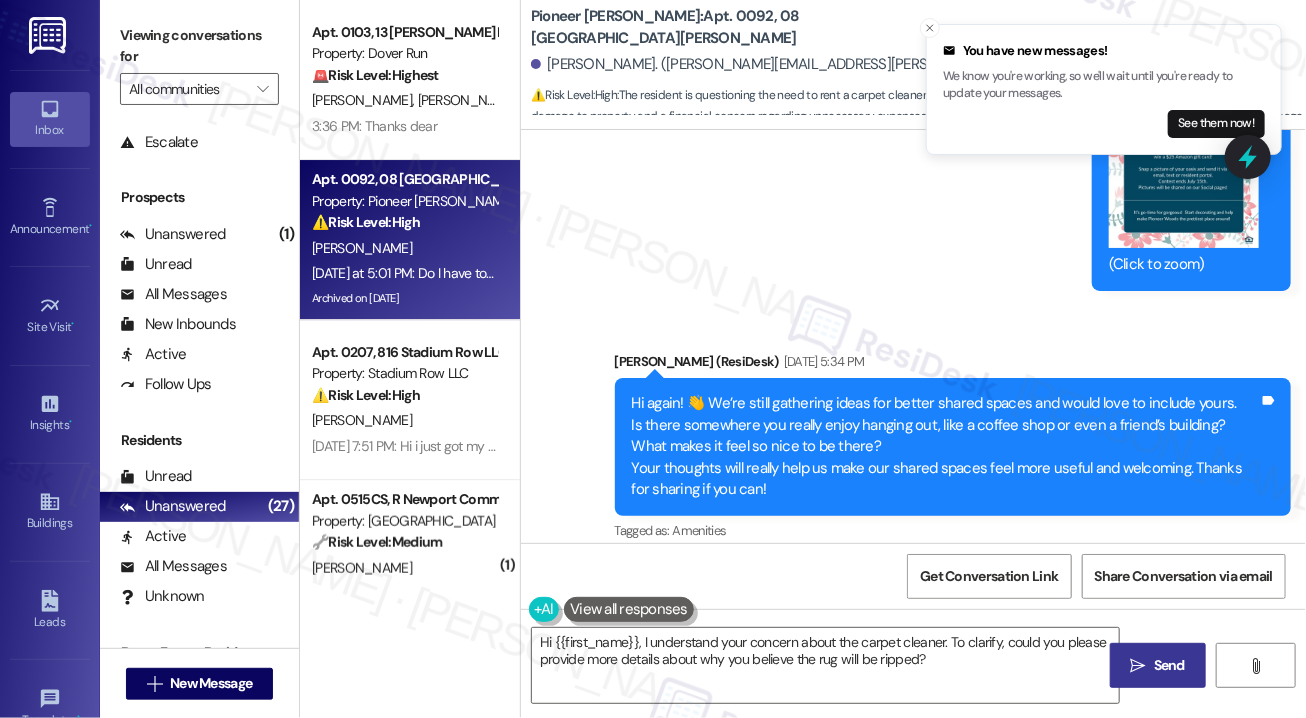 click on " Send" at bounding box center (1158, 665) 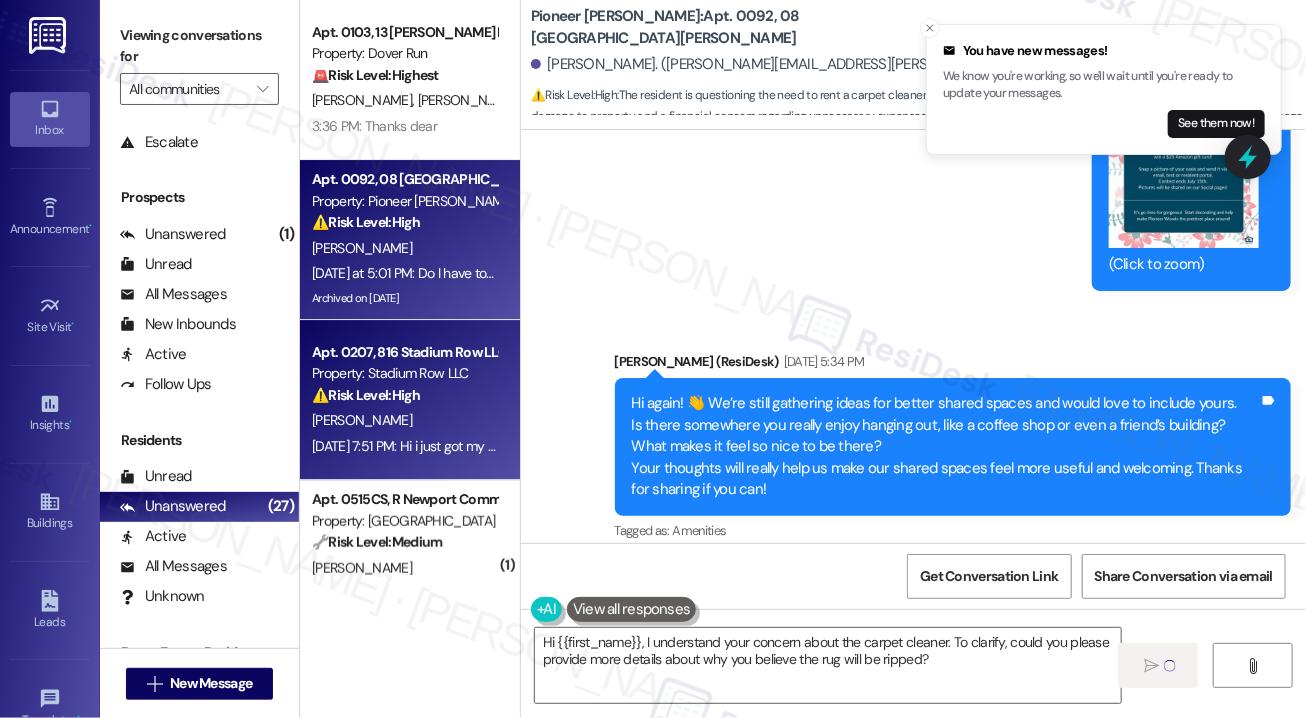 click on "⚠️  Risk Level:  High The resident is disputing charges on their final bill related to a parking pass and mail key. This involves a financial concern and potential property loss, requiring investigation and resolution." at bounding box center [404, 395] 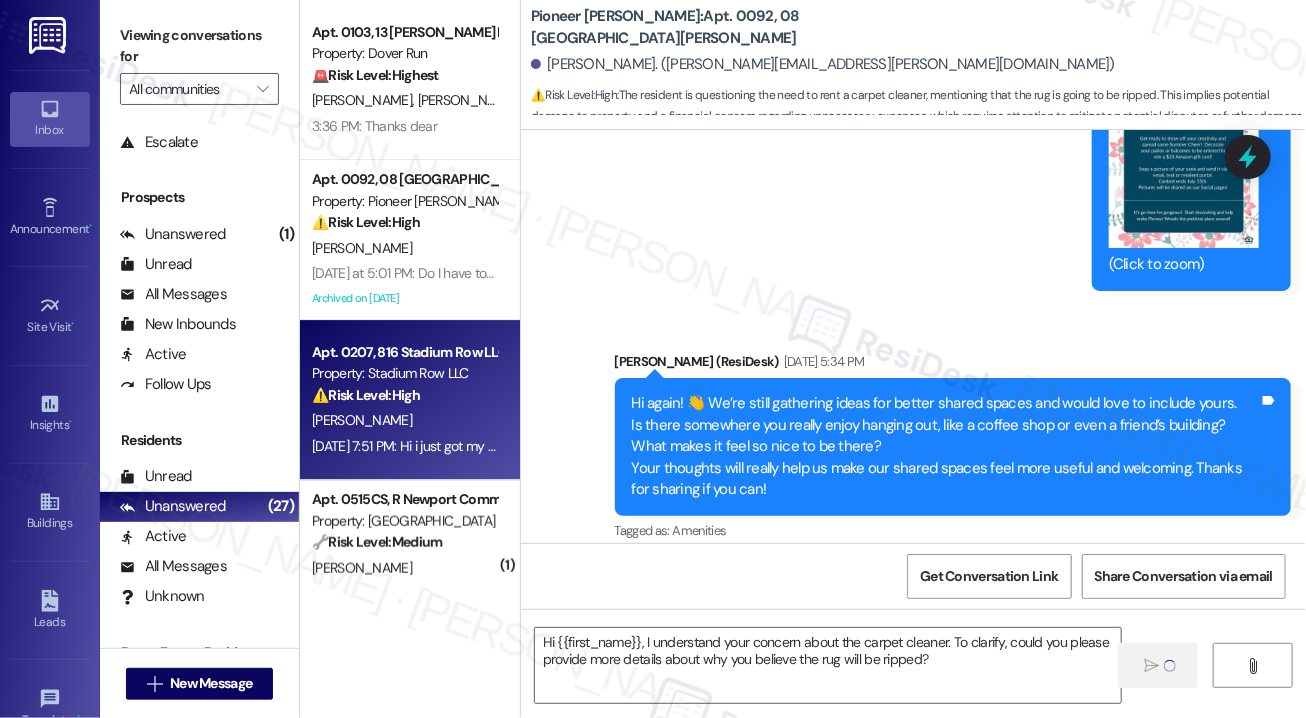 type on "Fetching suggested responses. Please feel free to read through the conversation in the meantime." 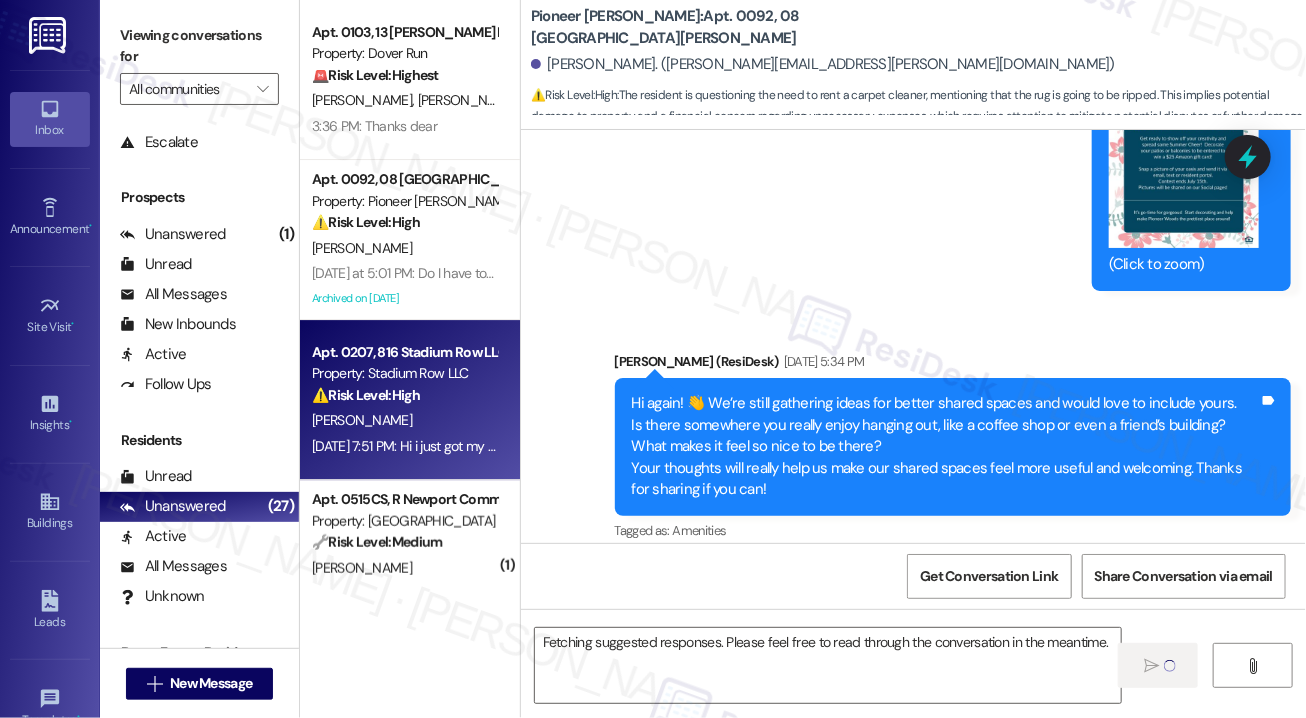 type 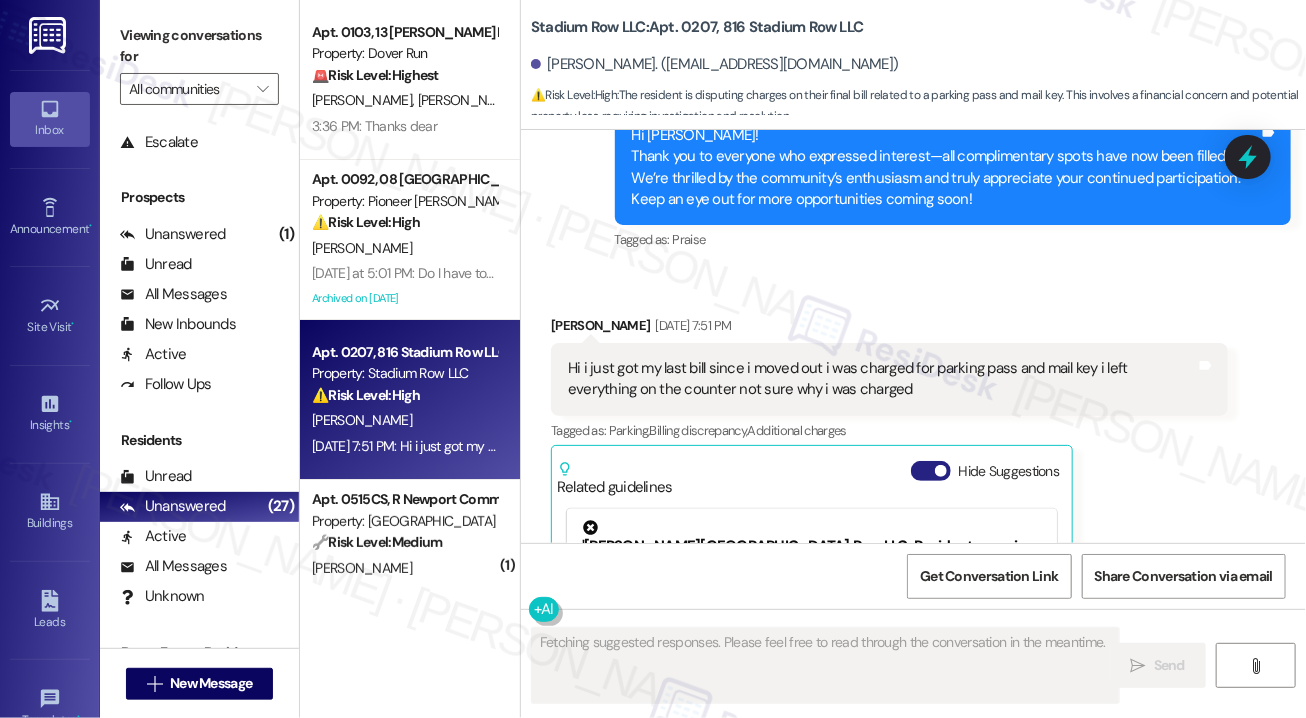 click on "Hide Suggestions" at bounding box center [931, 471] 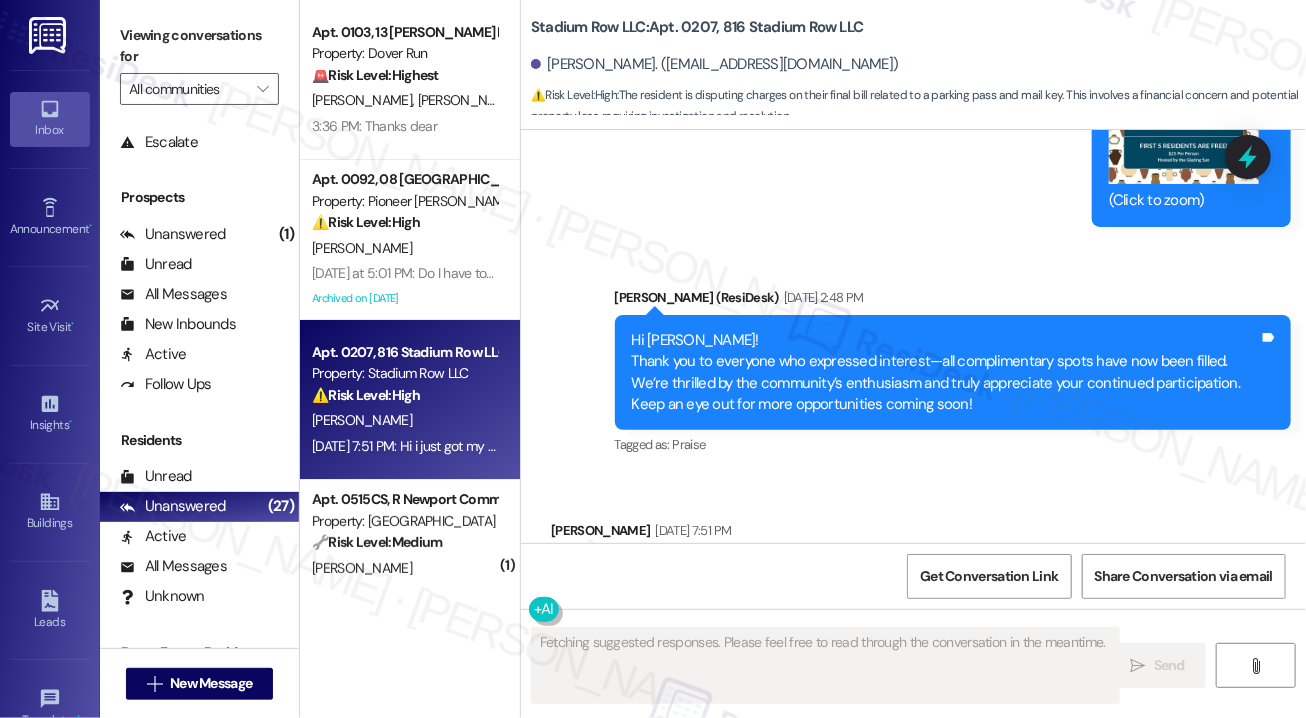 scroll, scrollTop: 24086, scrollLeft: 0, axis: vertical 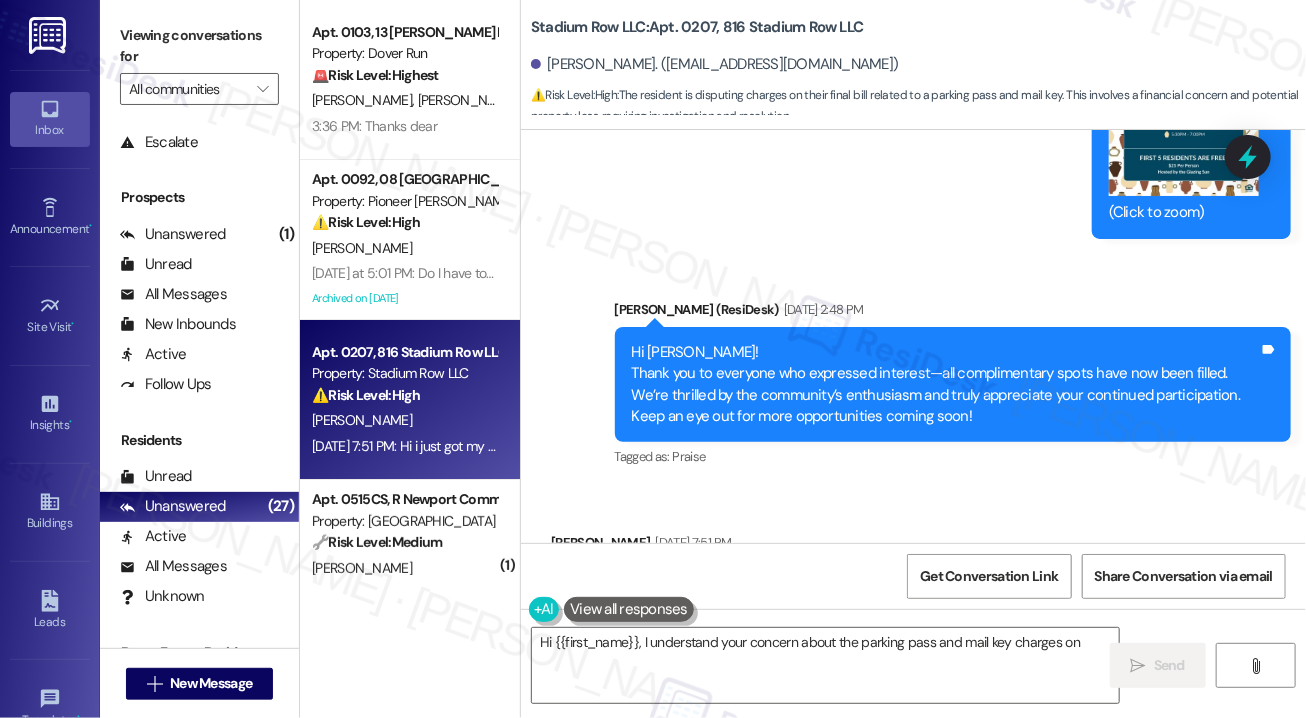 click on "Hi i just got my last bill since i moved out i was charged for parking pass and mail key i left everything on the counter not sure why i was charged" at bounding box center [882, 596] 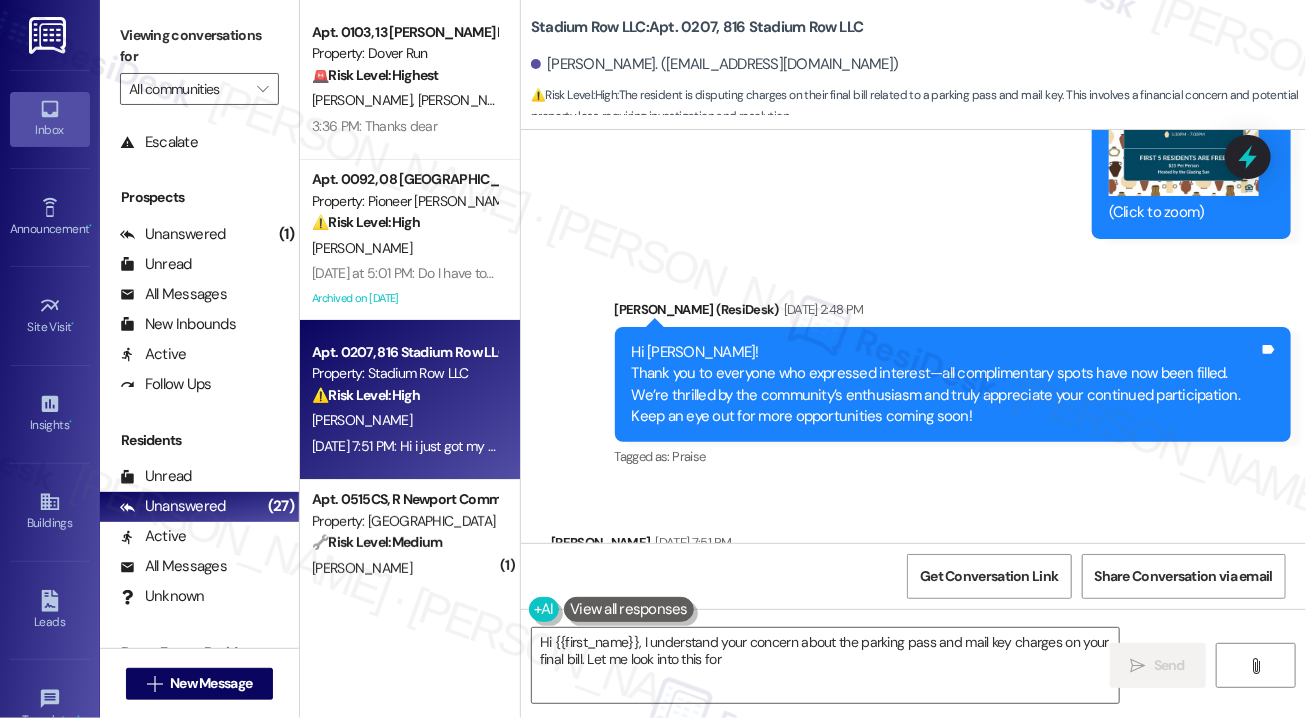 click on "Hi i just got my last bill since i moved out i was charged for parking pass and mail key i left everything on the counter not sure why i was charged" at bounding box center [882, 596] 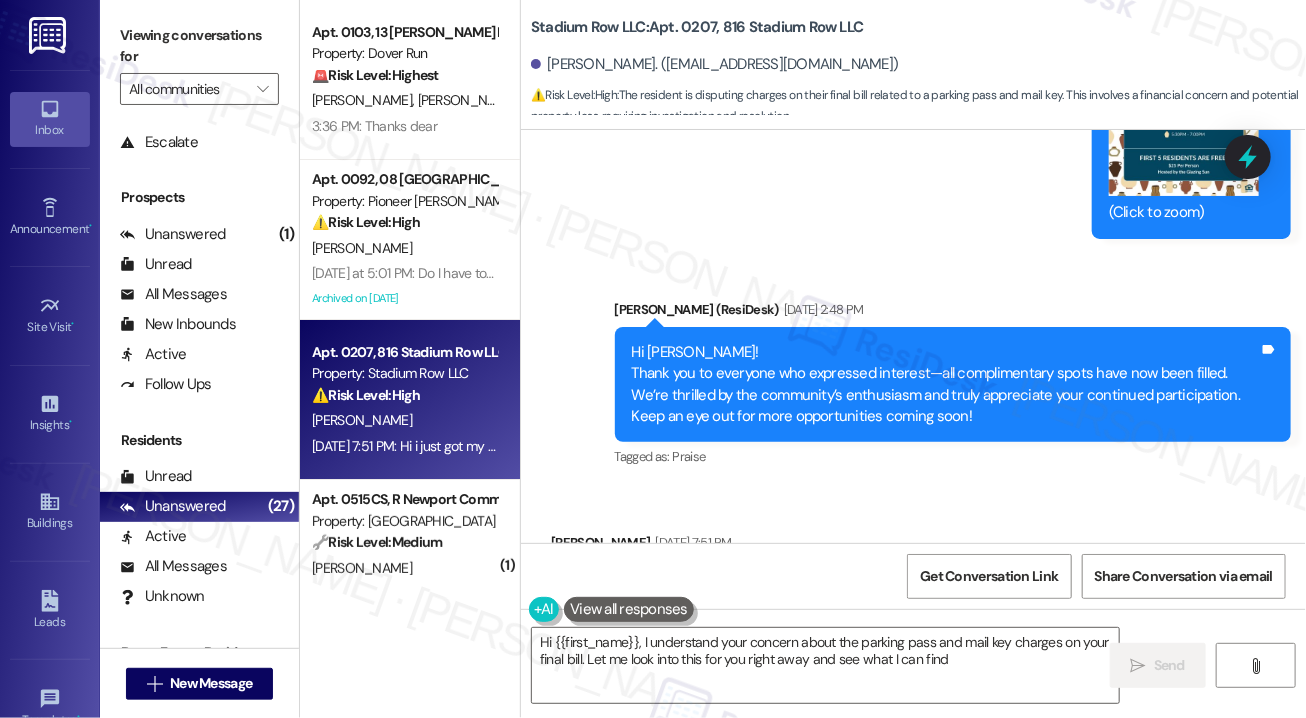 click on "Hi i just got my last bill since i moved out i was charged for parking pass and mail key i left everything on the counter not sure why i was charged" at bounding box center [882, 596] 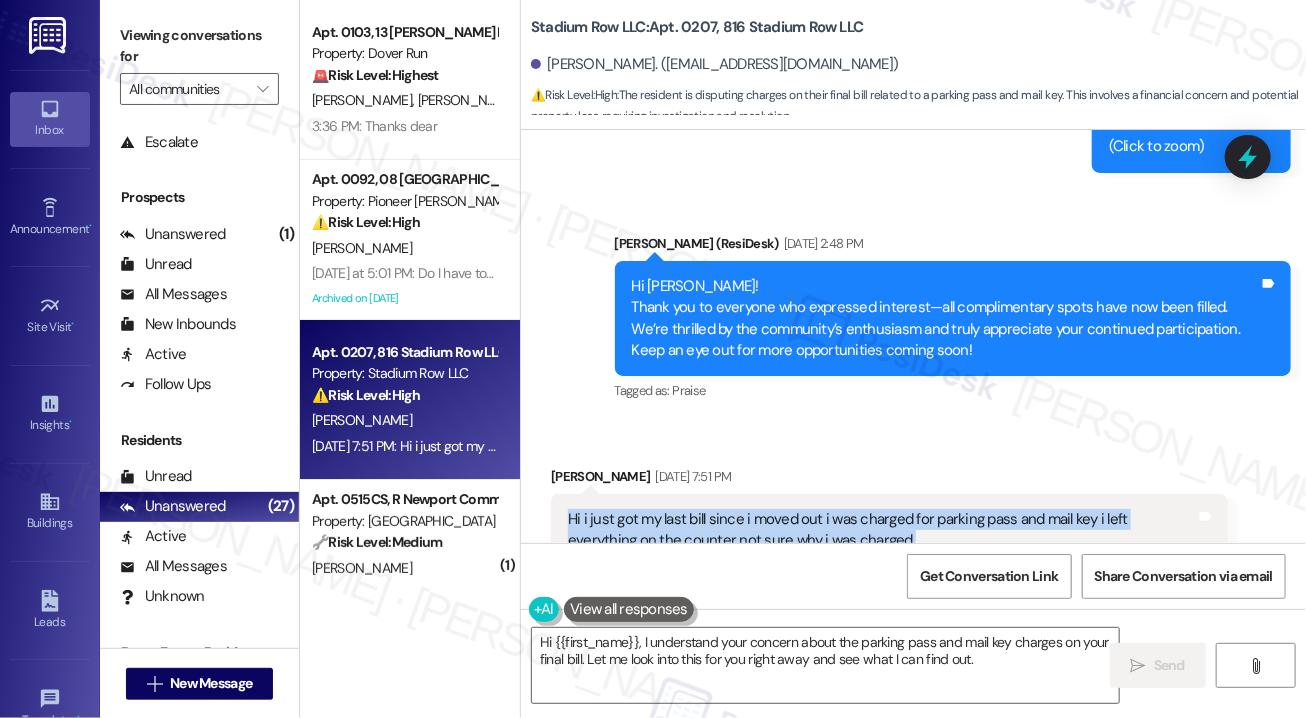 scroll, scrollTop: 24186, scrollLeft: 0, axis: vertical 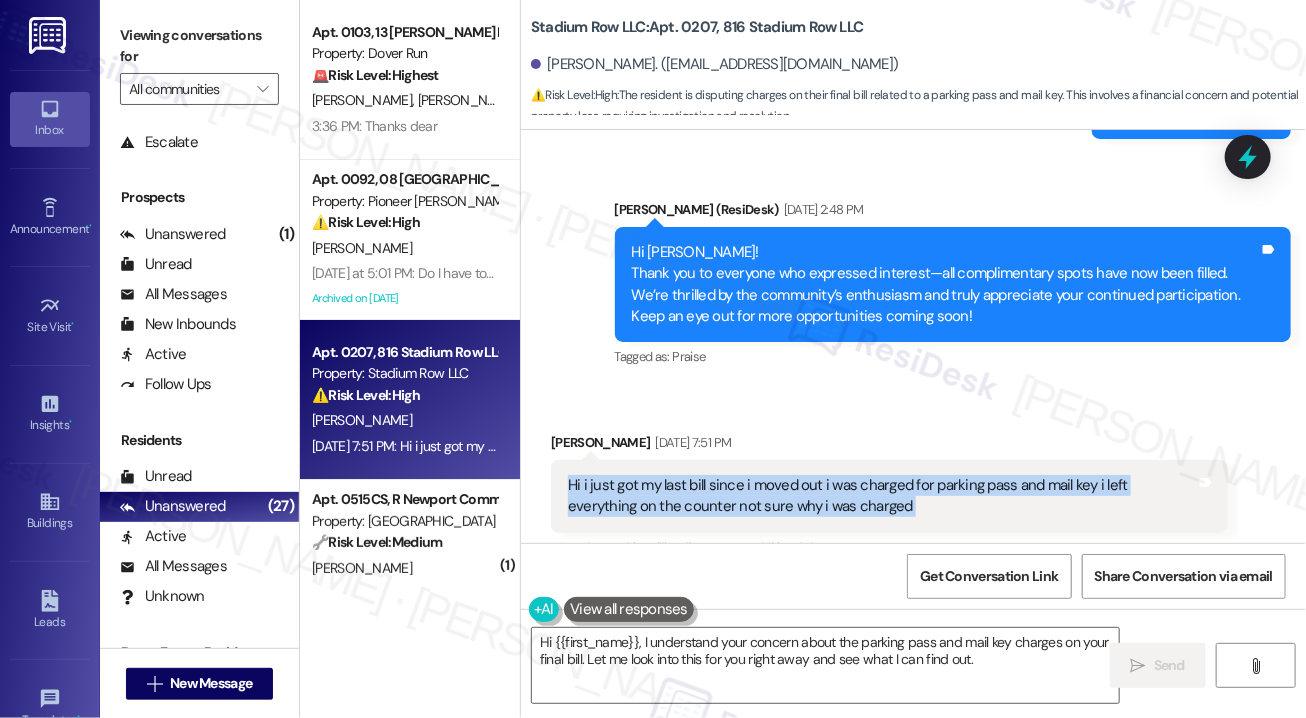 click on "Hi i just got my last bill since i moved out i was charged for parking pass and mail key i left everything on the counter not sure why i was charged" at bounding box center (882, 496) 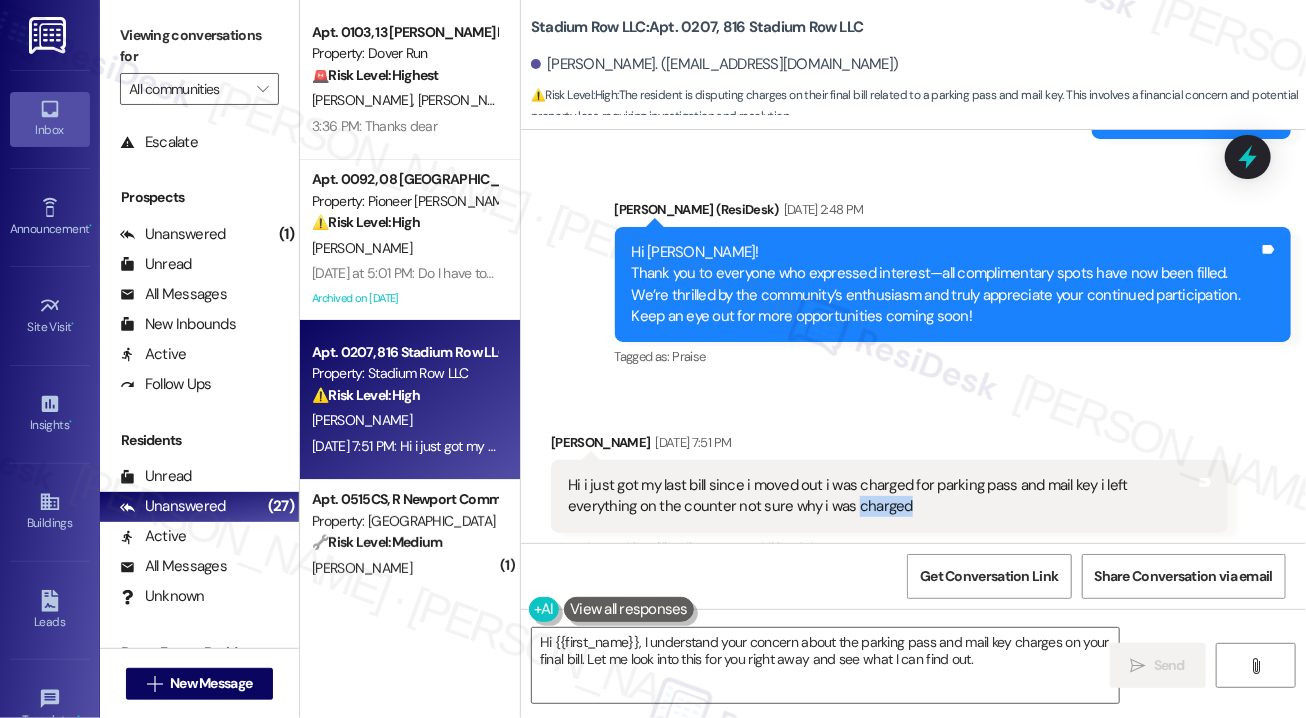 click on "Hi i just got my last bill since i moved out i was charged for parking pass and mail key i left everything on the counter not sure why i was charged" at bounding box center (882, 496) 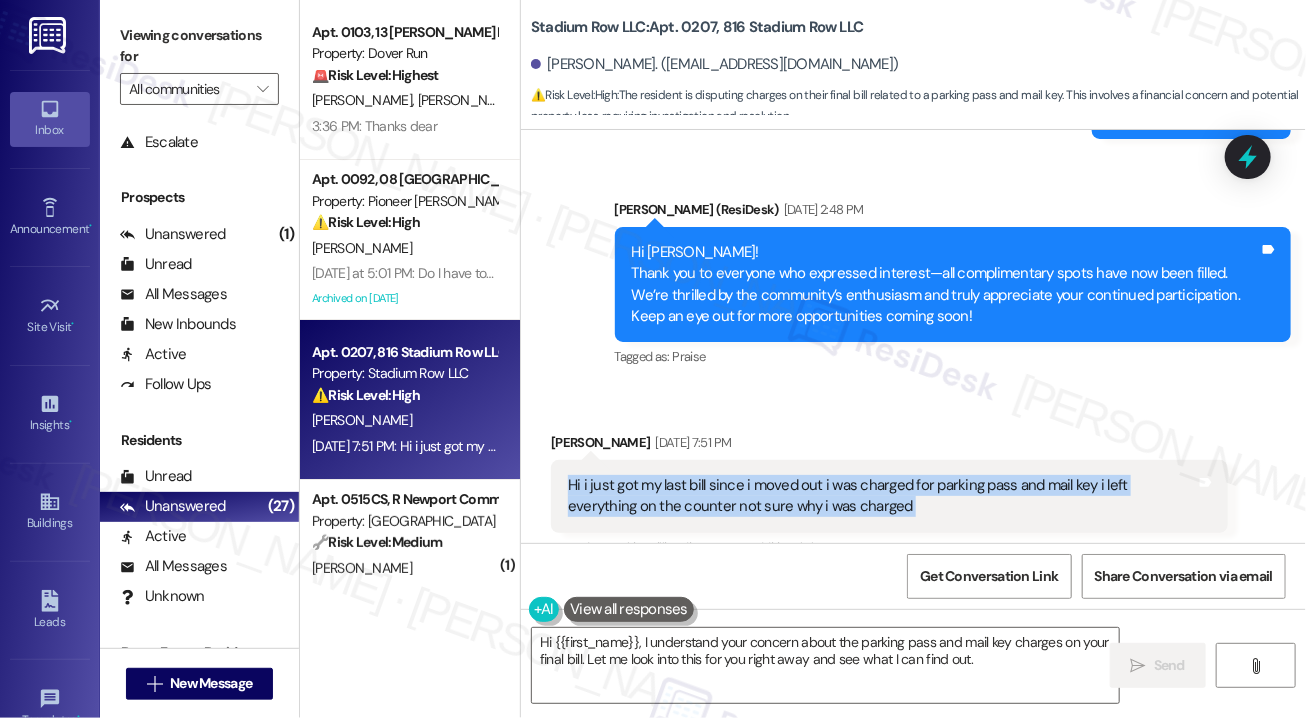 click on "Hi i just got my last bill since i moved out i was charged for parking pass and mail key i left everything on the counter not sure why i was charged" at bounding box center (882, 496) 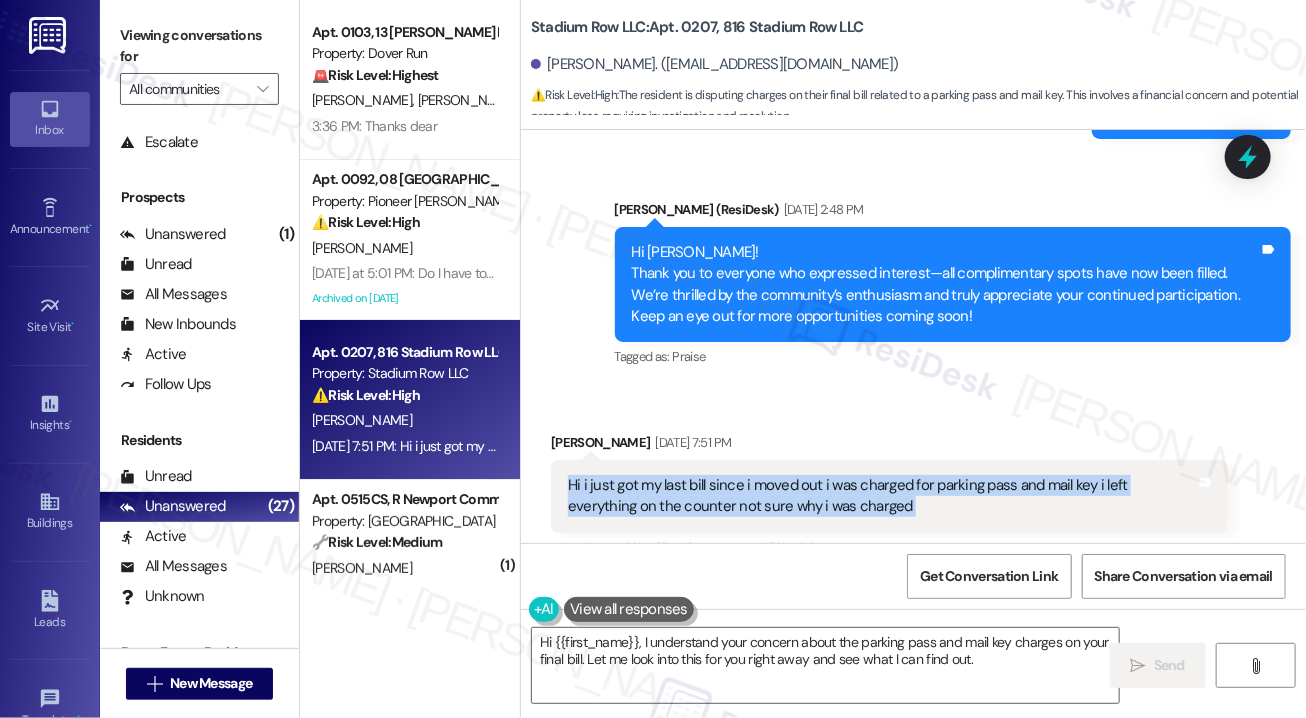 click on "Hi i just got my last bill since i moved out i was charged for parking pass and mail key i left everything on the counter not sure why i was charged" at bounding box center (882, 496) 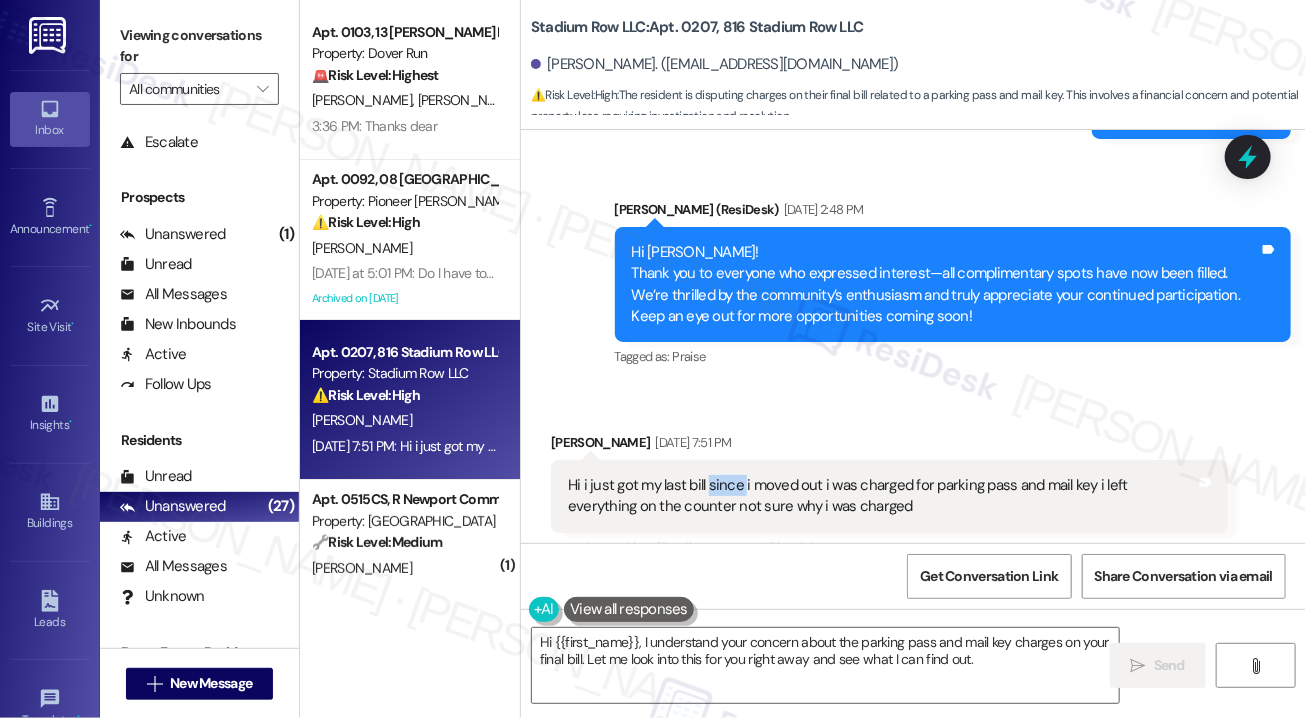 click on "Hi i just got my last bill since i moved out i was charged for parking pass and mail key i left everything on the counter not sure why i was charged" at bounding box center [882, 496] 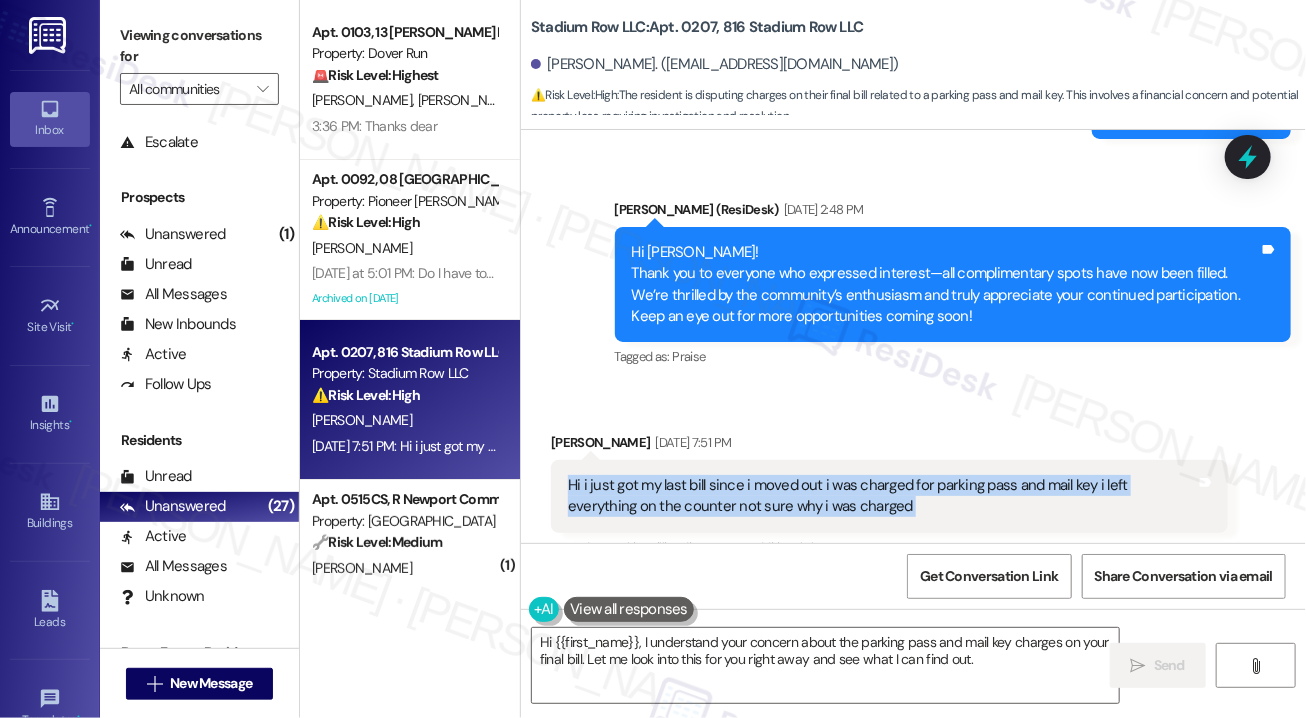 click on "Hi i just got my last bill since i moved out i was charged for parking pass and mail key i left everything on the counter not sure why i was charged" at bounding box center [882, 496] 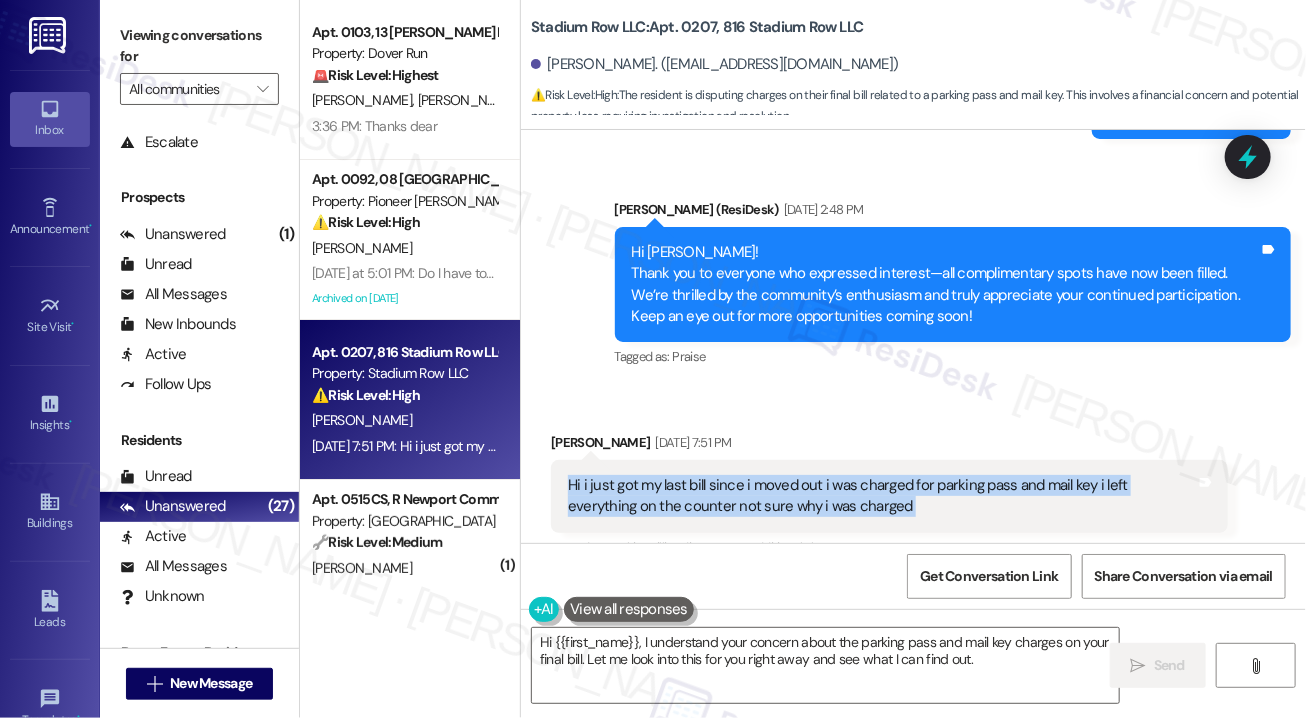 click on "Hi i just got my last bill since i moved out i was charged for parking pass and mail key i left everything on the counter not sure why i was charged" at bounding box center [882, 496] 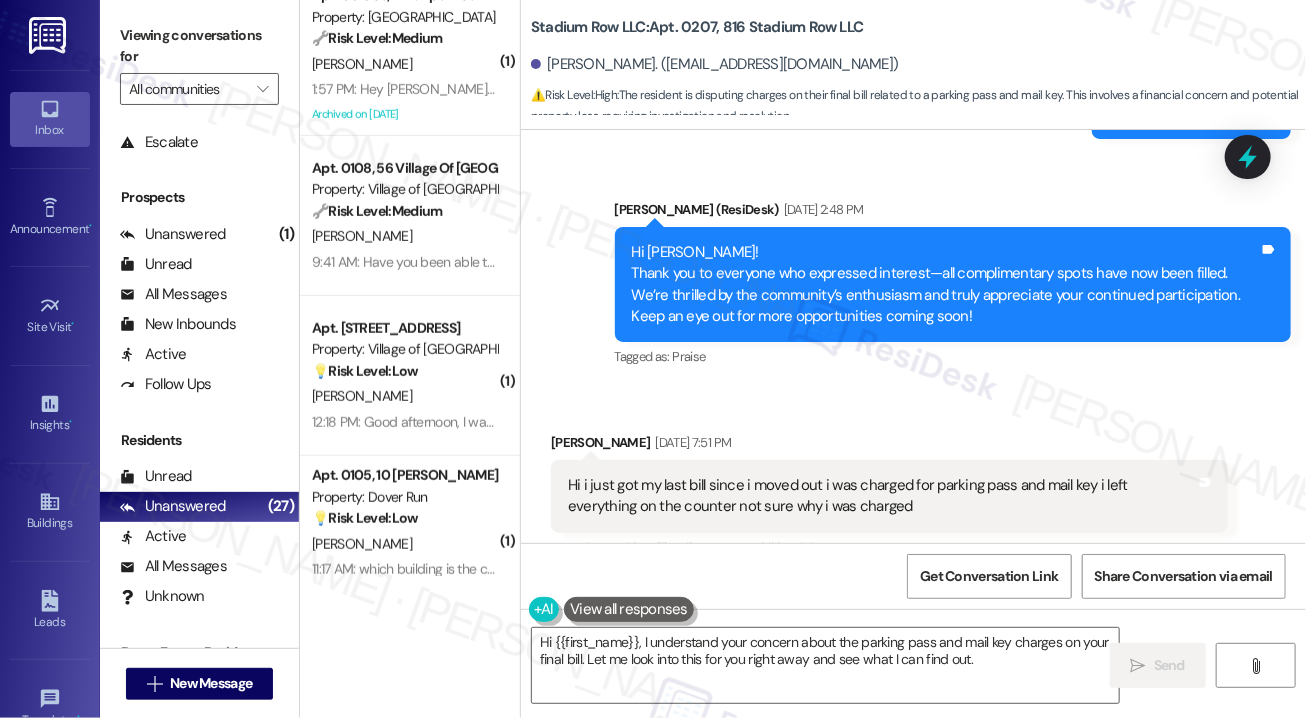 scroll, scrollTop: 1008, scrollLeft: 0, axis: vertical 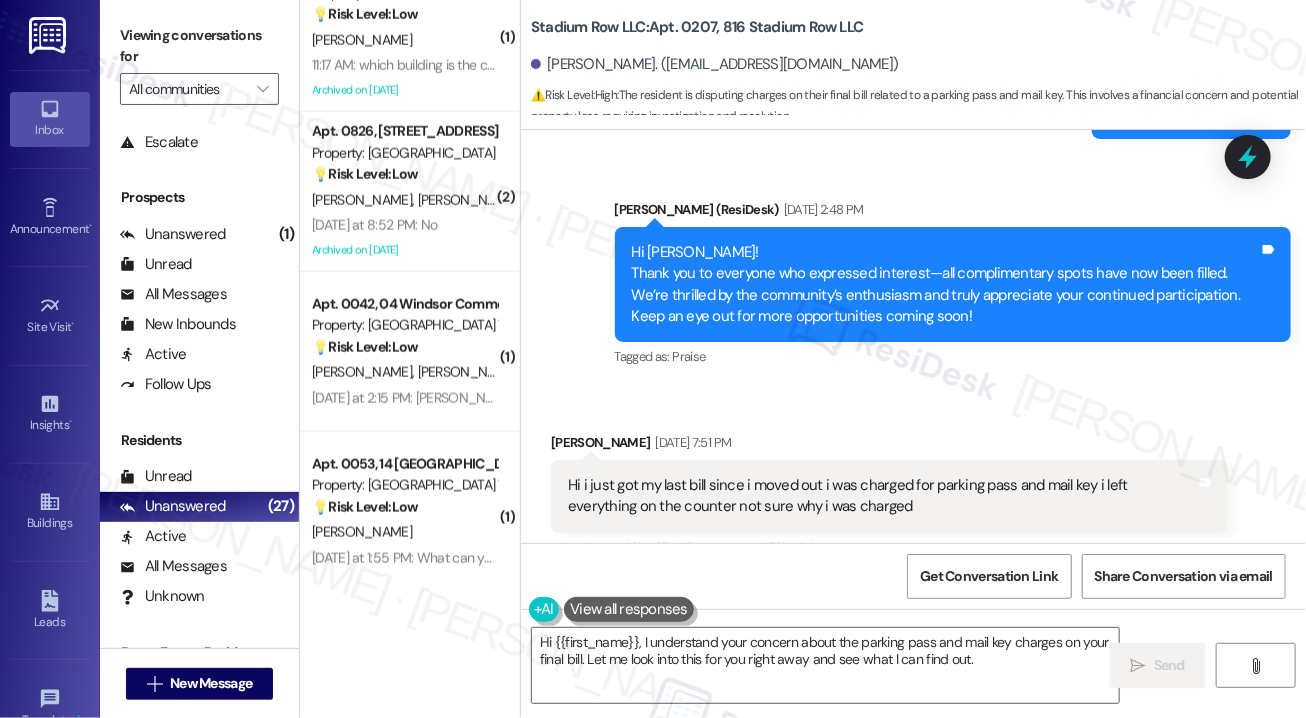 click on "[PERSON_NAME] [DATE] 7:51 PM" at bounding box center [889, 446] 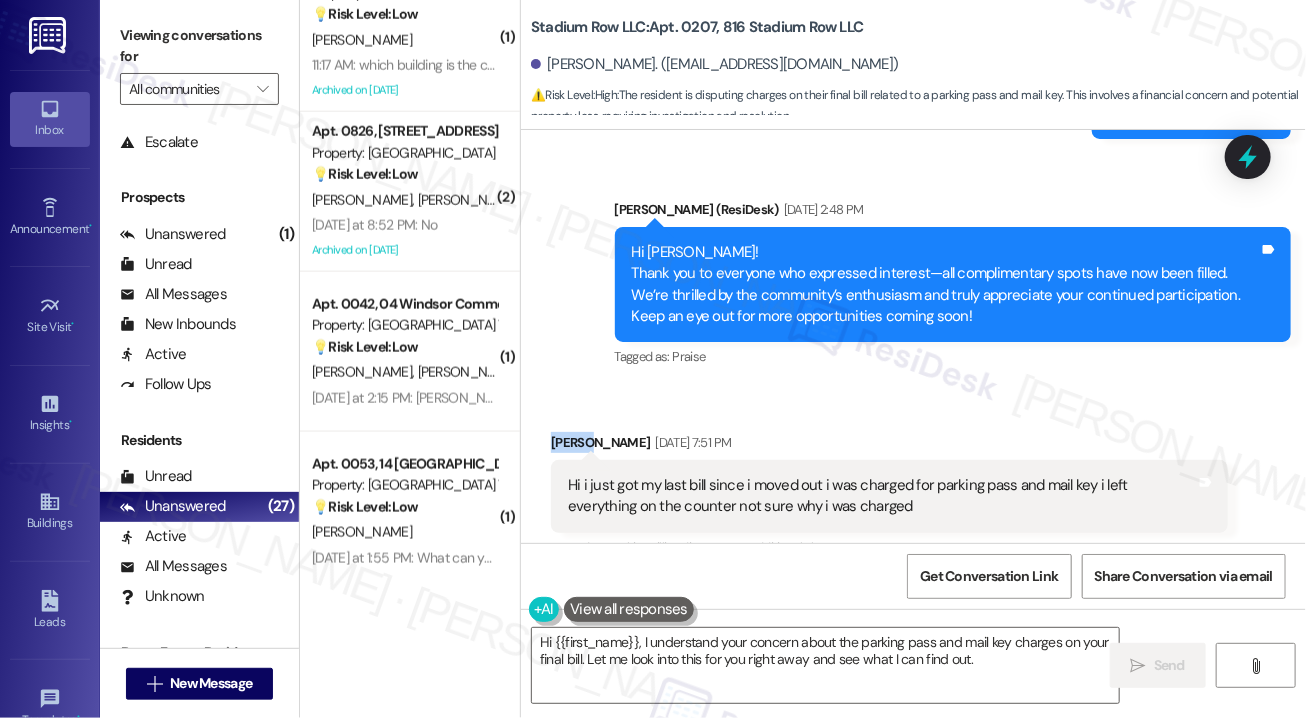 click on "[PERSON_NAME] [DATE] 7:51 PM" at bounding box center [889, 446] 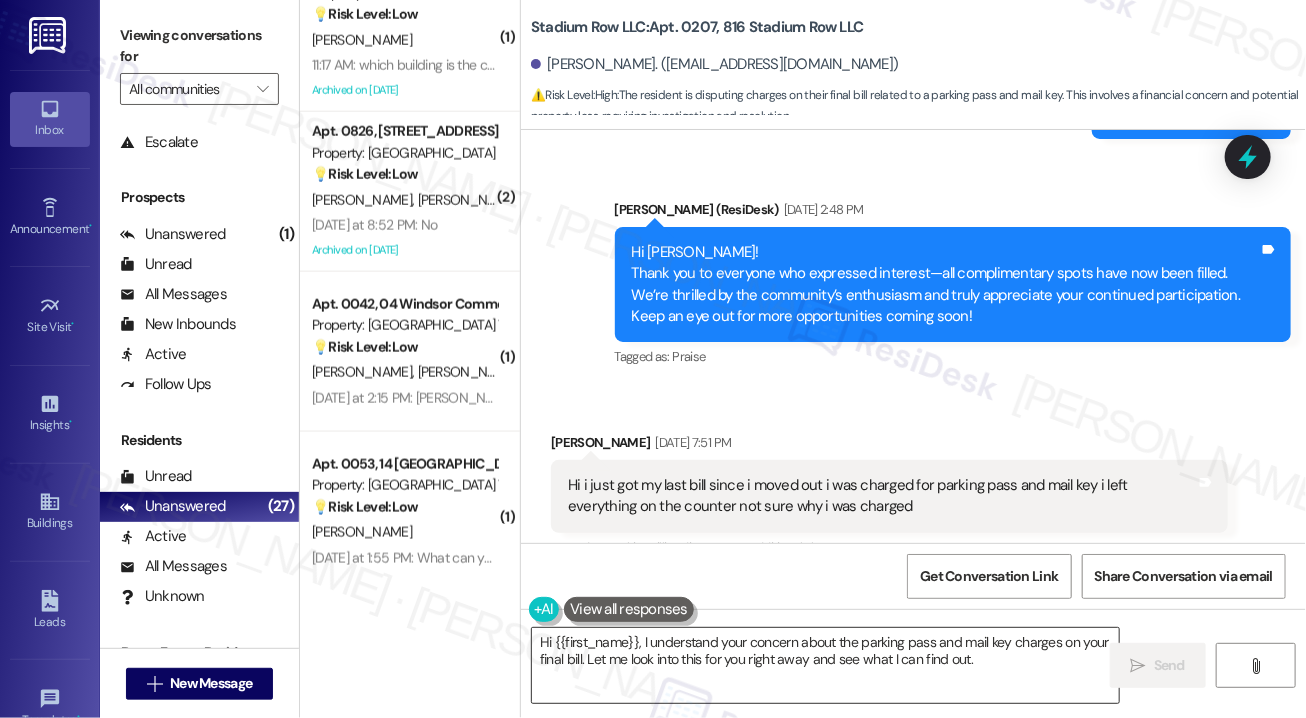 click on "Hi {{first_name}}, I understand your concern about the parking pass and mail key charges on your final bill. Let me look into this for you right away and see what I can find out." at bounding box center [825, 665] 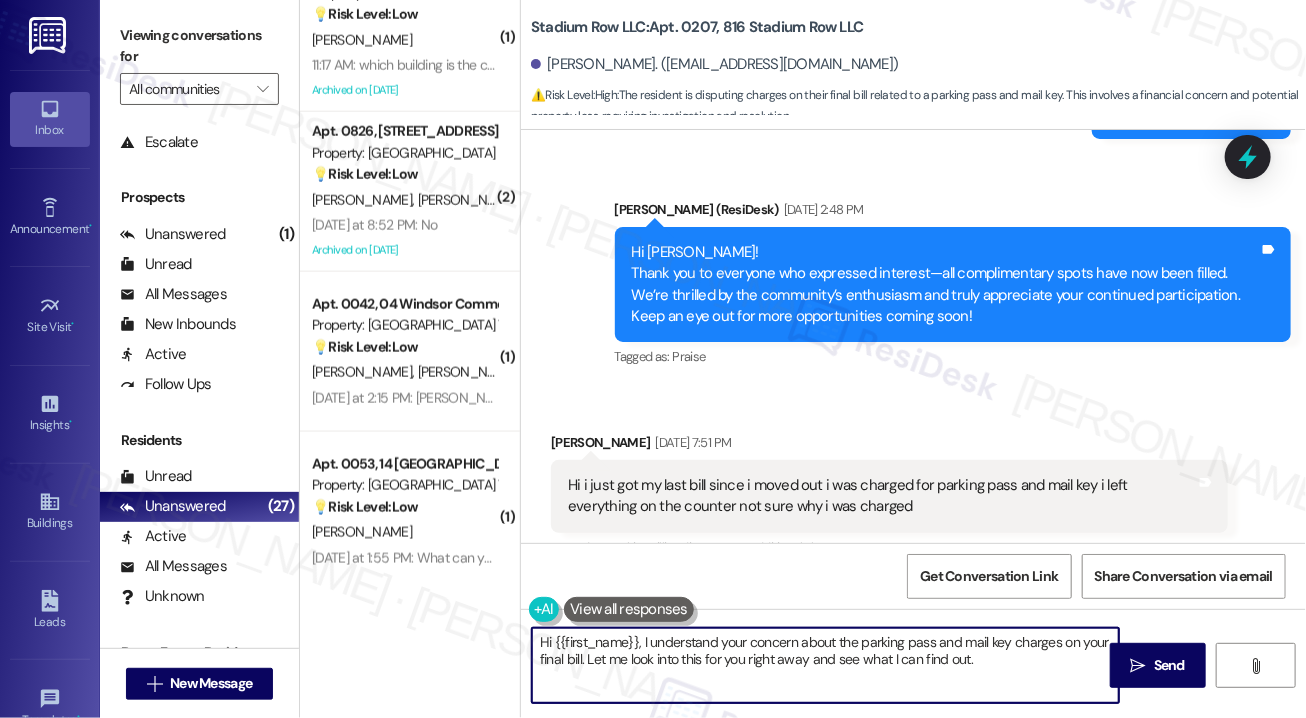 drag, startPoint x: 984, startPoint y: 658, endPoint x: 689, endPoint y: 648, distance: 295.16943 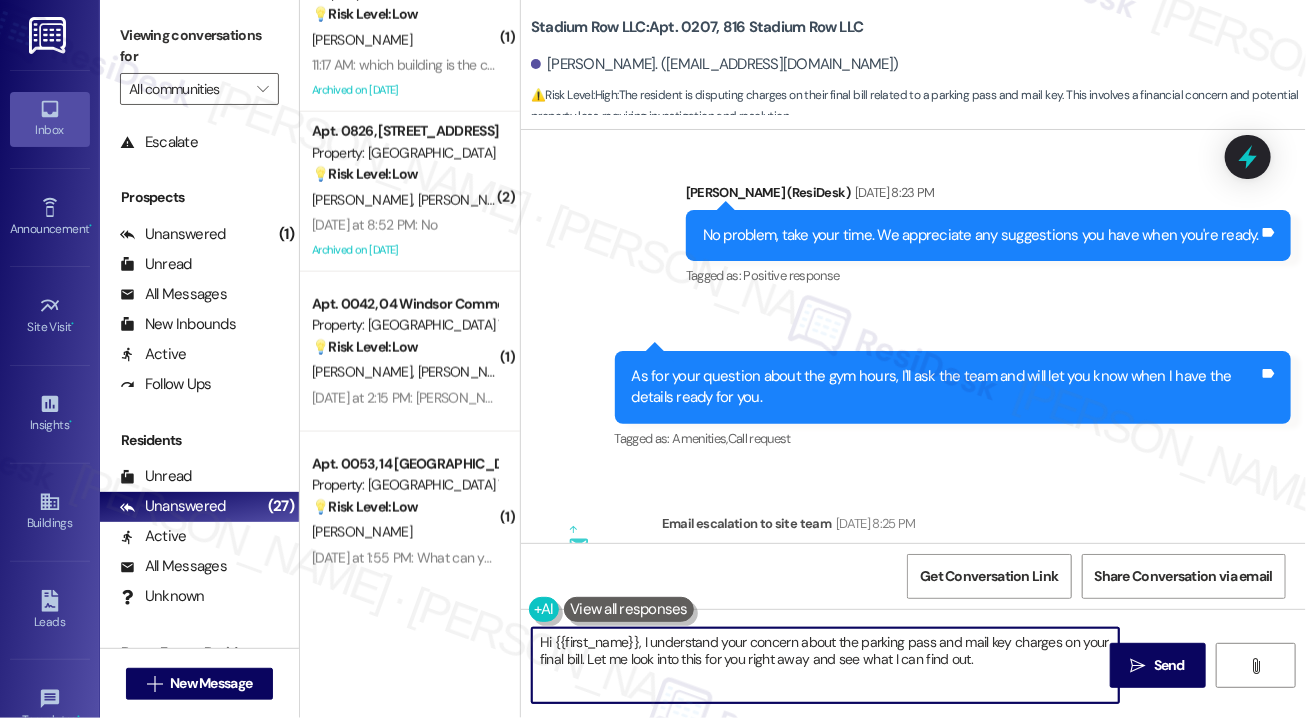 scroll, scrollTop: 16686, scrollLeft: 0, axis: vertical 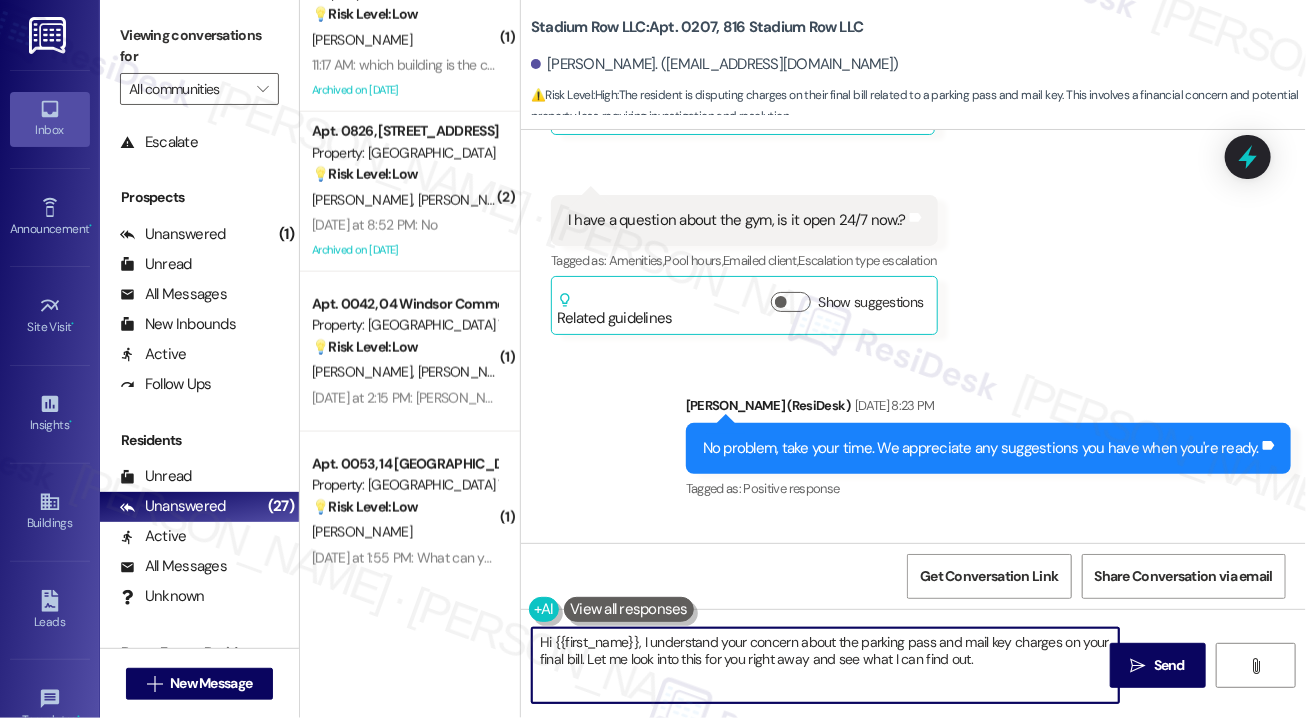click on "Hi {{first_name}}, I understand your concern about the parking pass and mail key charges on your final bill. Let me look into this for you right away and see what I can find out." at bounding box center [825, 665] 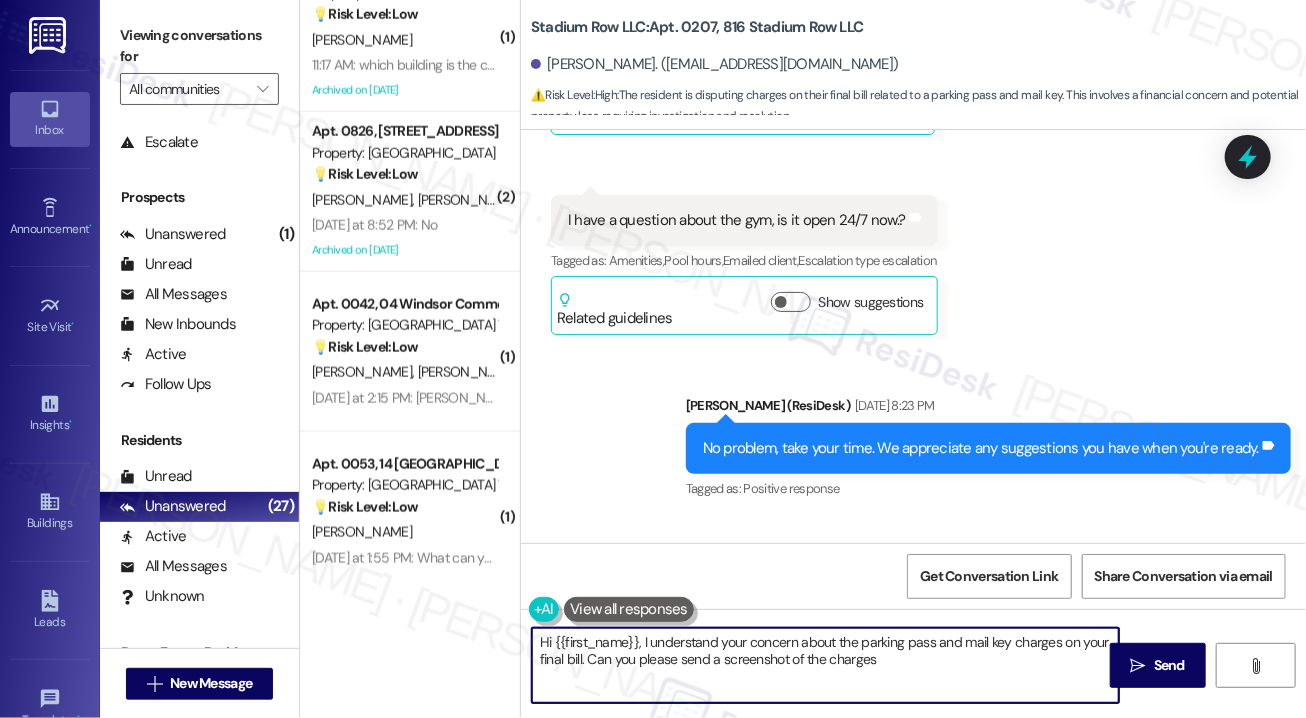 type on "Hi {{first_name}}, I understand your concern about the parking pass and mail key charges on your final bill. Can you please send a screenshot of the charges?" 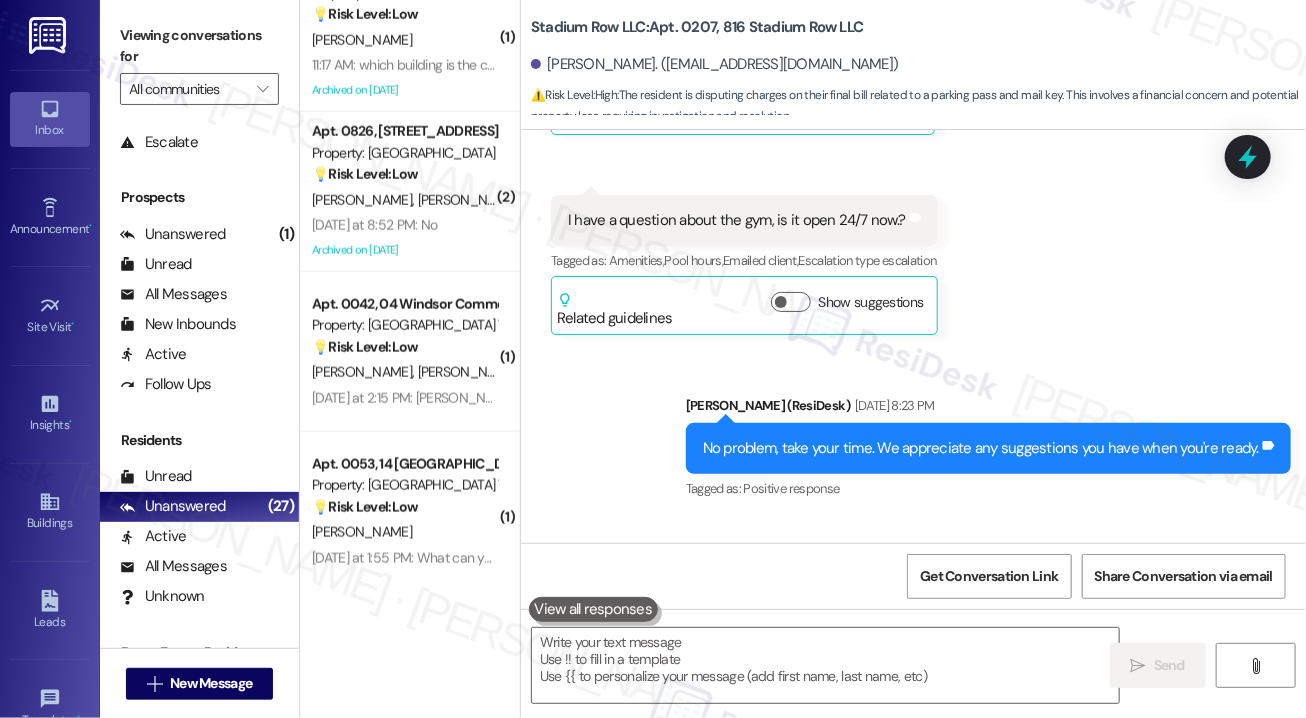 click on "Received via SMS [PERSON_NAME] [DATE] 1:20 PM Hmm.. good question i will have to think of something  Tags and notes Tagged as:   Positive response Click to highlight conversations about Positive response  Related guidelines Show suggestions Received via SMS 1:21 PM [PERSON_NAME]   Neutral [DATE] 1:21 PM I have a question about the gym, is it open 24/7 now.? Tags and notes Tagged as:   Amenities ,  Click to highlight conversations about Amenities Pool hours ,  Click to highlight conversations about Pool hours Emailed client ,  Click to highlight conversations about Emailed client Escalation type escalation Click to highlight conversations about Escalation type escalation  Related guidelines Show suggestions" at bounding box center [913, 136] 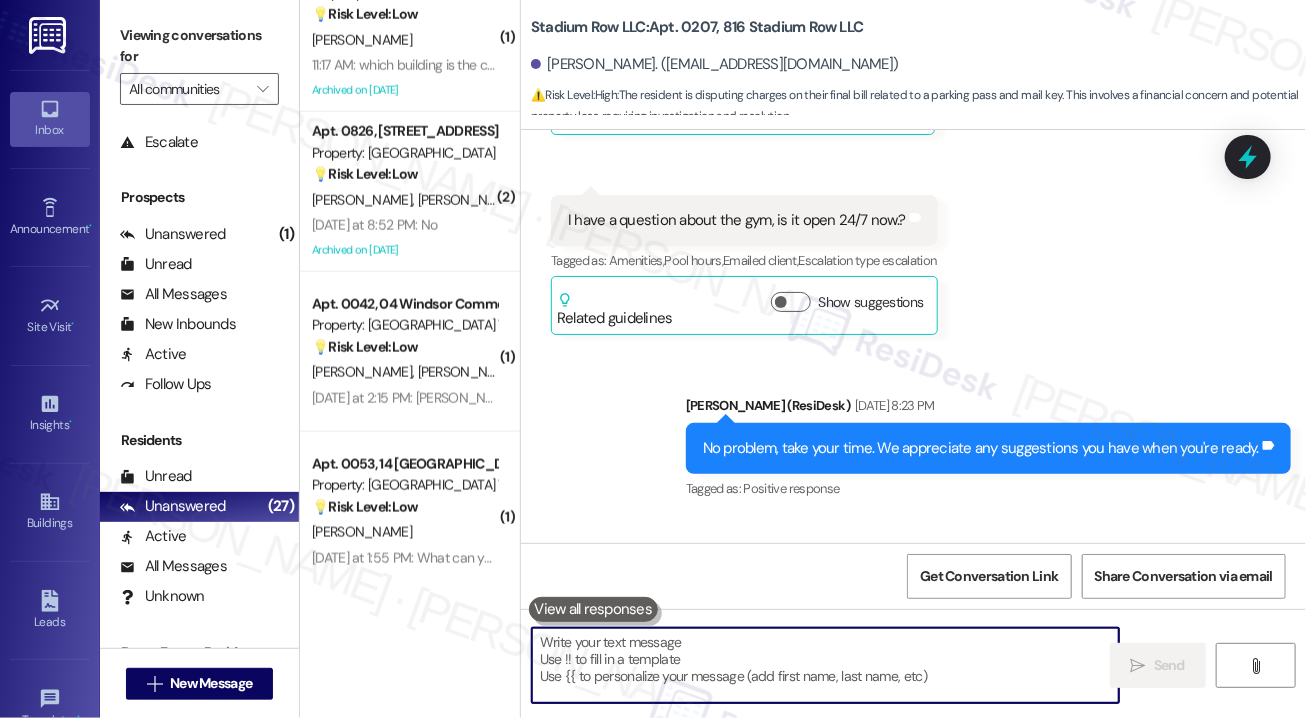 click at bounding box center [825, 665] 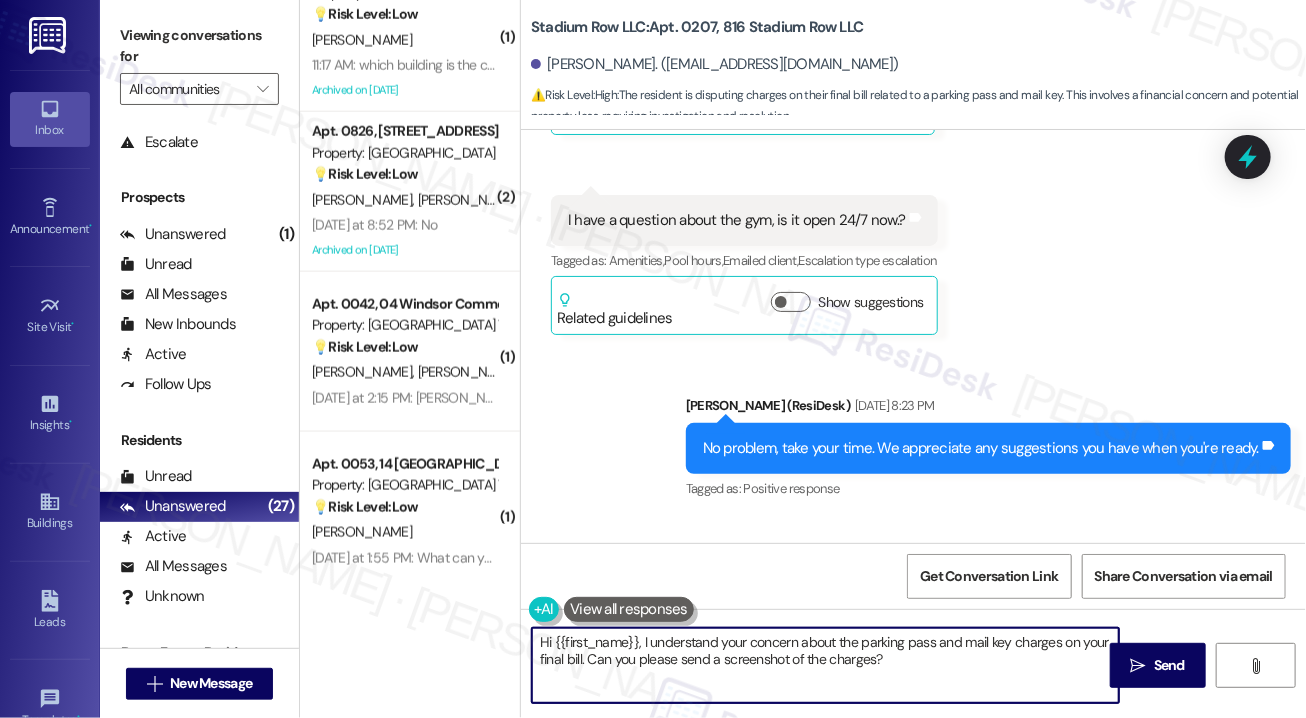 click on "Hi {{first_name}}, I understand your concern about the parking pass and mail key charges on your final bill. Can you please send a screenshot of the charges?" at bounding box center (825, 665) 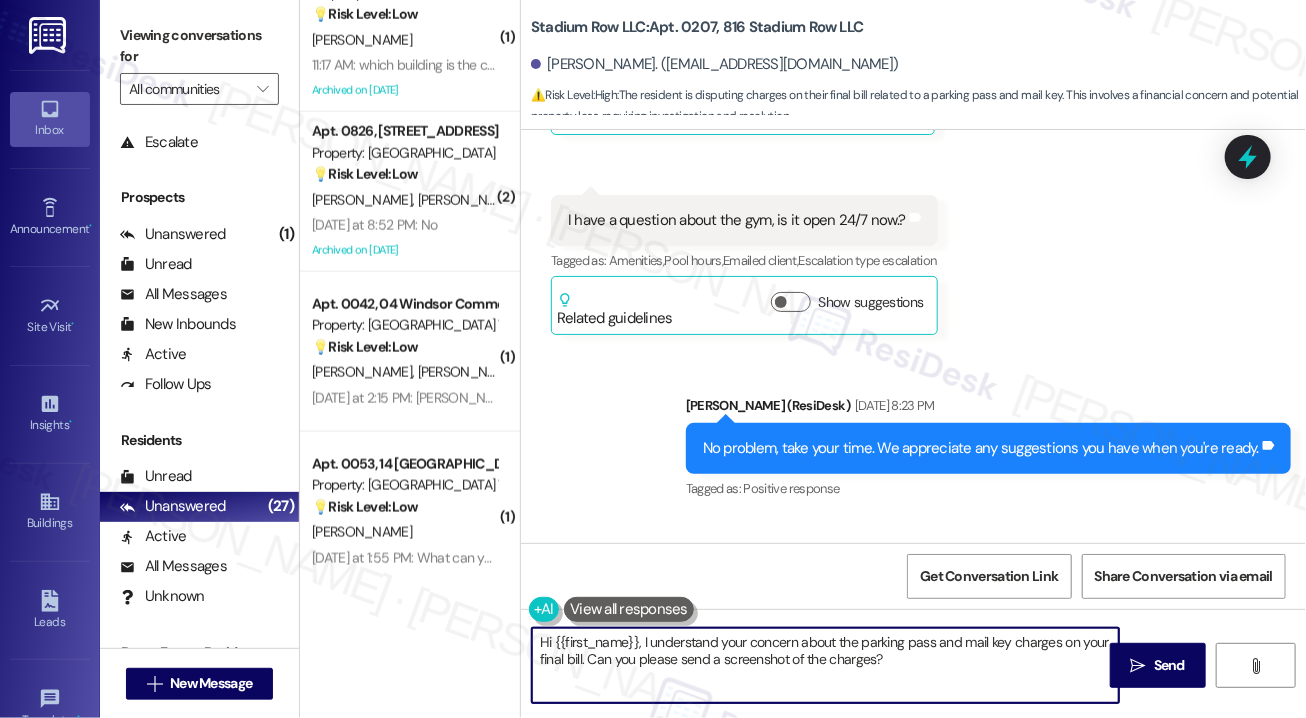 drag, startPoint x: 948, startPoint y: 673, endPoint x: 587, endPoint y: 658, distance: 361.3115 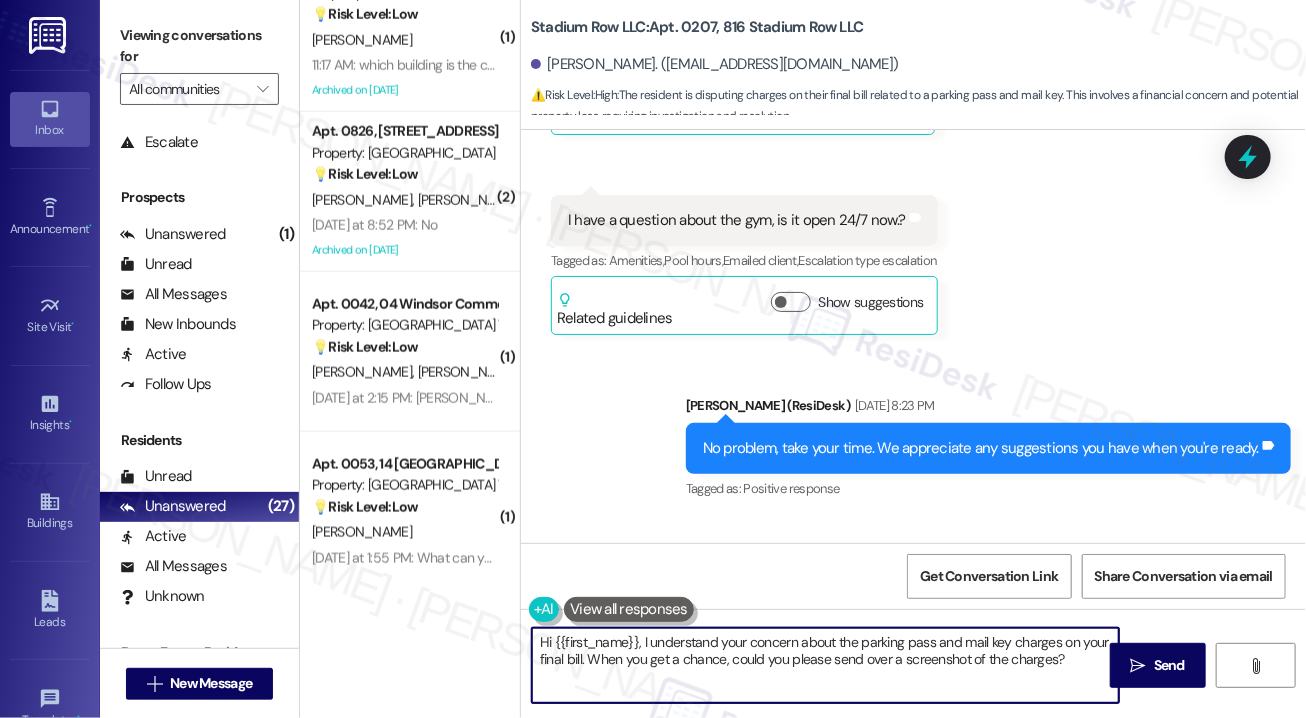 drag, startPoint x: 642, startPoint y: 637, endPoint x: 801, endPoint y: 641, distance: 159.05031 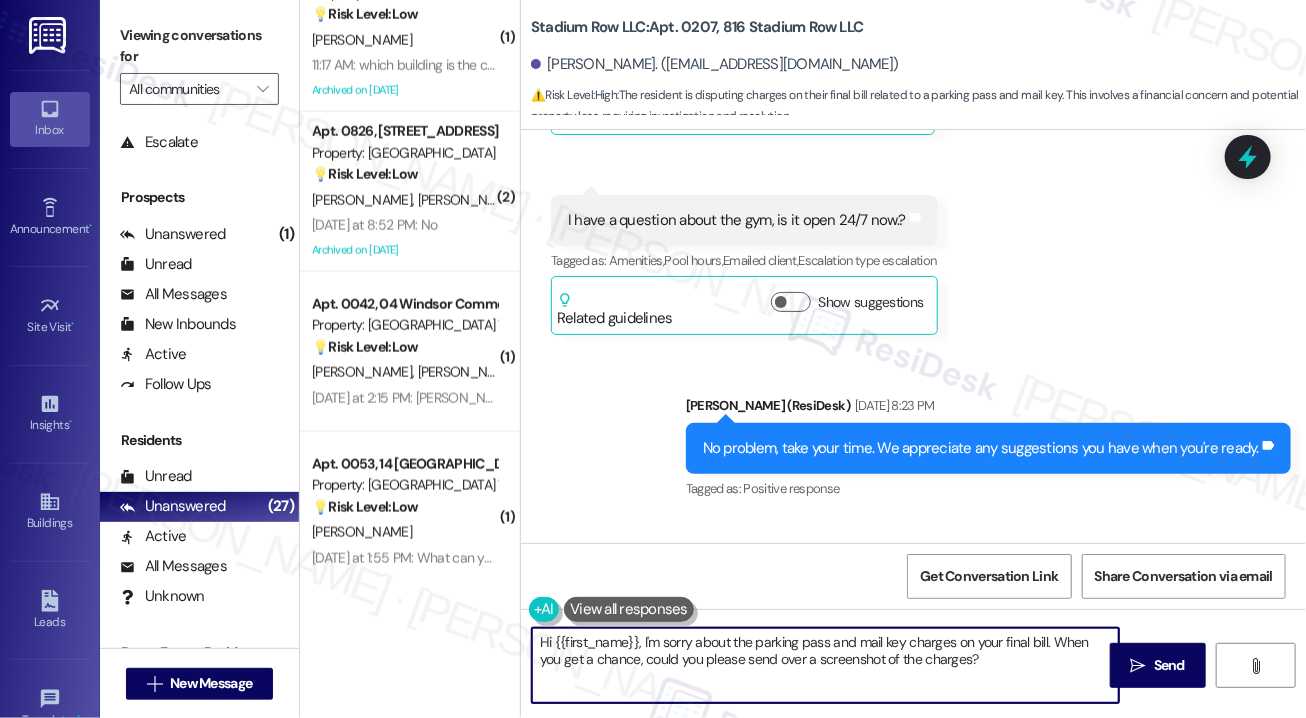 click on "Hi {{first_name}}, I'm sorry about the parking pass and mail key charges on your final bill. When you get a chance, could you please send over a screenshot of the charges?" at bounding box center (825, 665) 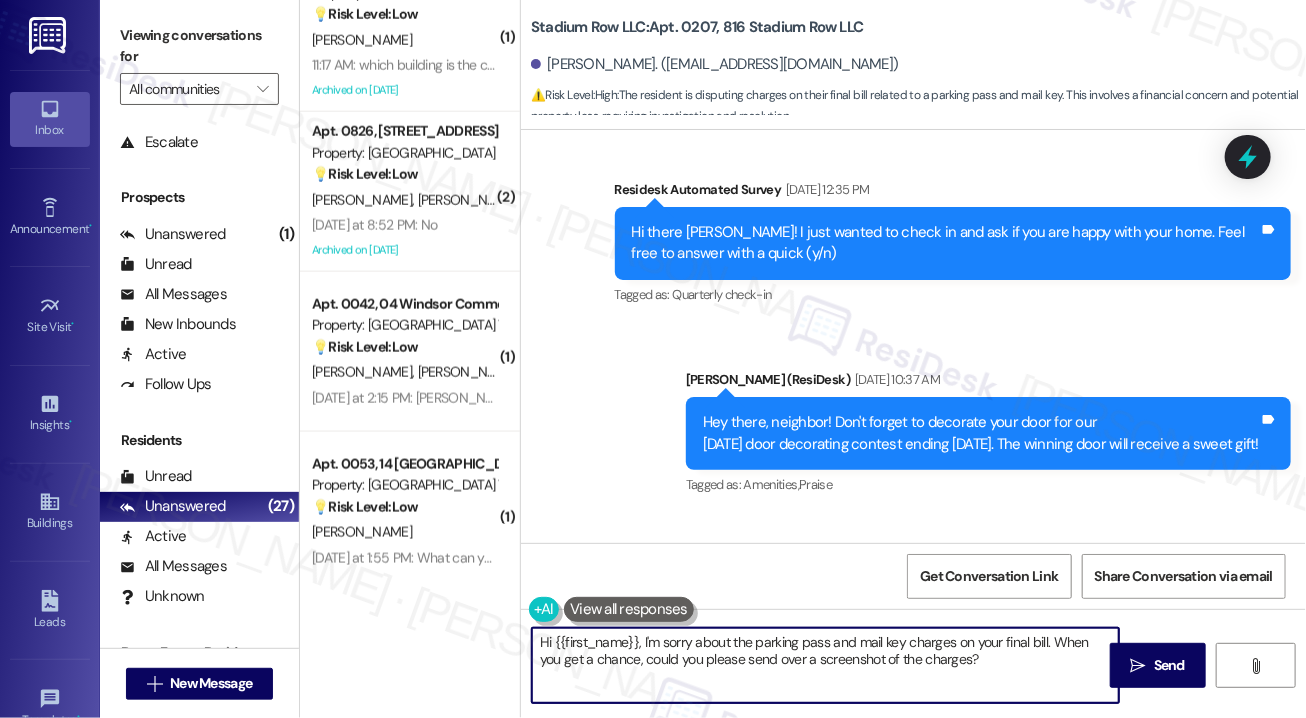 scroll, scrollTop: 19386, scrollLeft: 0, axis: vertical 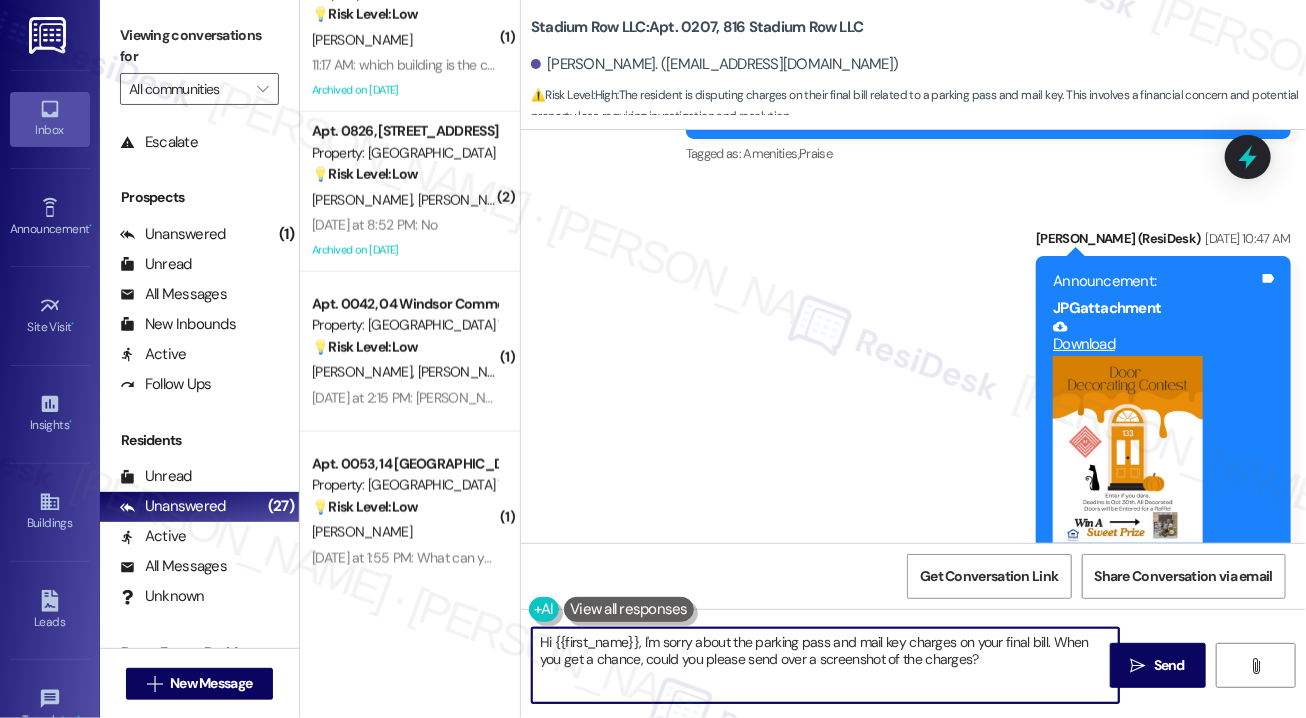 click on "Hi {{first_name}}, I'm sorry about the parking pass and mail key charges on your final bill. When you get a chance, could you please send over a screenshot of the charges?" at bounding box center (825, 665) 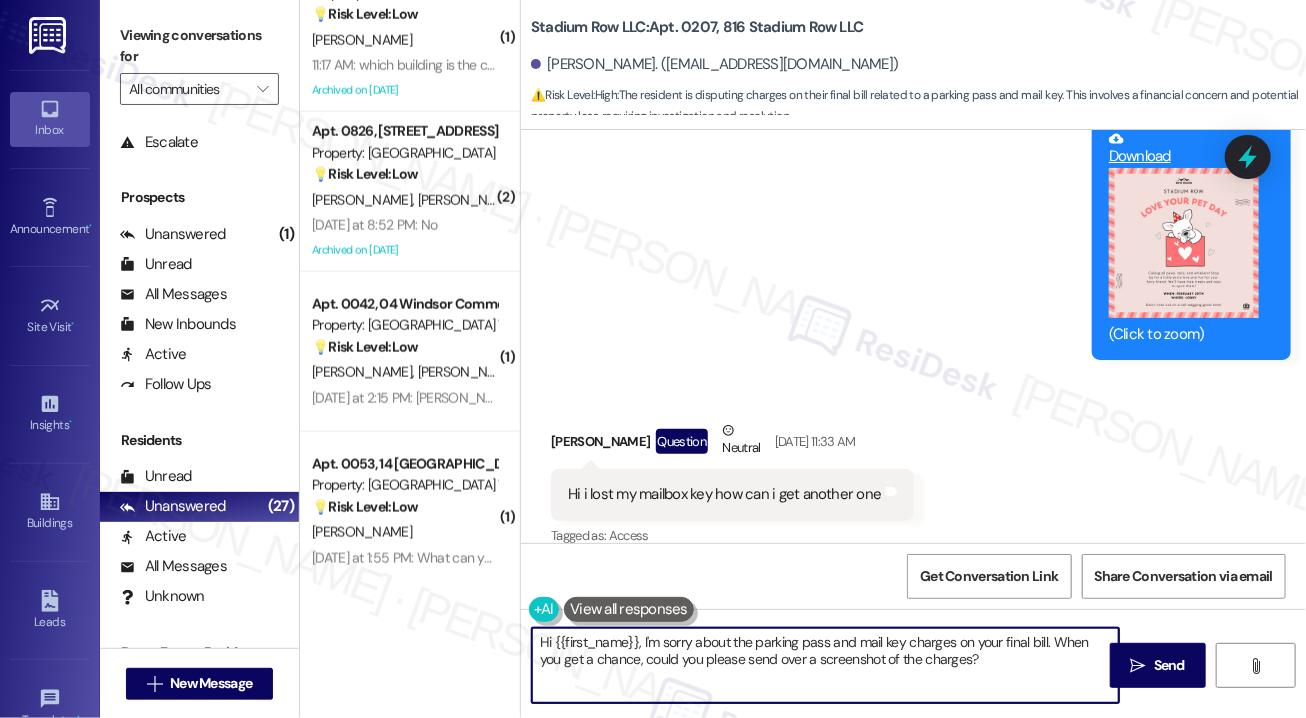 scroll, scrollTop: 24186, scrollLeft: 0, axis: vertical 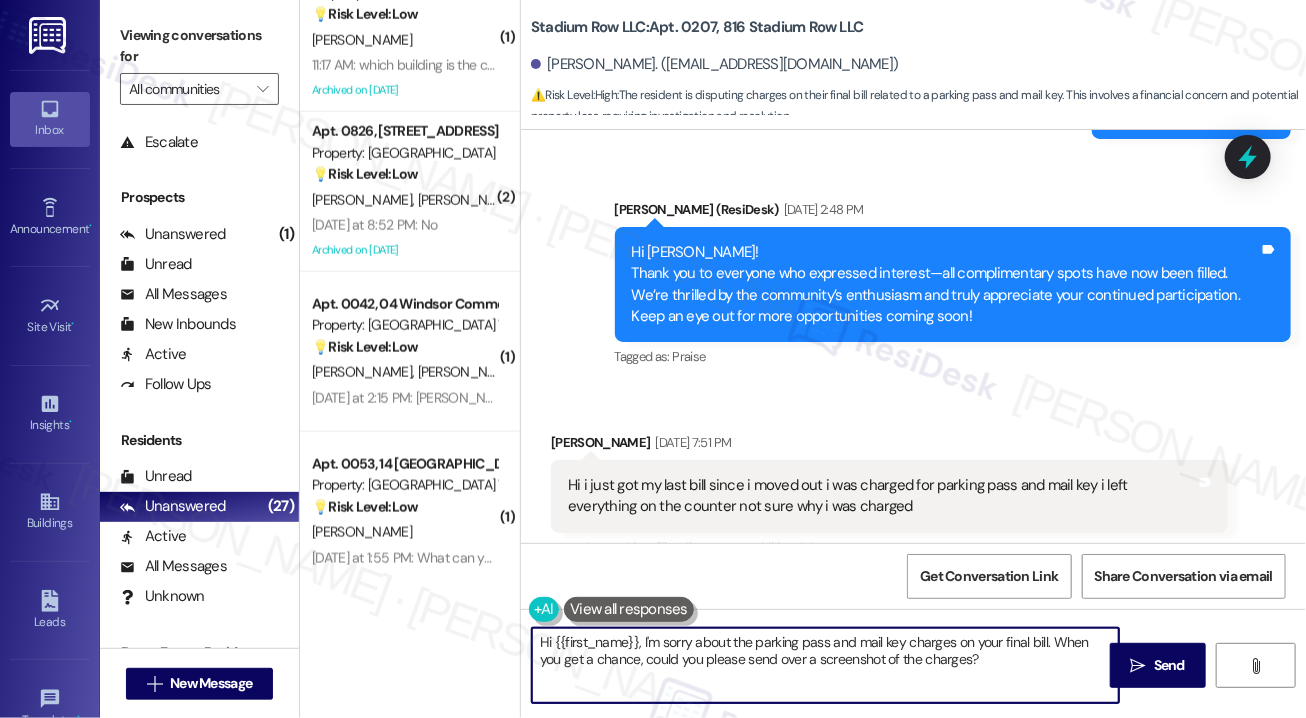 click on "Hi {{first_name}}, I'm sorry about the parking pass and mail key charges on your final bill. When you get a chance, could you please send over a screenshot of the charges?" at bounding box center [825, 665] 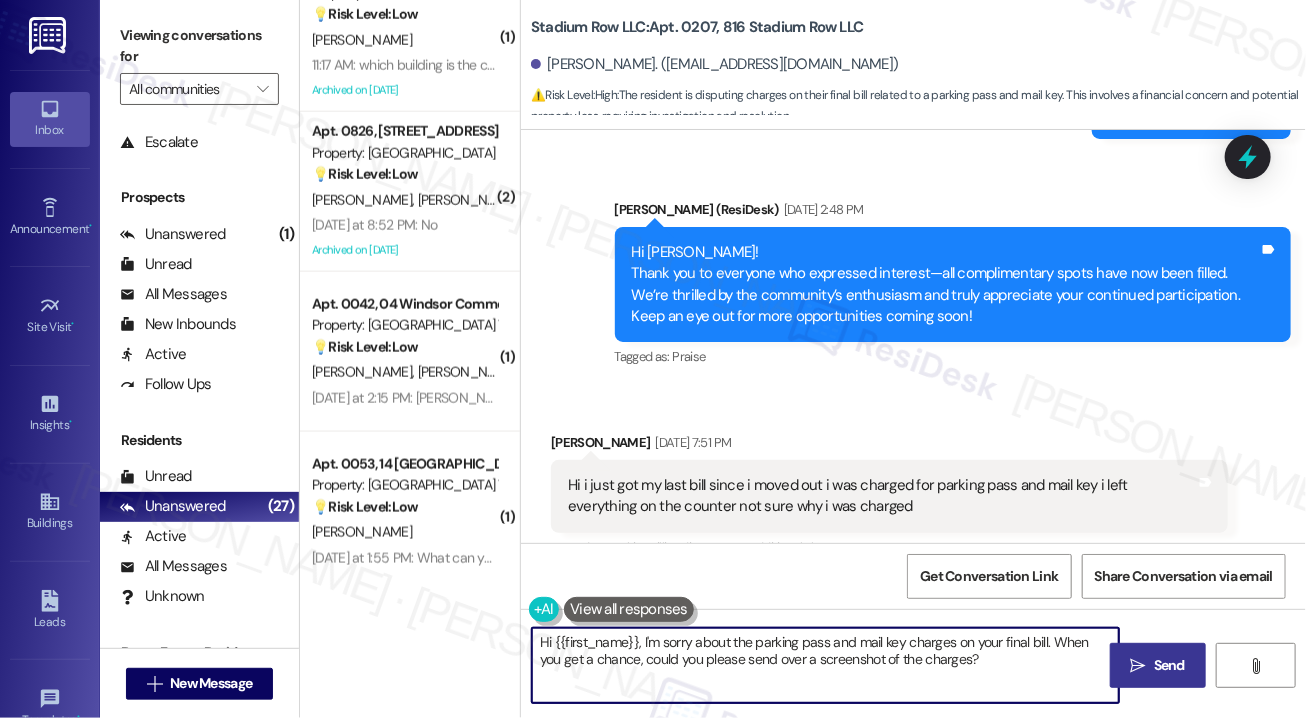 type on "Hi {{first_name}}, I'm sorry about the parking pass and mail key charges on your final bill. When you get a chance, could you please send over a screenshot of the charges?" 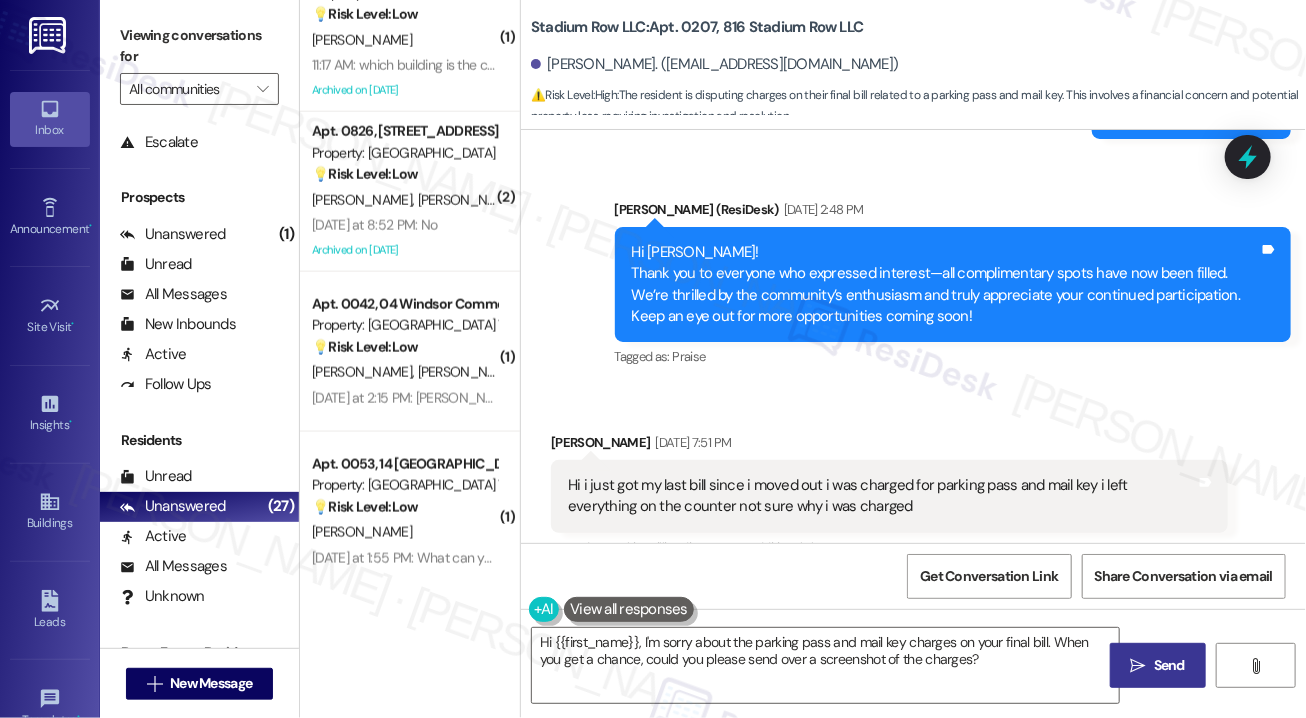 click on "Send" at bounding box center (1169, 665) 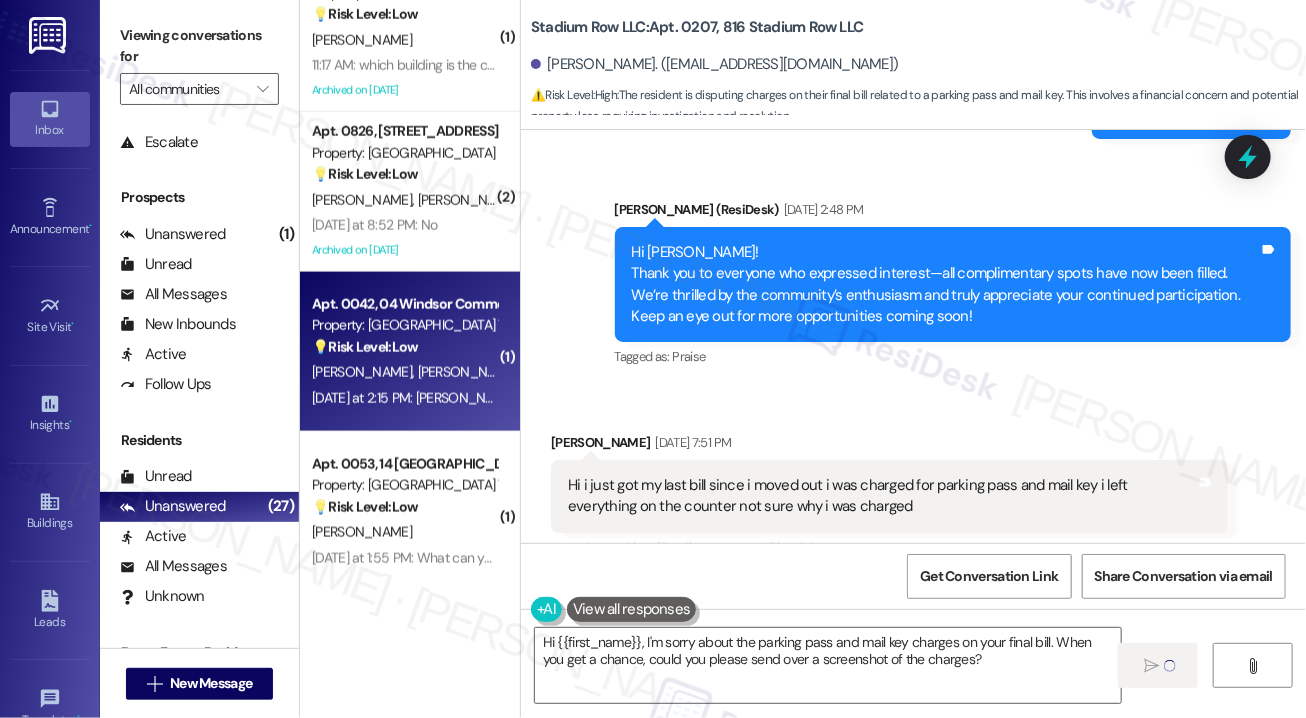type 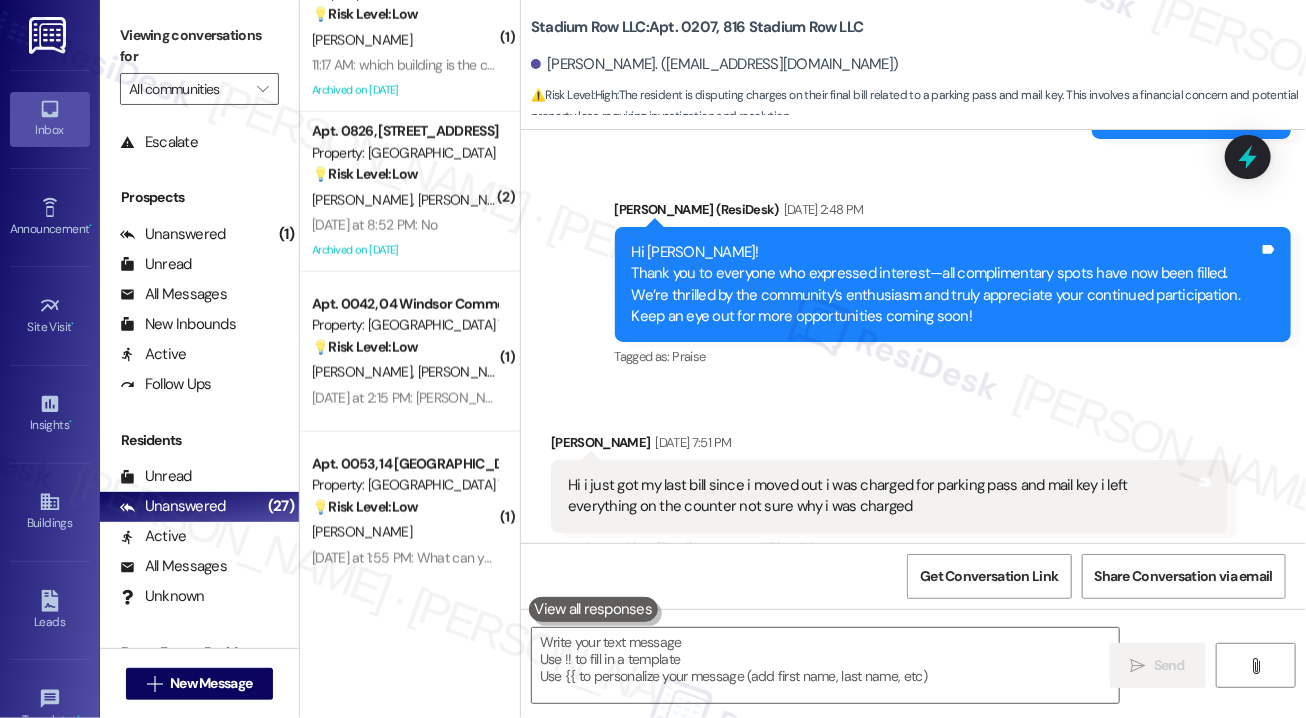 scroll, scrollTop: 724, scrollLeft: 0, axis: vertical 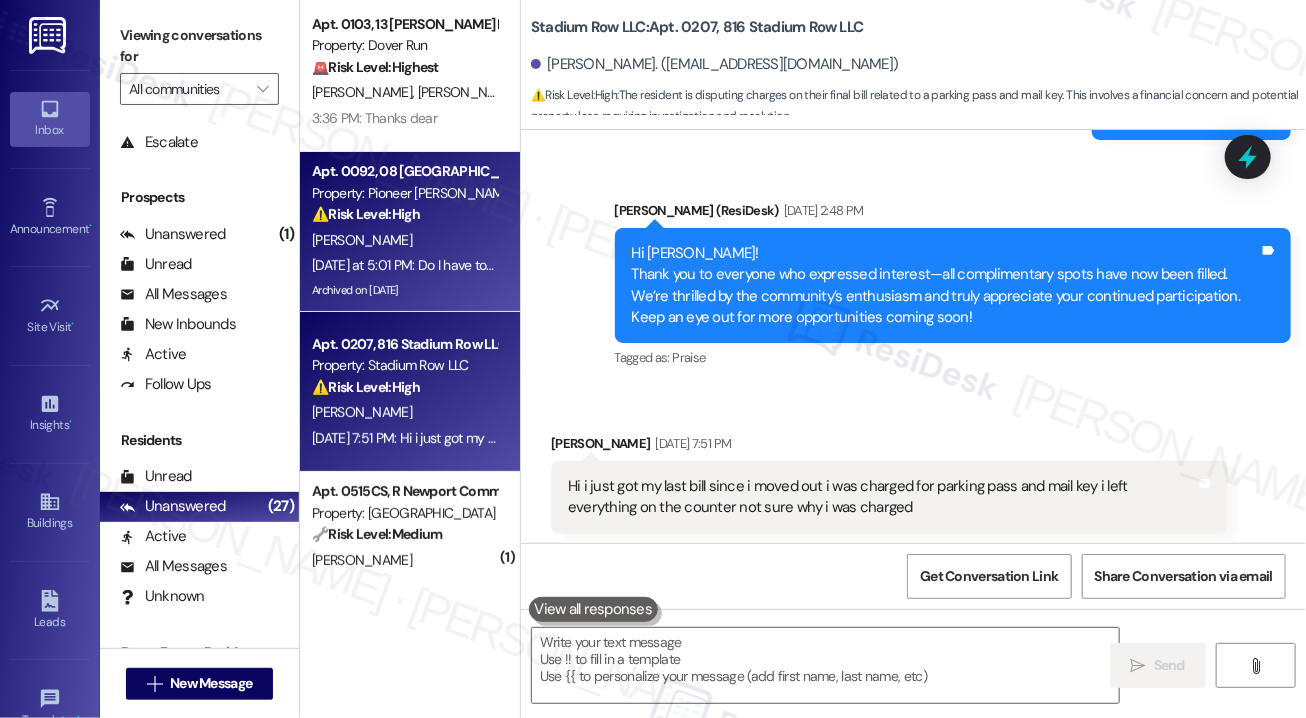 click on "⚠️  Risk Level:  High" at bounding box center (366, 214) 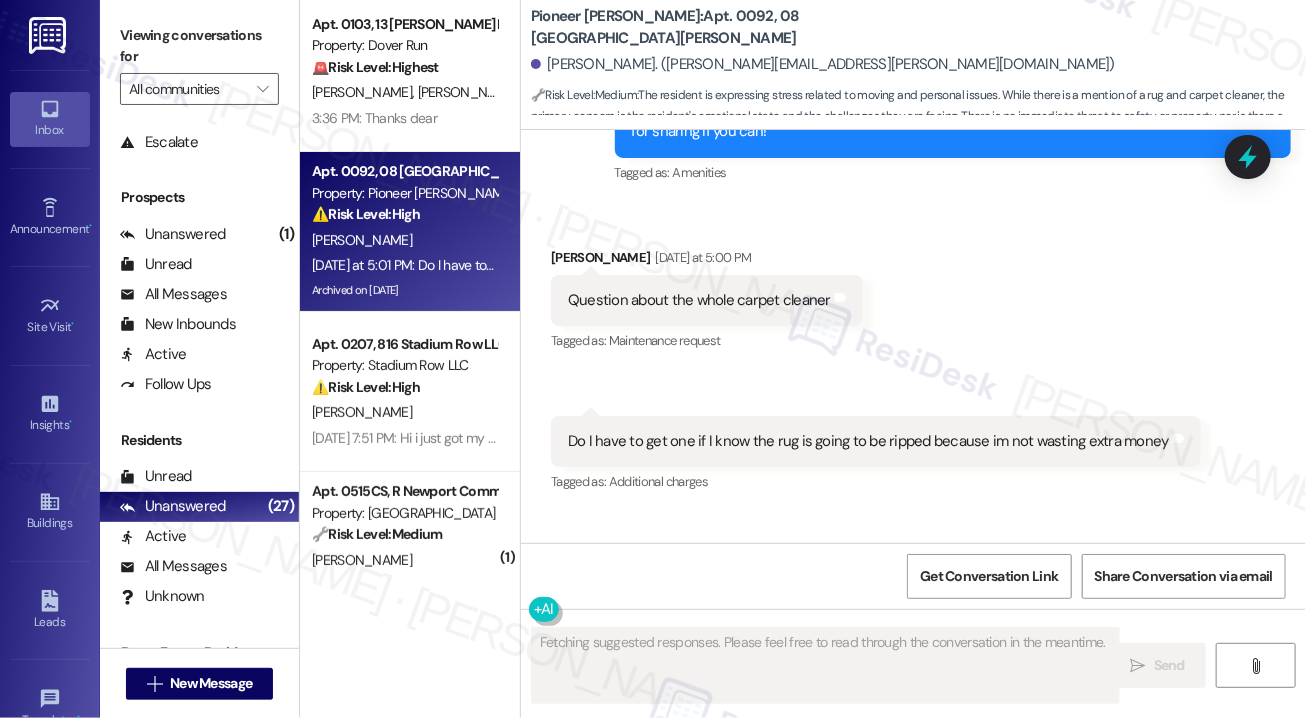 scroll, scrollTop: 41464, scrollLeft: 0, axis: vertical 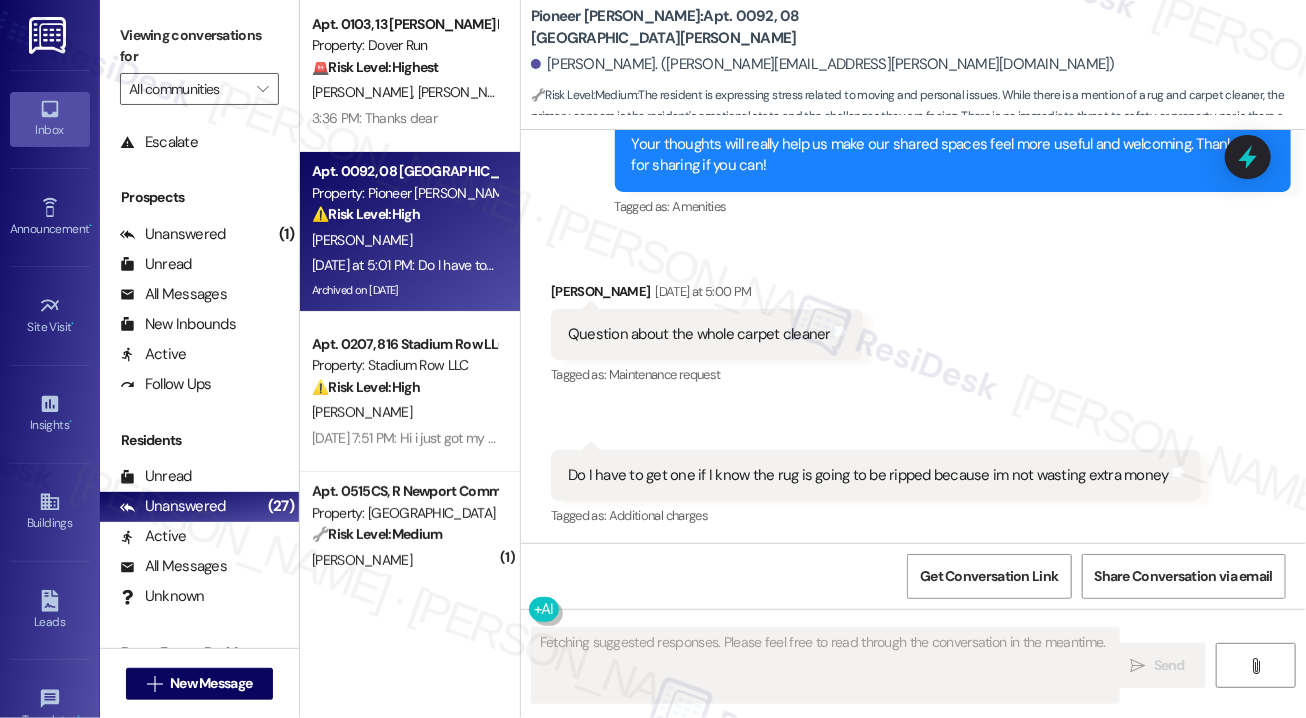 click on "Hi [PERSON_NAME], I understand your concern about the carpet cleaner. To clarify, could you please provide more details about why you believe the rug will be ripped?" at bounding box center (946, 655) 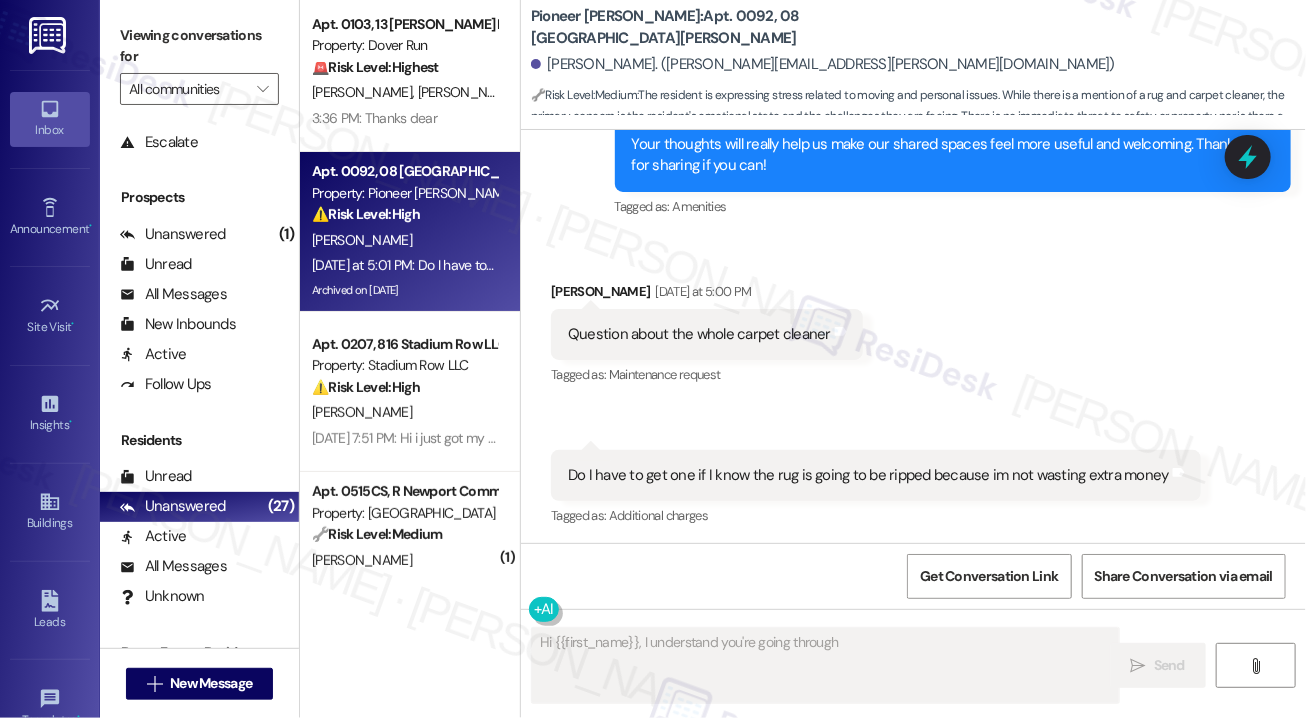 click on "Hi [PERSON_NAME], I understand your concern about the carpet cleaner. To clarify, could you please provide more details about why you believe the rug will be ripped?" at bounding box center [946, 655] 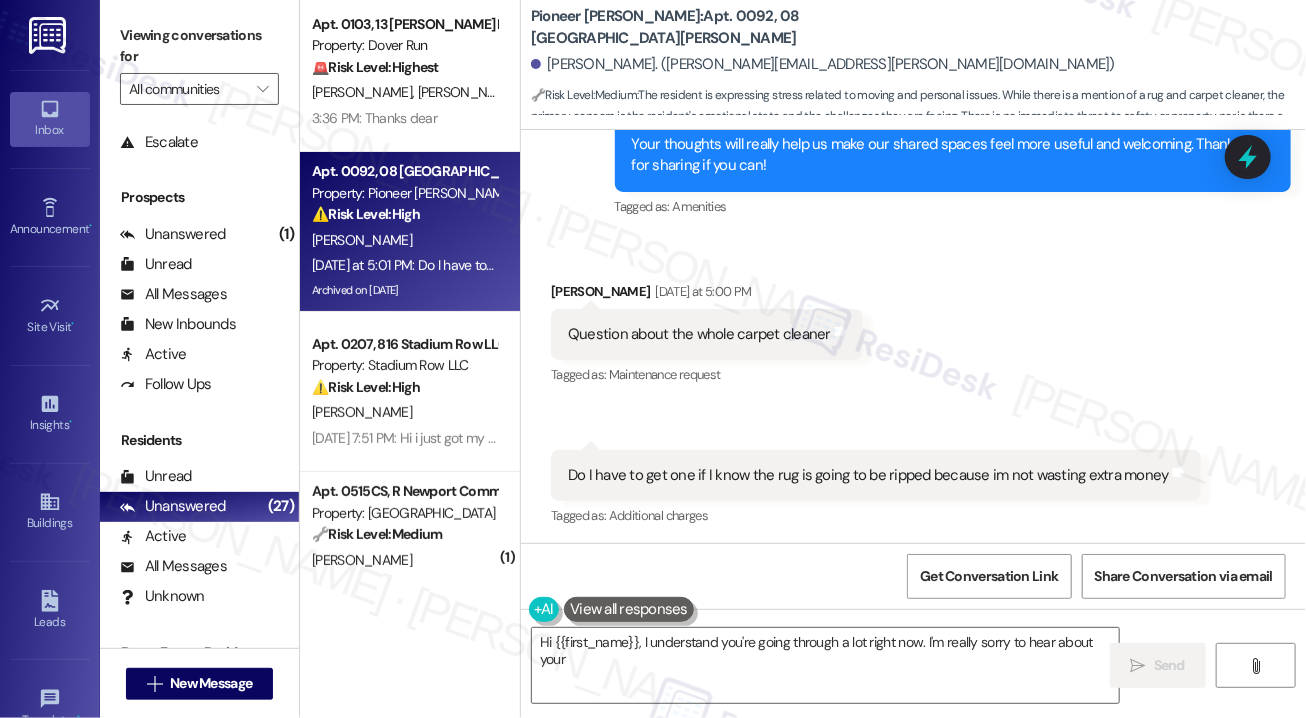 click on "Hi [PERSON_NAME], I understand your concern about the carpet cleaner. To clarify, could you please provide more details about why you believe the rug will be ripped?" at bounding box center (946, 655) 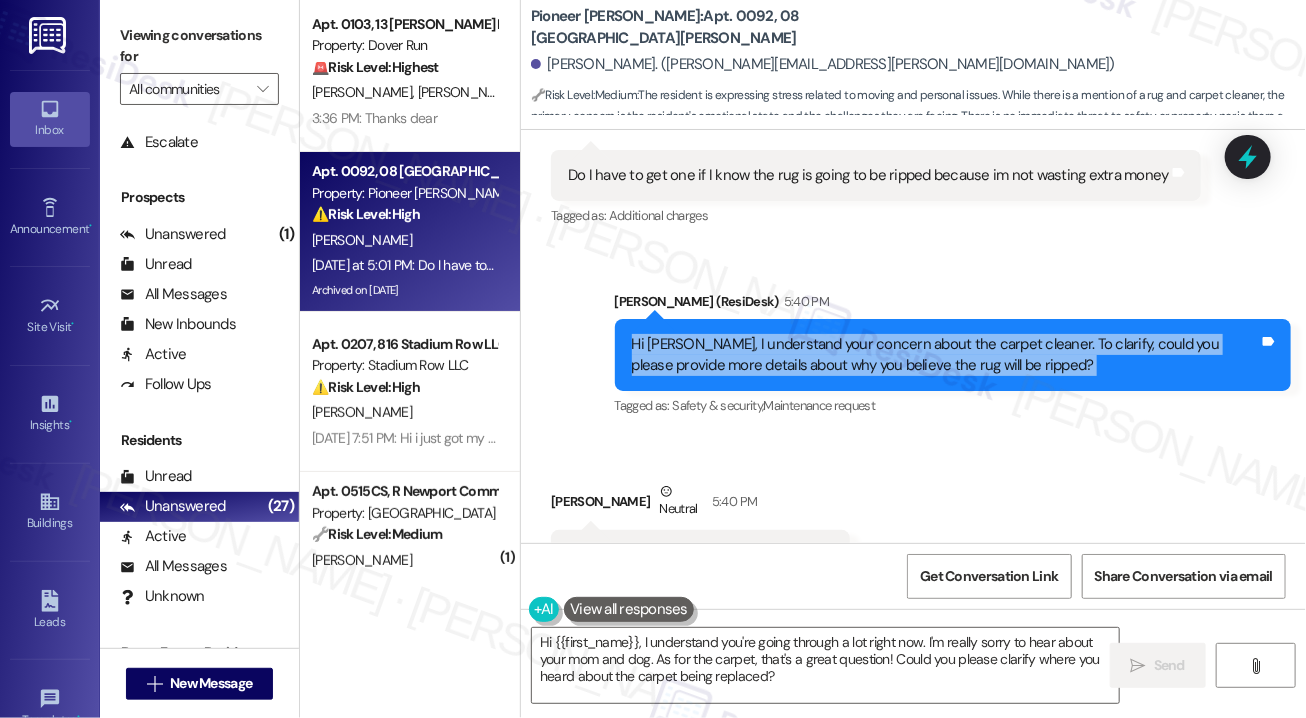 scroll, scrollTop: 41763, scrollLeft: 0, axis: vertical 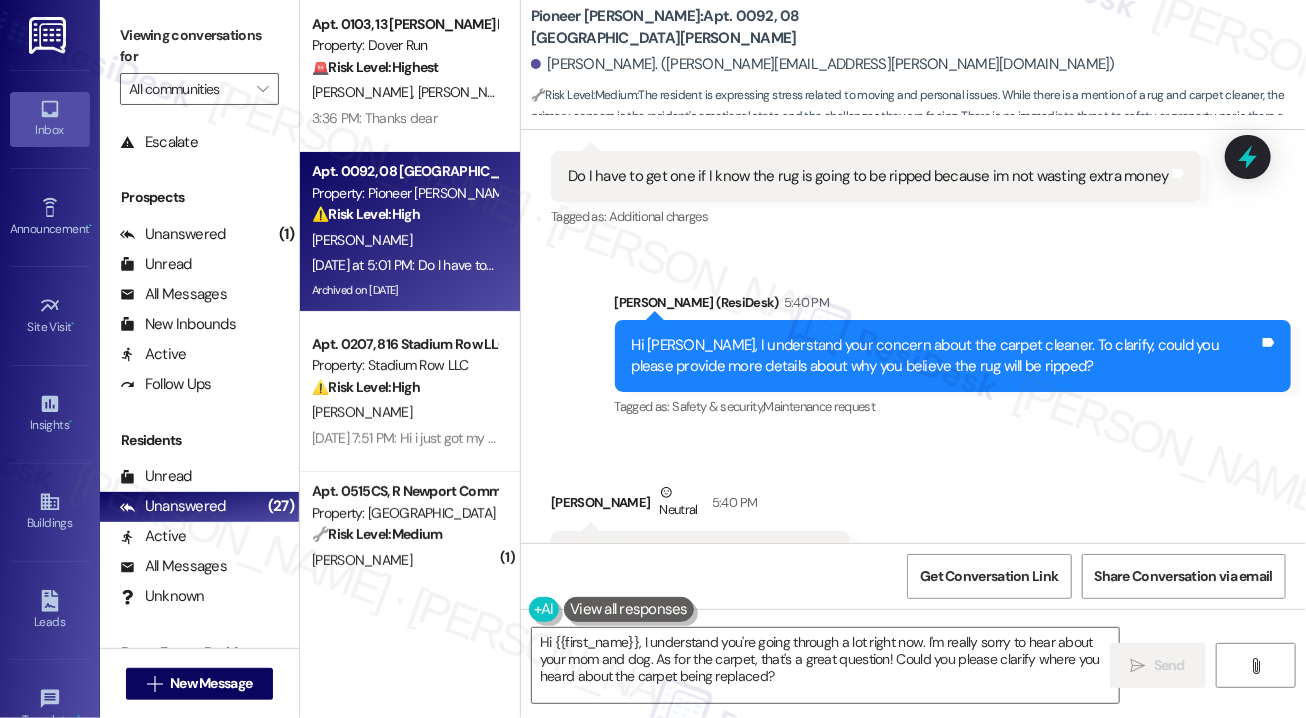 click on "I've been overly stressed. Mom being in the hospital for almost 3 months, work, my family dog being put down and moving. Its just been a lot" at bounding box center [882, 678] 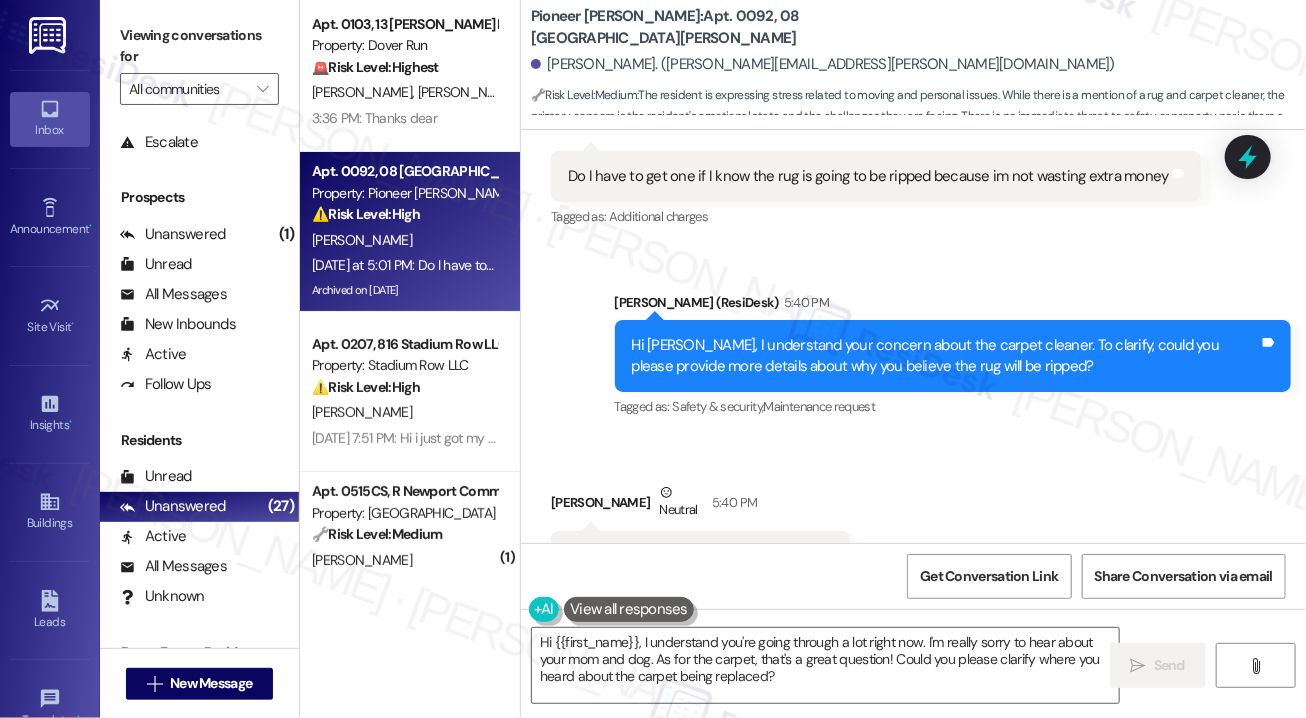 click on "I've been overly stressed. Mom being in the hospital for almost 3 months, work, my family dog being put down and moving. Its just been a lot" at bounding box center [882, 678] 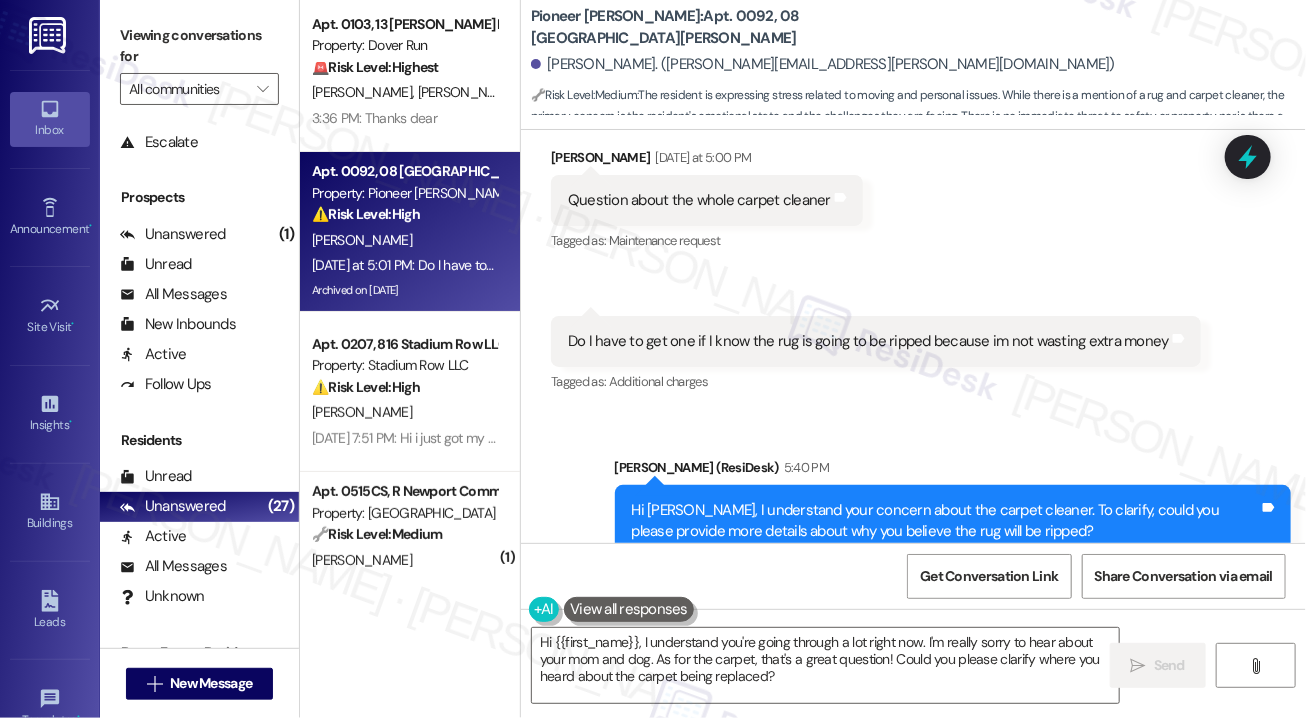 scroll, scrollTop: 41563, scrollLeft: 0, axis: vertical 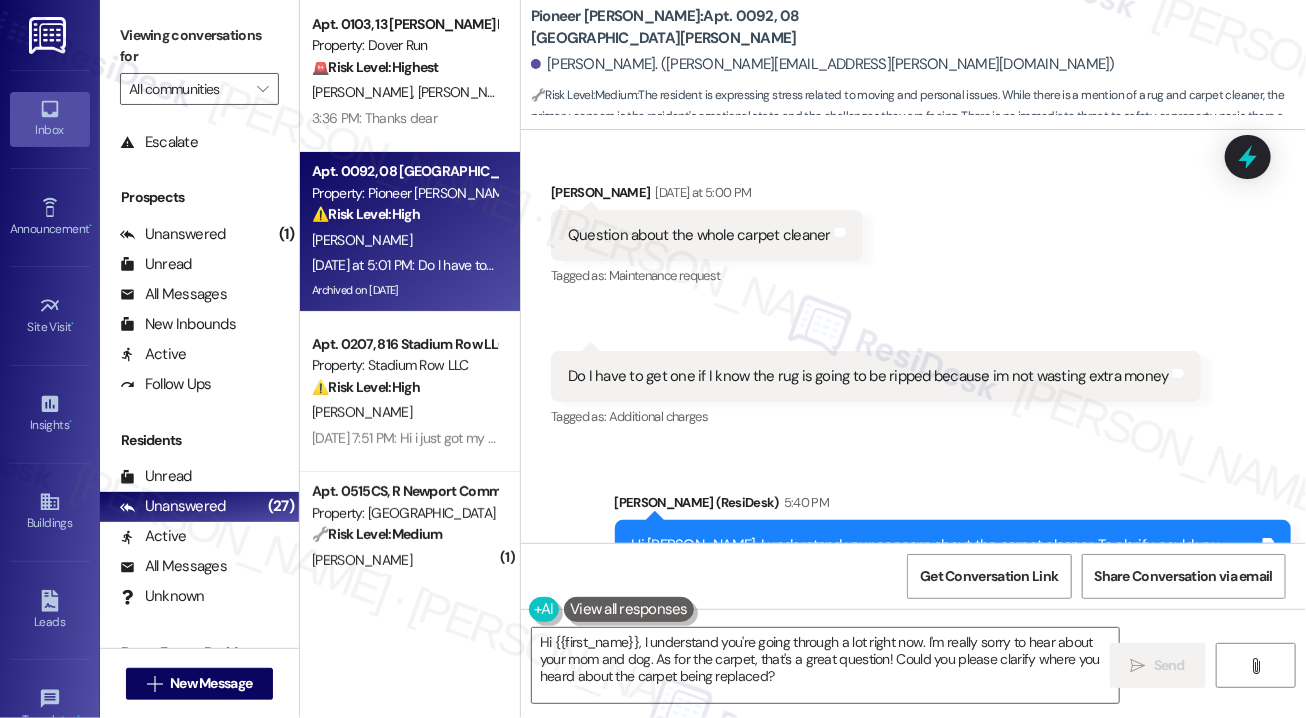 click on "Hi [PERSON_NAME], I understand your concern about the carpet cleaner. To clarify, could you please provide more details about why you believe the rug will be ripped?" at bounding box center [946, 556] 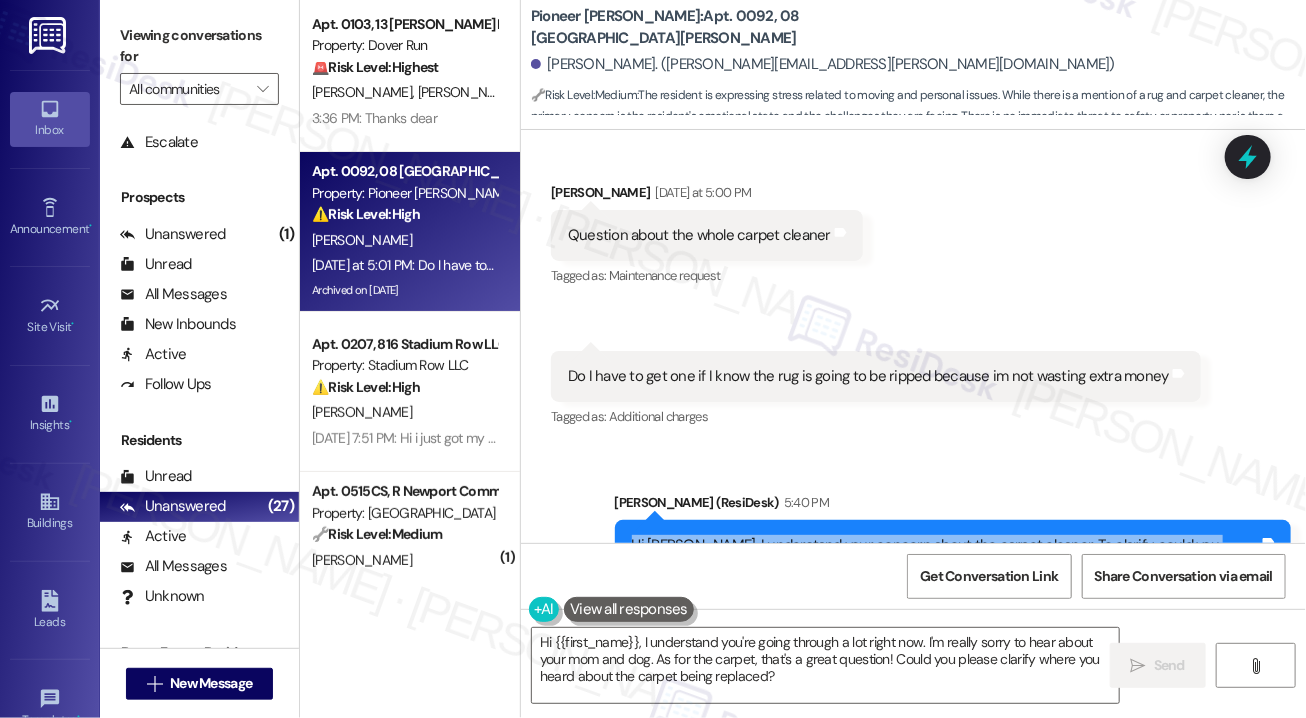 click on "Hi [PERSON_NAME], I understand your concern about the carpet cleaner. To clarify, could you please provide more details about why you believe the rug will be ripped?" at bounding box center [946, 556] 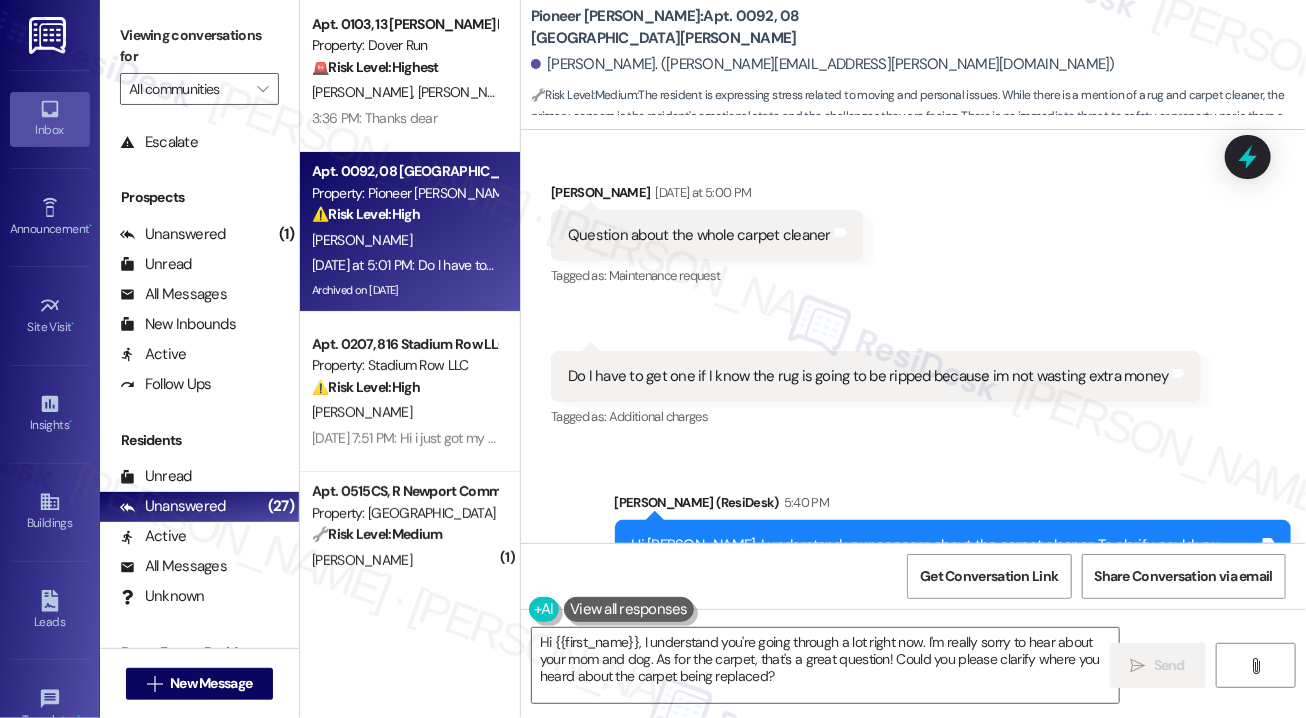 click on "Sorry I was crashing out. Moving is hard" at bounding box center (693, 756) 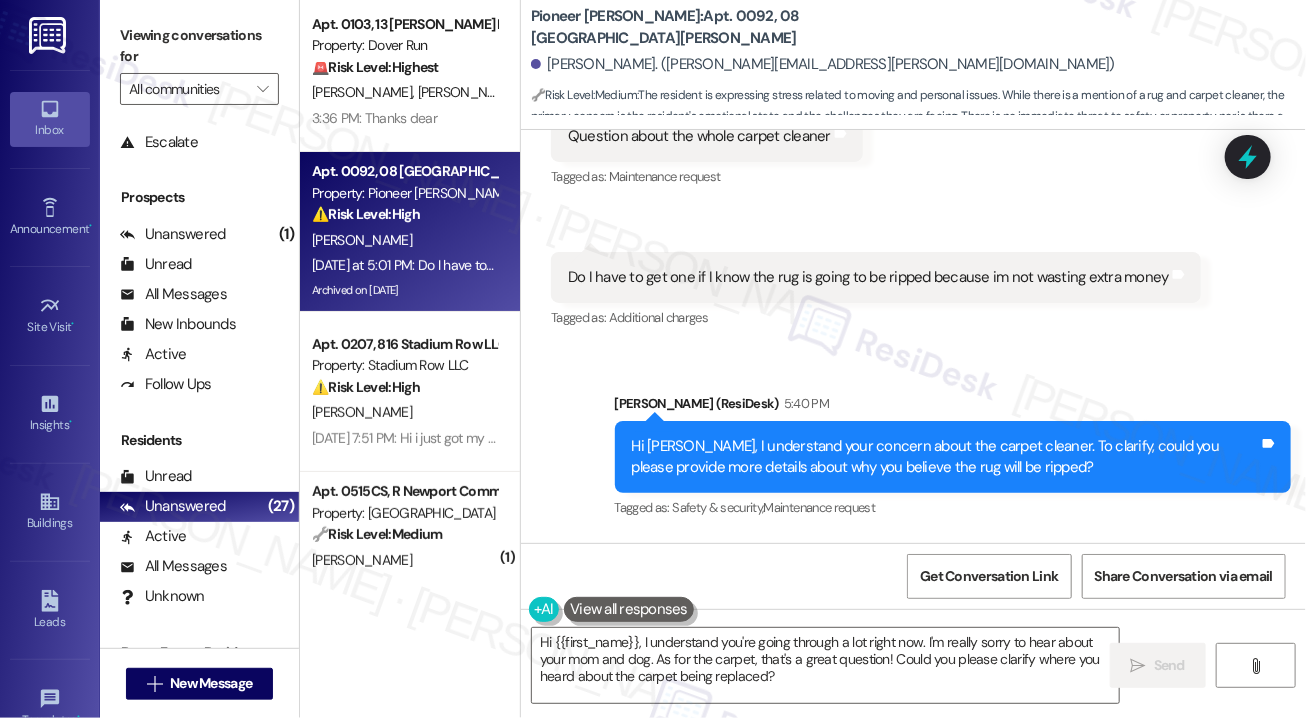 scroll, scrollTop: 41663, scrollLeft: 0, axis: vertical 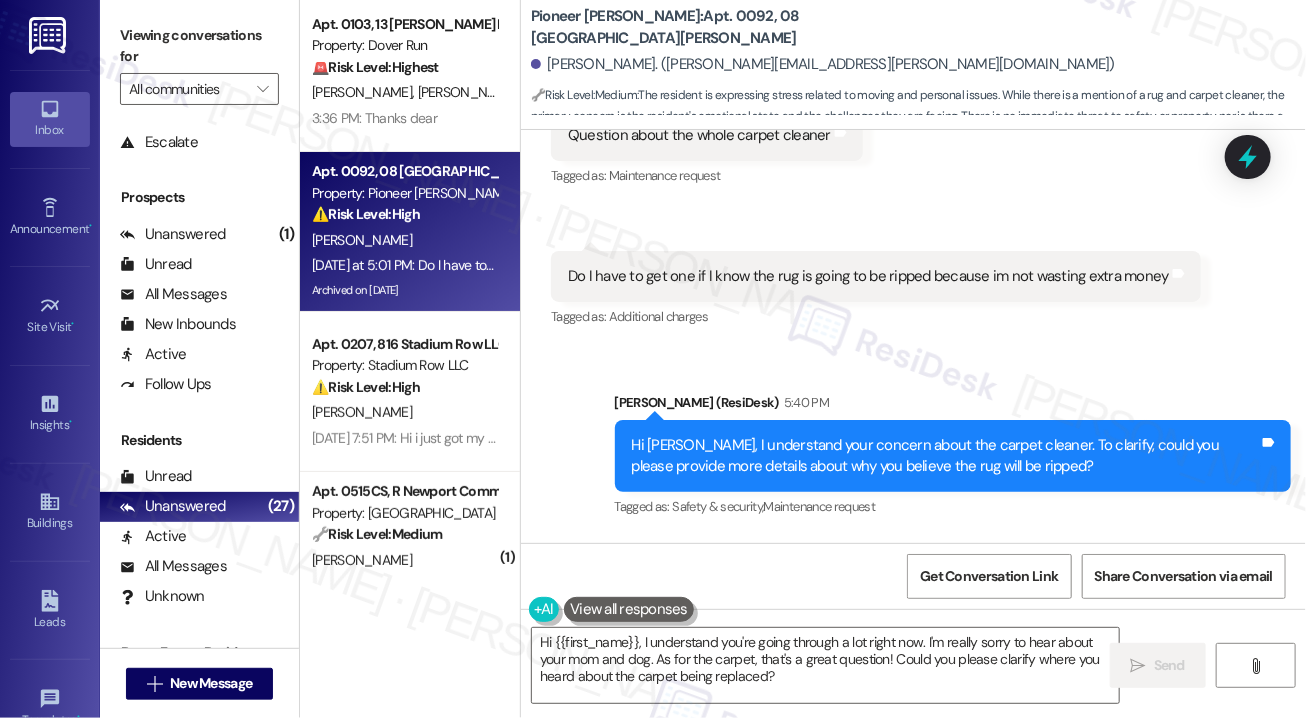 click on "I've been overly stressed. Mom being in the hospital for almost 3 months, work, my family dog being put down and moving. Its just been a lot" at bounding box center (882, 778) 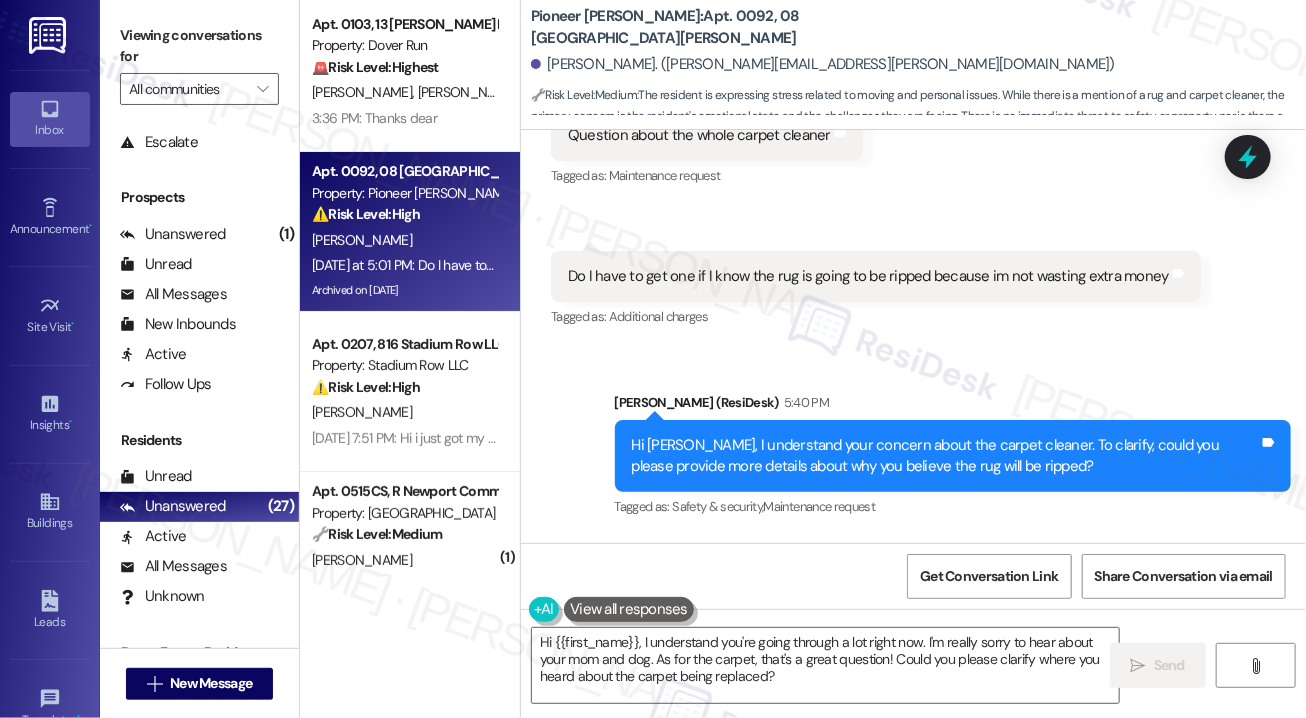 click on "Received via SMS [PERSON_NAME]   Neutral 5:40 PM Sorry I was crashing out. Moving is hard  Tags and notes Received via SMS 5:42 PM [PERSON_NAME]   Neutral 5:42 PM I've been overly stressed. Mom being in the hospital for almost 3 months, work, my family dog being put down and moving. Its just been a lot  Tags and notes Received via SMS 5:42 PM [PERSON_NAME]   Neutral 5:42 PM Sorry  Tags and notes Tagged as:   Bad experience Click to highlight conversations about Bad experience Received via SMS [PERSON_NAME] 5:42 PM I thought it gets ripped out after so many years someone lives in it  Tags and notes" at bounding box center (913, 823) 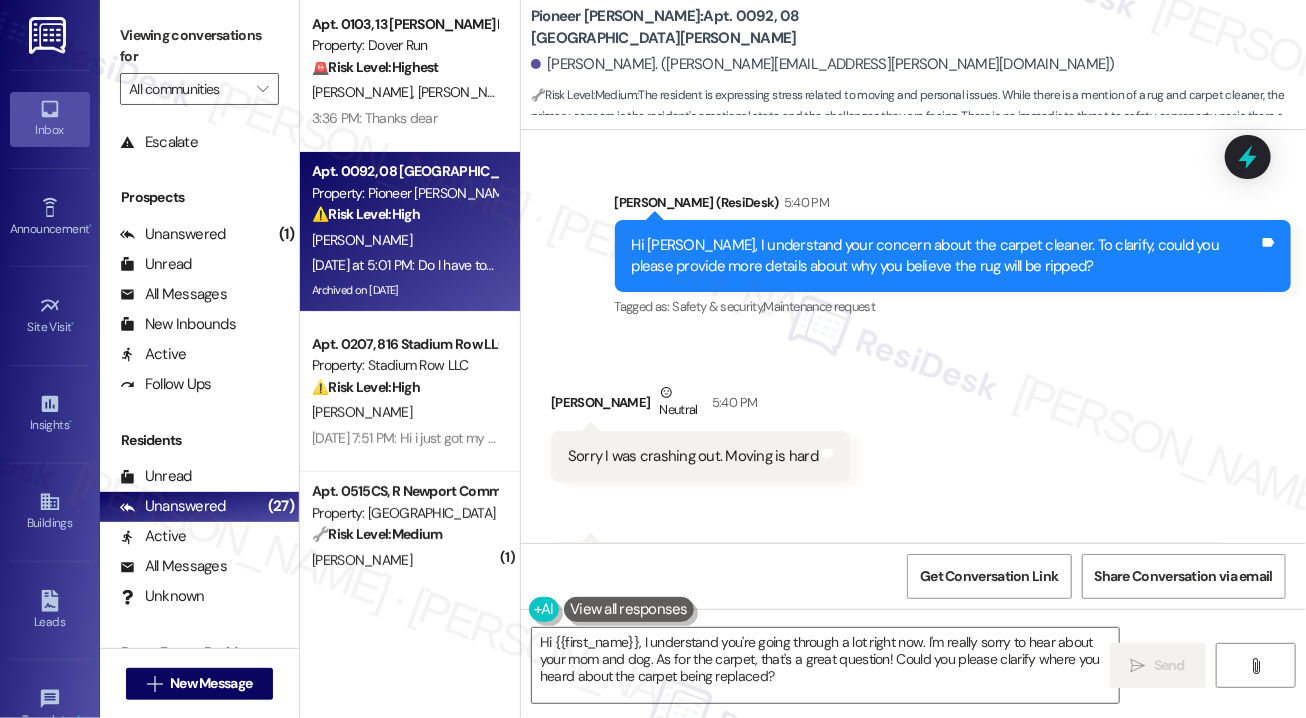 click on "Sorry" at bounding box center [585, 700] 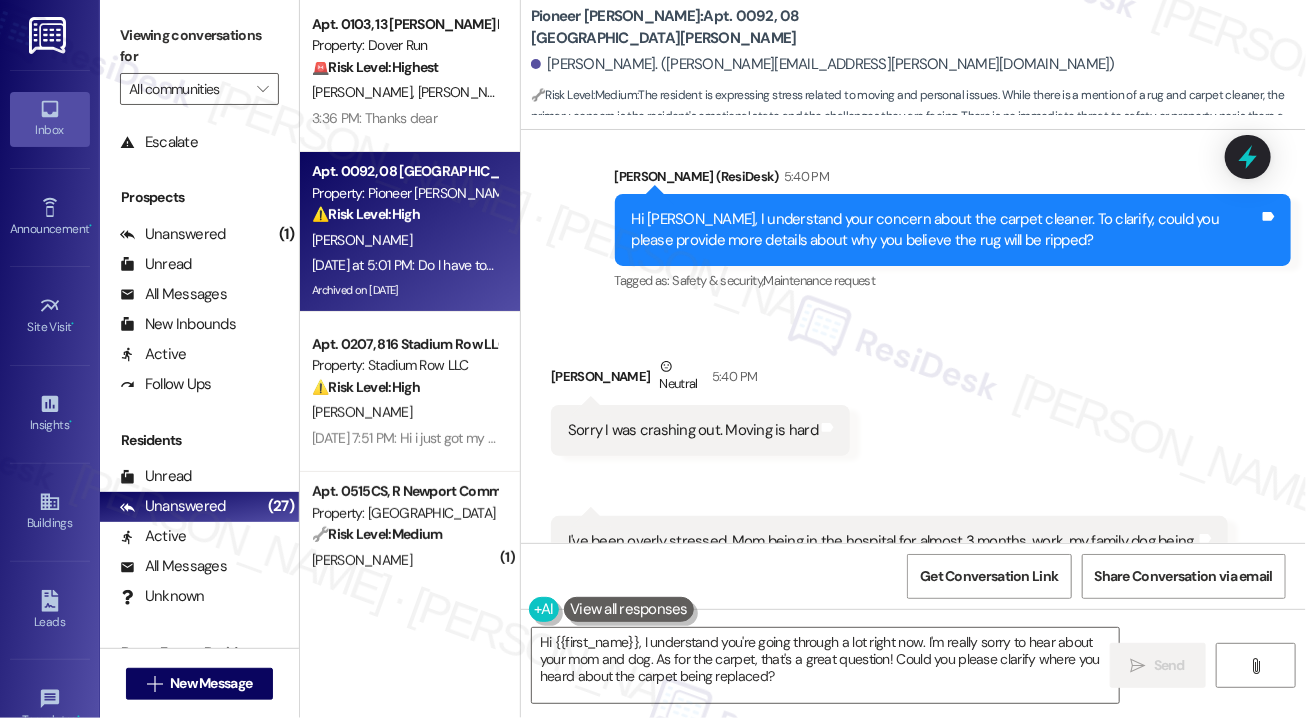 scroll, scrollTop: 41903, scrollLeft: 0, axis: vertical 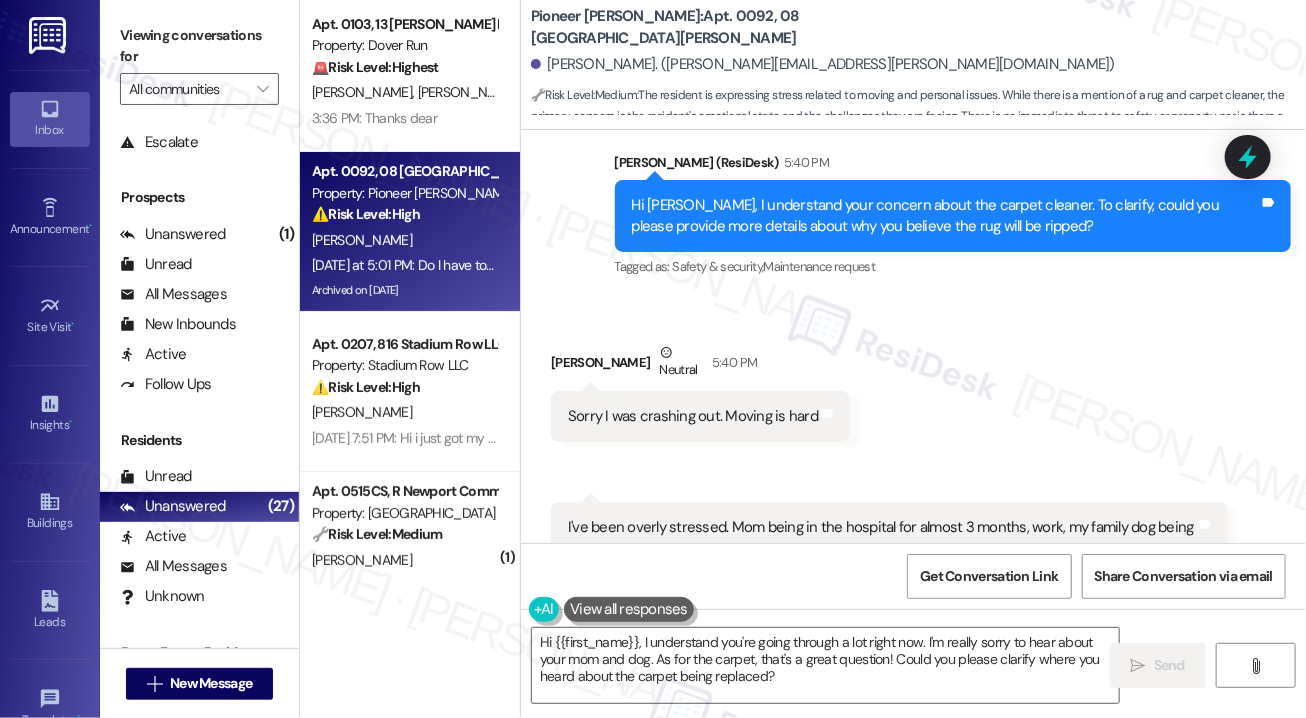 click on "I thought it gets ripped out after so many years someone lives in it" at bounding box center (778, 829) 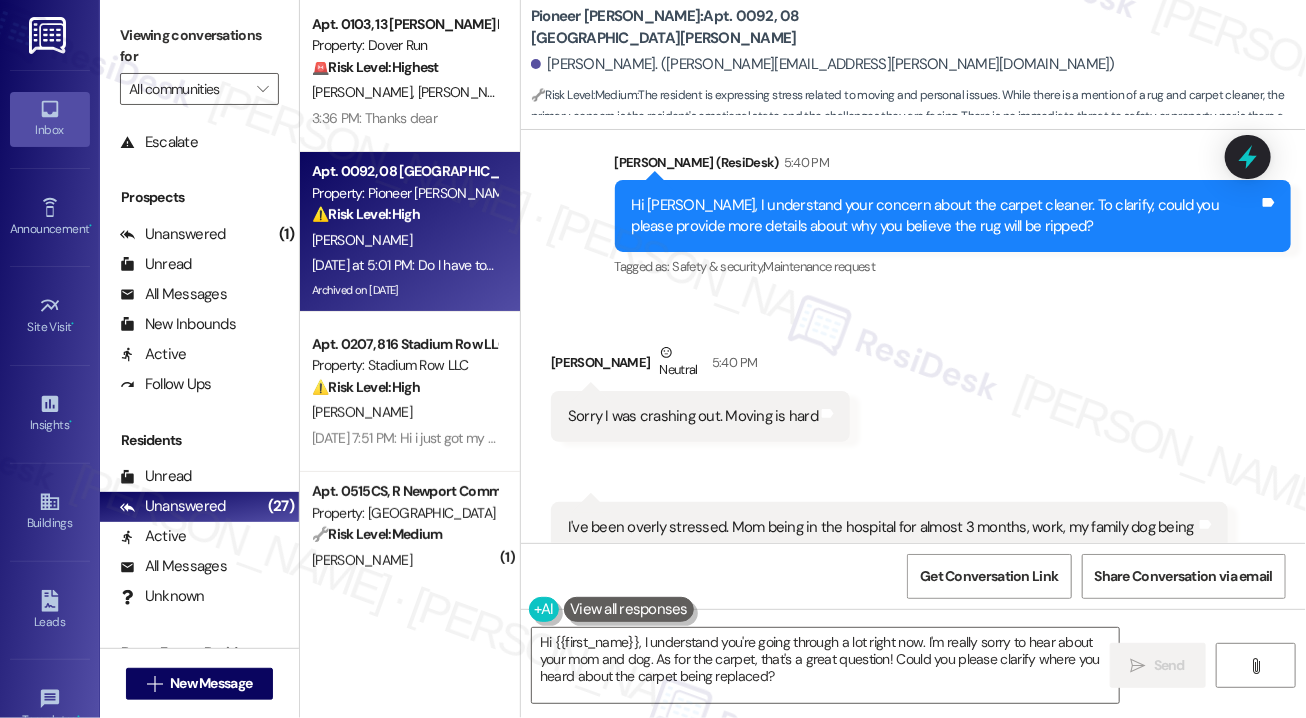 click on "Received via SMS [PERSON_NAME]   Neutral 5:40 PM Sorry I was crashing out. Moving is hard  Tags and notes Received via SMS 5:42 PM [PERSON_NAME]   Neutral 5:42 PM I've been overly stressed. Mom being in the hospital for almost 3 months, work, my family dog being put down and moving. Its just been a lot  Tags and notes Received via SMS 5:42 PM [PERSON_NAME]   Neutral 5:42 PM Sorry  Tags and notes Tagged as:   Bad experience Click to highlight conversations about Bad experience Received via SMS [PERSON_NAME] 5:42 PM I thought it gets ripped out after so many years someone lives in it  Tags and notes" at bounding box center (913, 583) 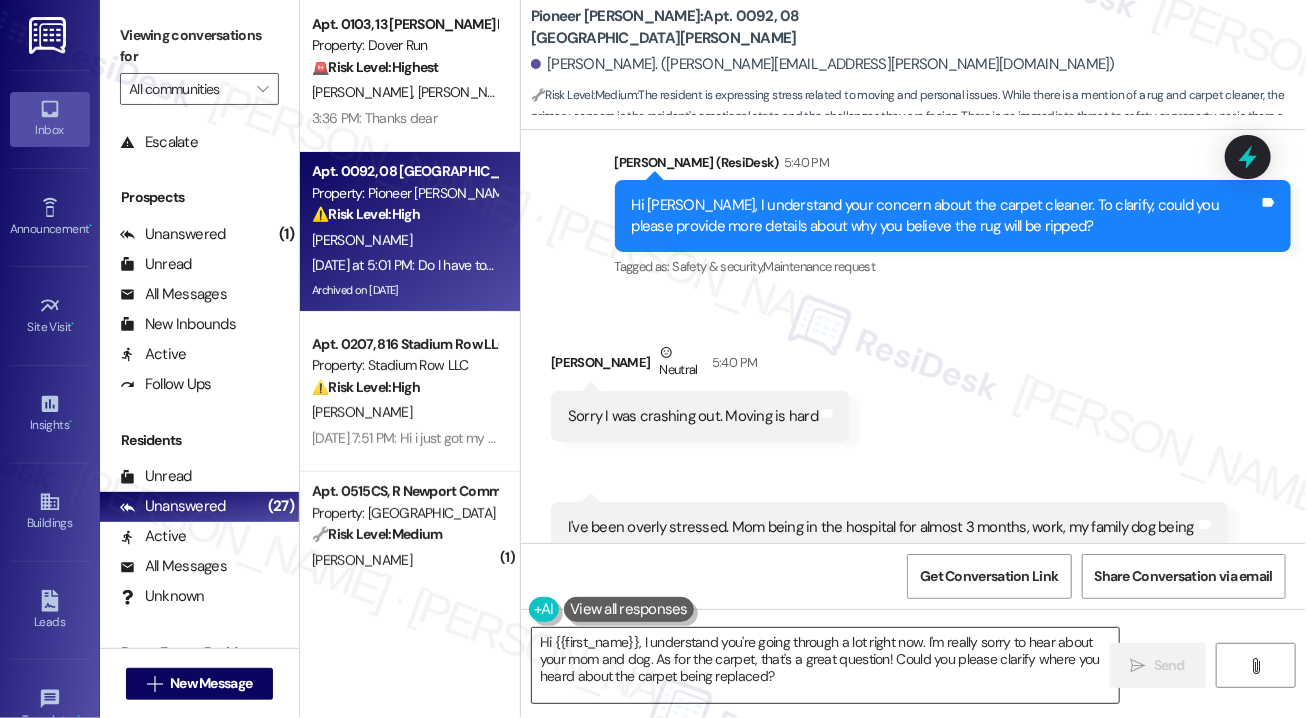 click on "Hi {{first_name}}, I understand you're going through a lot right now. I'm really sorry to hear about your mom and dog. As for the carpet, that's a great question! Could you please clarify where you heard about the carpet being replaced?" at bounding box center (825, 665) 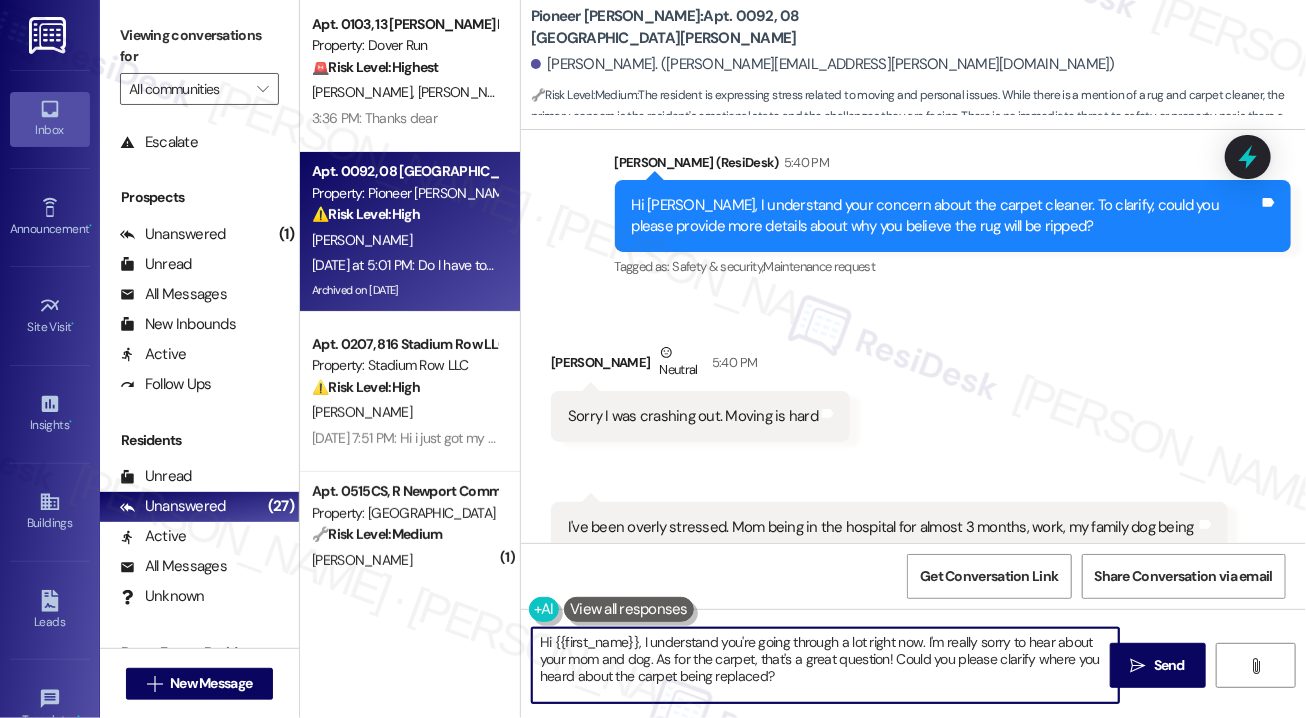 click on "Hi {{first_name}}, I understand you're going through a lot right now. I'm really sorry to hear about your mom and dog. As for the carpet, that's a great question! Could you please clarify where you heard about the carpet being replaced?" at bounding box center (825, 665) 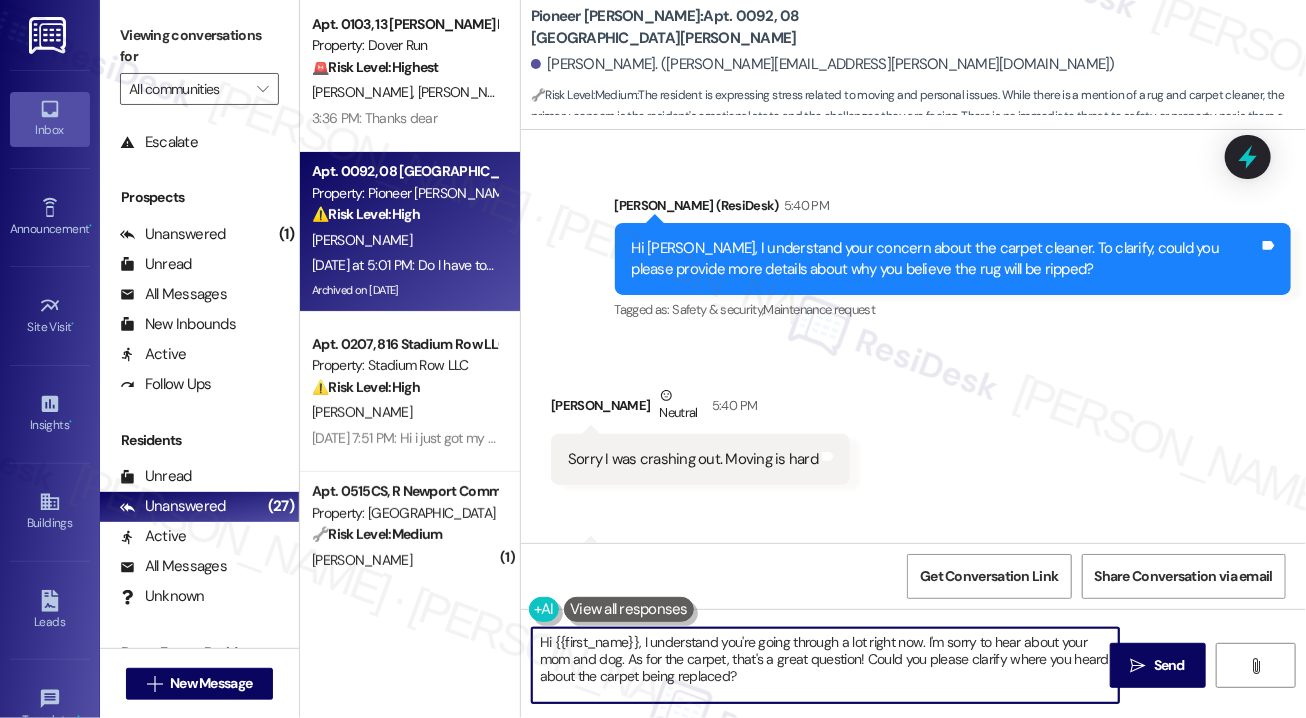 scroll, scrollTop: 41903, scrollLeft: 0, axis: vertical 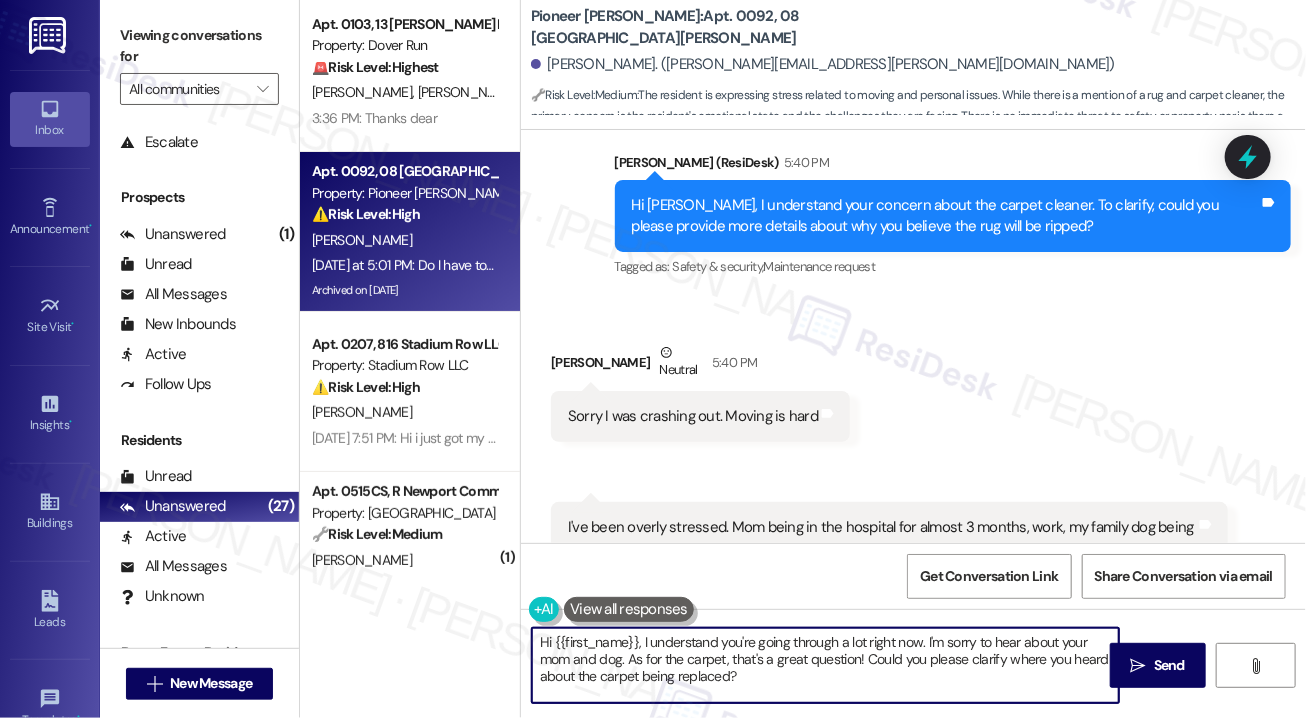 click on "Hi {{first_name}}, I understand you're going through a lot right now. I'm sorry to hear about your mom and dog. As for the carpet, that's a great question! Could you please clarify where you heard about the carpet being replaced?" at bounding box center [825, 665] 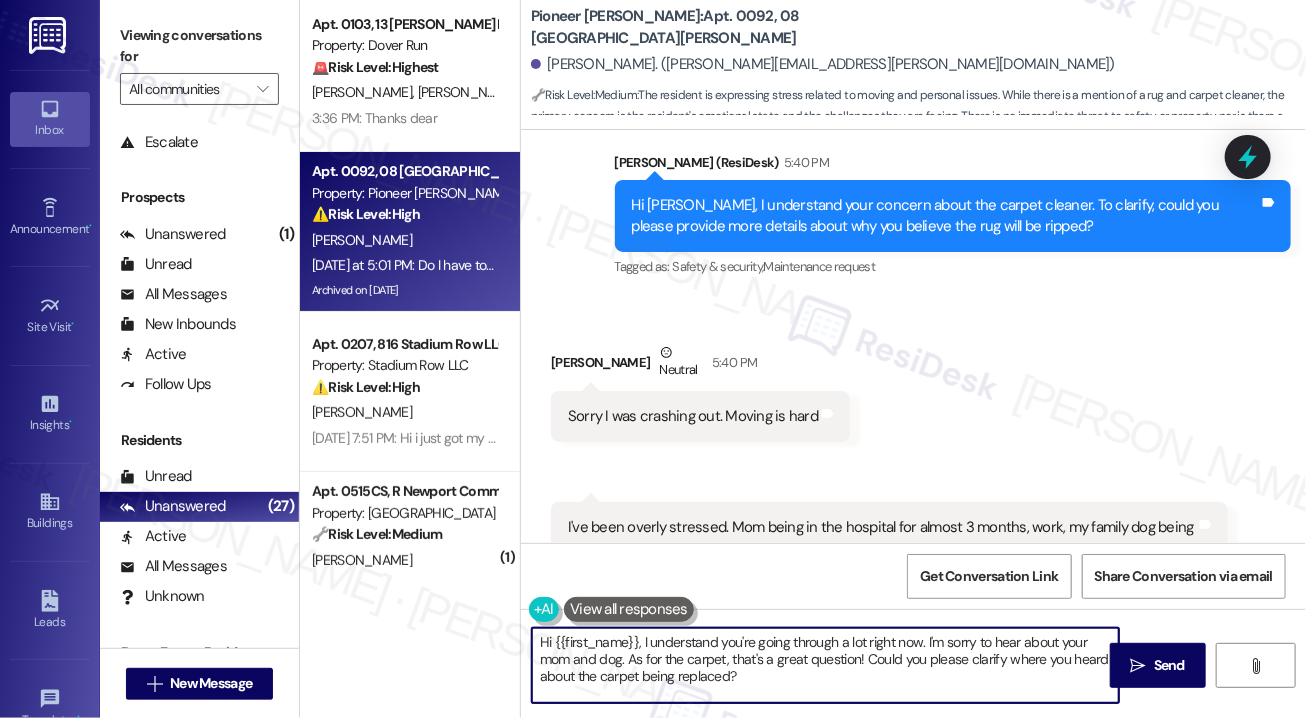 drag, startPoint x: 773, startPoint y: 677, endPoint x: 868, endPoint y: 657, distance: 97.082436 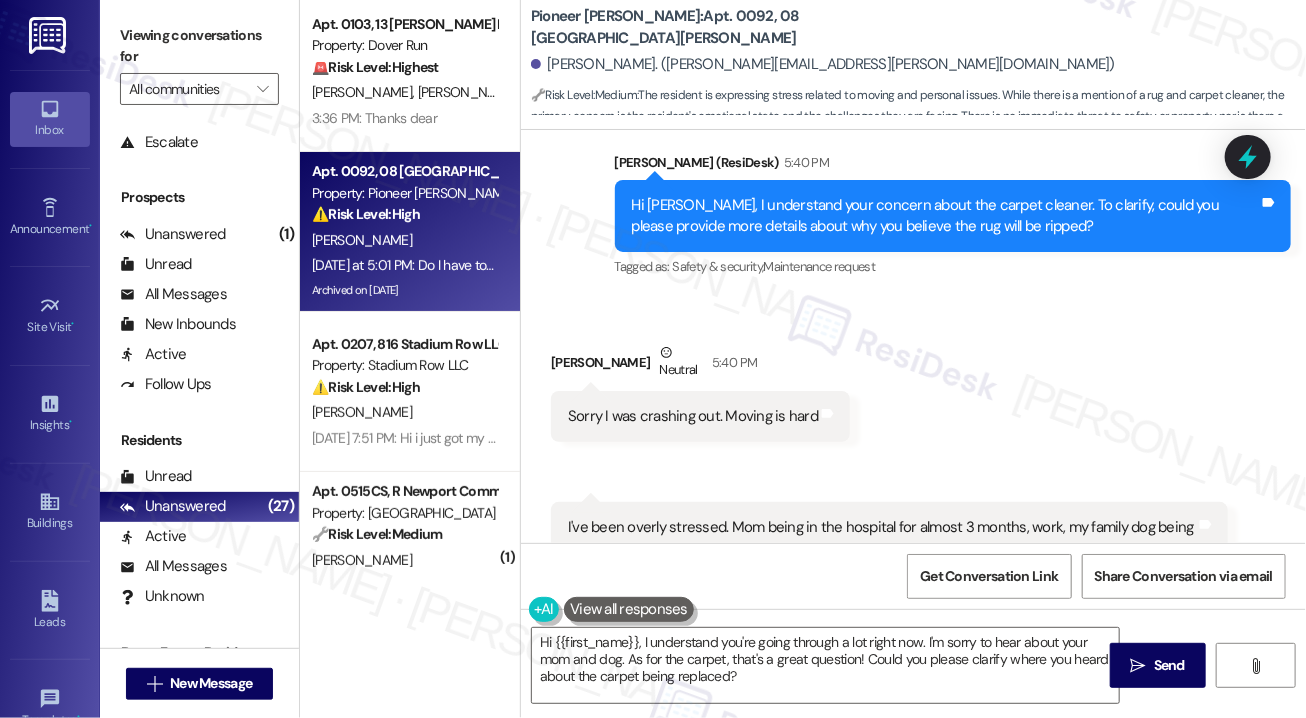 click on "[PERSON_NAME]. ([PERSON_NAME][EMAIL_ADDRESS][PERSON_NAME][DOMAIN_NAME])" at bounding box center (918, 65) 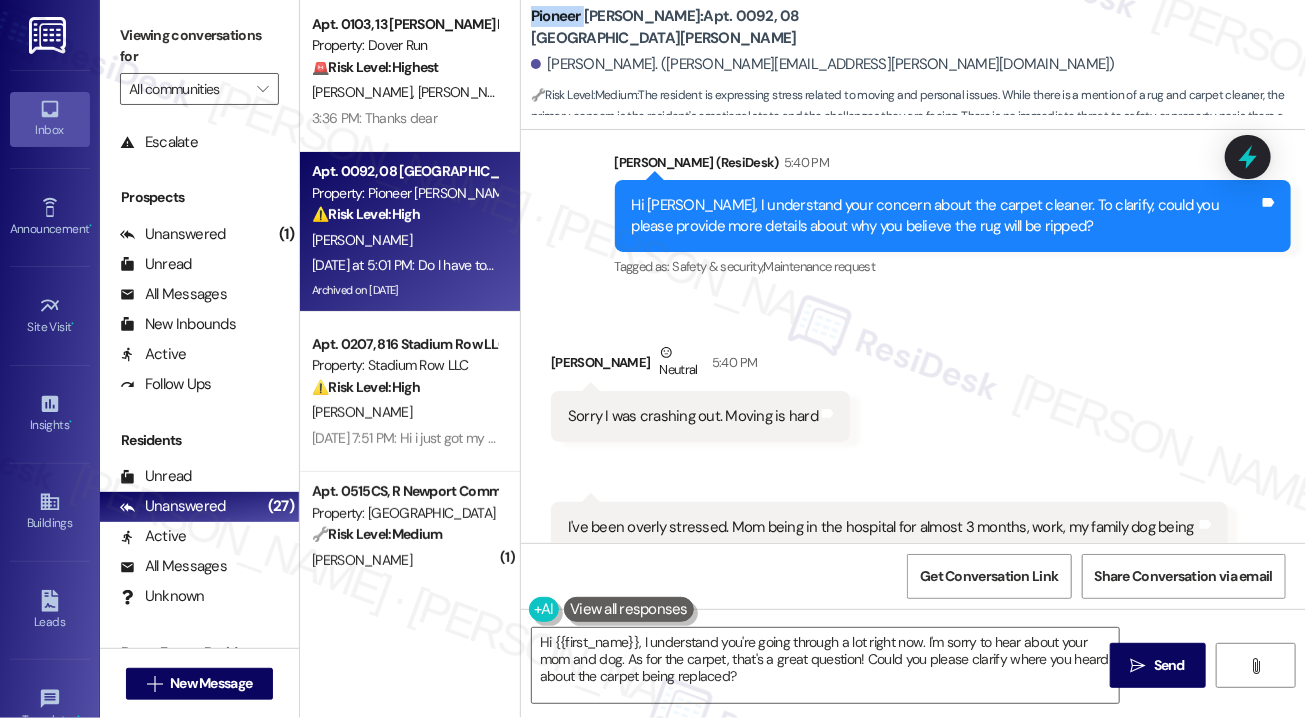 click on "Pioneer [PERSON_NAME]:  Apt. 0092, 08 [GEOGRAPHIC_DATA][PERSON_NAME]" at bounding box center [731, 27] 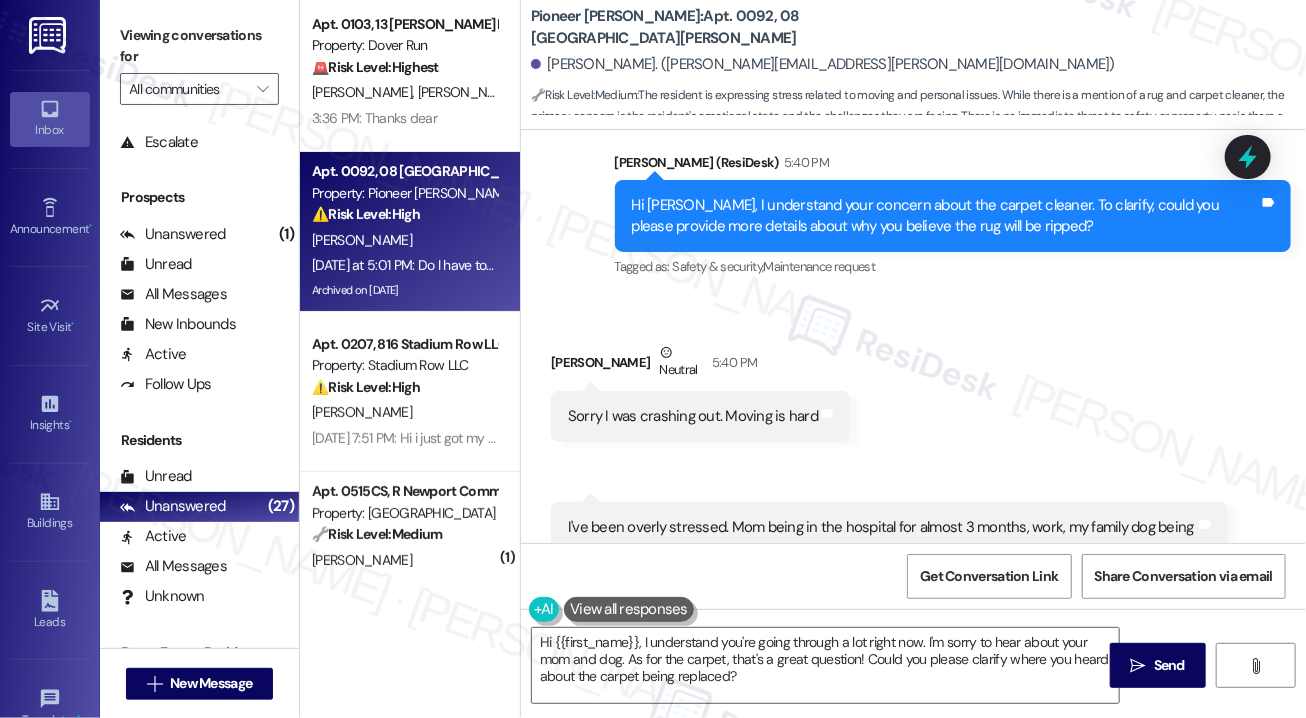 click on "Received via SMS [PERSON_NAME]   Neutral 5:40 PM Sorry I was crashing out. Moving is hard  Tags and notes Received via SMS 5:42 PM [PERSON_NAME]   Neutral 5:42 PM I've been overly stressed. Mom being in the hospital for almost 3 months, work, my family dog being put down and moving. Its just been a lot  Tags and notes Received via SMS 5:42 PM [PERSON_NAME]   Neutral 5:42 PM Sorry  Tags and notes Tagged as:   Bad experience Click to highlight conversations about Bad experience Received via SMS [PERSON_NAME] 5:42 PM I thought it gets ripped out after so many years someone lives in it  Tags and notes" at bounding box center [913, 583] 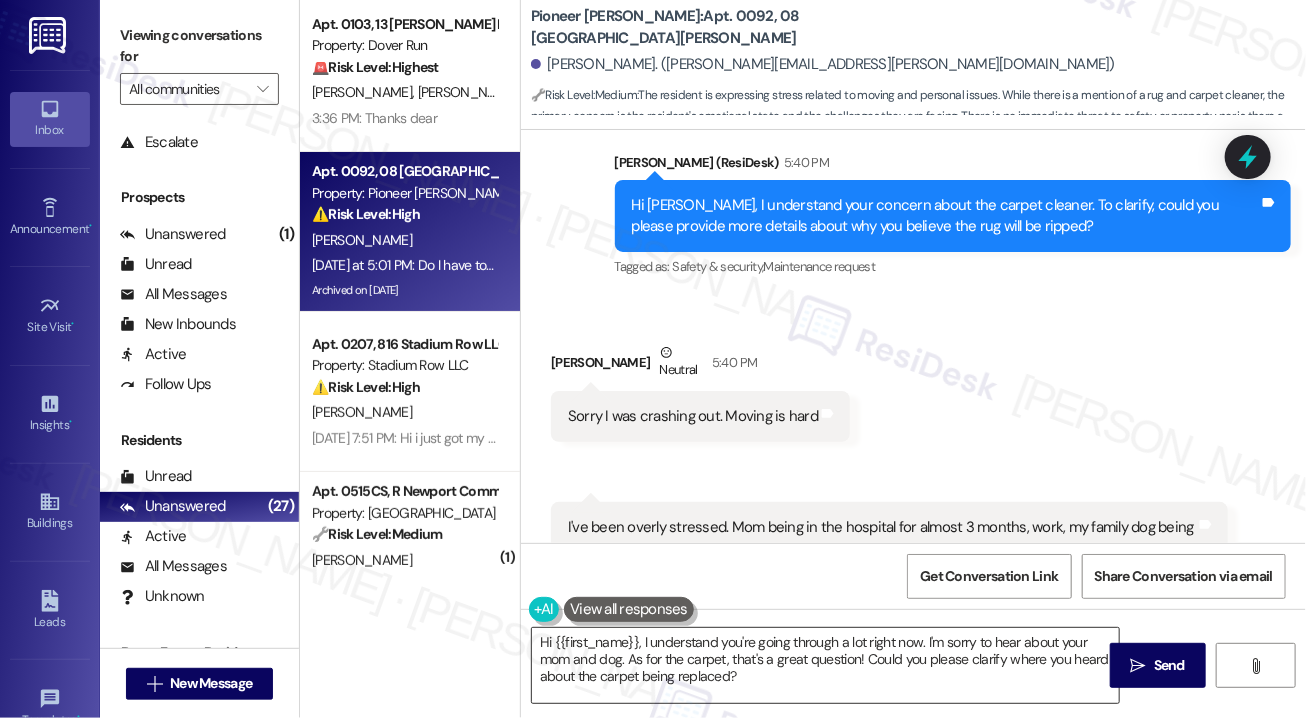 click on "Hi {{first_name}}, I understand you're going through a lot right now. I'm sorry to hear about your mom and dog. As for the carpet, that's a great question! Could you please clarify where you heard about the carpet being replaced?" at bounding box center (825, 665) 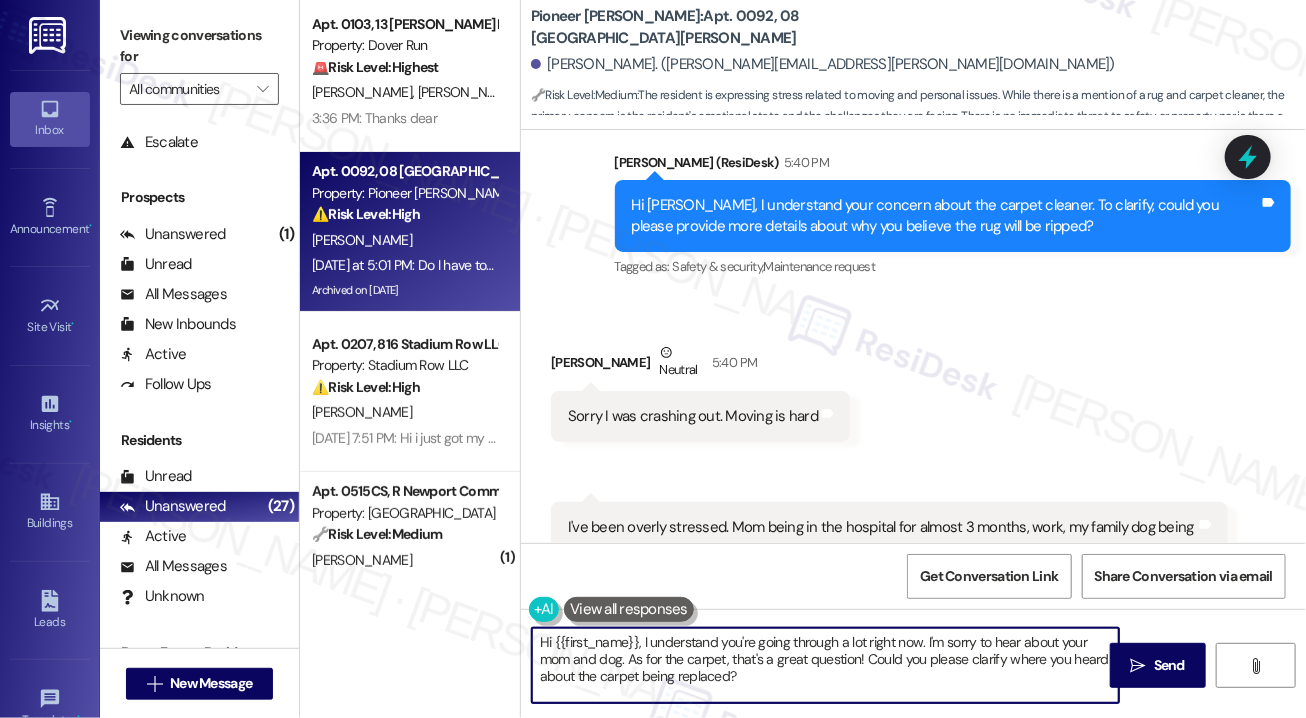 click on "Hi {{first_name}}, I understand you're going through a lot right now. I'm sorry to hear about your mom and dog. As for the carpet, that's a great question! Could you please clarify where you heard about the carpet being replaced?" at bounding box center (825, 665) 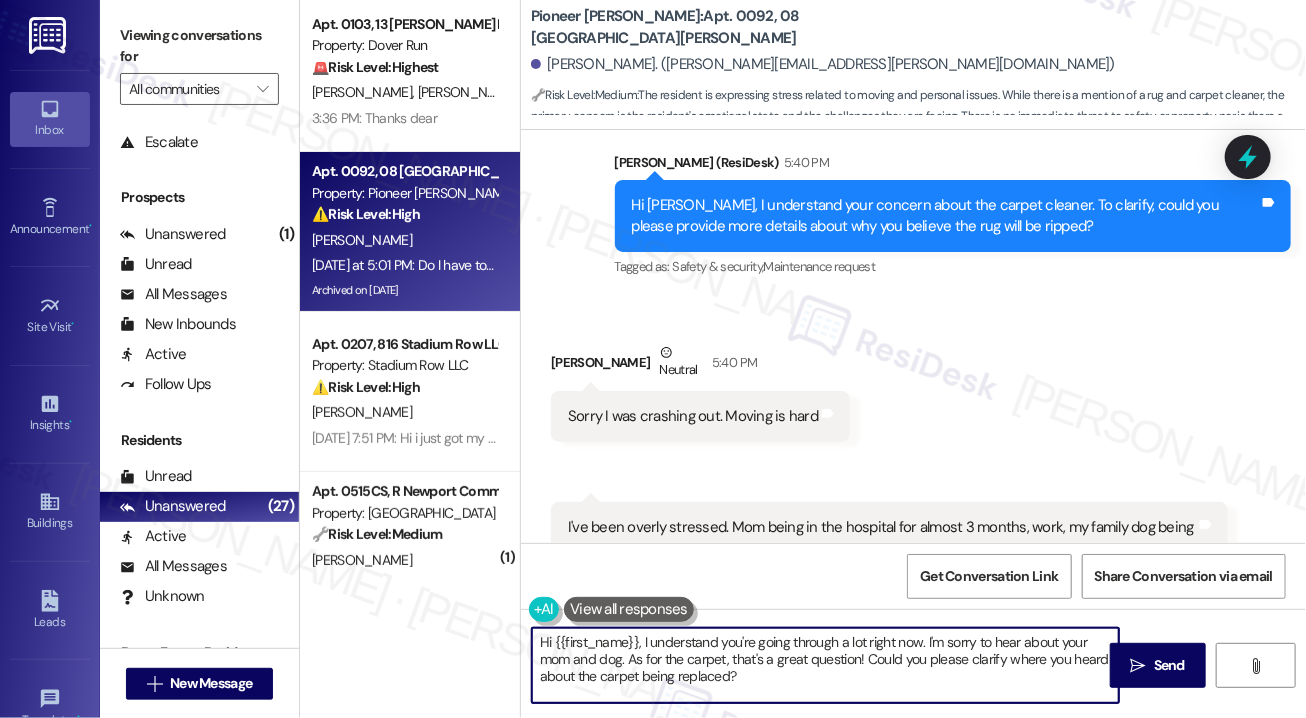 drag, startPoint x: 924, startPoint y: 640, endPoint x: 520, endPoint y: 617, distance: 404.65417 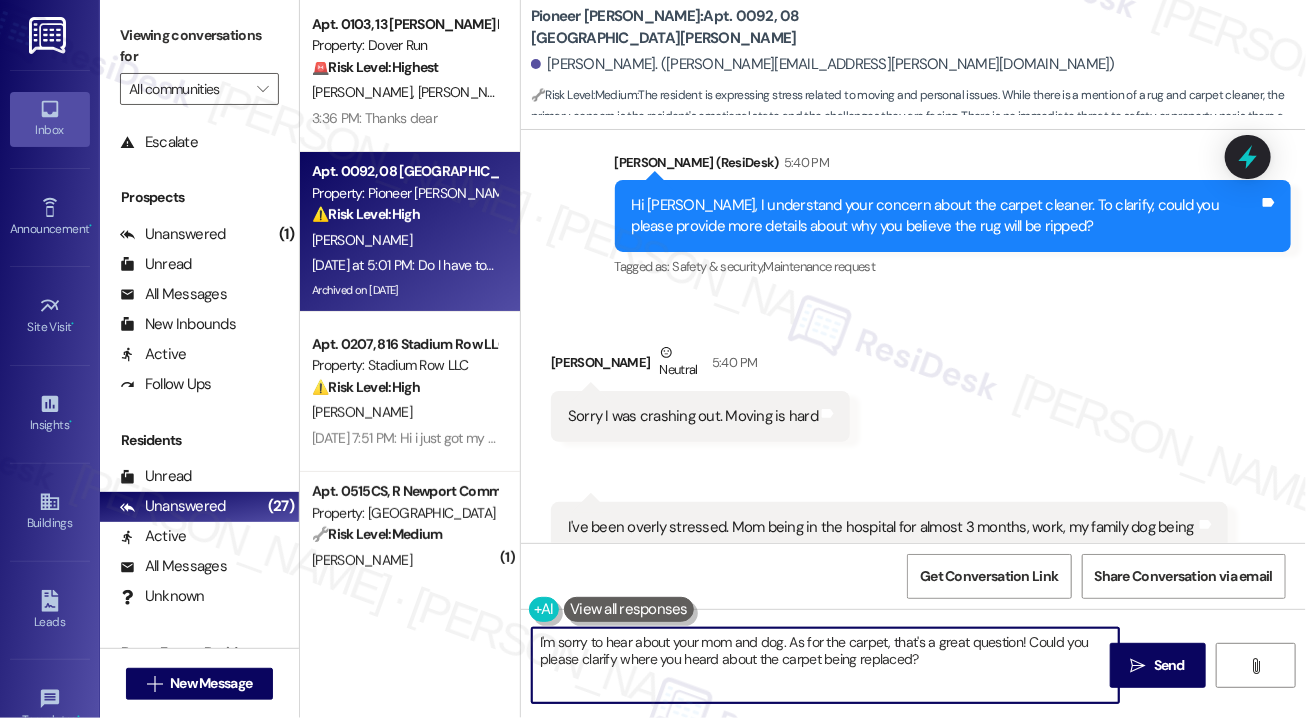 type on "I'm sorry to hear about your mom and dog. As for the carpet, that's a great question! Could you please clarify where you heard about the carpet being replaced?" 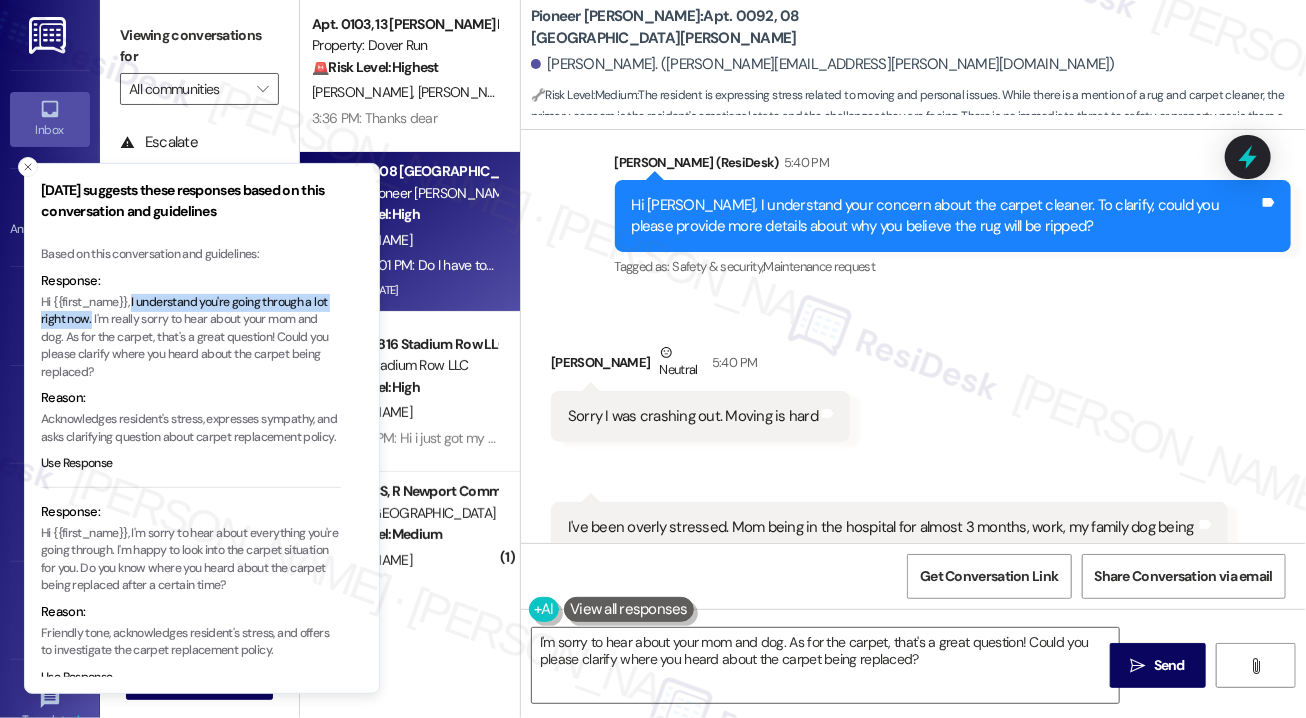 drag, startPoint x: 133, startPoint y: 300, endPoint x: 91, endPoint y: 321, distance: 46.957428 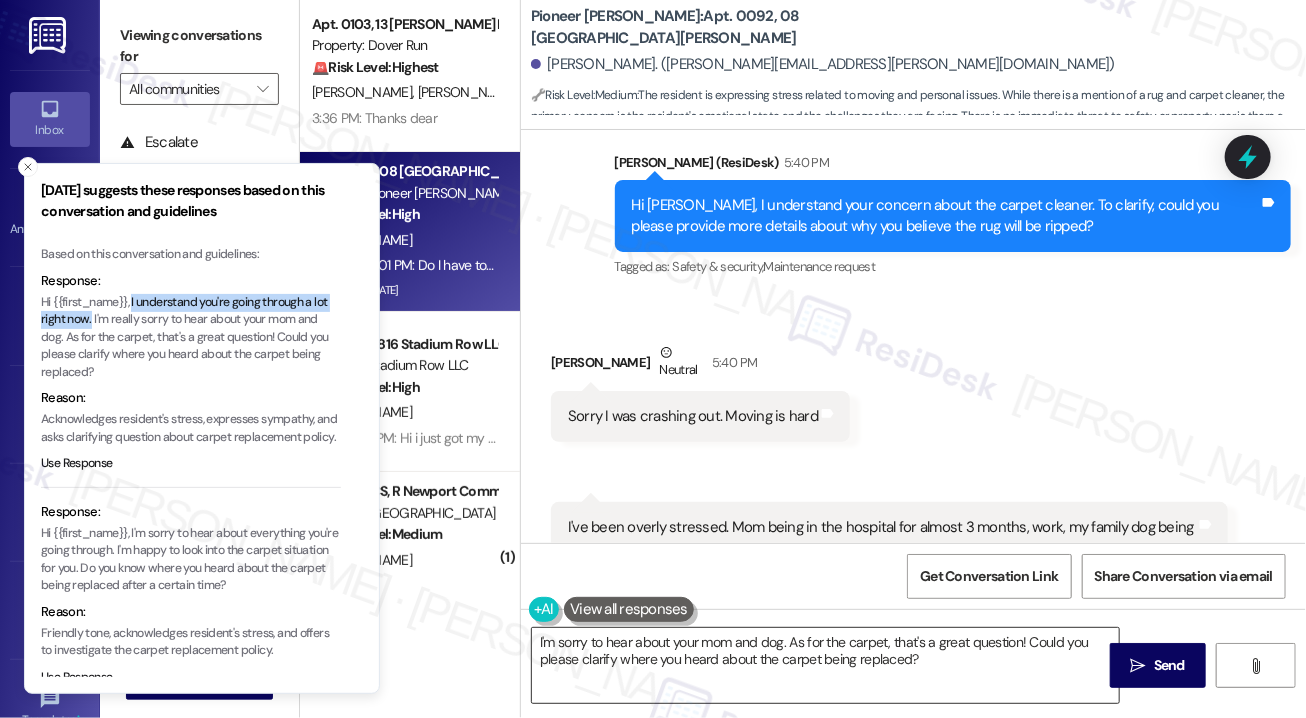 drag, startPoint x: 799, startPoint y: 661, endPoint x: 793, endPoint y: 649, distance: 13.416408 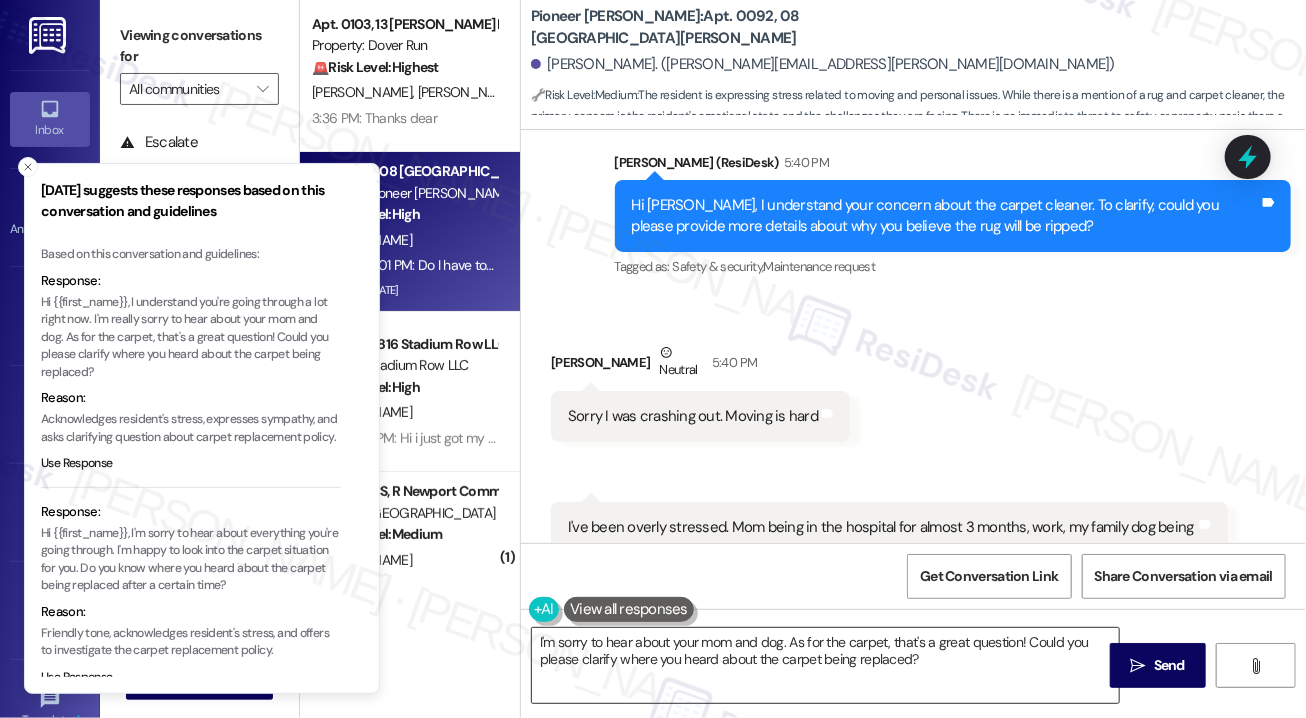 click on "I'm sorry to hear about your mom and dog. As for the carpet, that's a great question! Could you please clarify where you heard about the carpet being replaced?" at bounding box center [825, 665] 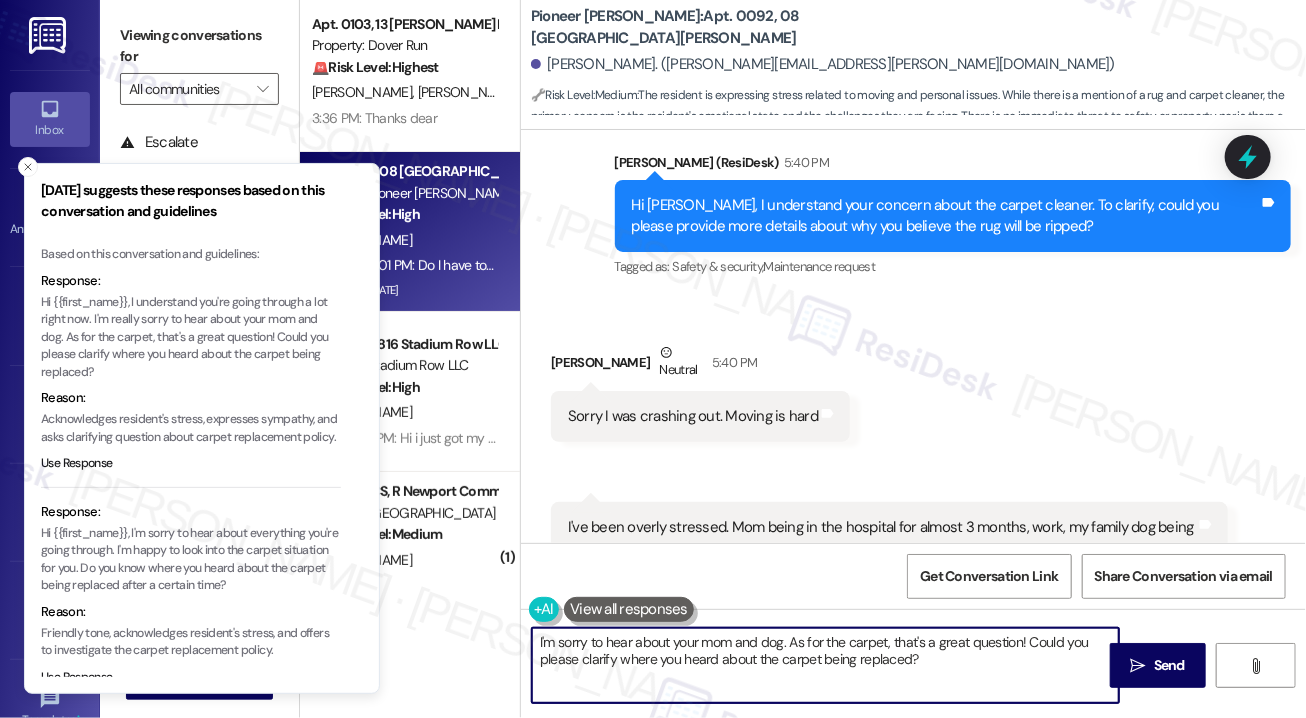 paste on "I understand you're going through a lot right now." 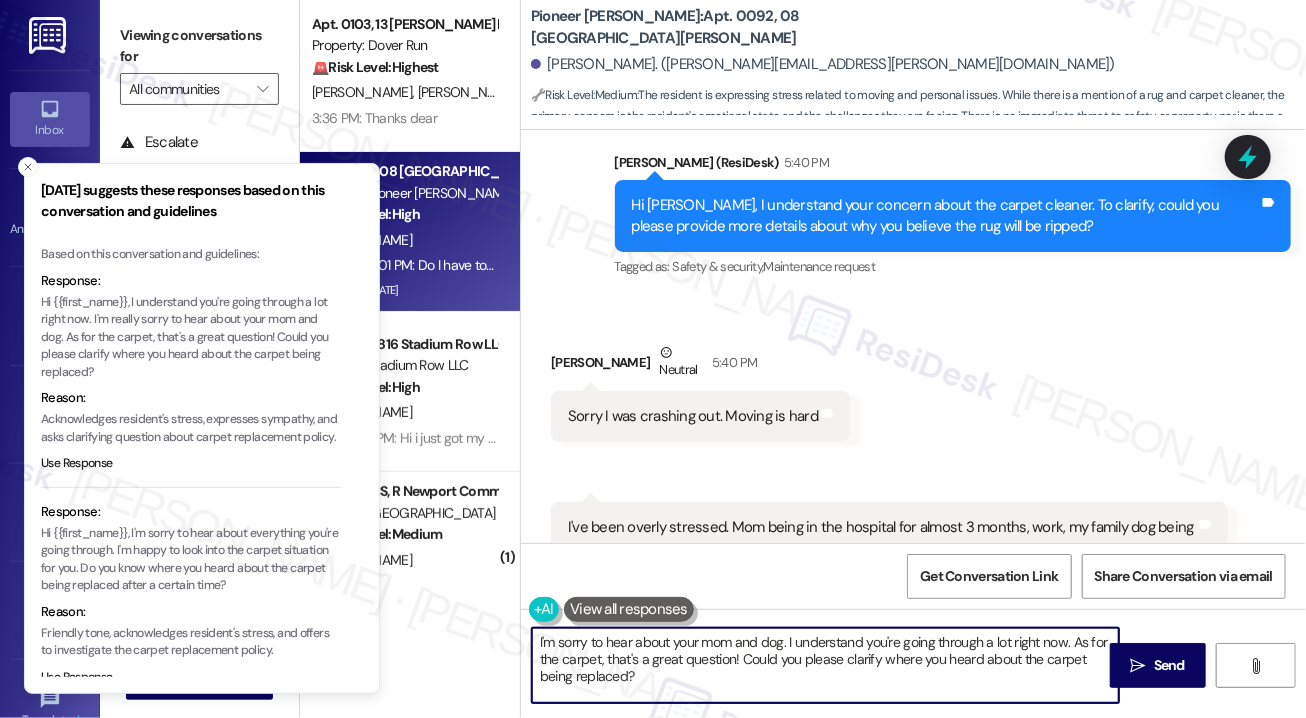 drag, startPoint x: 767, startPoint y: 677, endPoint x: 1076, endPoint y: 643, distance: 310.86493 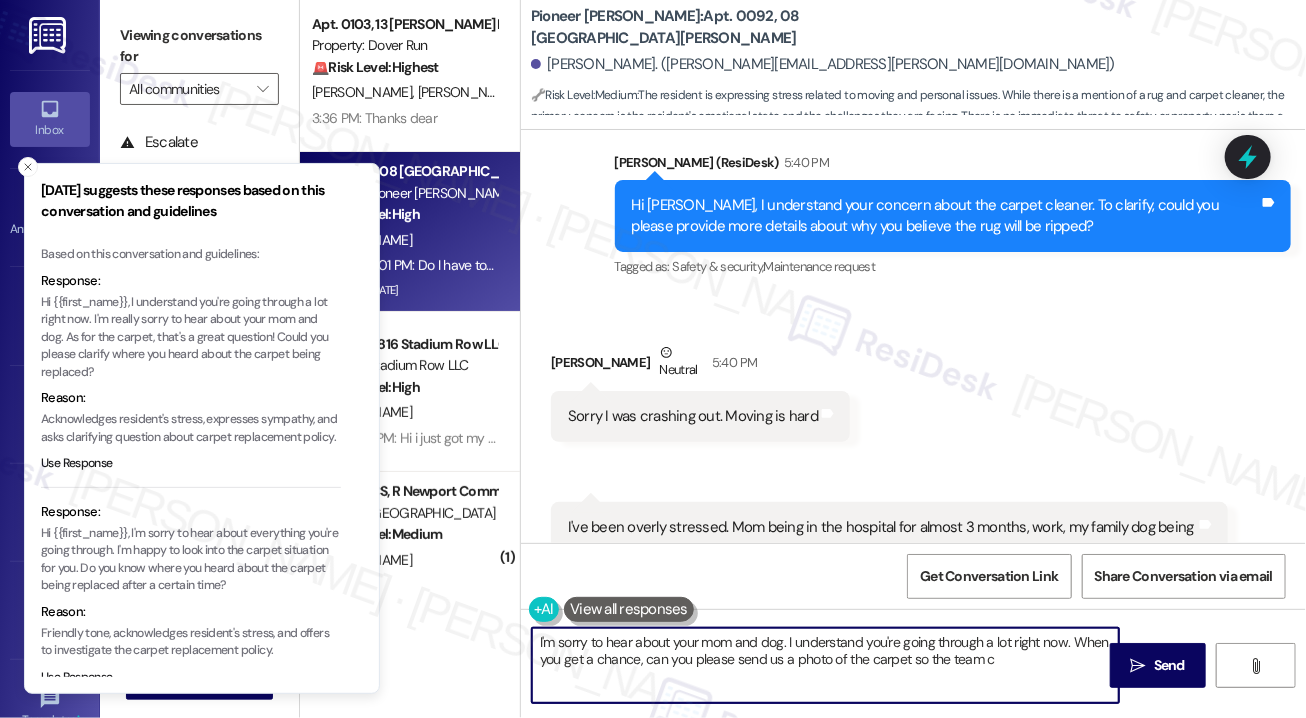 scroll, scrollTop: 41902, scrollLeft: 0, axis: vertical 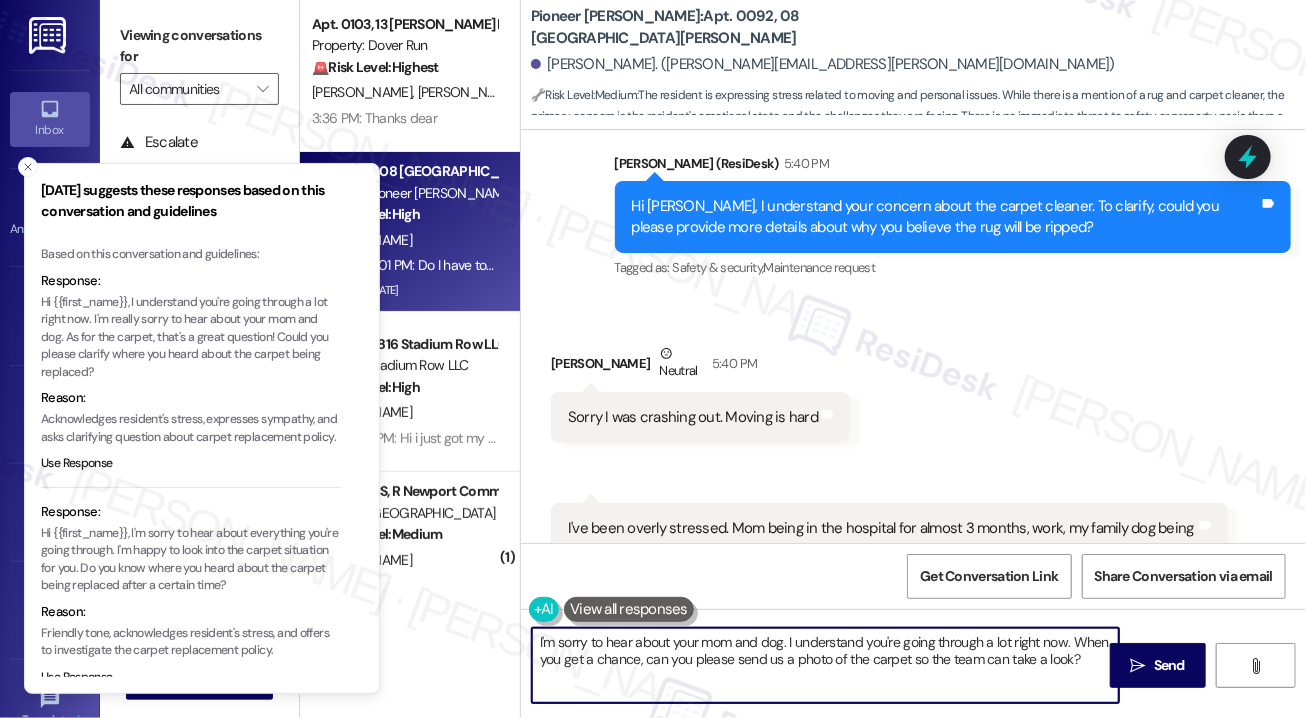 click on "I'm sorry to hear about your mom and dog. I understand you're going through a lot right now. When you get a chance, can you please send us a photo of the carpet so the team can take a look?" at bounding box center [825, 665] 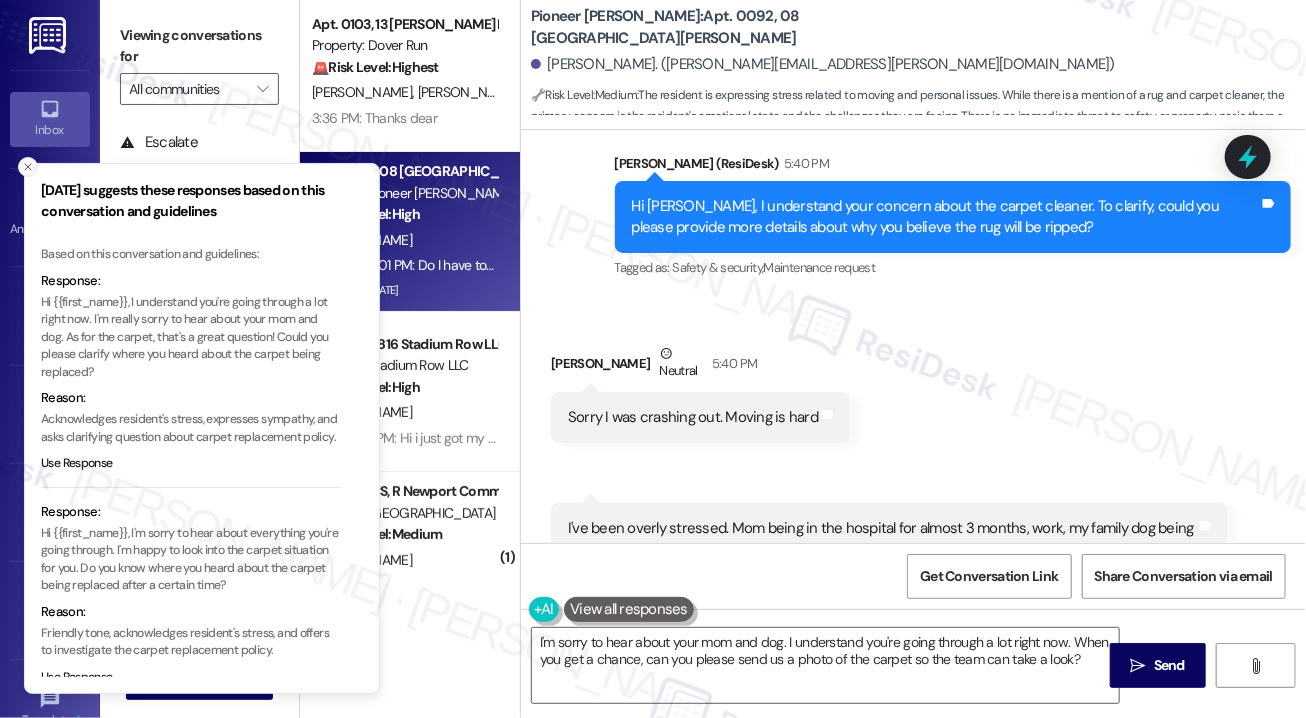 click 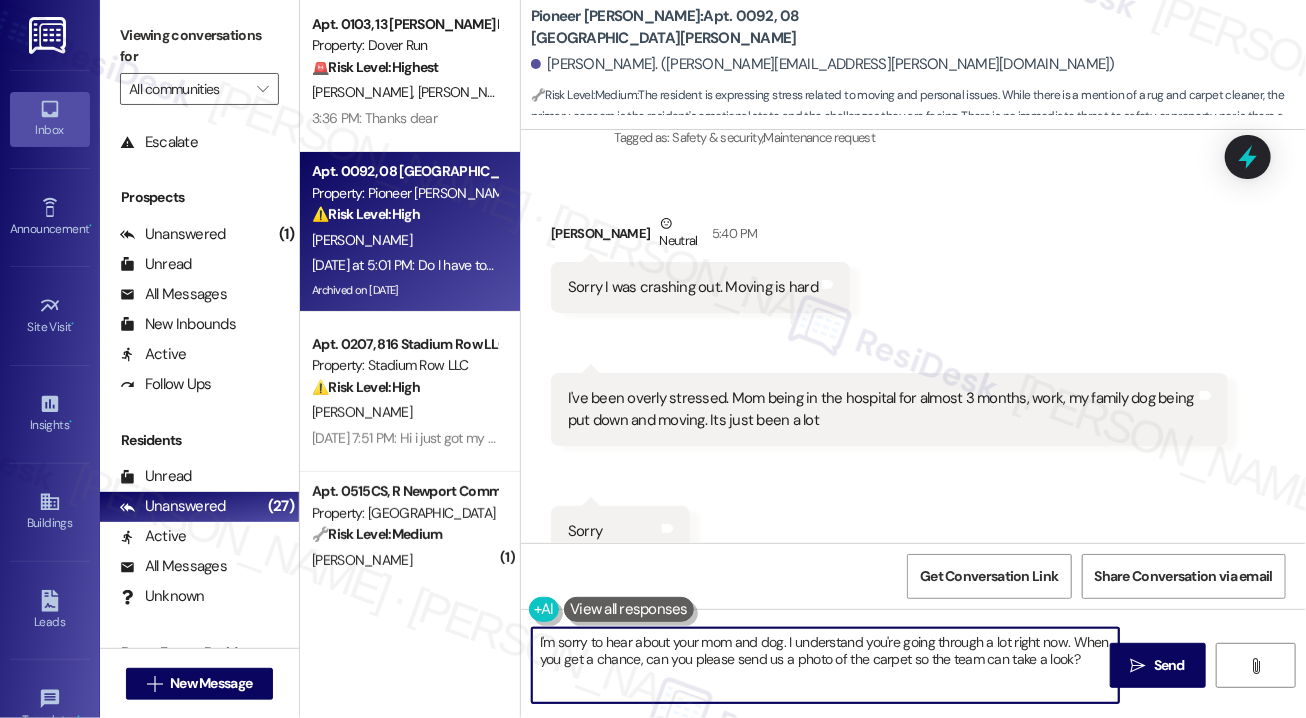 scroll, scrollTop: 42043, scrollLeft: 0, axis: vertical 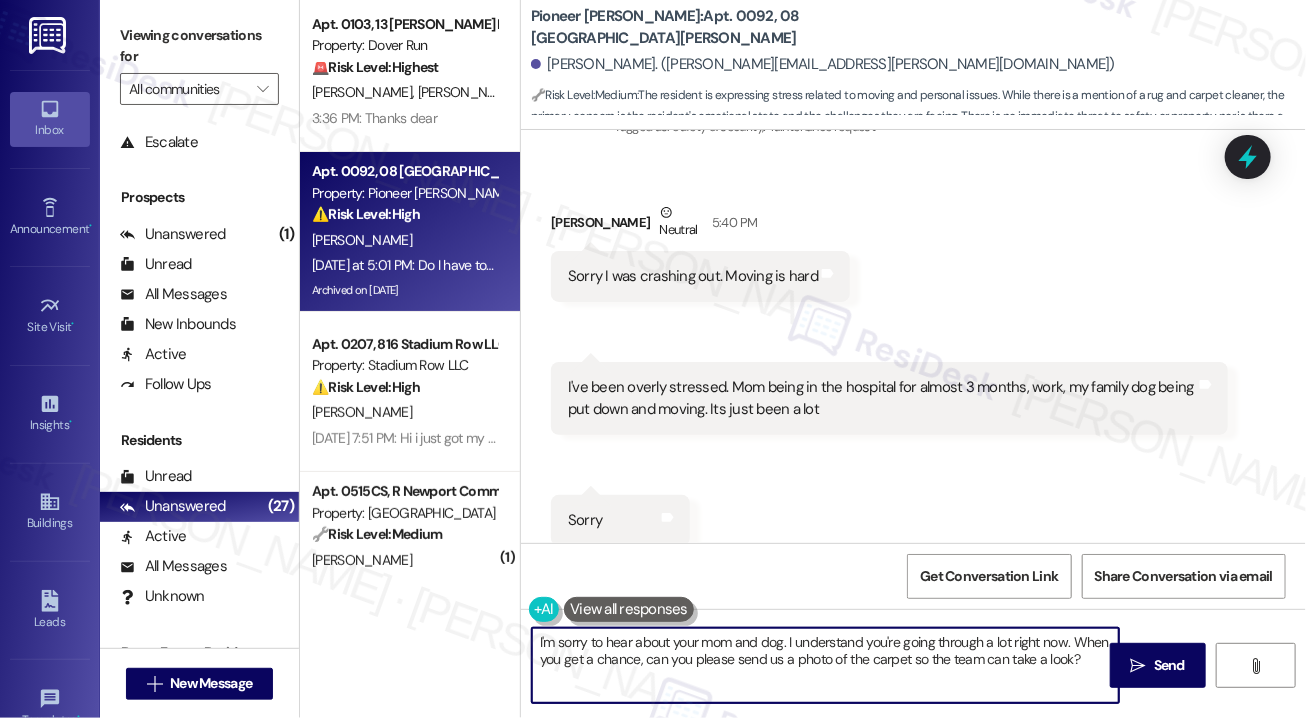 click on "Received via SMS [PERSON_NAME]   Neutral 5:40 PM Sorry I was crashing out. Moving is hard  Tags and notes Received via SMS 5:42 PM [PERSON_NAME]   Neutral 5:42 PM I've been overly stressed. Mom being in the hospital for almost 3 months, work, my family dog being put down and moving. Its just been a lot  Tags and notes Received via SMS 5:42 PM [PERSON_NAME]   Neutral 5:42 PM Sorry  Tags and notes Tagged as:   Bad experience Click to highlight conversations about Bad experience Received via SMS [PERSON_NAME] 5:42 PM I thought it gets ripped out after so many years someone lives in it  Tags and notes Received via SMS [PERSON_NAME] 5:44 PM Just a lot happening all at once  Tags and notes" at bounding box center [913, 513] 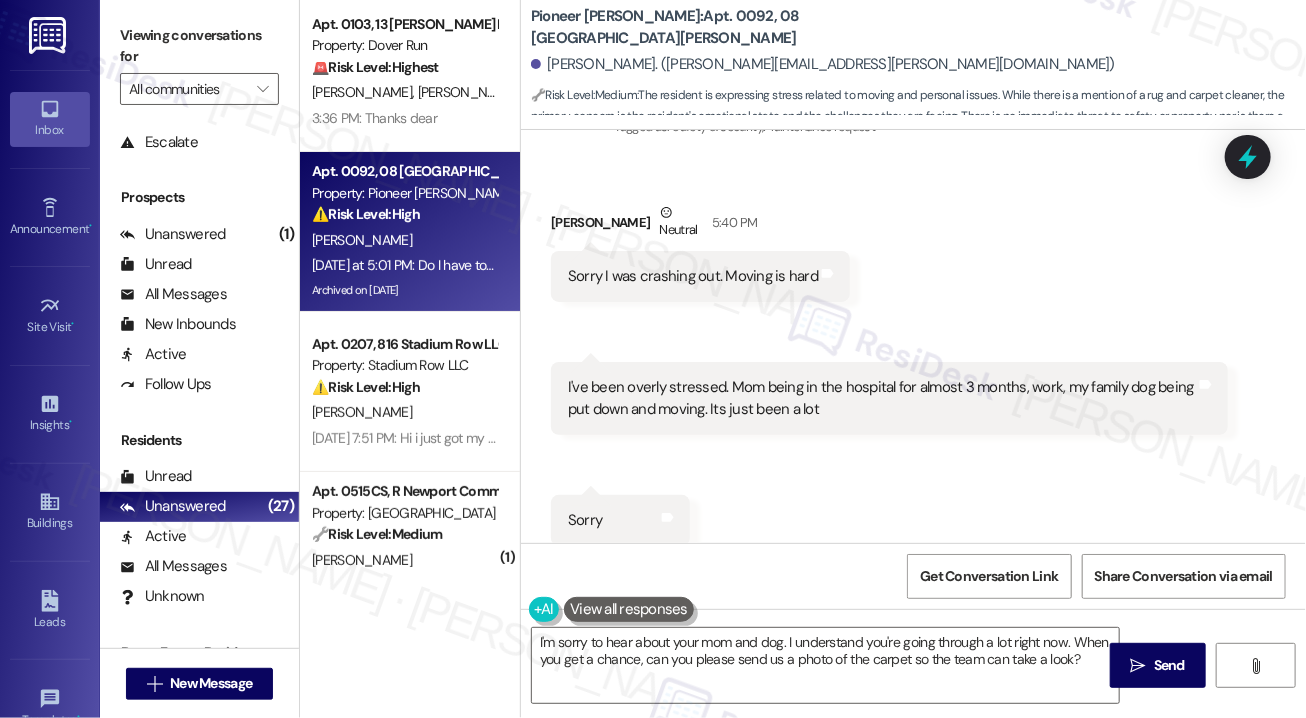 click on "Received via SMS [PERSON_NAME]   Neutral 5:40 PM Sorry I was crashing out. Moving is hard  Tags and notes Received via SMS 5:42 PM [PERSON_NAME]   Neutral 5:42 PM I've been overly stressed. Mom being in the hospital for almost 3 months, work, my family dog being put down and moving. Its just been a lot  Tags and notes Received via SMS 5:42 PM [PERSON_NAME]   Neutral 5:42 PM Sorry  Tags and notes Tagged as:   Bad experience Click to highlight conversations about Bad experience Received via SMS [PERSON_NAME] 5:42 PM I thought it gets ripped out after so many years someone lives in it  Tags and notes Received via SMS [PERSON_NAME] 5:44 PM Just a lot happening all at once  Tags and notes Received via SMS [PERSON_NAME] 5:45 PM But I apologize  Tags and notes" at bounding box center (913, 583) 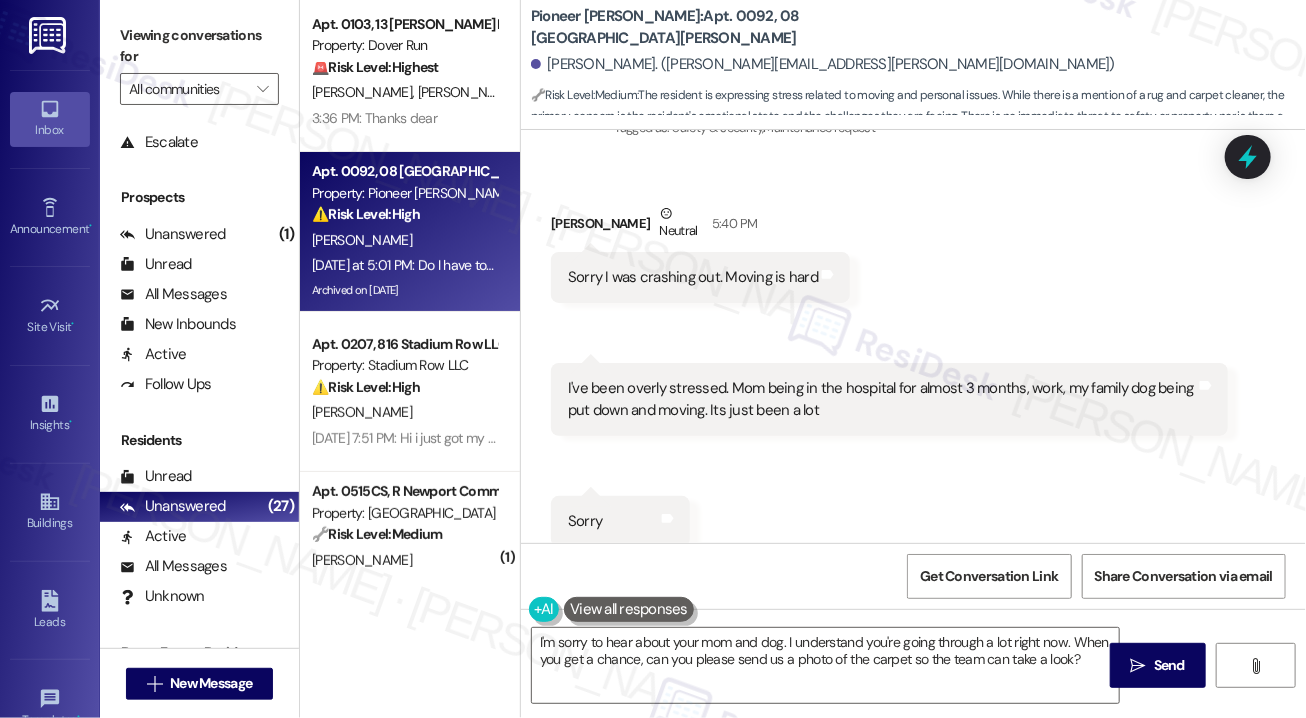 click on "Received via SMS [PERSON_NAME]   Neutral 5:40 PM Sorry I was crashing out. Moving is hard  Tags and notes Received via SMS 5:42 PM [PERSON_NAME]   Neutral 5:42 PM I've been overly stressed. Mom being in the hospital for almost 3 months, work, my family dog being put down and moving. Its just been a lot  Tags and notes Received via SMS 5:42 PM [PERSON_NAME]   Neutral 5:42 PM Sorry  Tags and notes Tagged as:   Bad experience Click to highlight conversations about Bad experience Received via SMS [PERSON_NAME] 5:42 PM I thought it gets ripped out after so many years someone lives in it  Tags and notes Received via SMS [PERSON_NAME] 5:44 PM Just a lot happening all at once  Tags and notes Received via SMS [PERSON_NAME] 5:45 PM But I apologize  Tags and notes" at bounding box center (913, 584) 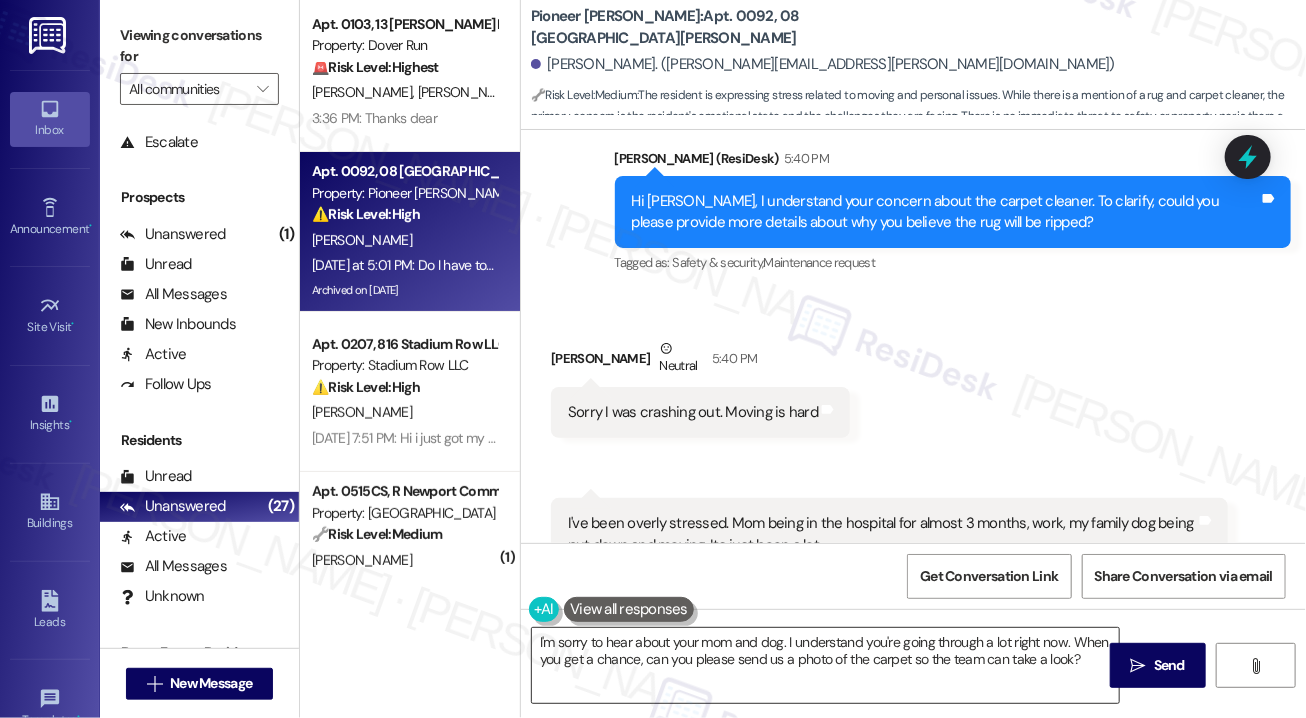 scroll, scrollTop: 42042, scrollLeft: 0, axis: vertical 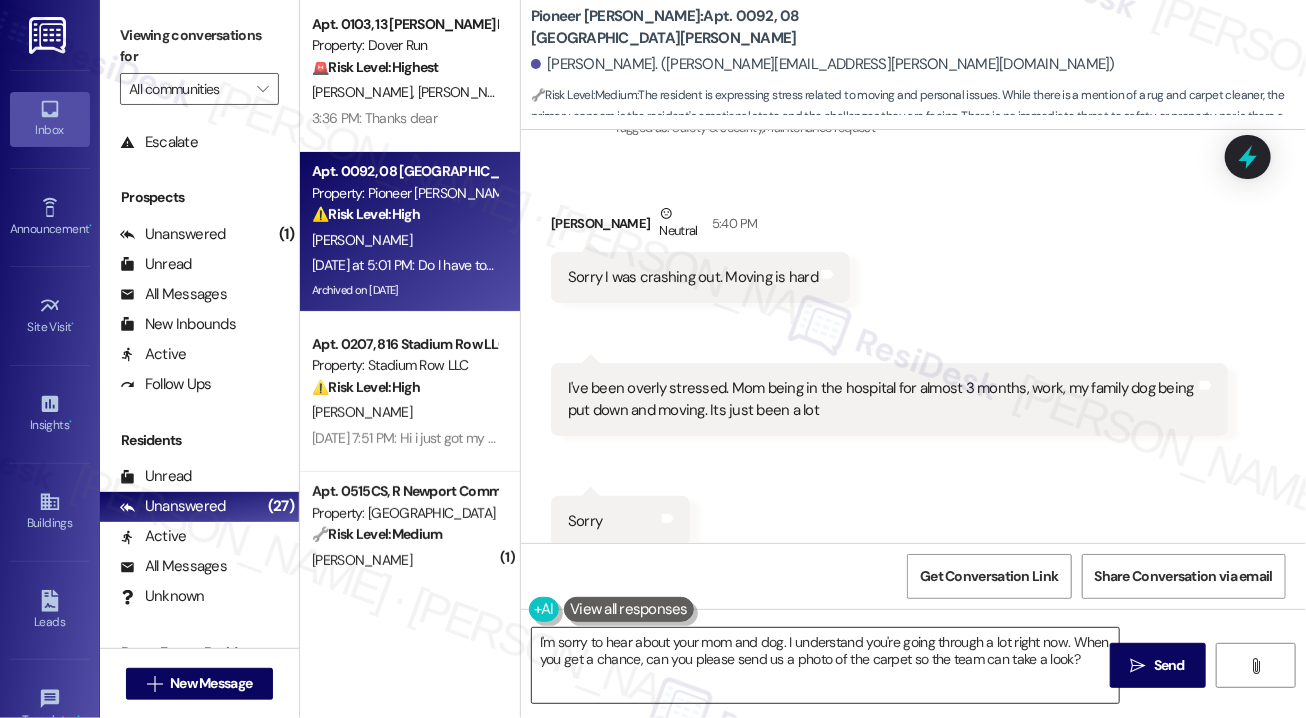 click on "I'm sorry to hear about your mom and dog. I understand you're going through a lot right now. When you get a chance, can you please send us a photo of the carpet so the team can take a look?" at bounding box center (825, 665) 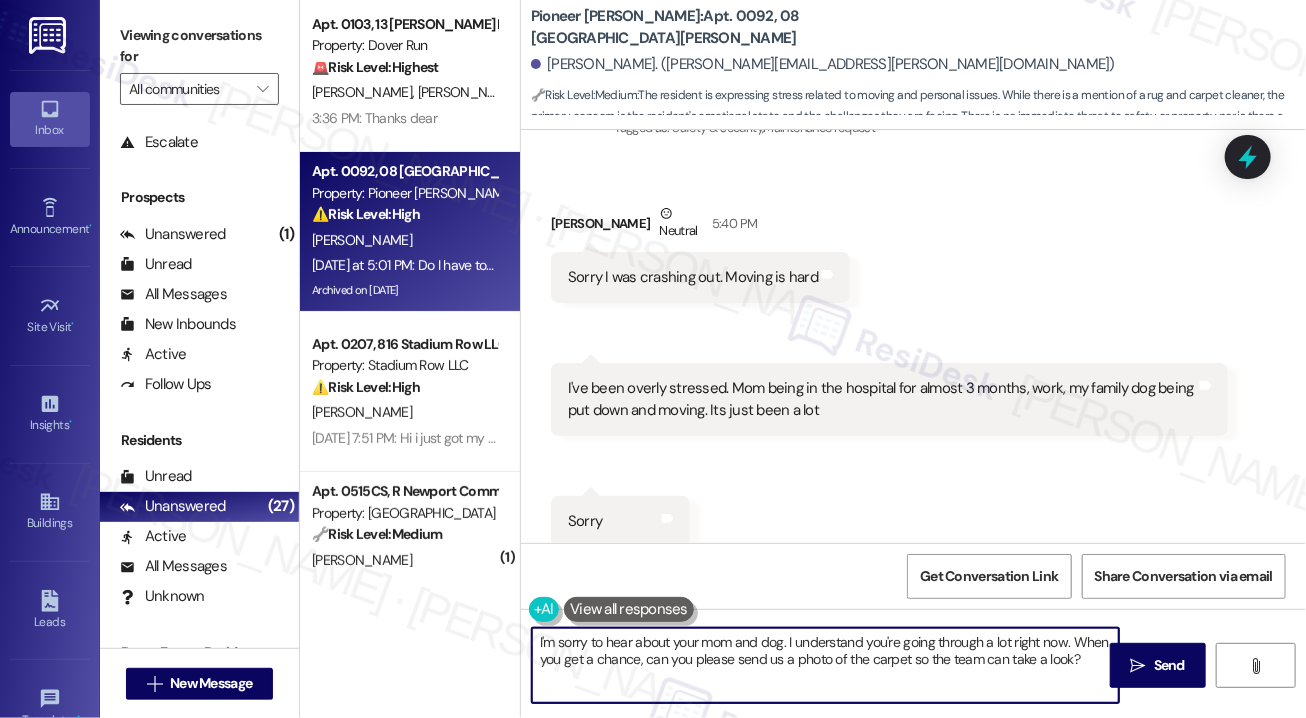 click on "I'm sorry to hear about your mom and dog. I understand you're going through a lot right now. When you get a chance, can you please send us a photo of the carpet so the team can take a look?" at bounding box center (825, 665) 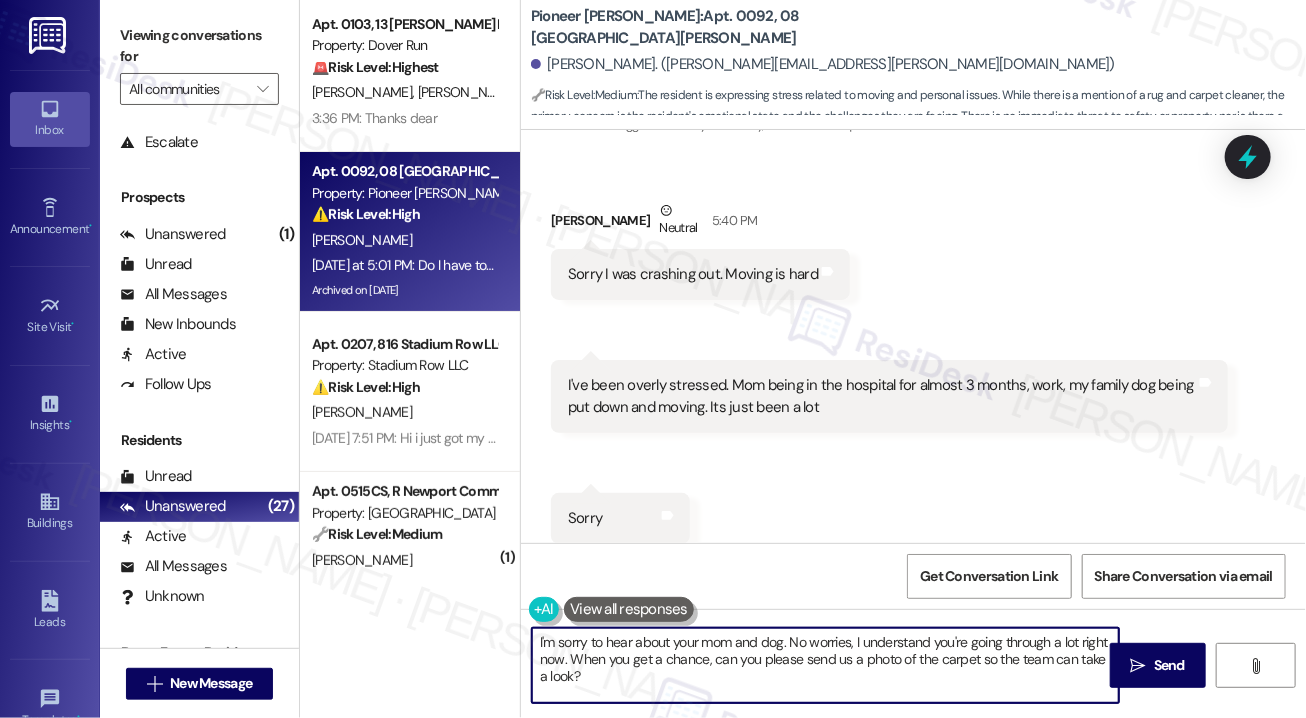 scroll, scrollTop: 42182, scrollLeft: 0, axis: vertical 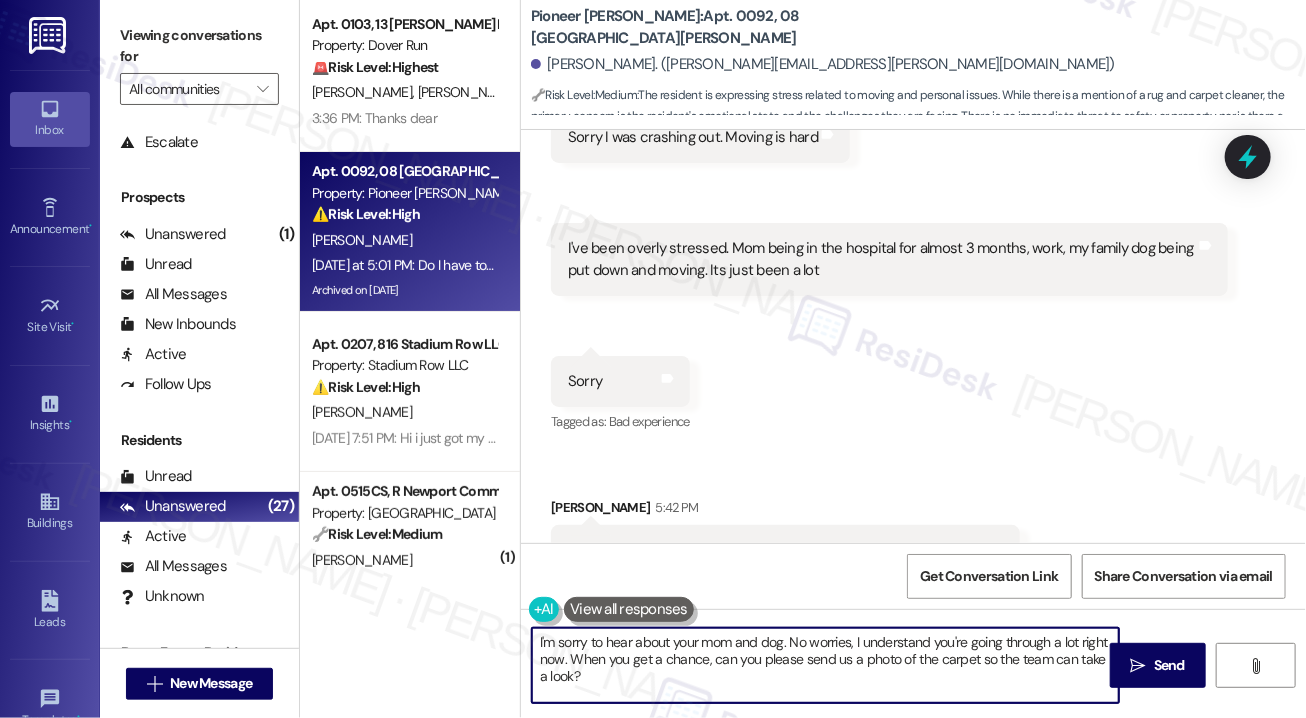 type on "I'm sorry to hear about your mom and dog. No worries, I understand you're going through a lot right now. When you get a chance, can you please send us a photo of the carpet so the team can take a look?" 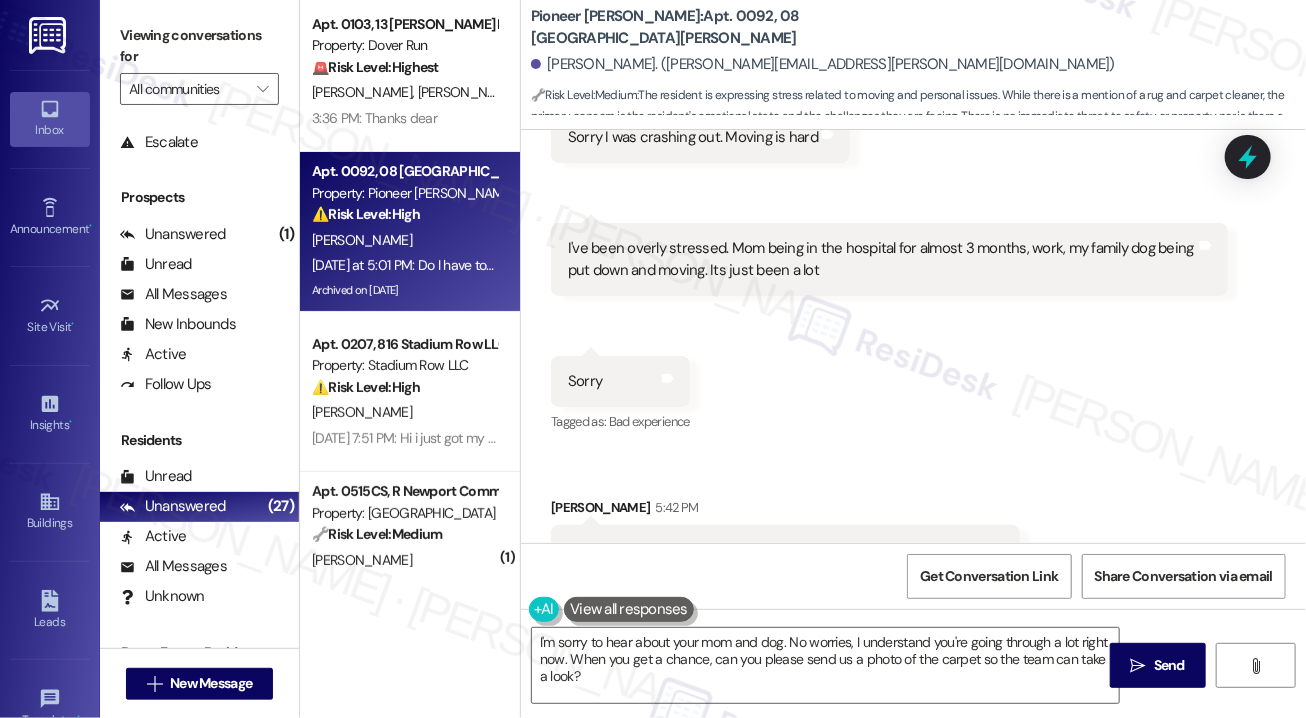 click on "Just a lot happening all at once" at bounding box center [665, 689] 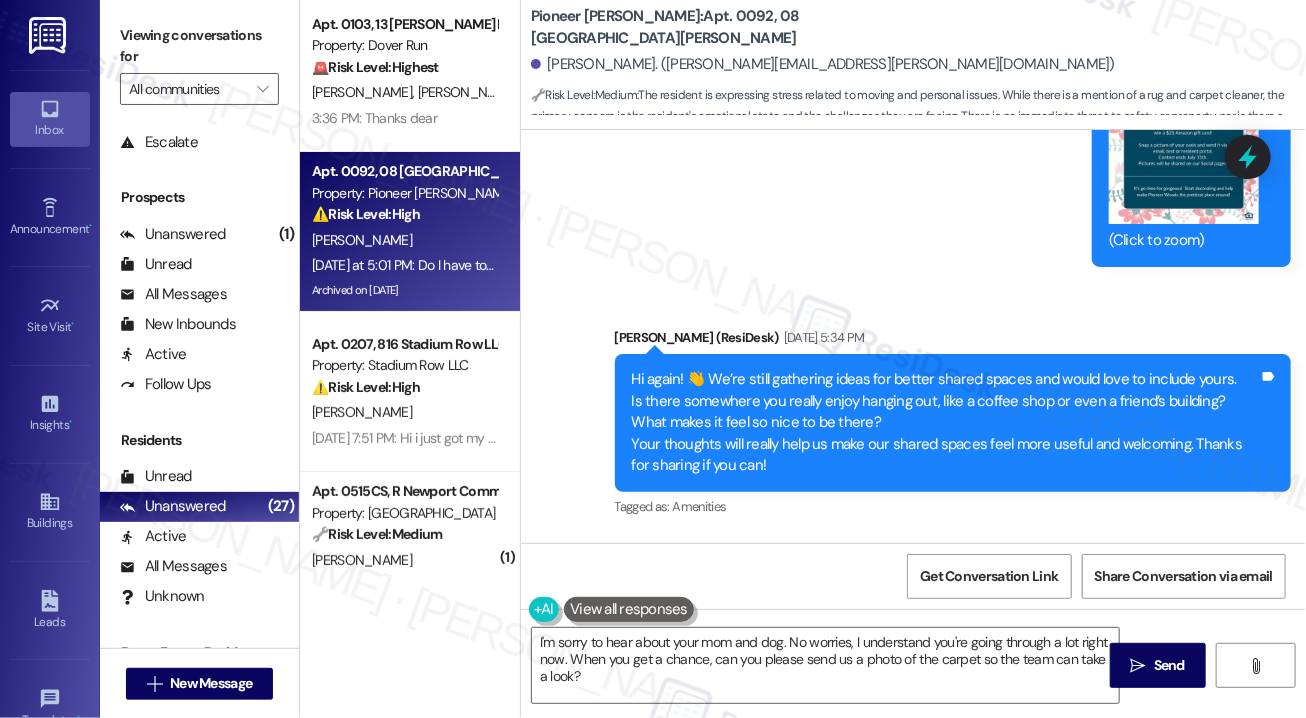 scroll, scrollTop: 42182, scrollLeft: 0, axis: vertical 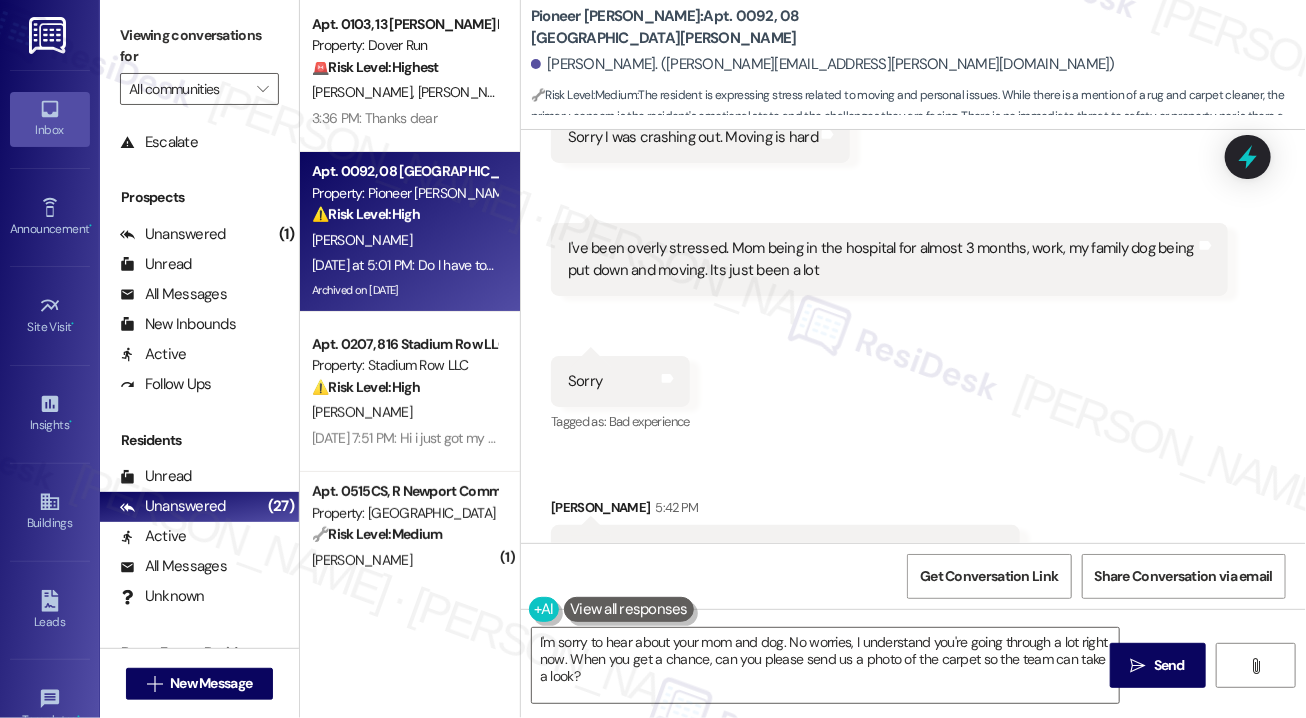 click on "Just a lot happening all at once  Tags and notes" at bounding box center [673, 689] 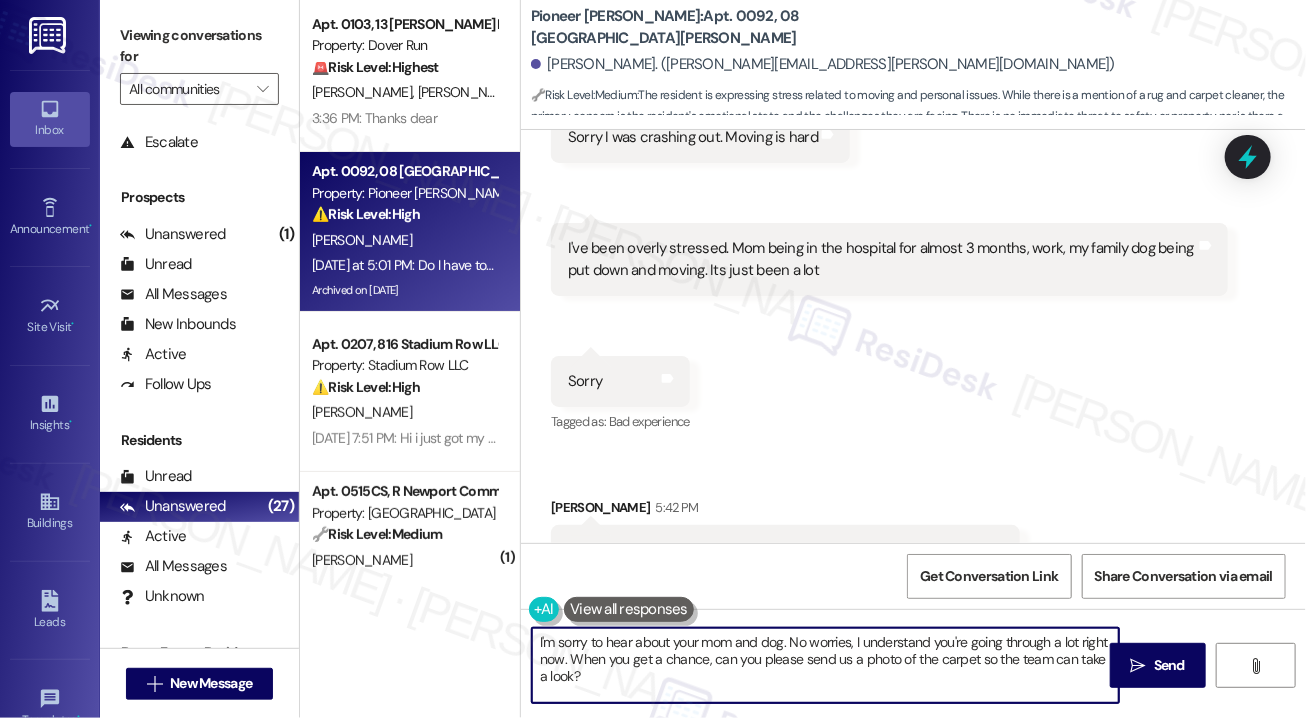 drag, startPoint x: 851, startPoint y: 643, endPoint x: 816, endPoint y: 641, distance: 35.057095 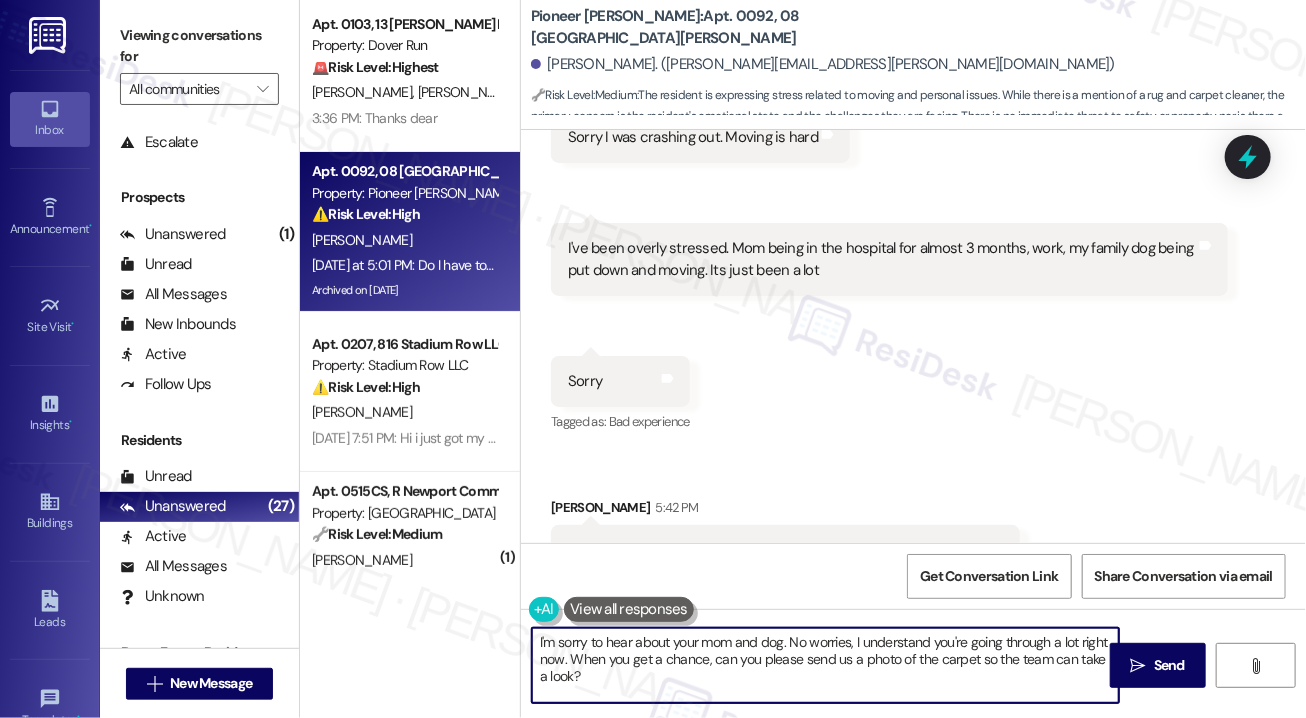 click on "I'm sorry to hear about your mom and dog. No worries, I understand you're going through a lot right now. When you get a chance, can you please send us a photo of the carpet so the team can take a look?" at bounding box center [825, 665] 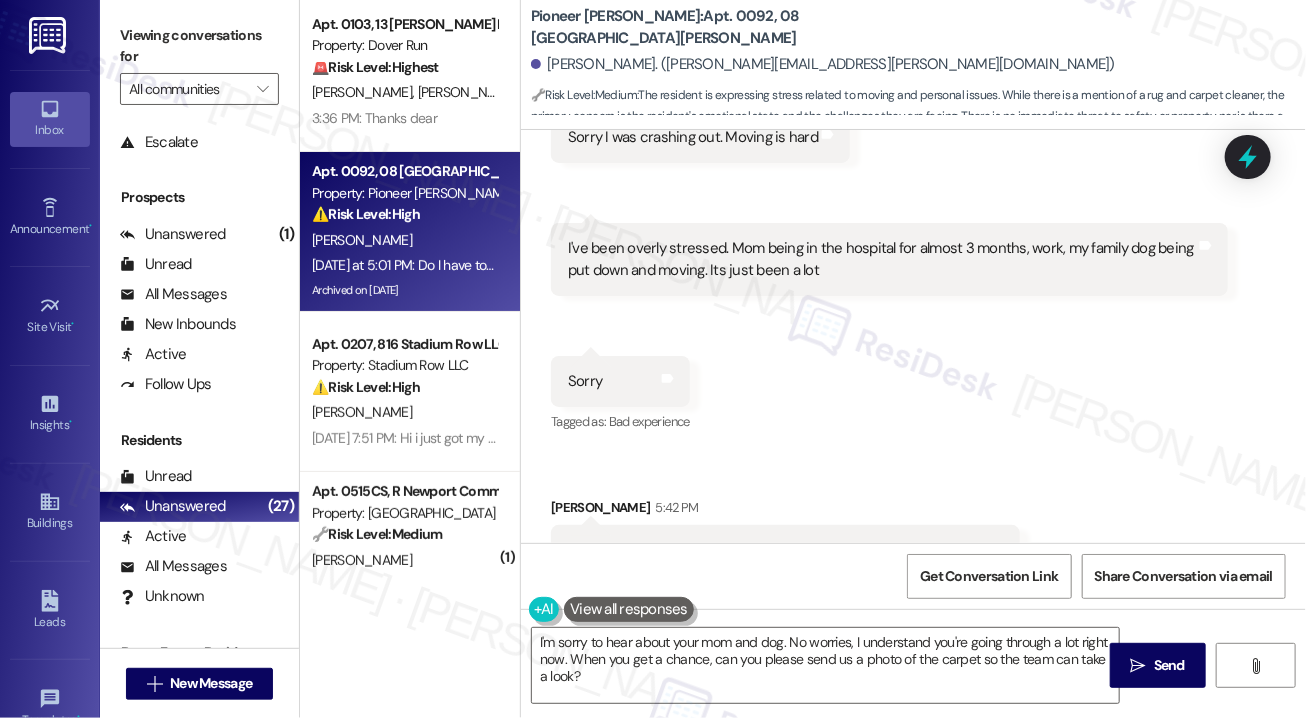 click on "Received via SMS [PERSON_NAME]   Neutral 5:40 PM Sorry I was crashing out. Moving is hard  Tags and notes Received via SMS 5:42 PM [PERSON_NAME]   Neutral 5:42 PM I've been overly stressed. Mom being in the hospital for almost 3 months, work, my family dog being put down and moving. Its just been a lot  Tags and notes Received via SMS 5:42 PM [PERSON_NAME]   Neutral 5:42 PM Sorry  Tags and notes Tagged as:   Bad experience Click to highlight conversations about Bad experience Received via SMS [PERSON_NAME] 5:42 PM I thought it gets ripped out after so many years someone lives in it  Tags and notes Received via SMS [PERSON_NAME] 5:44 PM Just a lot happening all at once  Tags and notes Received via SMS [PERSON_NAME] 5:45 PM But I apologize  Tags and notes" at bounding box center (913, 444) 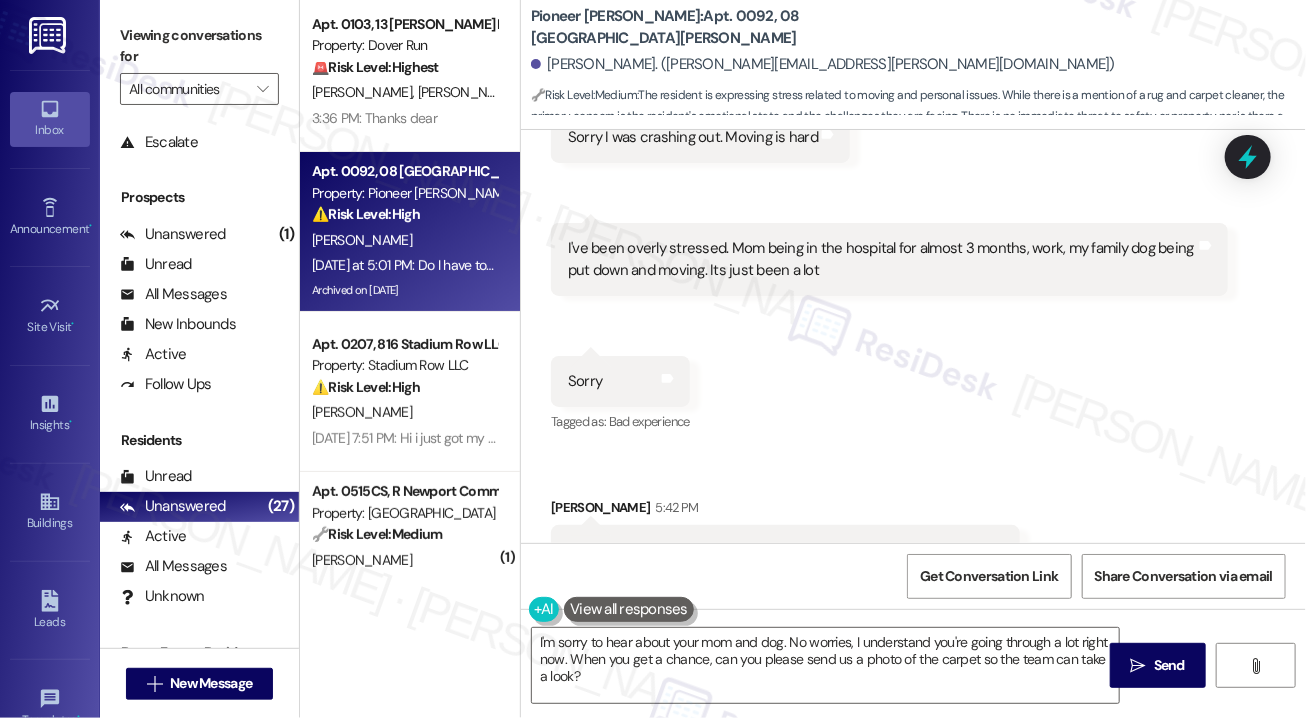 click on "Received via SMS [PERSON_NAME]   Neutral 5:40 PM Sorry I was crashing out. Moving is hard  Tags and notes Received via SMS 5:42 PM [PERSON_NAME]   Neutral 5:42 PM I've been overly stressed. Mom being in the hospital for almost 3 months, work, my family dog being put down and moving. Its just been a lot  Tags and notes Received via SMS 5:42 PM [PERSON_NAME]   Neutral 5:42 PM Sorry  Tags and notes Tagged as:   Bad experience Click to highlight conversations about Bad experience Received via SMS [PERSON_NAME] 5:42 PM I thought it gets ripped out after so many years someone lives in it  Tags and notes Received via SMS [PERSON_NAME] 5:44 PM Just a lot happening all at once  Tags and notes Received via SMS [PERSON_NAME] 5:45 PM But I apologize  Tags and notes" at bounding box center [913, 444] 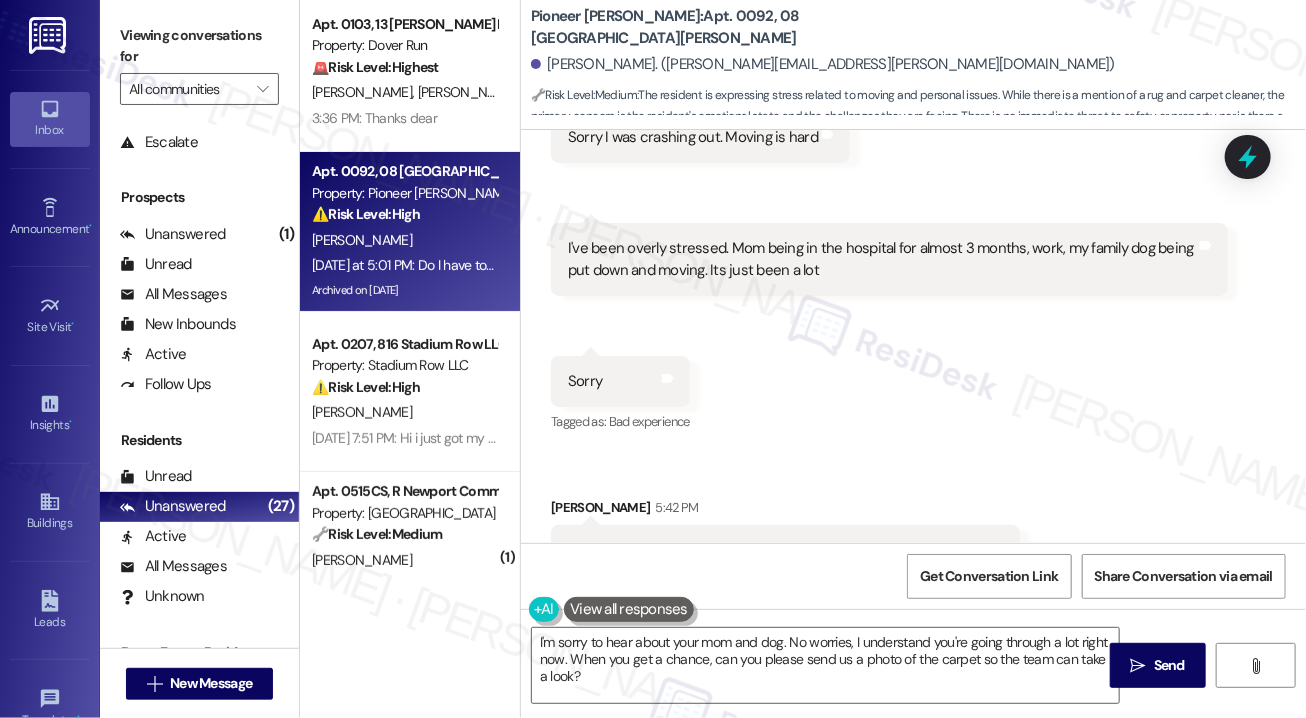 click on "I thought it gets ripped out after so many years someone lives in it" at bounding box center (778, 550) 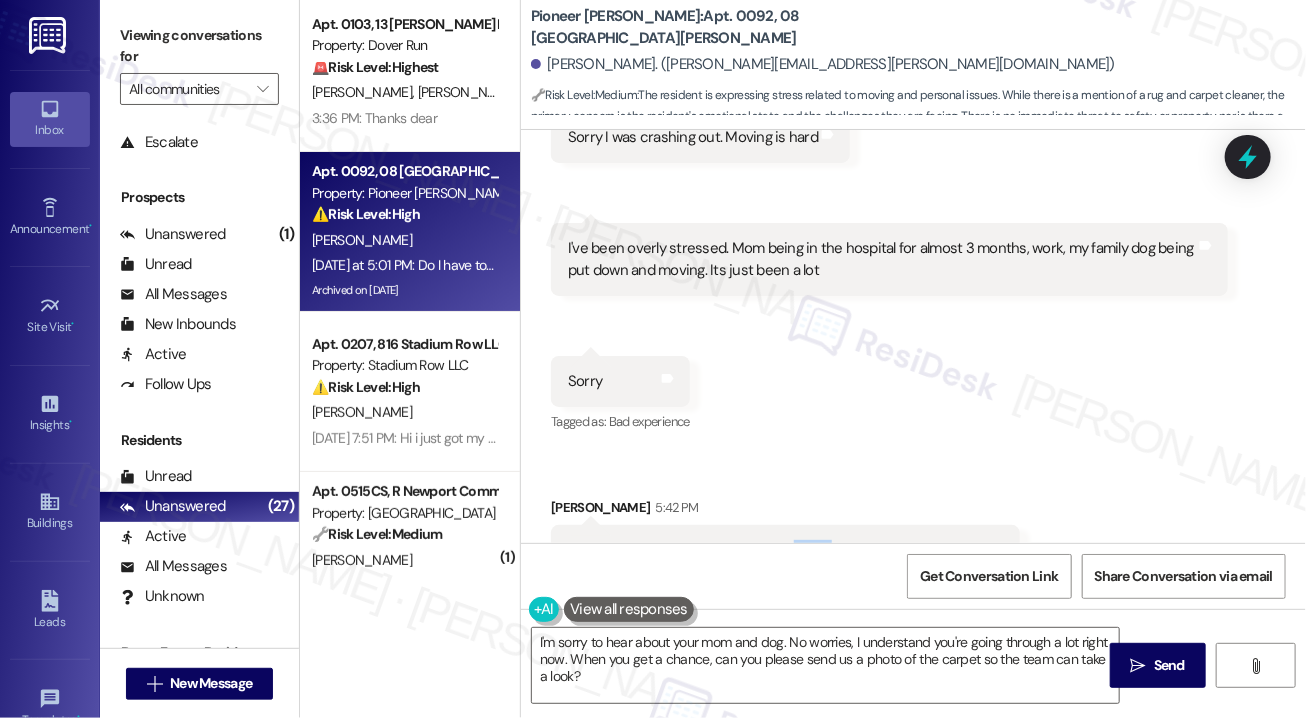 click on "I thought it gets ripped out after so many years someone lives in it" at bounding box center [778, 550] 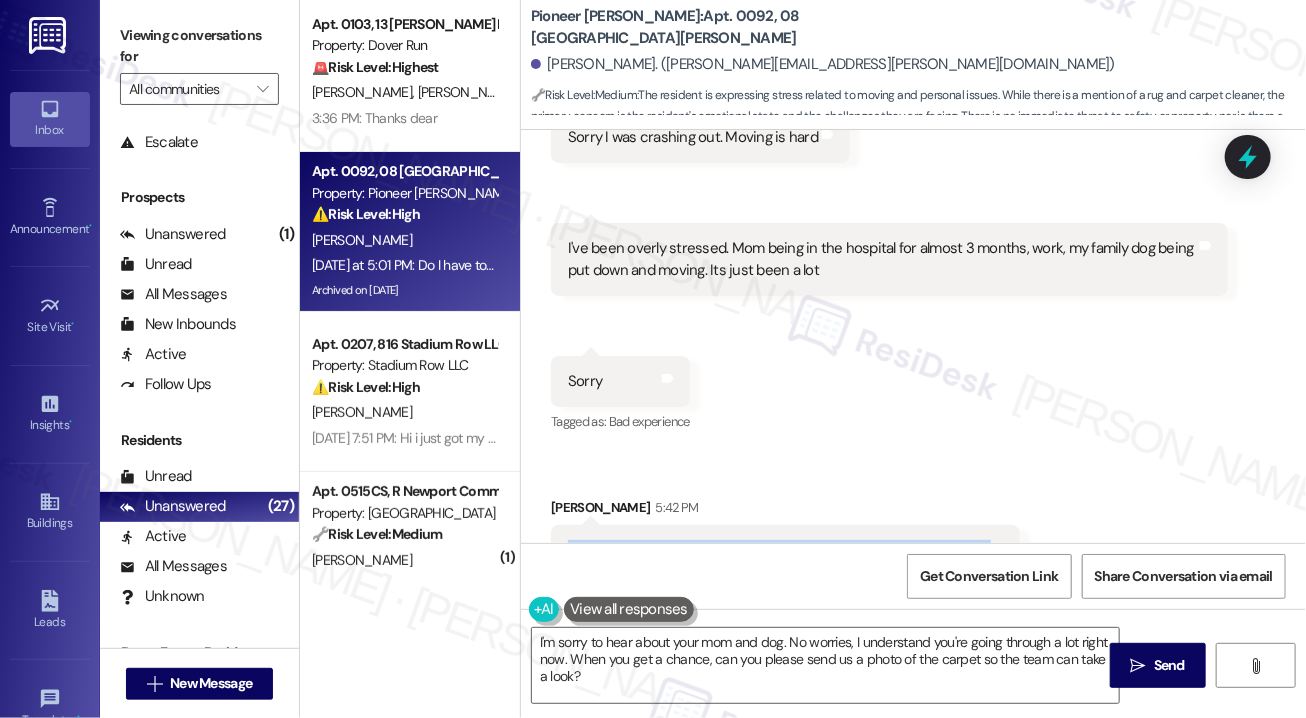 click on "I thought it gets ripped out after so many years someone lives in it" at bounding box center [778, 550] 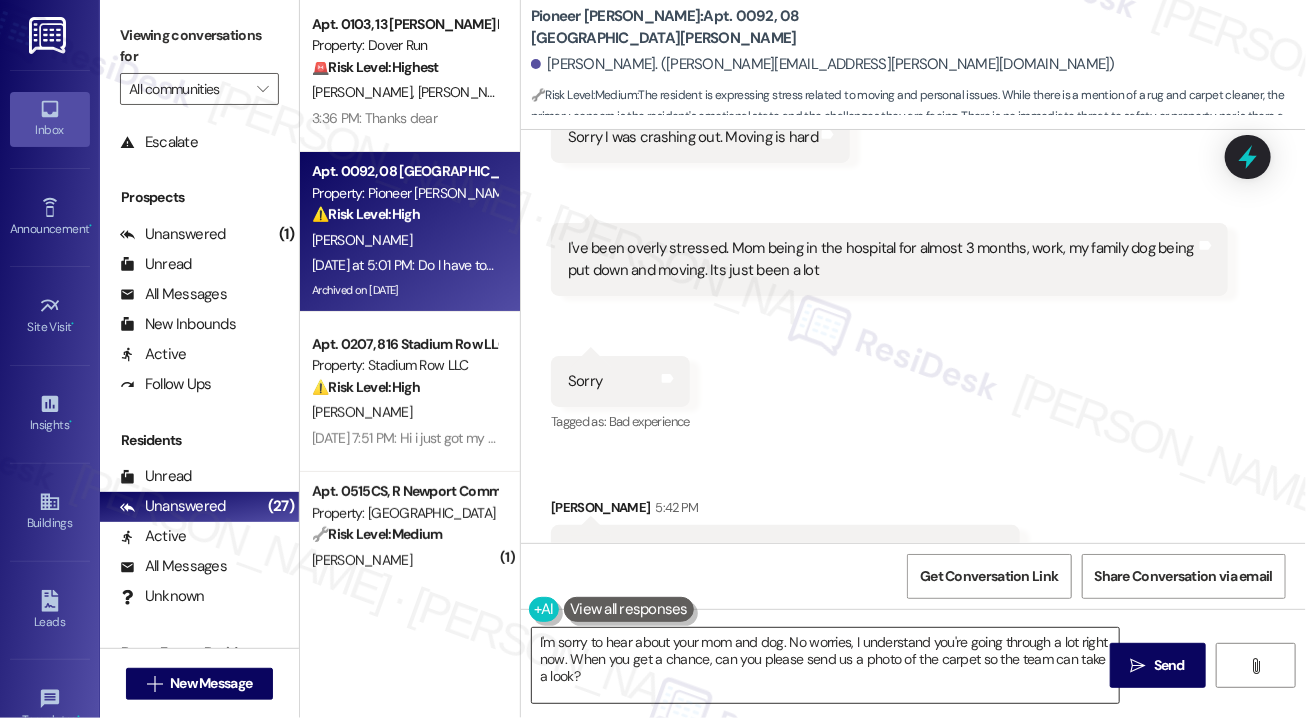 click on "I'm sorry to hear about your mom and dog. No worries, I understand you're going through a lot right now. When you get a chance, can you please send us a photo of the carpet so the team can take a look?" at bounding box center [825, 665] 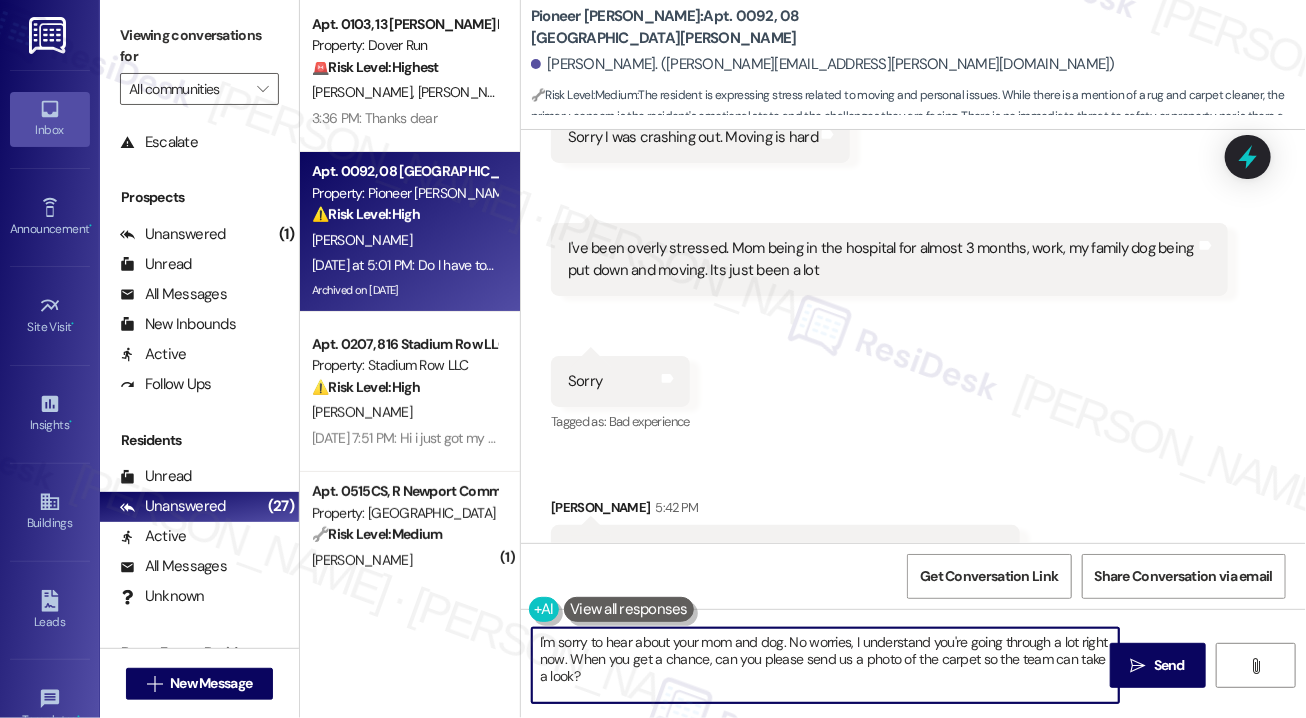 click on "I'm sorry to hear about your mom and dog. No worries, I understand you're going through a lot right now. When you get a chance, can you please send us a photo of the carpet so the team can take a look?" at bounding box center (825, 665) 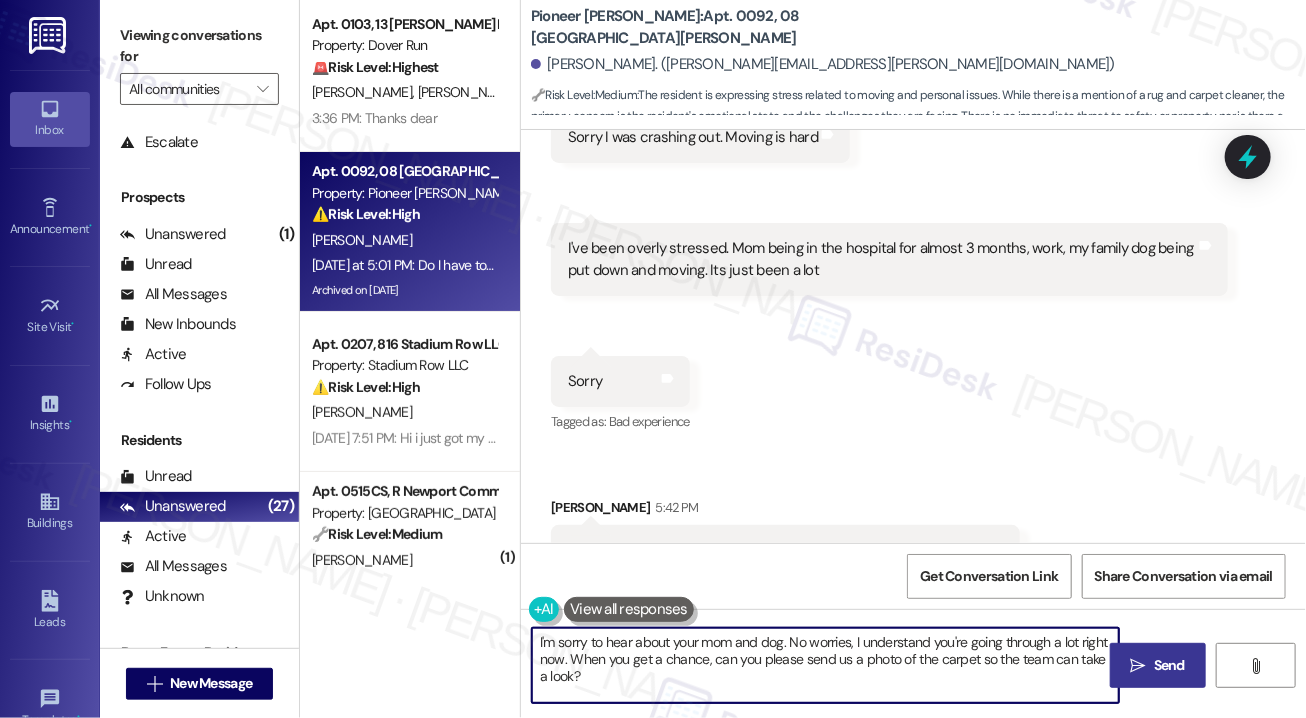 click on "" at bounding box center (1138, 666) 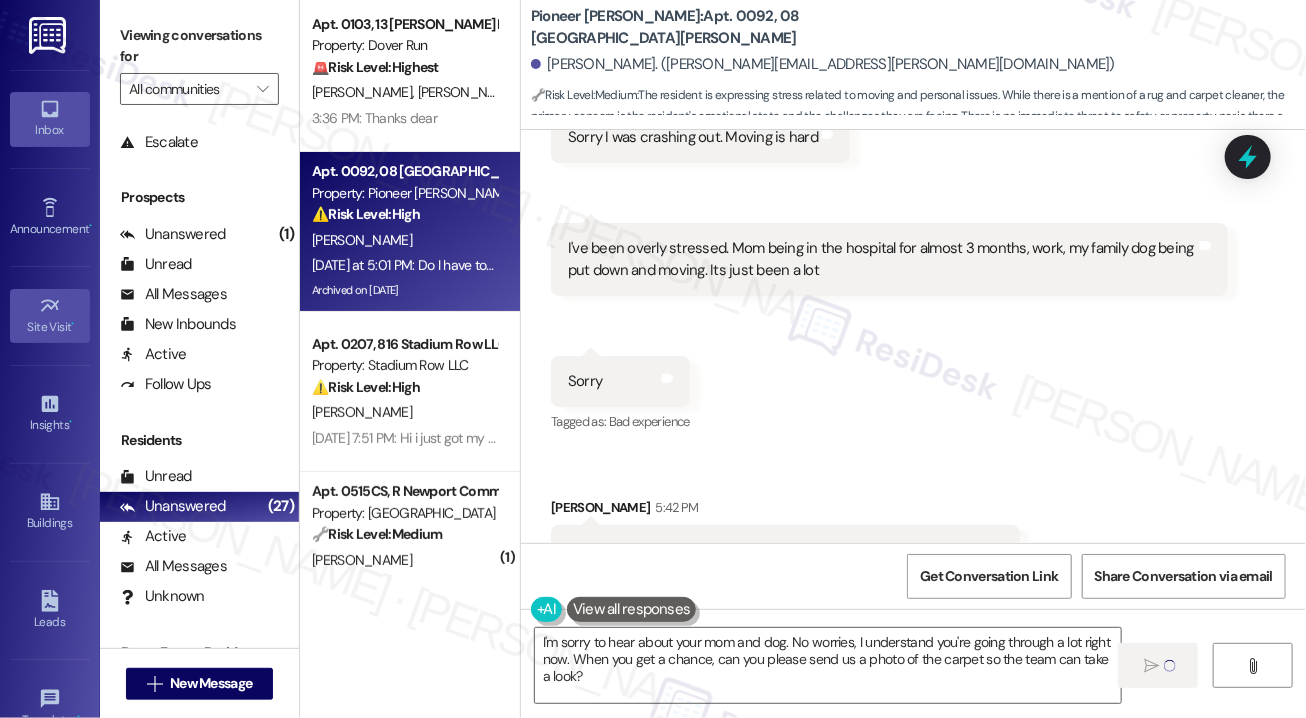 type 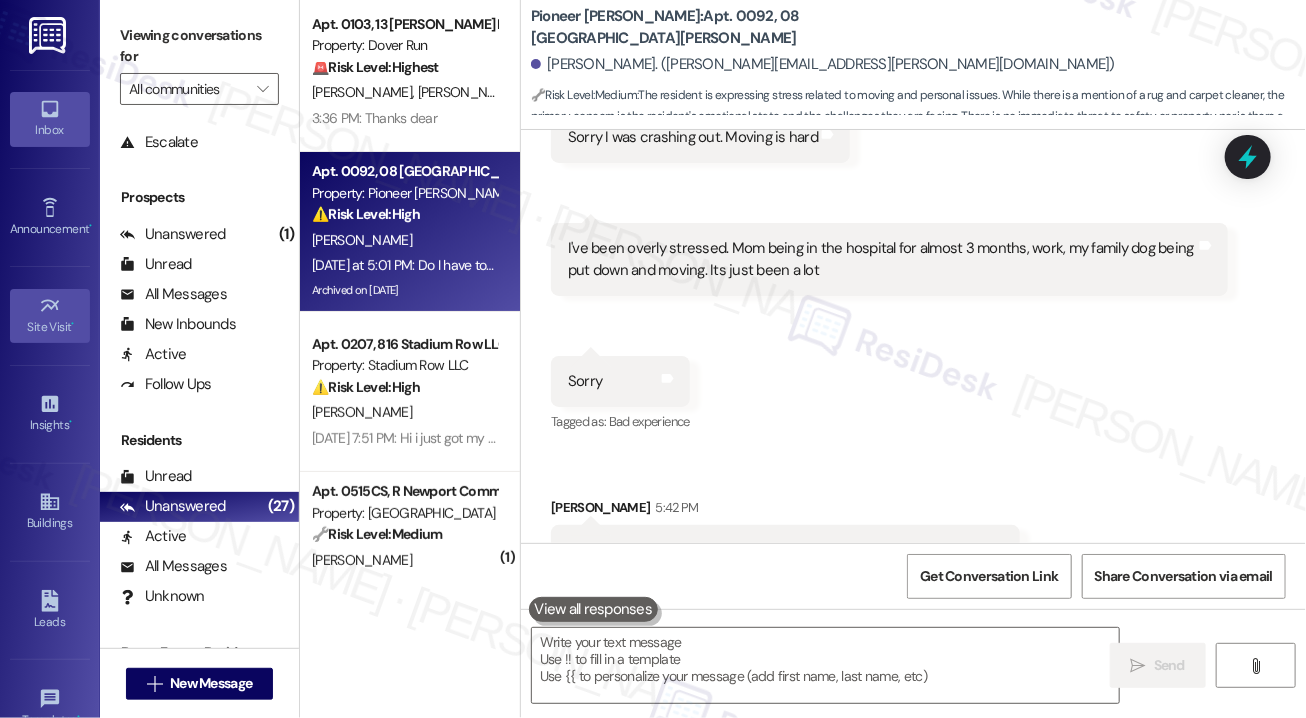 scroll, scrollTop: 42181, scrollLeft: 0, axis: vertical 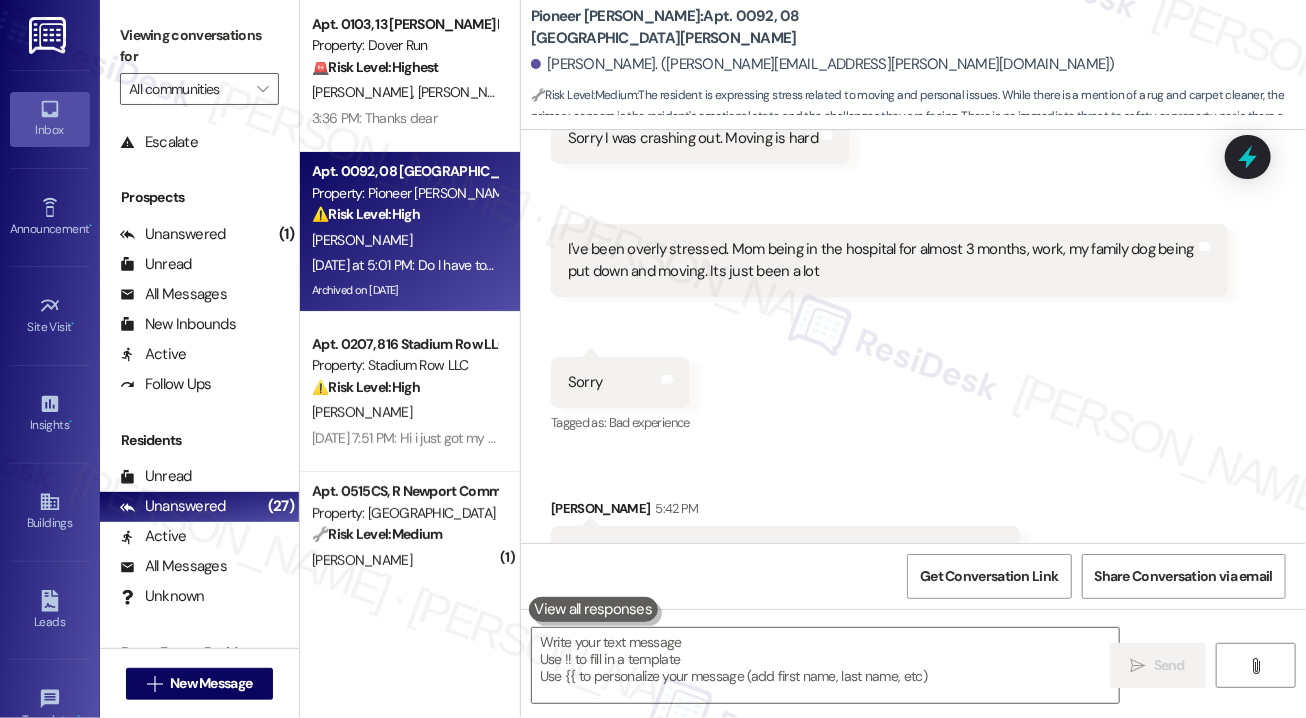 drag, startPoint x: 1157, startPoint y: 254, endPoint x: 876, endPoint y: 263, distance: 281.1441 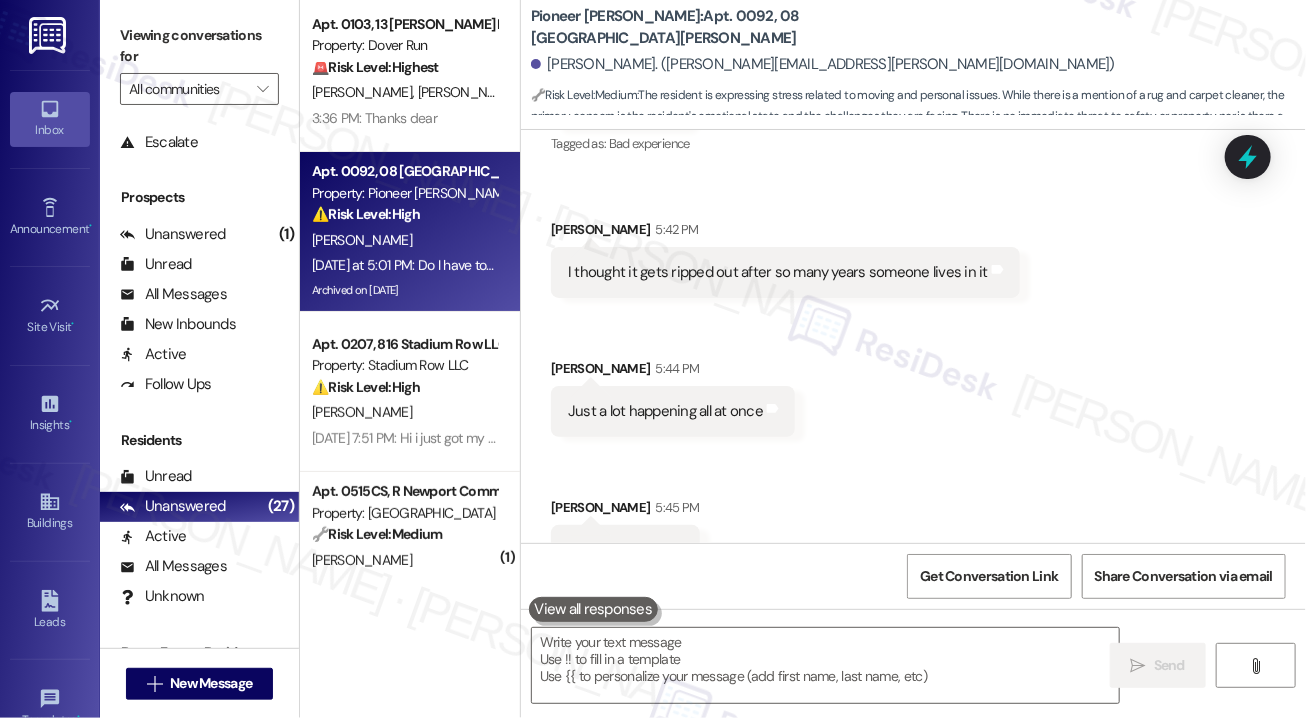 scroll, scrollTop: 42503, scrollLeft: 0, axis: vertical 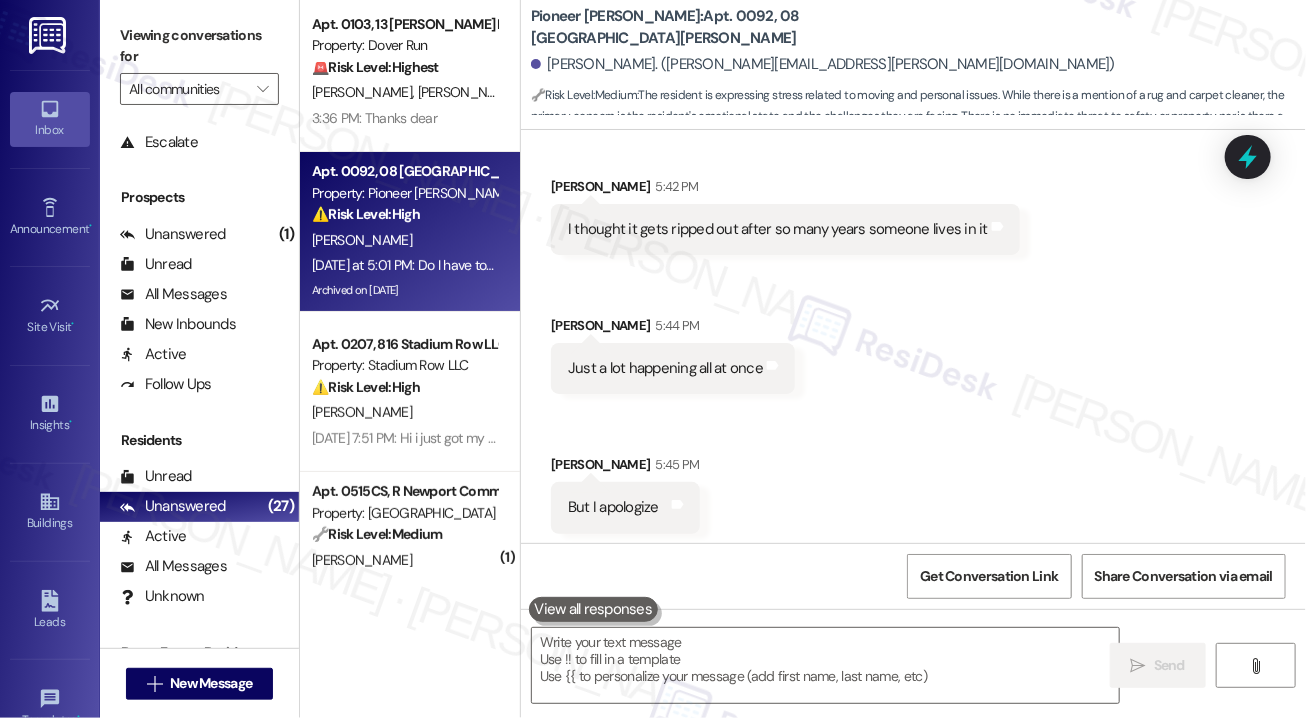 click on "Received via SMS [PERSON_NAME]   Neutral 5:40 PM Sorry I was crashing out. Moving is hard  Tags and notes Received via SMS 5:42 PM [PERSON_NAME]   Neutral 5:42 PM I've been overly stressed. Mom being in the hospital for almost 3 months, work, my family dog being put down and moving. Its just been a lot  Tags and notes Received via SMS 5:42 PM [PERSON_NAME]   Neutral 5:42 PM Sorry  Tags and notes Tagged as:   Bad experience Click to highlight conversations about Bad experience Received via SMS [PERSON_NAME] 5:42 PM I thought it gets ripped out after so many years someone lives in it  Tags and notes Received via SMS [PERSON_NAME] 5:44 PM Just a lot happening all at once  Tags and notes Received via SMS [PERSON_NAME] 5:45 PM But I apologize  Tags and notes" at bounding box center [913, 123] 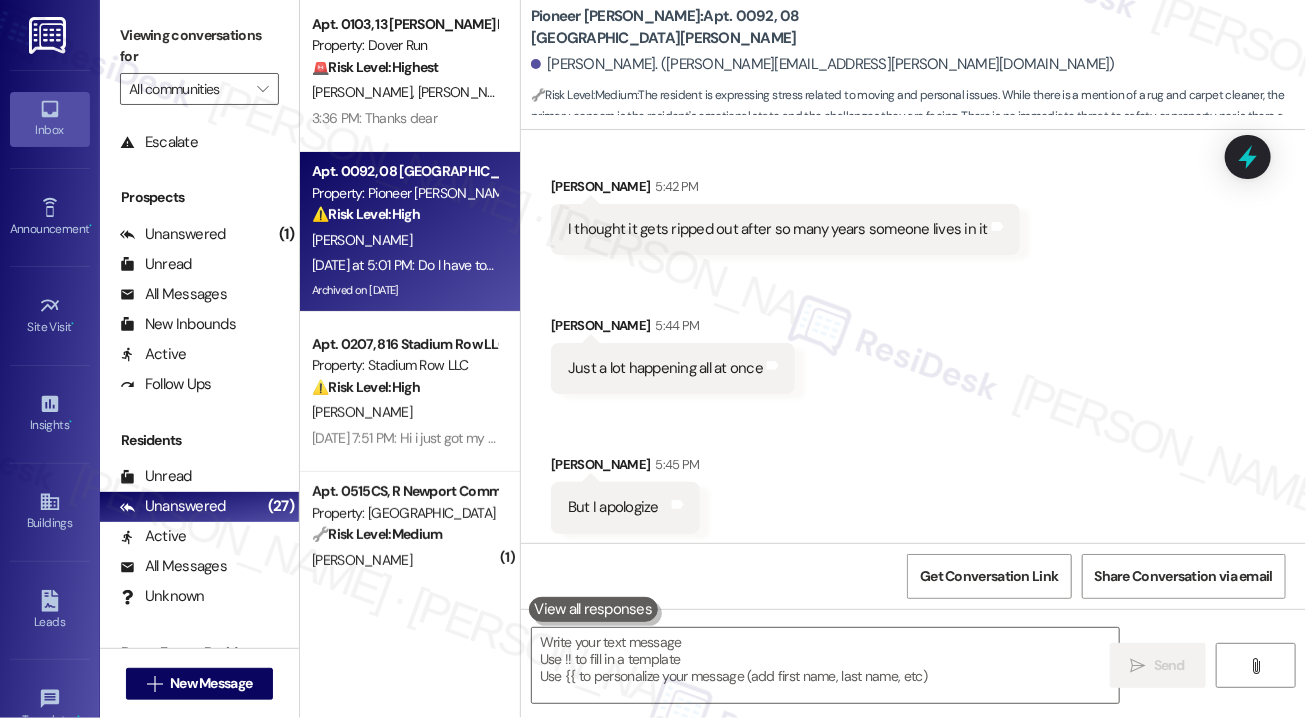 click on "Received via SMS [PERSON_NAME]   Neutral 5:40 PM Sorry I was crashing out. Moving is hard  Tags and notes Received via SMS 5:42 PM [PERSON_NAME]   Neutral 5:42 PM I've been overly stressed. Mom being in the hospital for almost 3 months, work, my family dog being put down and moving. Its just been a lot  Tags and notes Received via SMS 5:42 PM [PERSON_NAME]   Neutral 5:42 PM Sorry  Tags and notes Tagged as:   Bad experience Click to highlight conversations about Bad experience Received via SMS [PERSON_NAME] 5:42 PM I thought it gets ripped out after so many years someone lives in it  Tags and notes Received via SMS [PERSON_NAME] 5:44 PM Just a lot happening all at once  Tags and notes Received via SMS [PERSON_NAME] 5:45 PM But I apologize  Tags and notes" at bounding box center (913, 123) 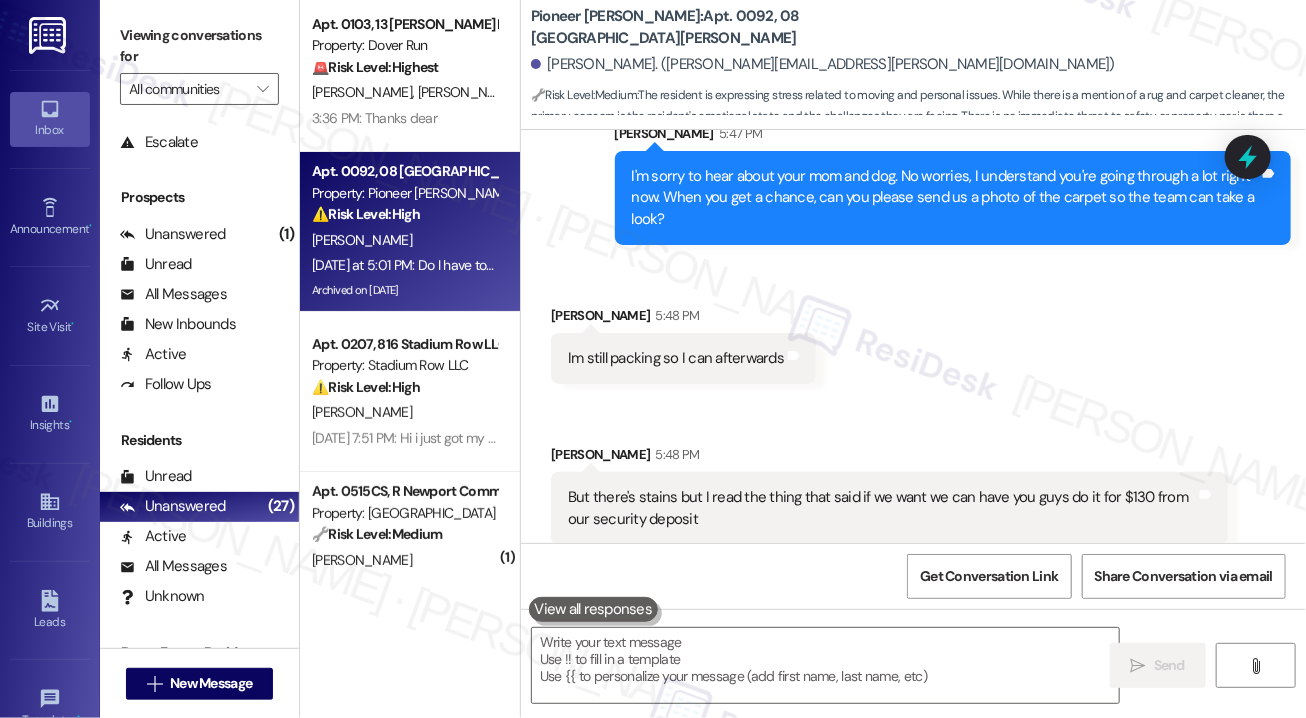 scroll, scrollTop: 42872, scrollLeft: 0, axis: vertical 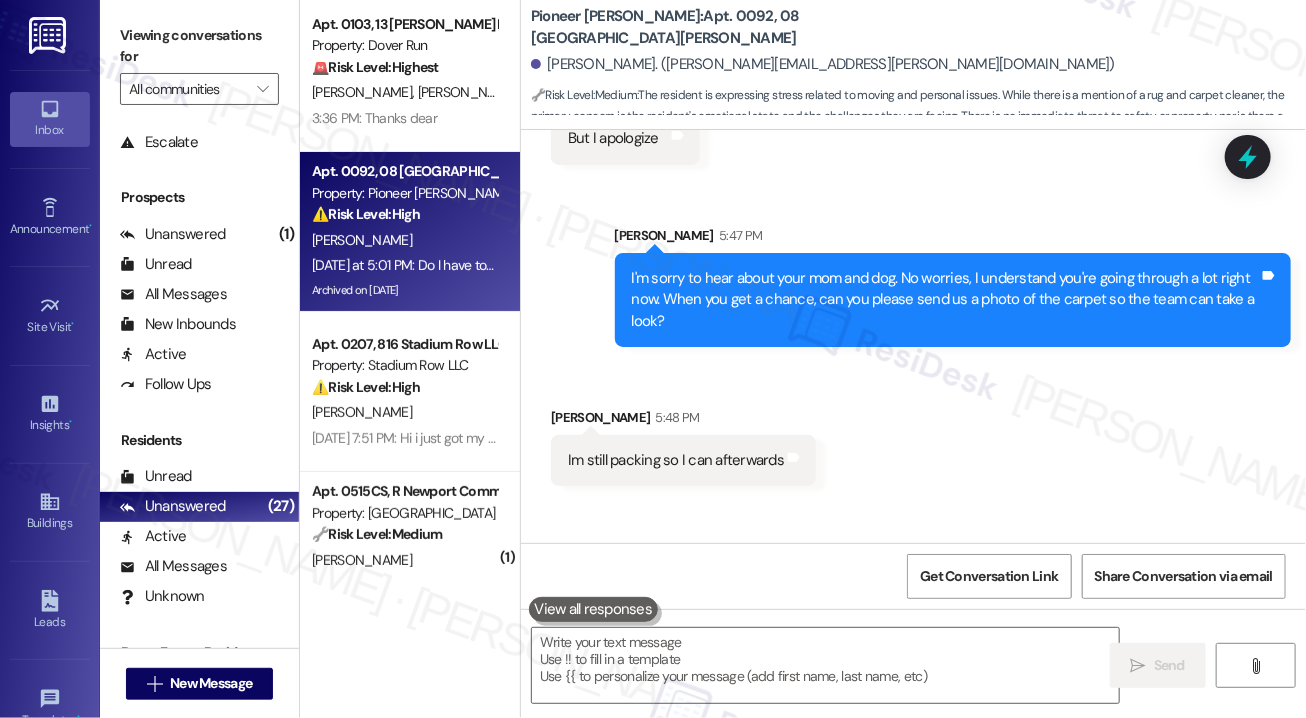 click on "But there's stains but I read the thing that said if we want we can have you guys do it for $130 from our security deposit" at bounding box center [882, 610] 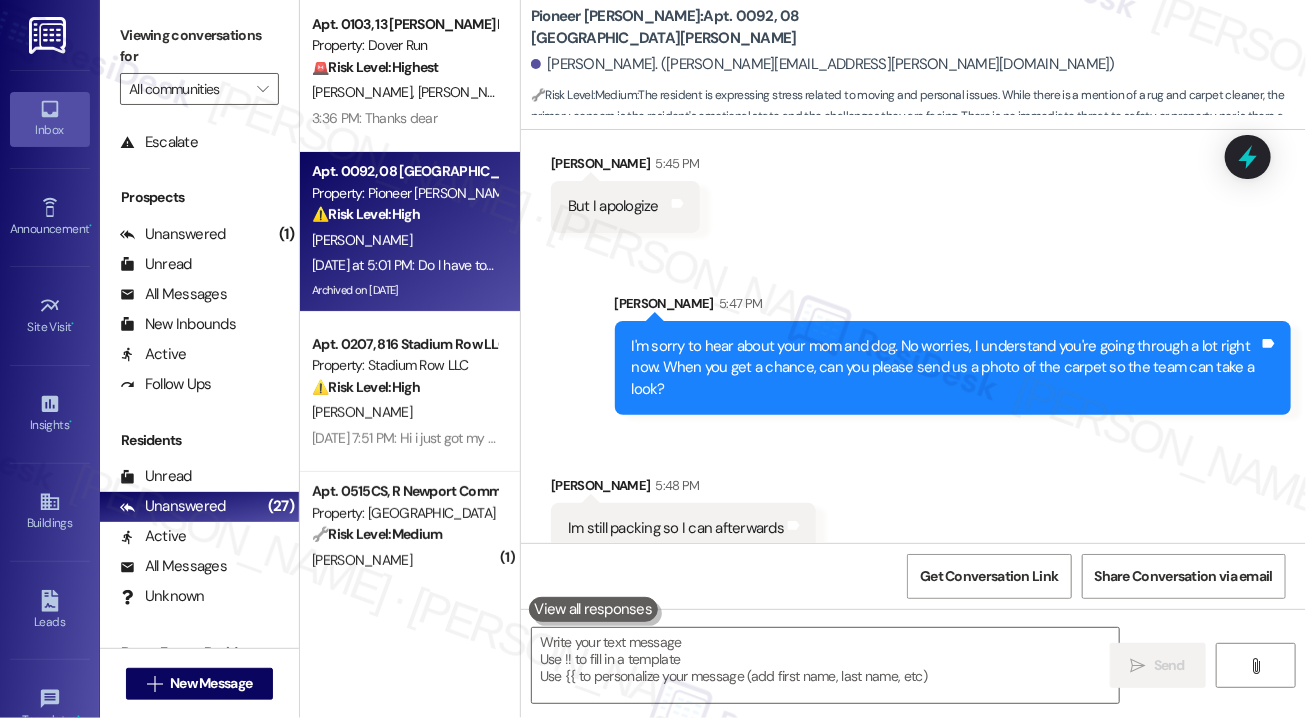scroll, scrollTop: 42772, scrollLeft: 0, axis: vertical 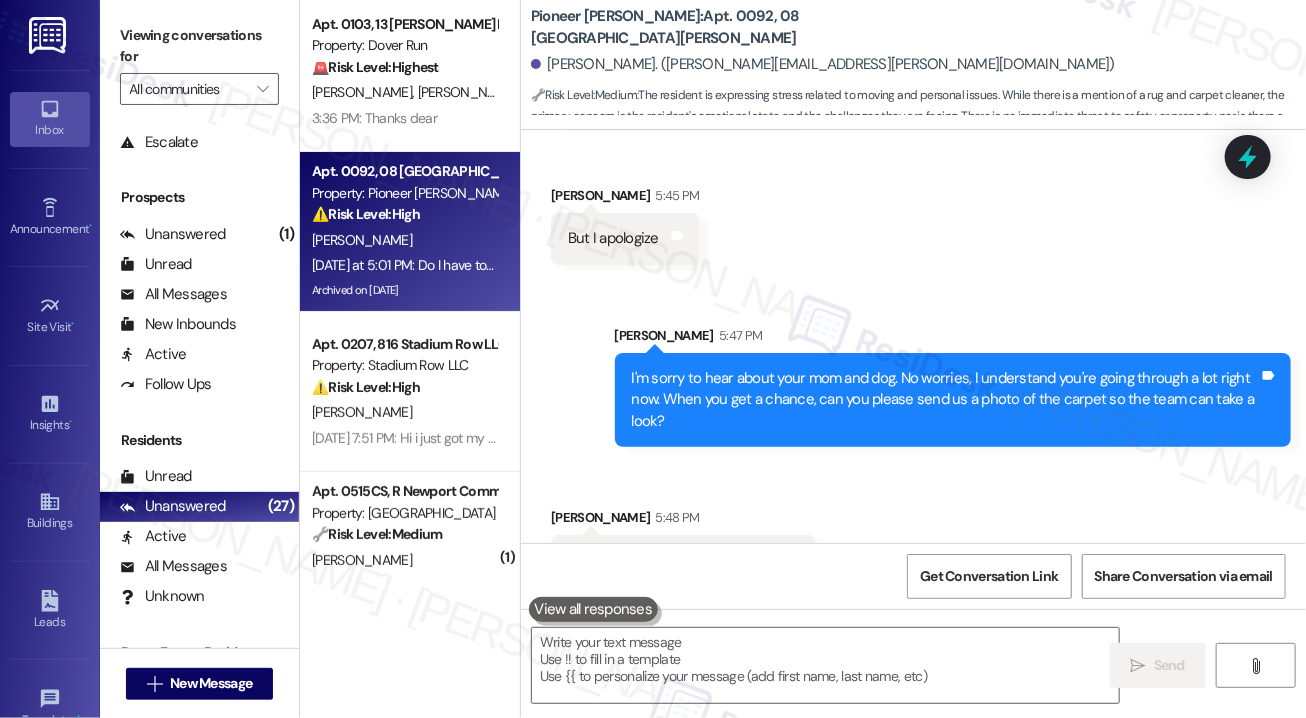 click on "Im still packing so I can afterwards" at bounding box center [676, 560] 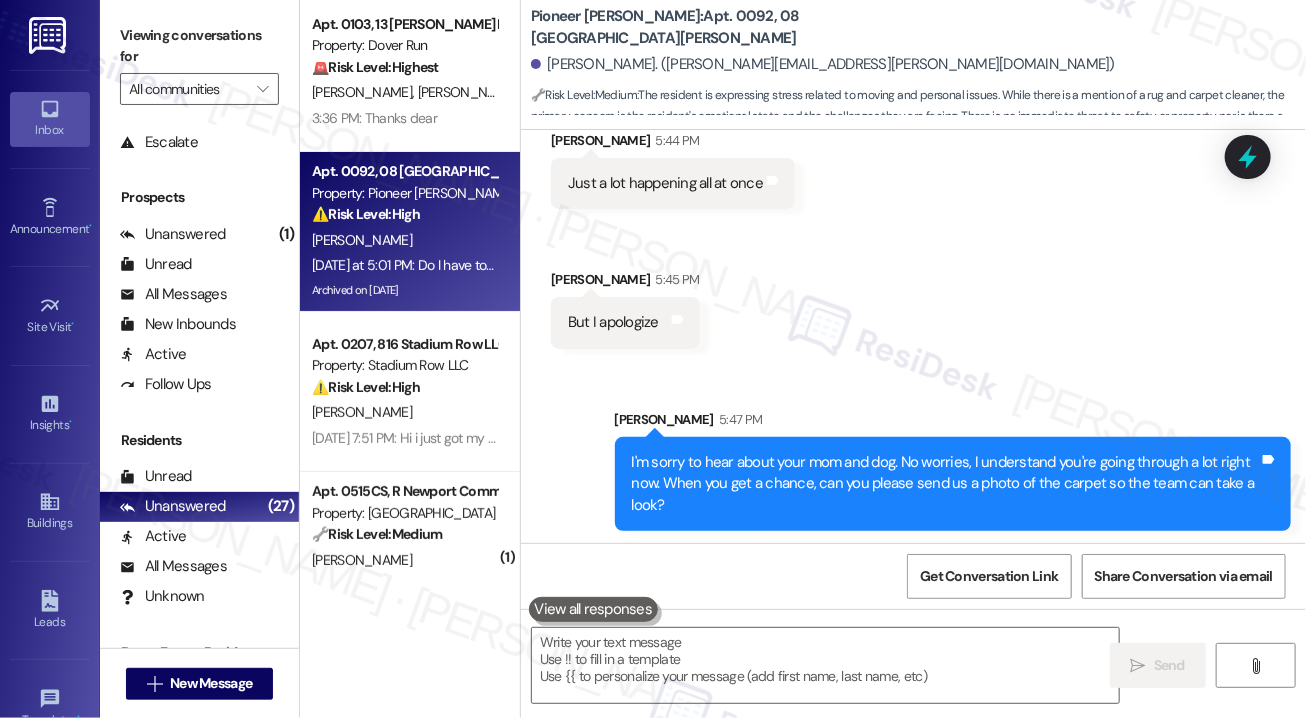 scroll, scrollTop: 42572, scrollLeft: 0, axis: vertical 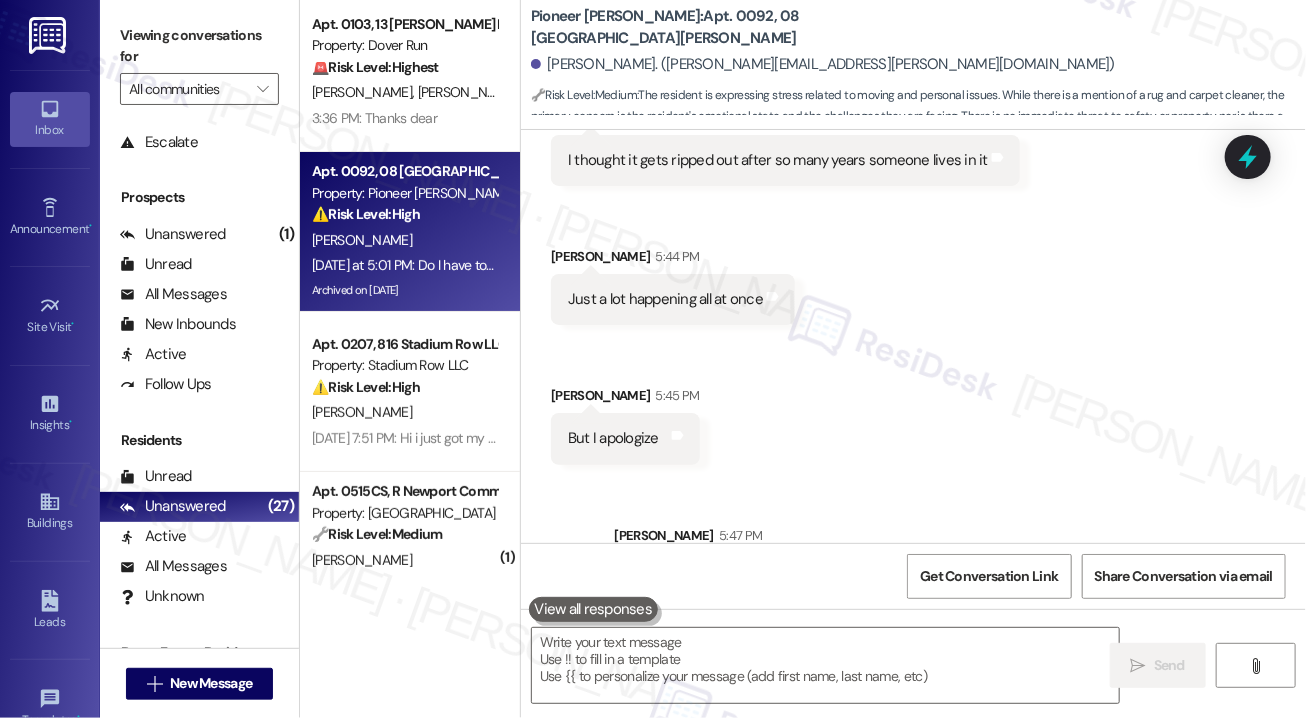 click on "Im still packing so I can afterwards  Tags and notes" at bounding box center (683, 760) 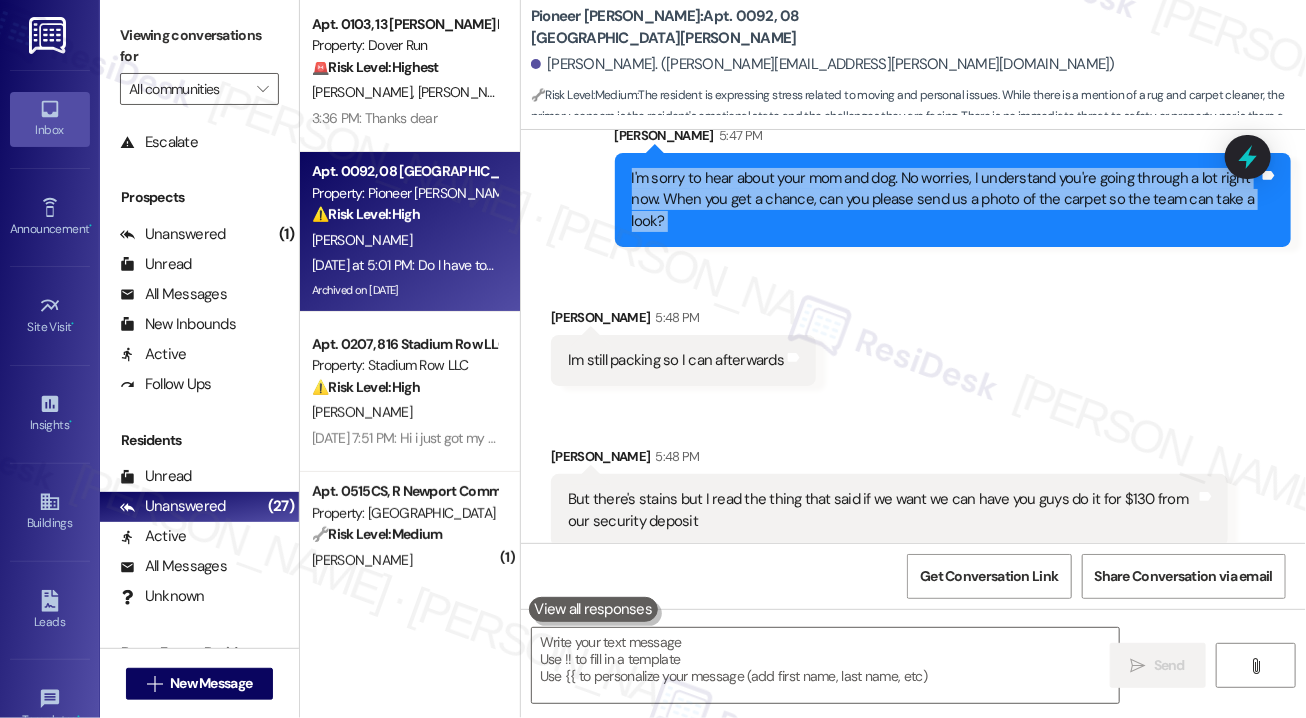 scroll, scrollTop: 42872, scrollLeft: 0, axis: vertical 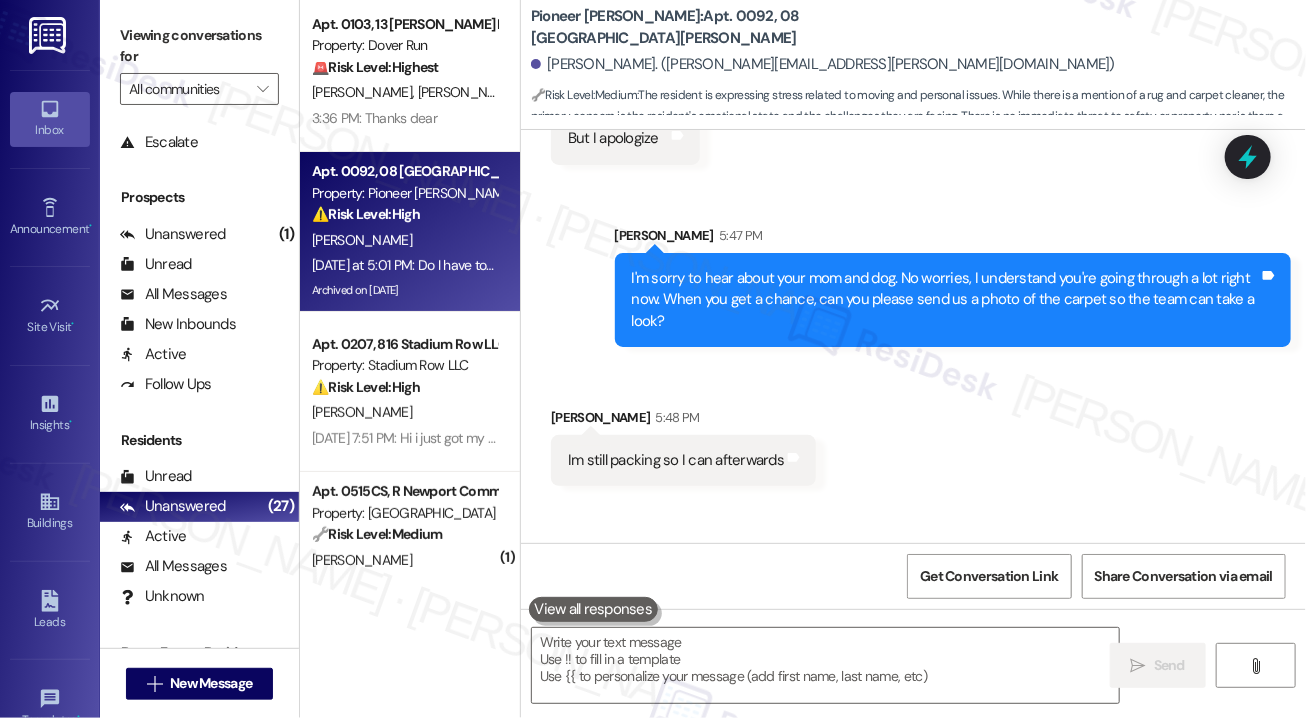 click on "But there's stains but I read the thing that said if we want we can have you guys do it for $130 from our security deposit  Tags and notes" at bounding box center [889, 610] 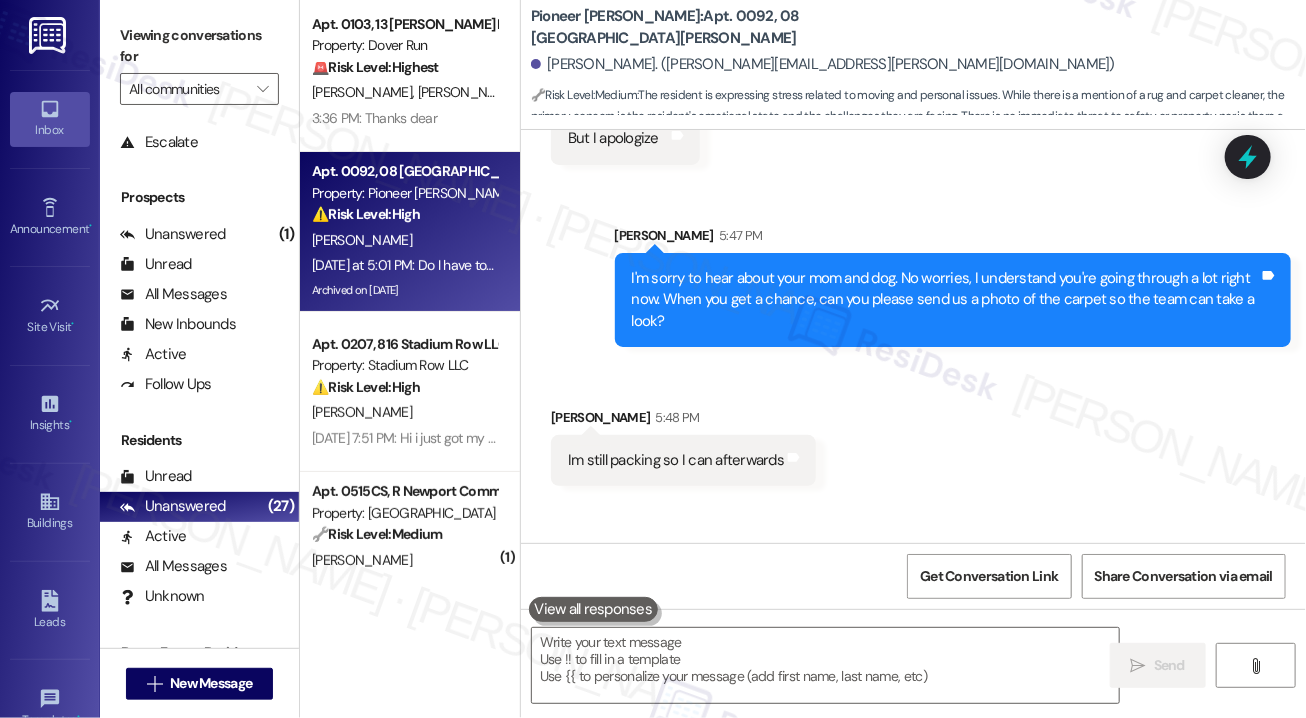 scroll, scrollTop: 43212, scrollLeft: 0, axis: vertical 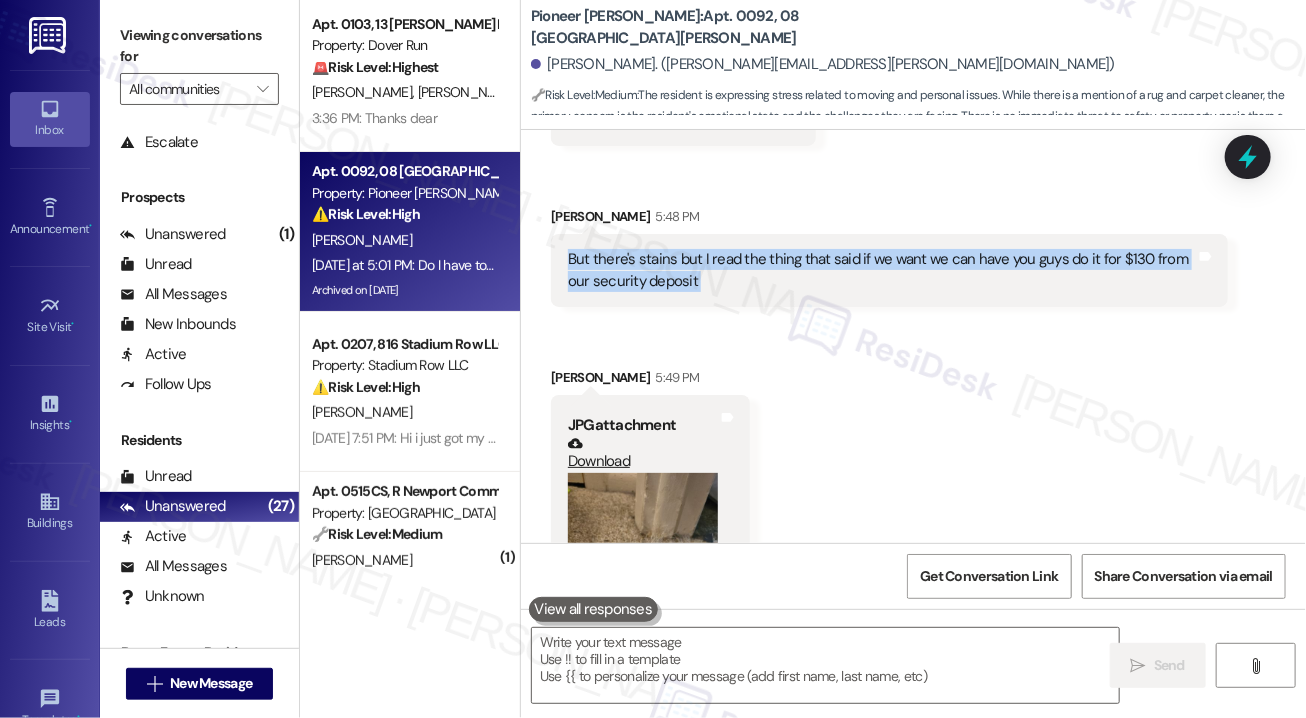 click at bounding box center [643, 573] 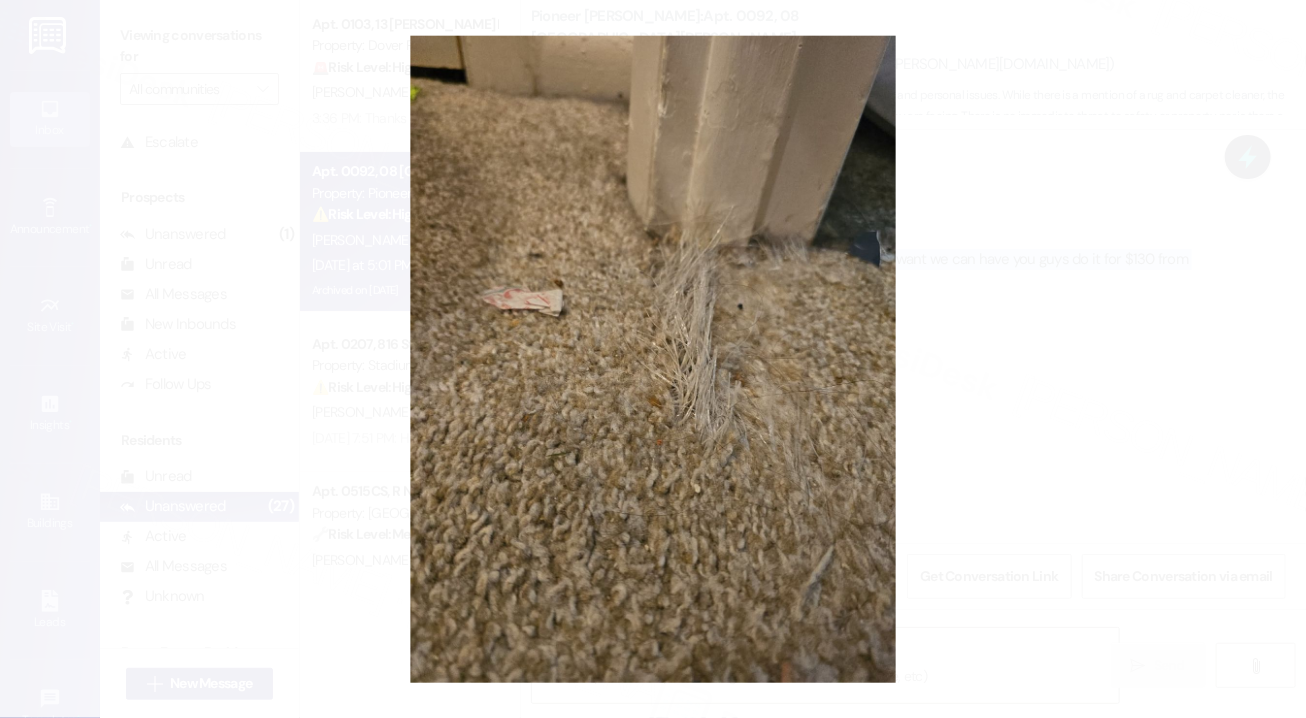 click at bounding box center [653, 359] 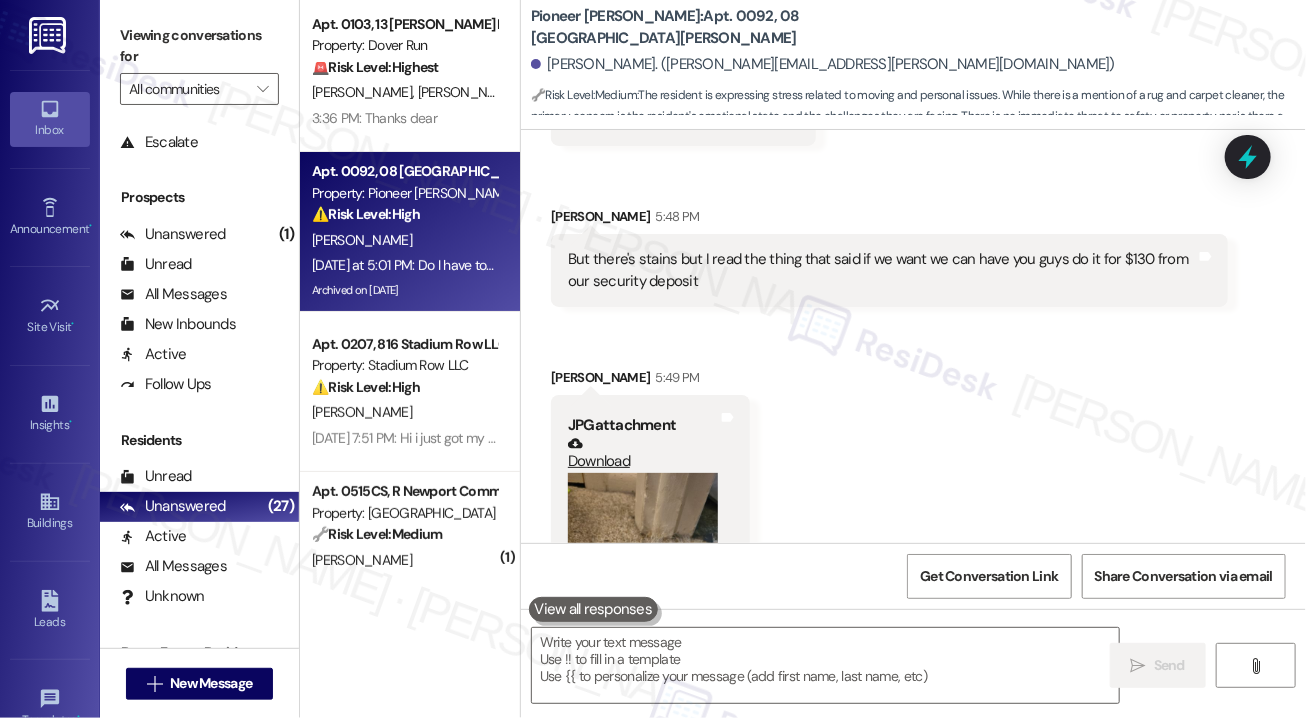 click on "But I have carpet squares in the closet for some reason" at bounding box center [745, 829] 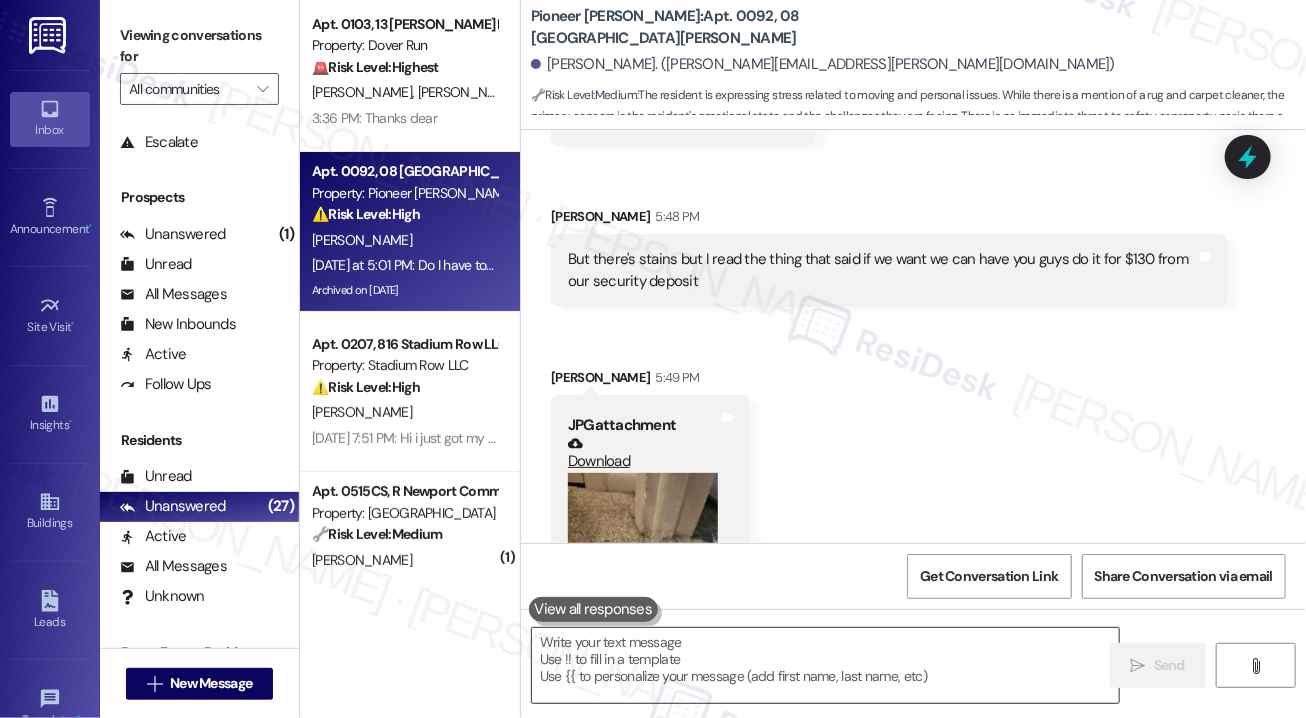 click at bounding box center (825, 665) 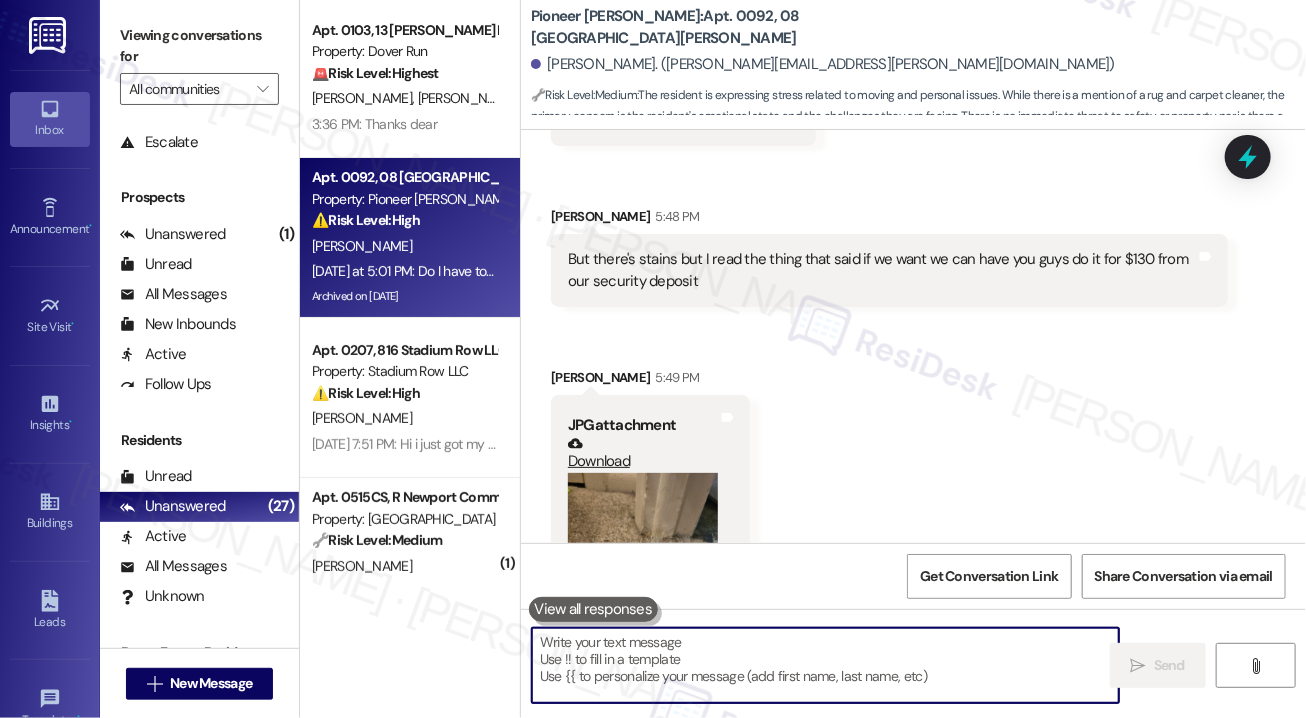 scroll, scrollTop: 0, scrollLeft: 0, axis: both 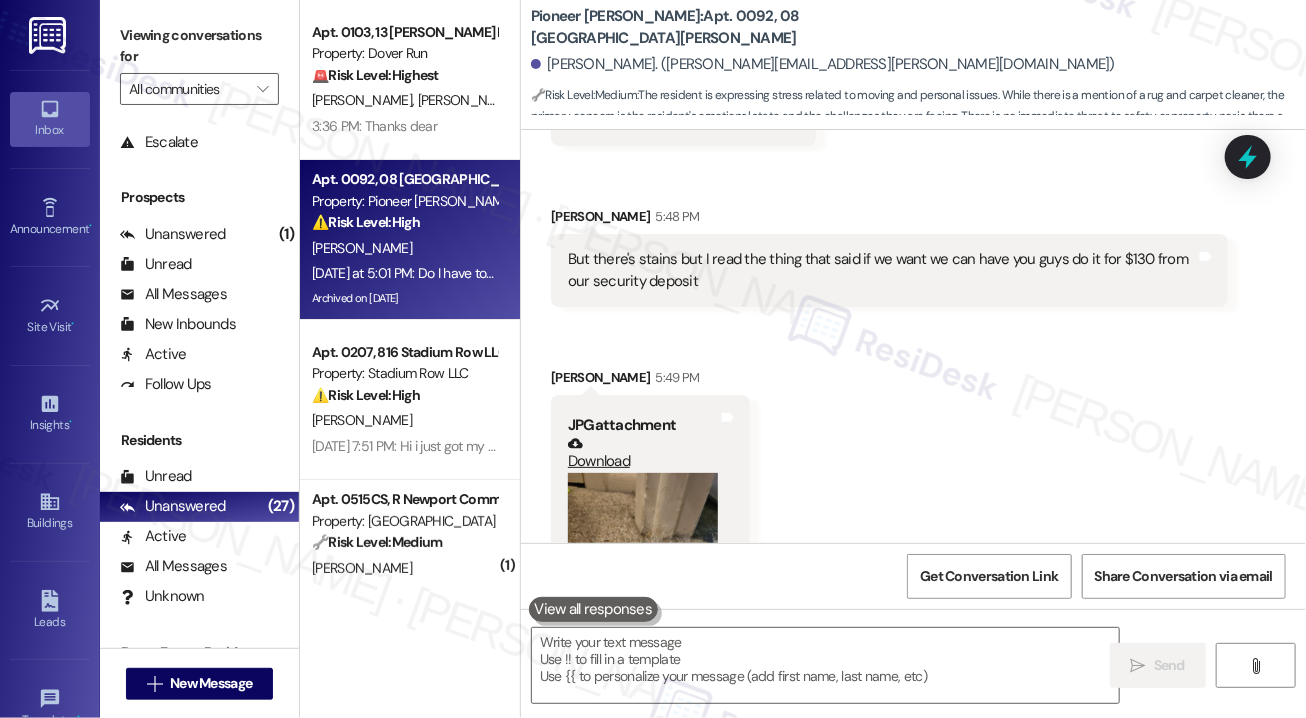 drag, startPoint x: 451, startPoint y: 57, endPoint x: 1039, endPoint y: 268, distance: 624.7119 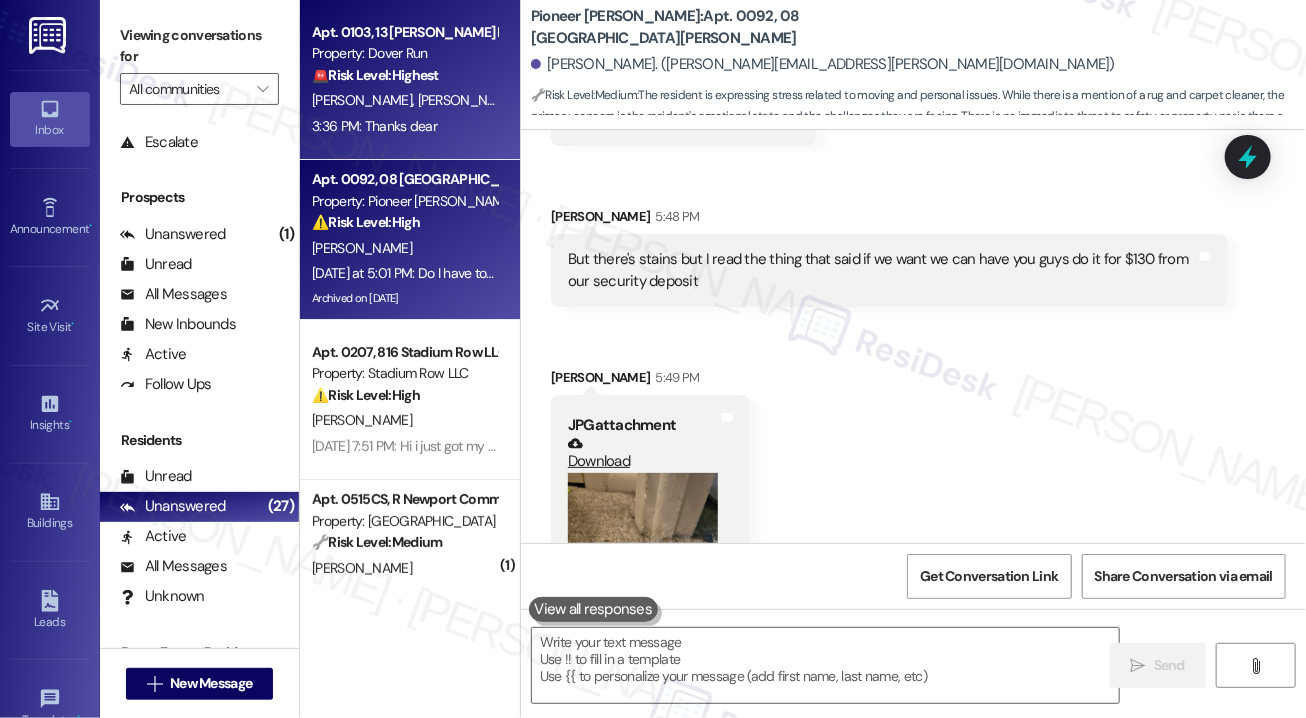 click on "🚨  Risk Level:  Highest" at bounding box center [375, 75] 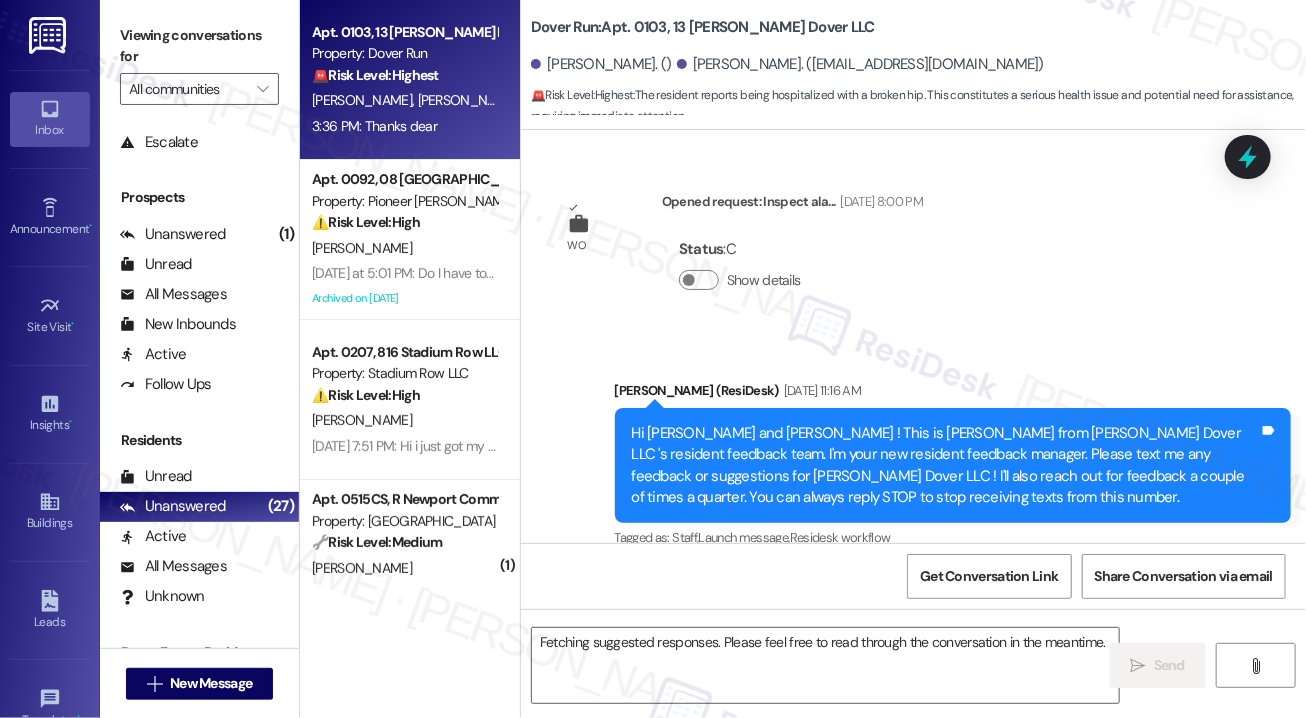 scroll, scrollTop: 24245, scrollLeft: 0, axis: vertical 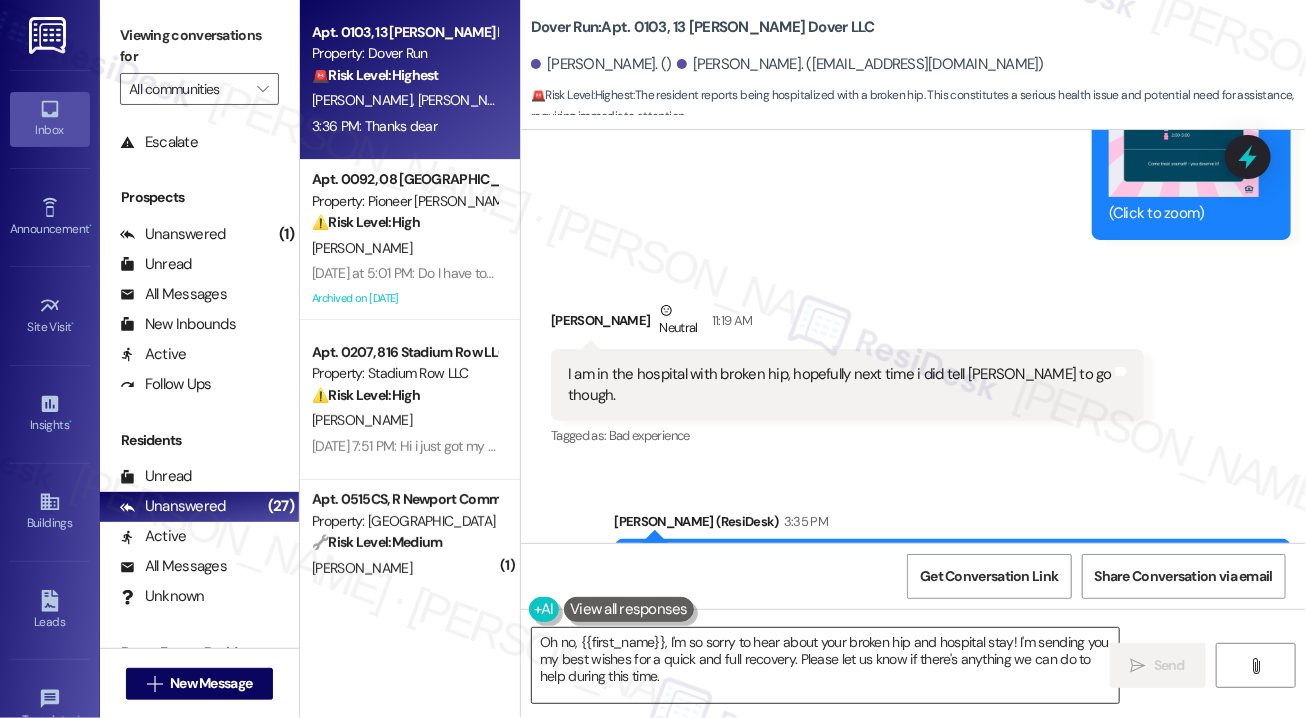 click on "Oh no, {{first_name}}, I'm so sorry to hear about your broken hip and hospital stay! I'm sending you my best wishes for a quick and full recovery. Please let us know if there's anything we can do to help during this time." at bounding box center (825, 665) 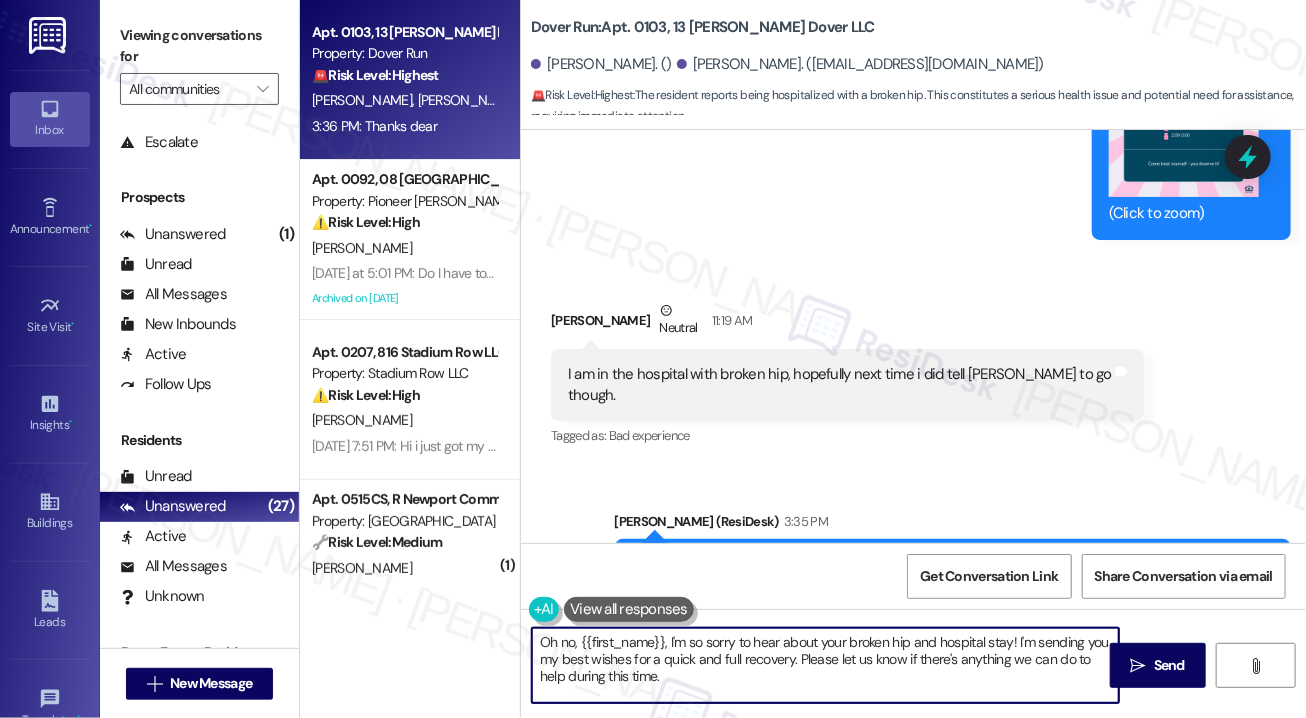 click on "Oh no, {{first_name}}, I'm so sorry to hear about your broken hip and hospital stay! I'm sending you my best wishes for a quick and full recovery. Please let us know if there's anything we can do to help during this time." at bounding box center [825, 665] 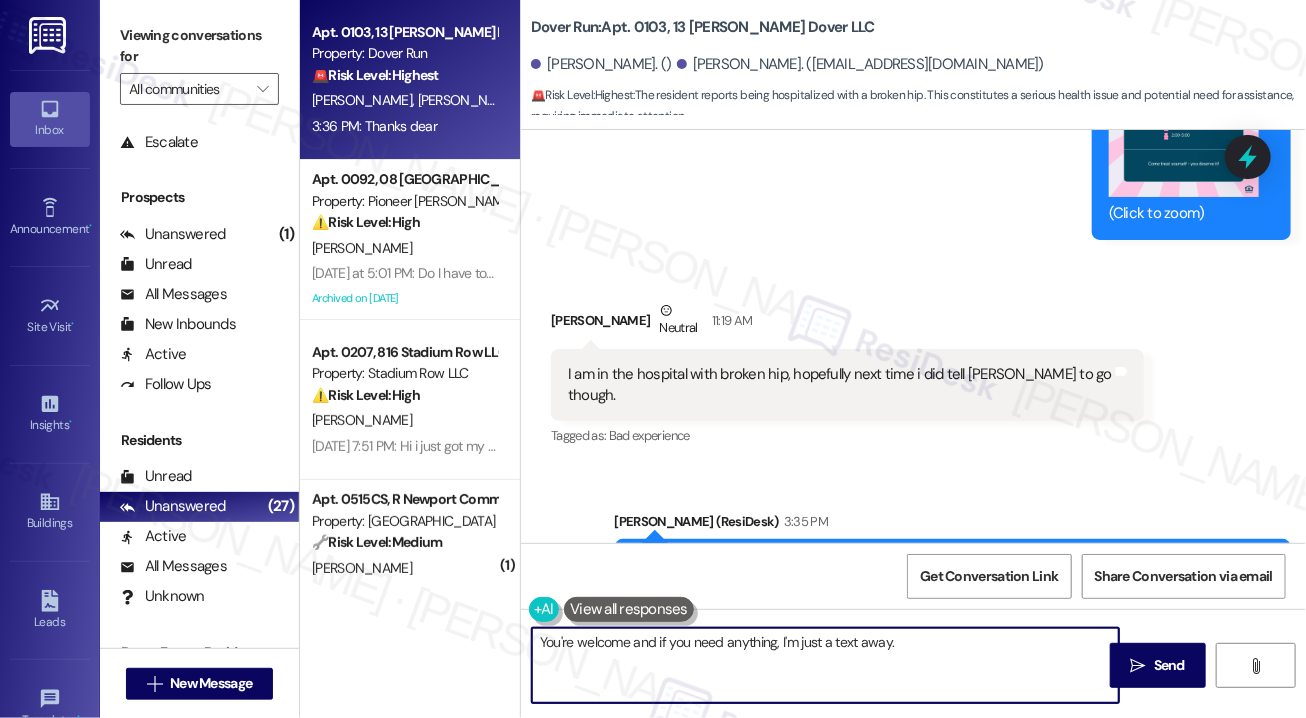 drag, startPoint x: 628, startPoint y: 639, endPoint x: 537, endPoint y: 639, distance: 91 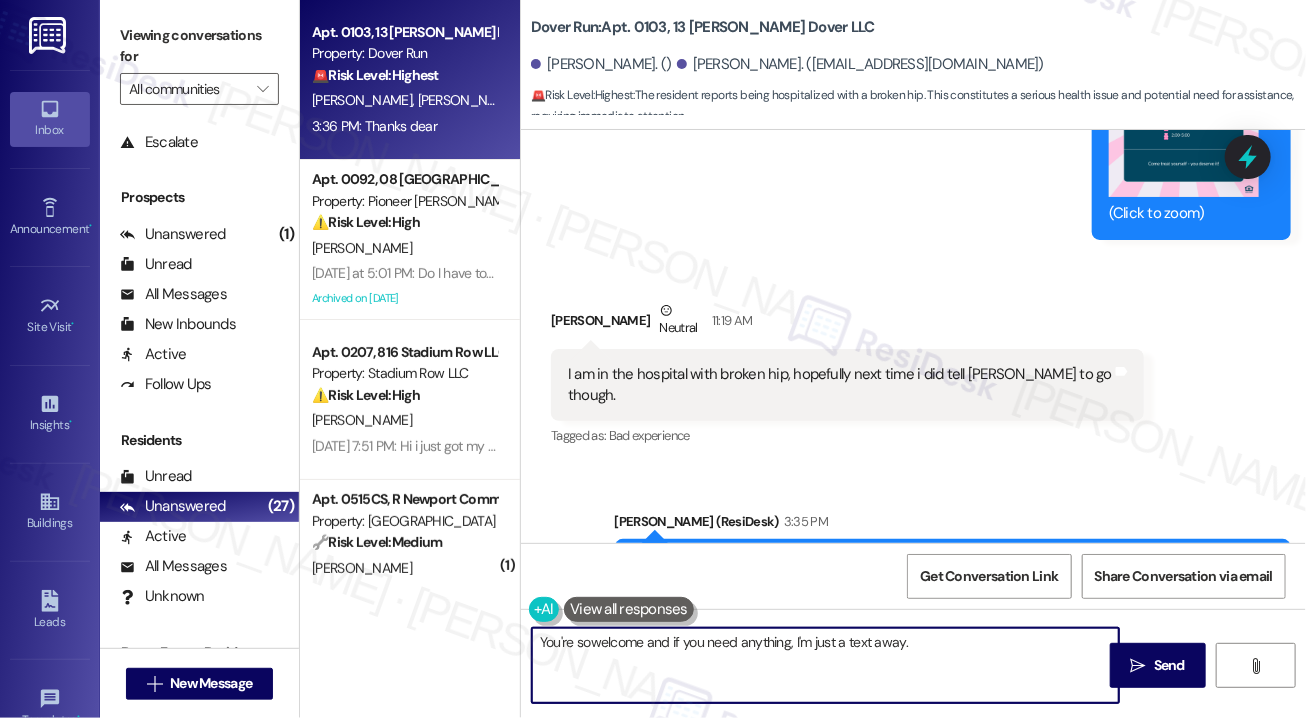 type on "You're so welcome and if you need anything, I'm just a text away." 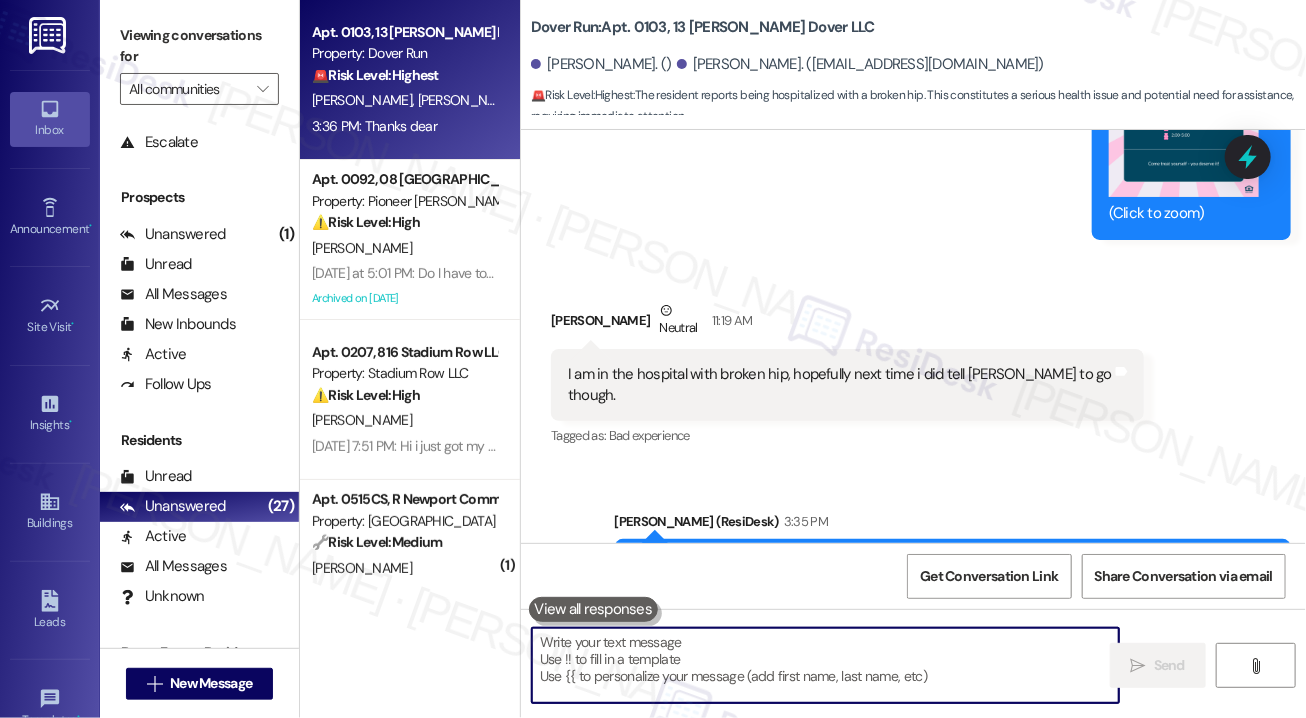 scroll, scrollTop: 24244, scrollLeft: 0, axis: vertical 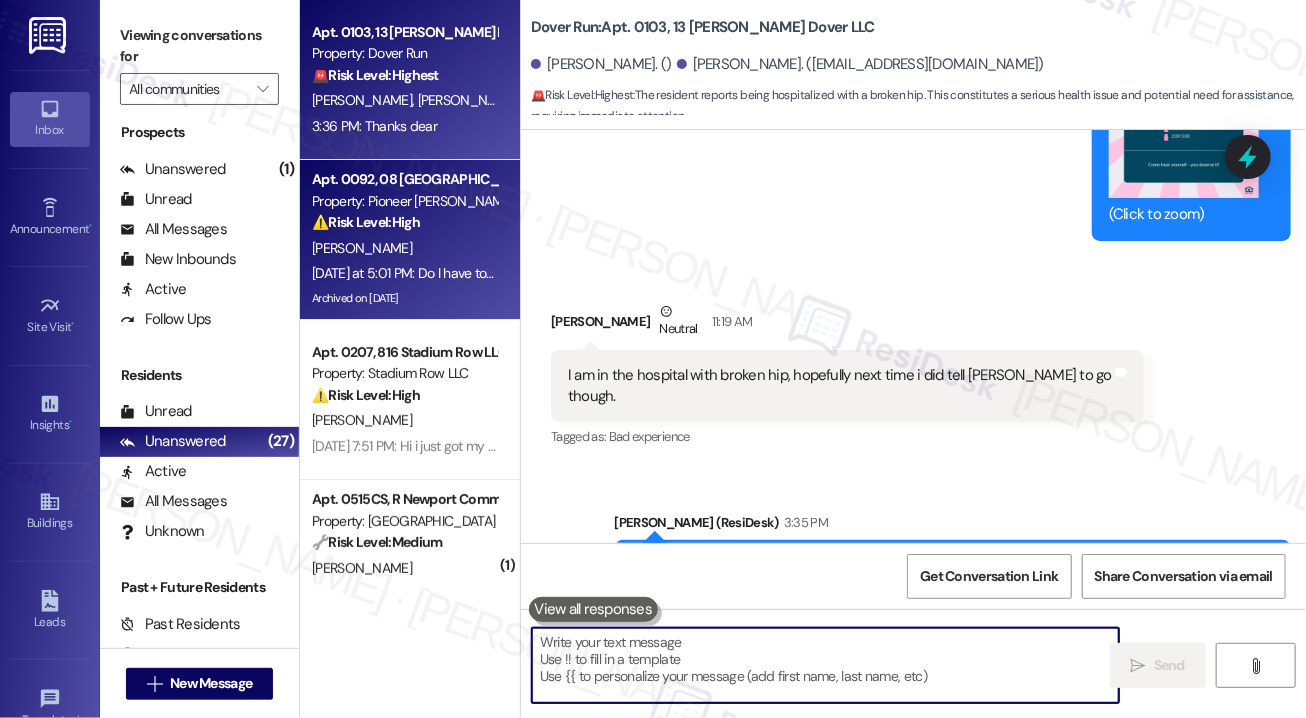 type 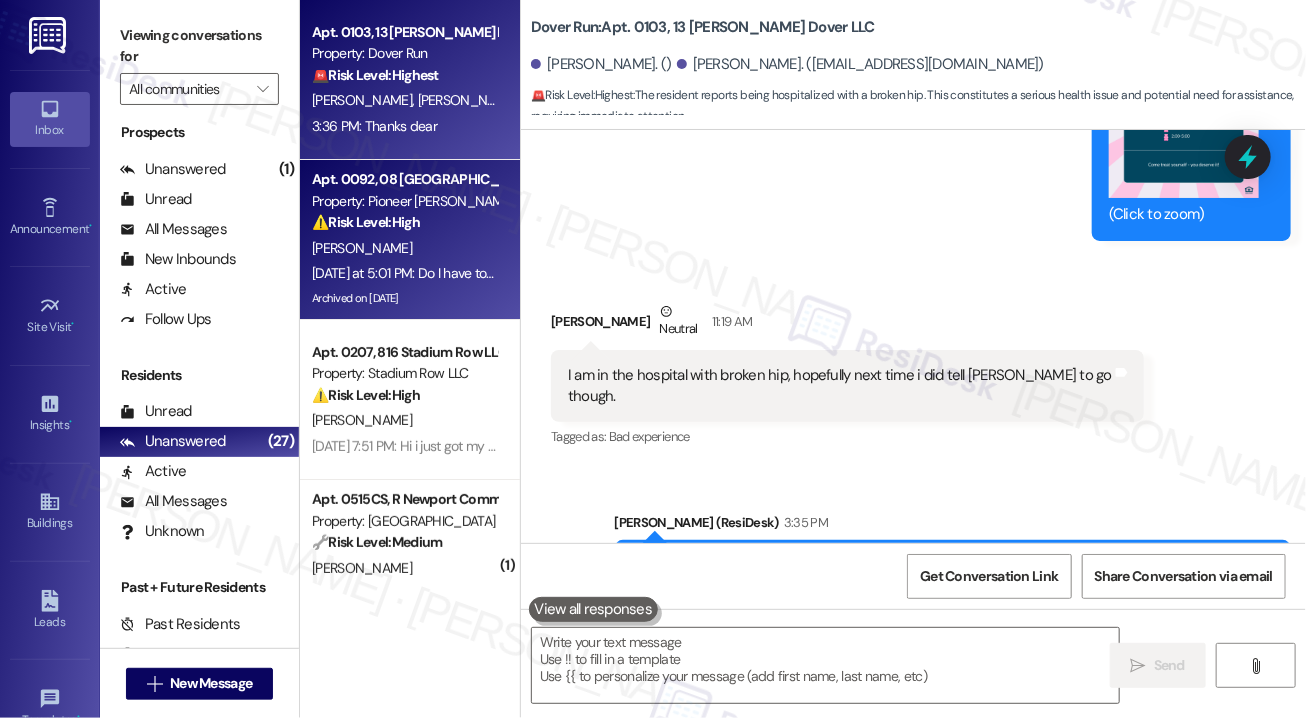 click on "⚠️  Risk Level:  High" at bounding box center (366, 222) 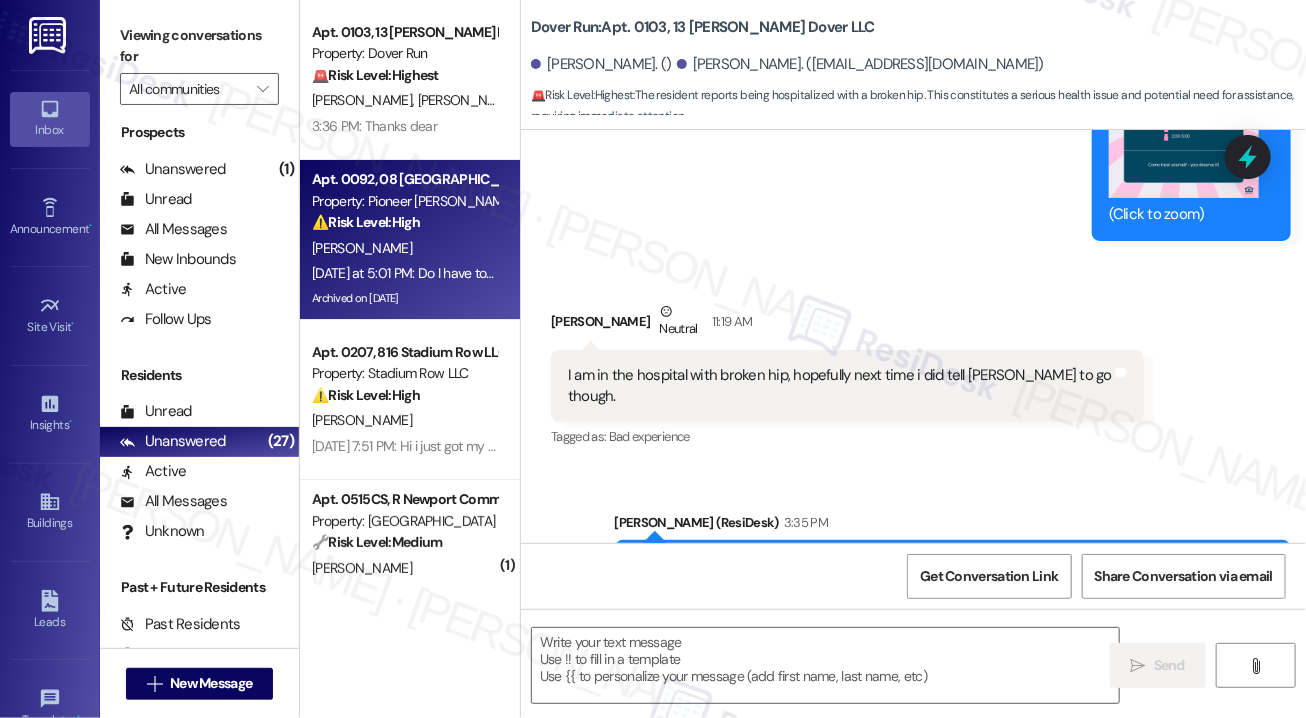 type on "Fetching suggested responses. Please feel free to read through the conversation in the meantime." 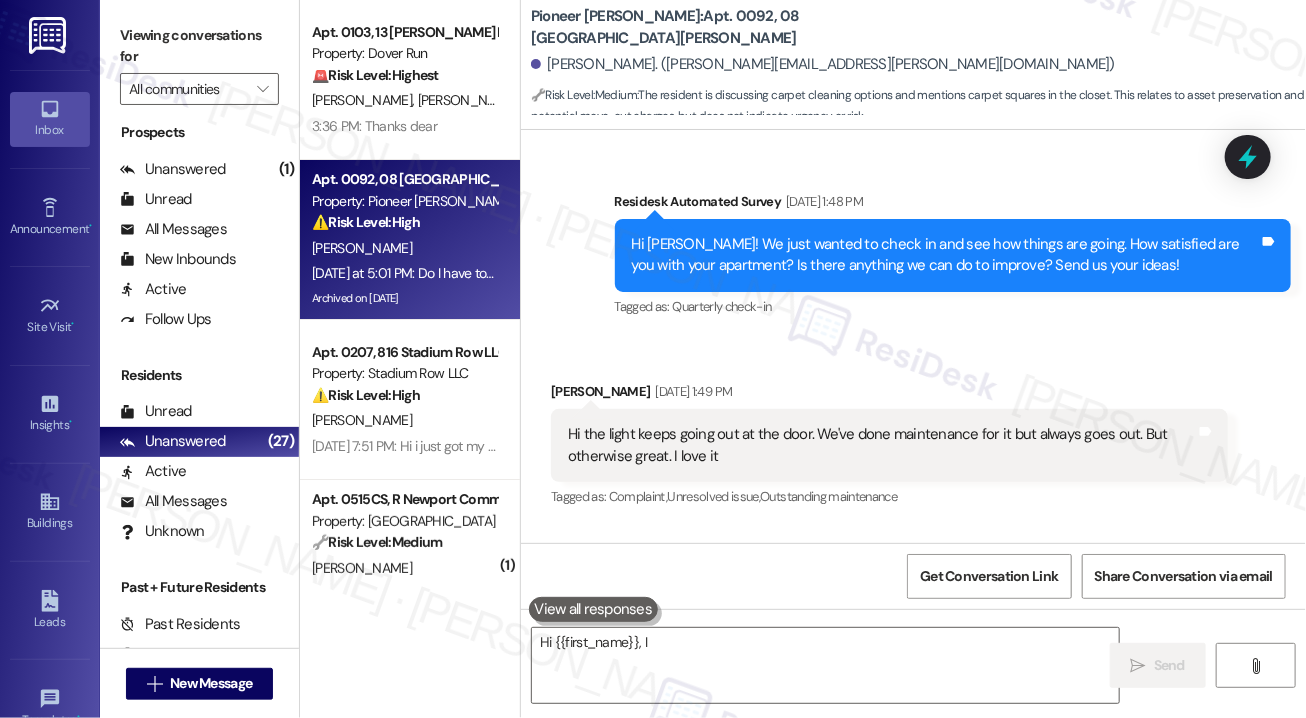 scroll, scrollTop: 43392, scrollLeft: 0, axis: vertical 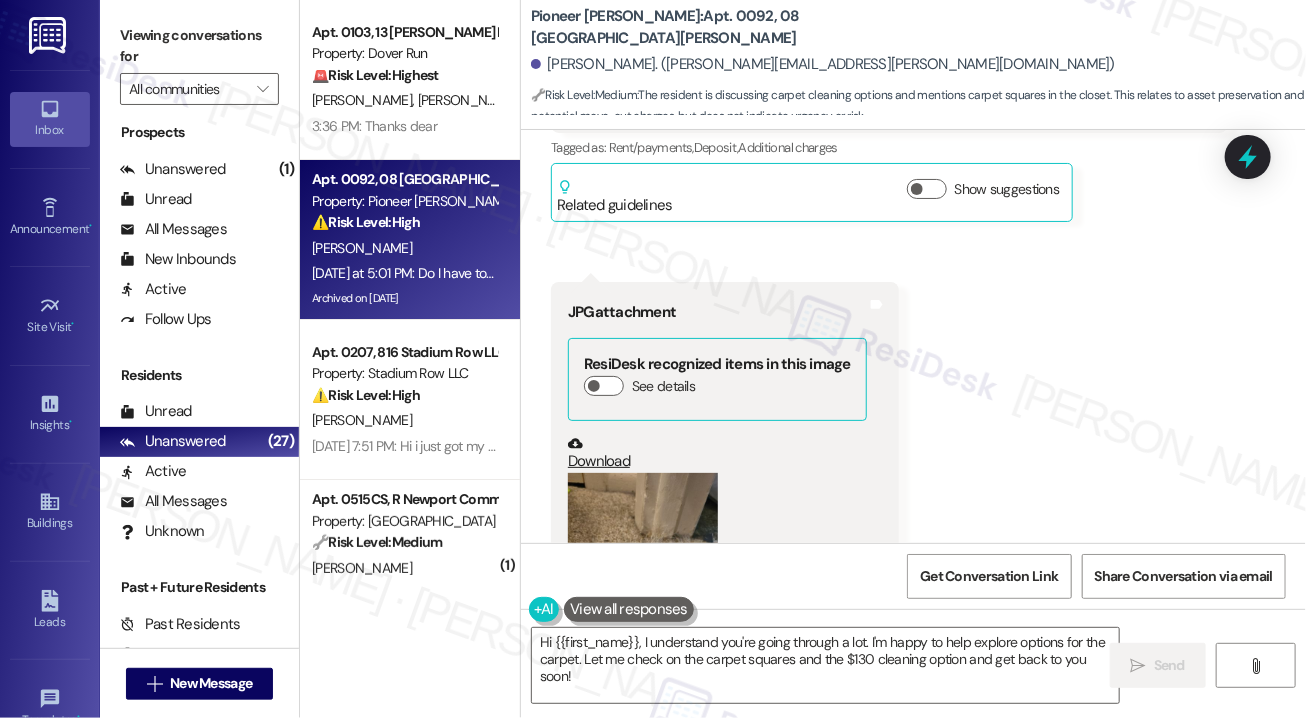 click on "But I have carpet squares in the closet for some reason  Tags and notes" at bounding box center [752, 800] 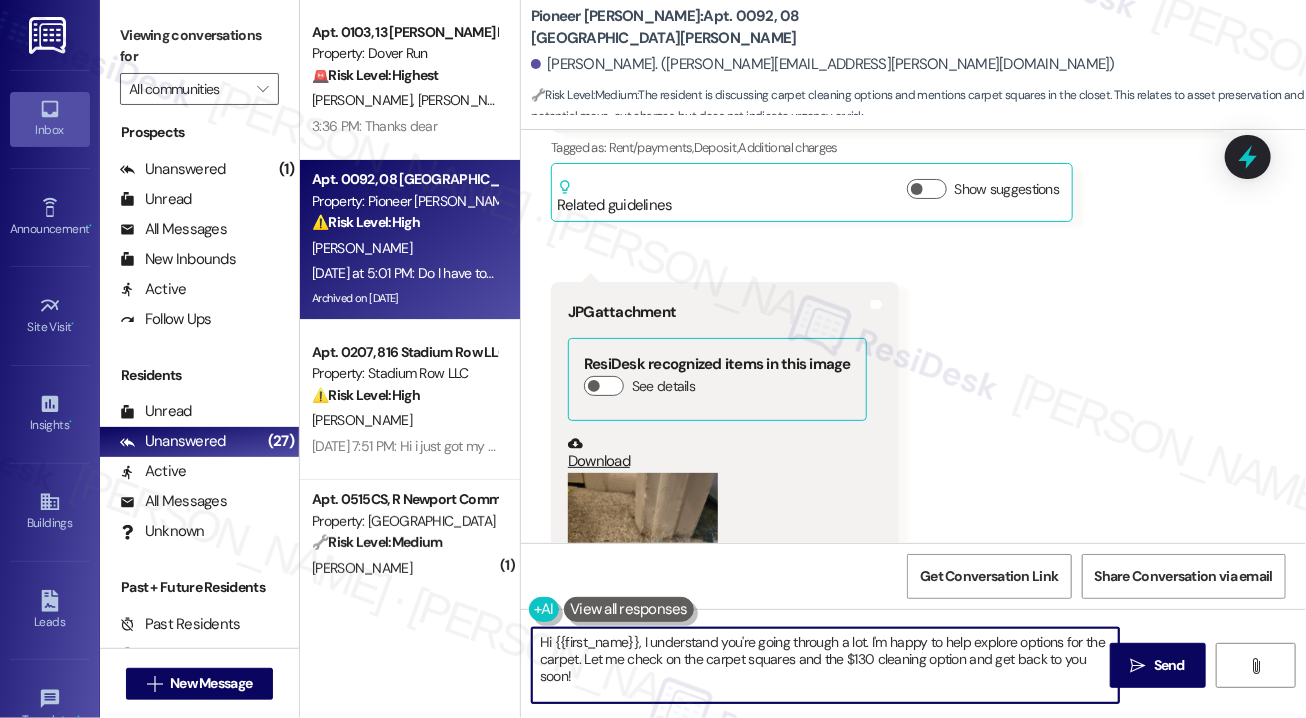 click on "Hi {{first_name}}, I understand you're going through a lot. I'm happy to help explore options for the carpet. Let me check on the carpet squares and the $130 cleaning option and get back to you soon!" at bounding box center (825, 665) 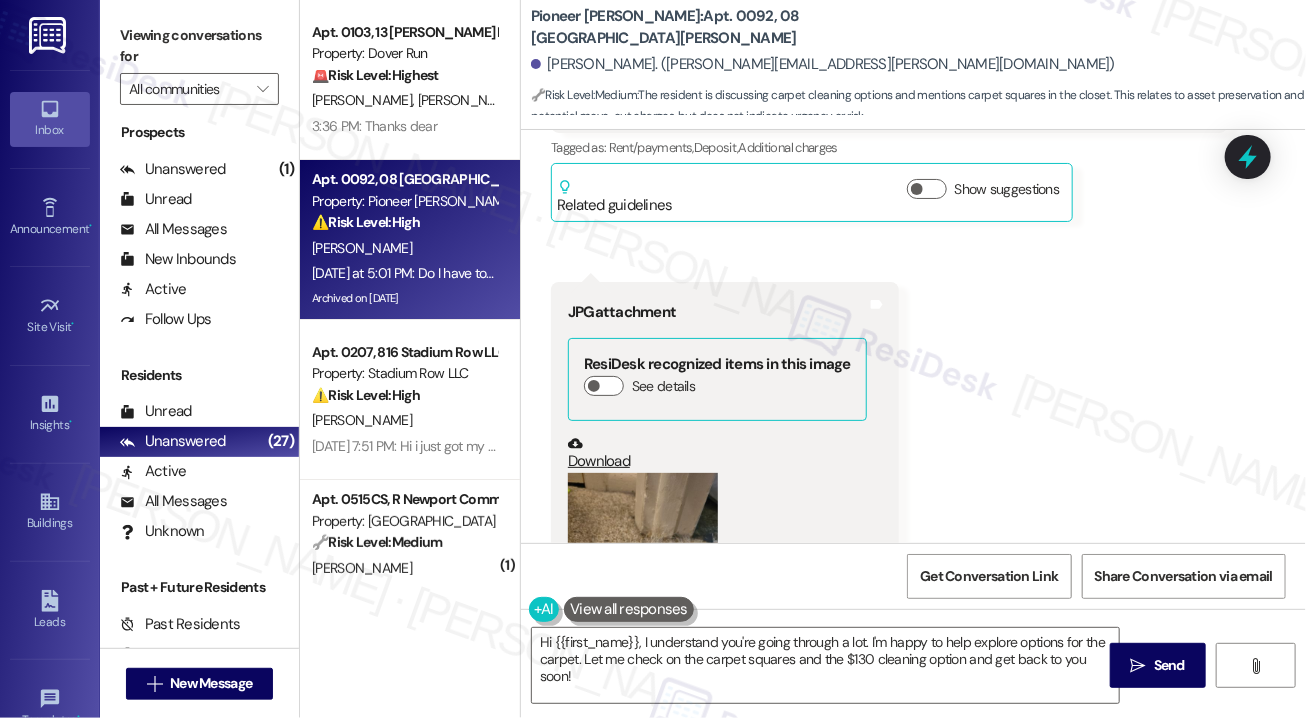 click on "But I have carpet squares in the closet for some reason" at bounding box center [745, 800] 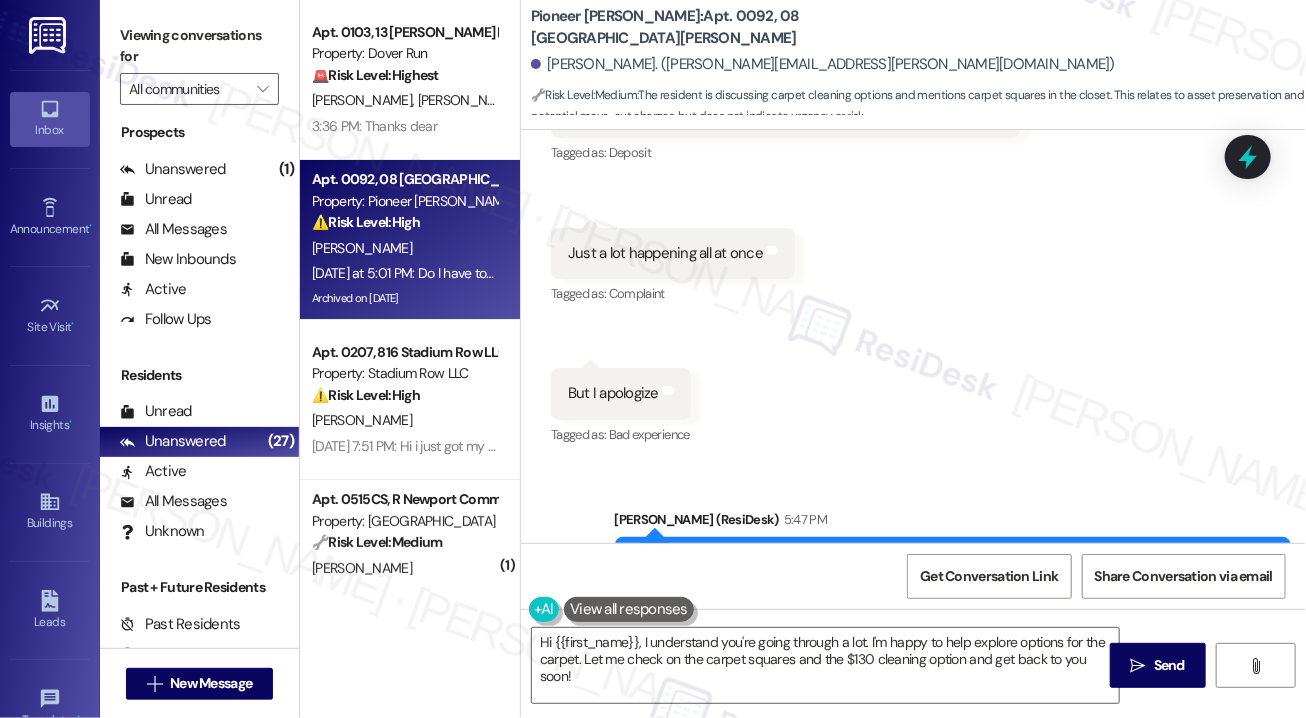 scroll, scrollTop: 42692, scrollLeft: 0, axis: vertical 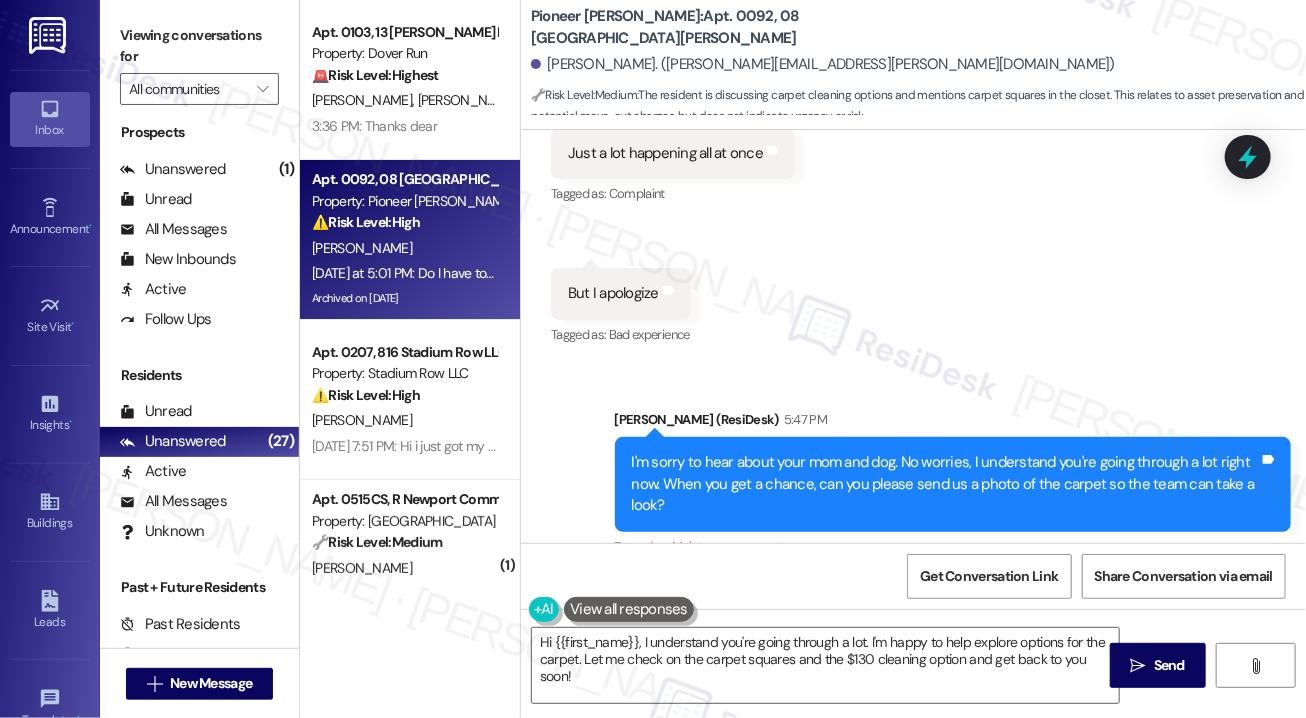 drag, startPoint x: 547, startPoint y: 350, endPoint x: 784, endPoint y: 379, distance: 238.76767 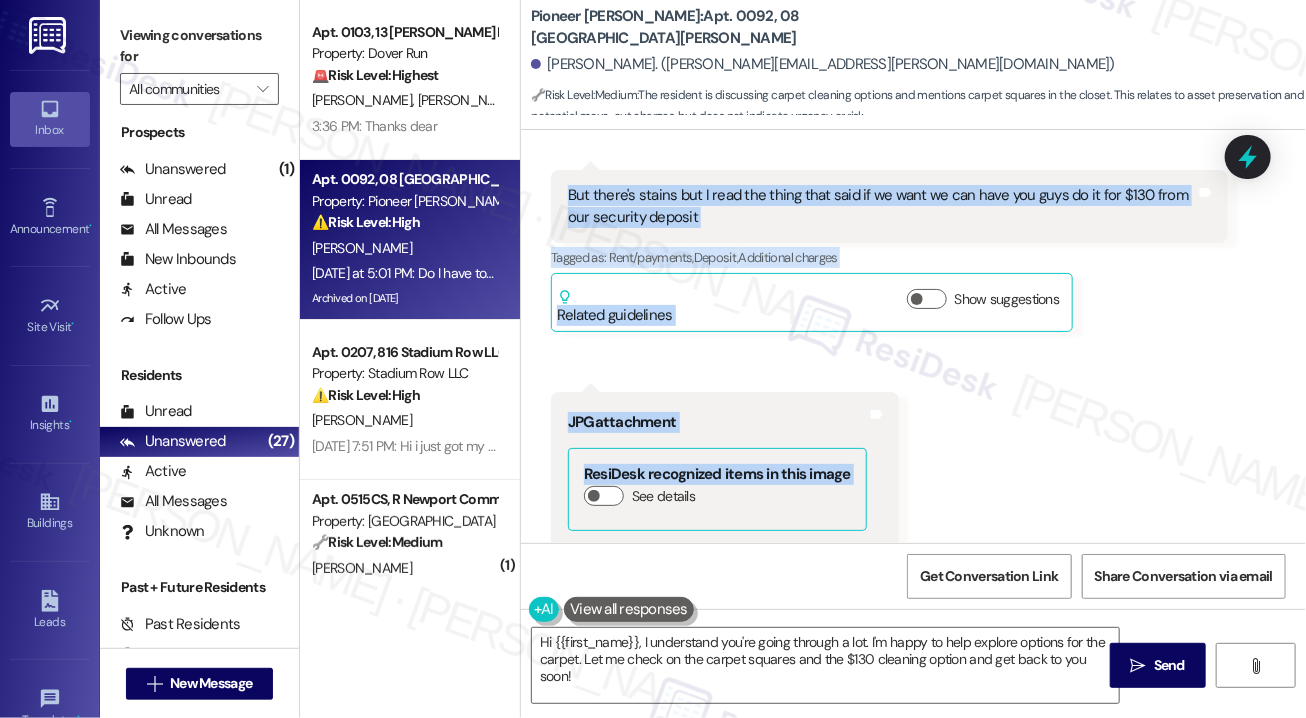 scroll, scrollTop: 43392, scrollLeft: 0, axis: vertical 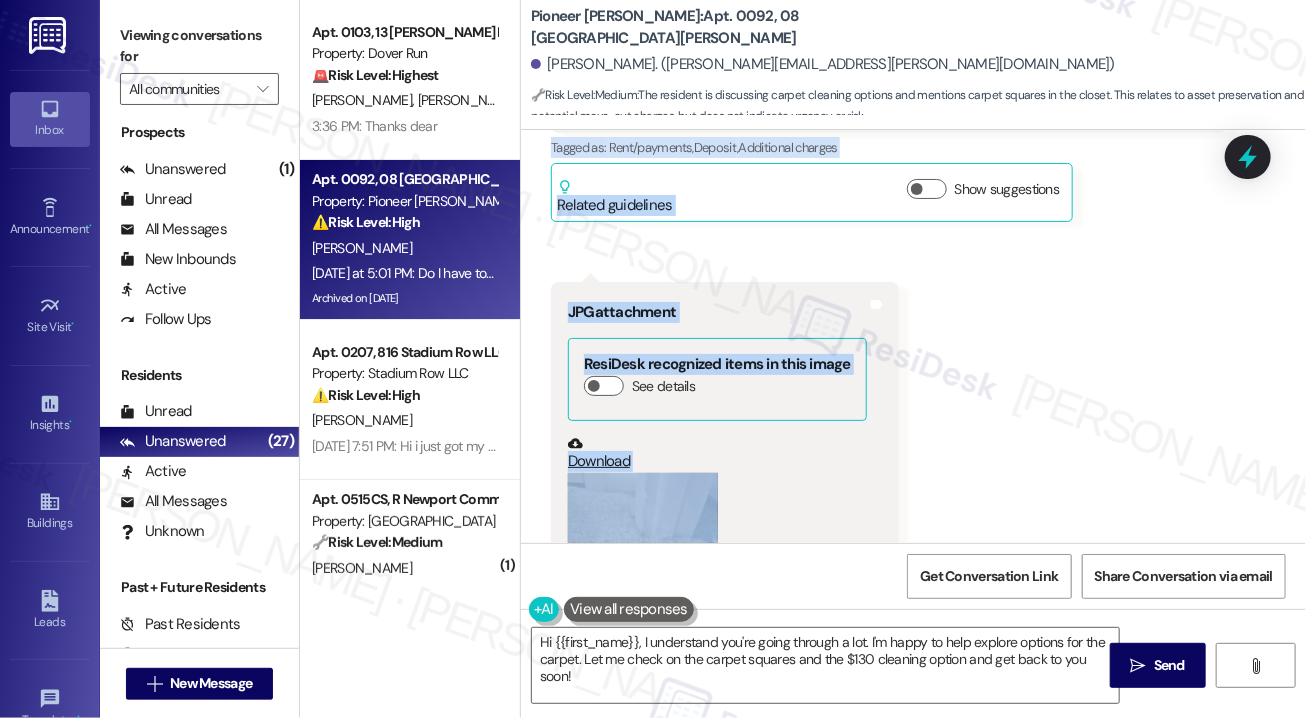 drag, startPoint x: 561, startPoint y: 346, endPoint x: 971, endPoint y: 492, distance: 435.21948 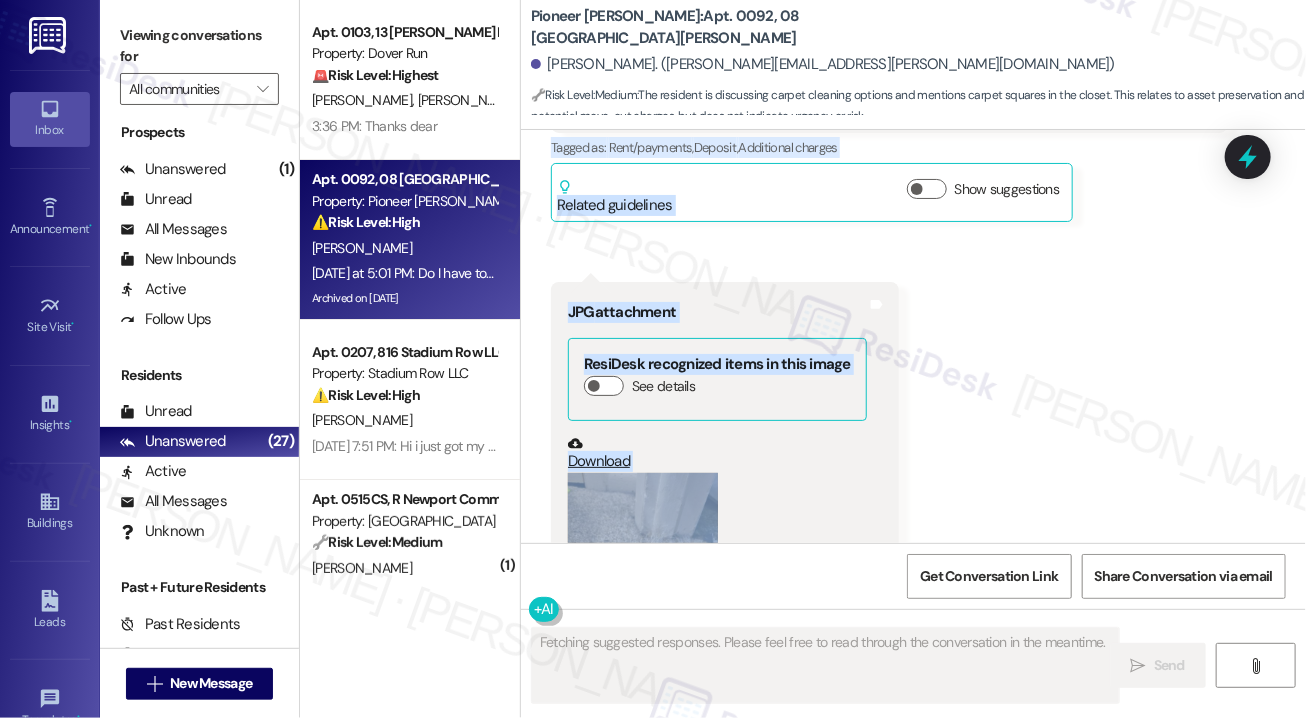 scroll, scrollTop: 43392, scrollLeft: 0, axis: vertical 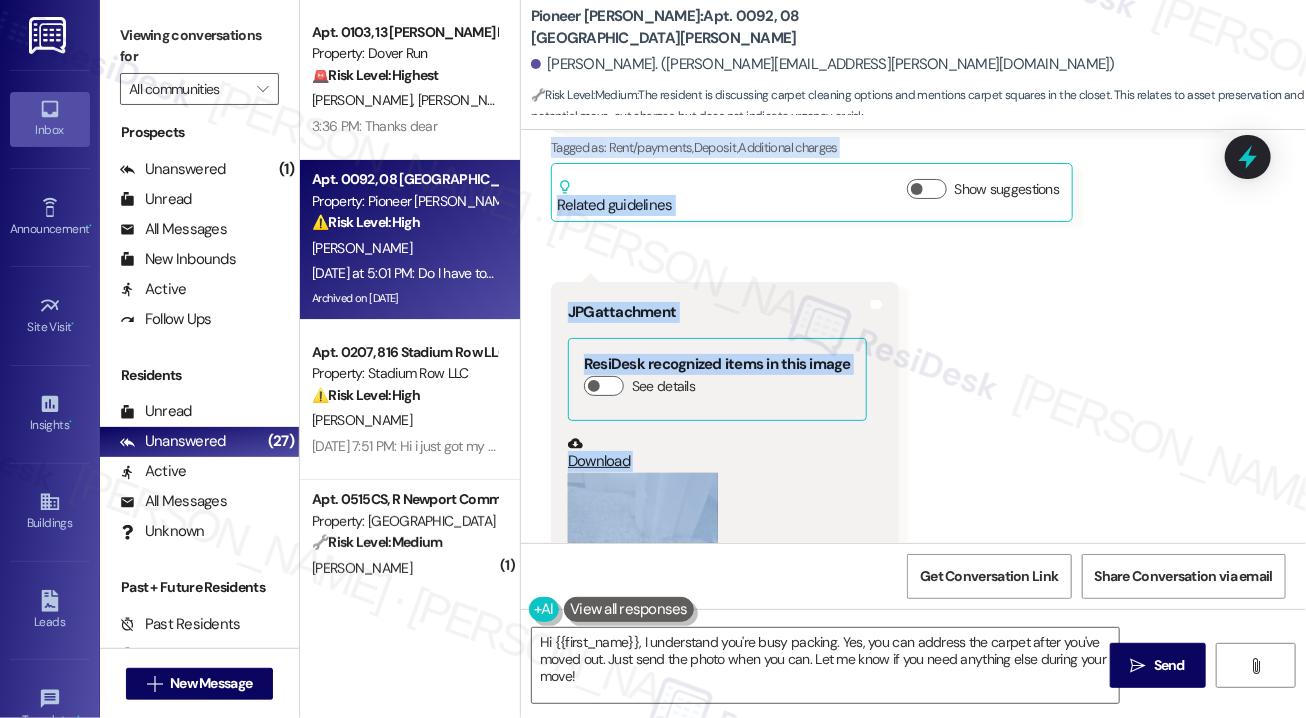 click on "Received via SMS [PERSON_NAME] 5:48 PM Im still packing so I can afterwards  Tags and notes Received via SMS 5:48 PM [PERSON_NAME] 5:48 PM But there's stains but I read the thing that said if we want we can have you guys do it for $130 from our security deposit  Tags and notes Tagged as:   Rent/payments ,  Click to highlight conversations about Rent/payments Deposit ,  Click to highlight conversations about Deposit Additional charges Click to highlight conversations about Additional charges  Related guidelines Show suggestions Received via SMS 5:49 PM [PERSON_NAME] 5:49 PM JPG  attachment ResiDesk recognized items in this image See details     Download   (Click to zoom) Tags and notes Received via SMS 5:51 PM [PERSON_NAME] 5:51 PM But I have carpet squares in the closet for some reason  Tags and notes Tagged as:   Closet doors Click to highlight conversations about Closet doors Received via SMS [PERSON_NAME] 5:54 PM Can I not worry about this until after im packed and ready to move out" at bounding box center [913, 443] 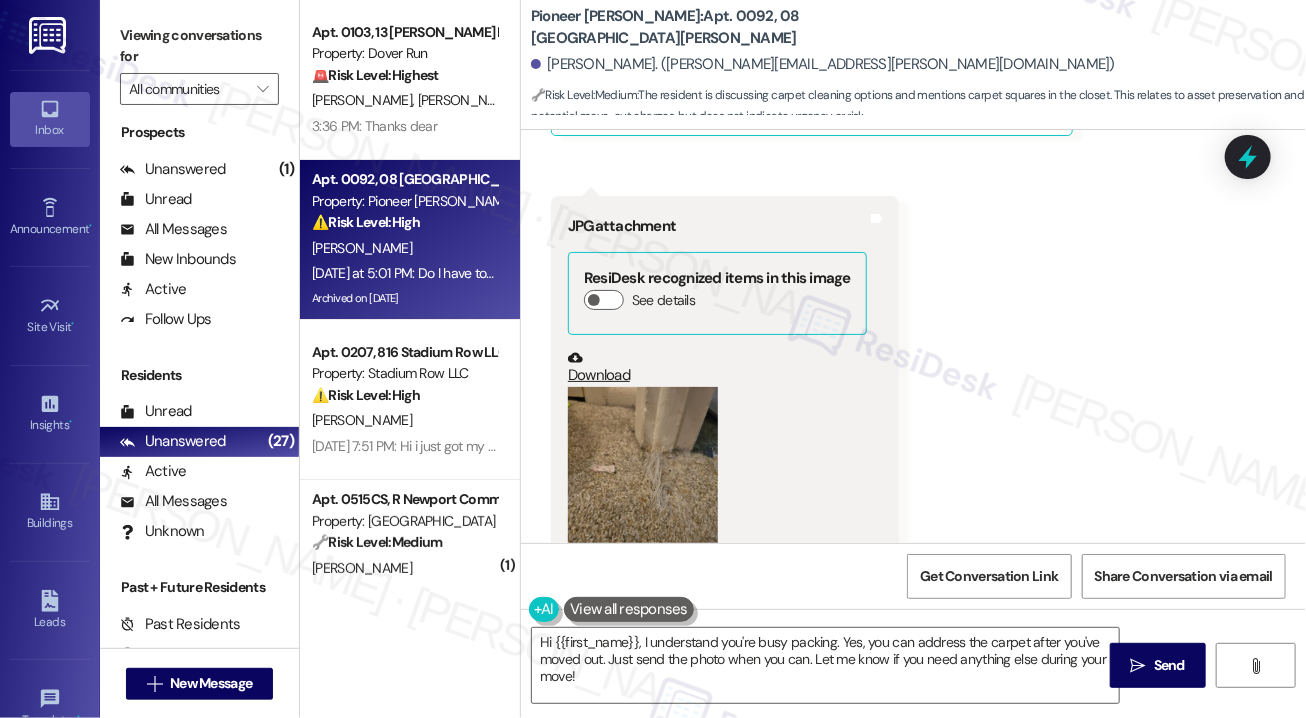 scroll, scrollTop: 43532, scrollLeft: 0, axis: vertical 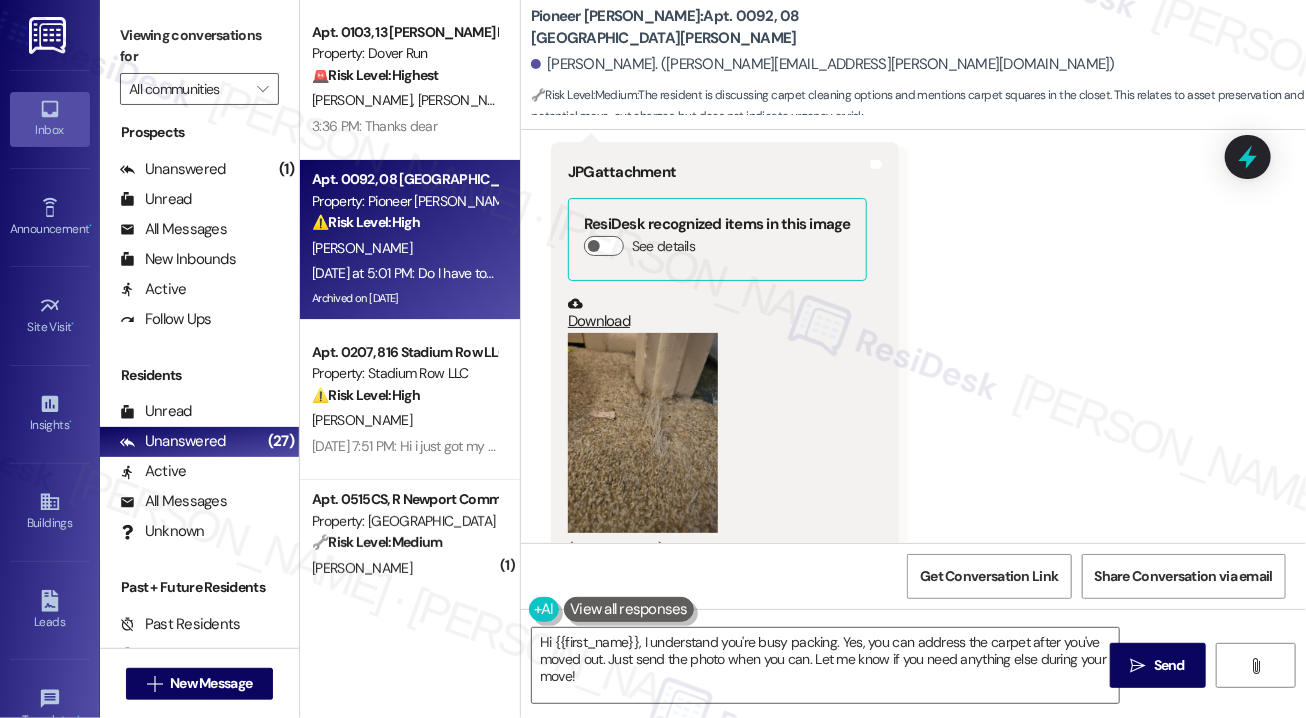 click on "Can I not worry about this until after im packed and ready to move out" at bounding box center [790, 829] 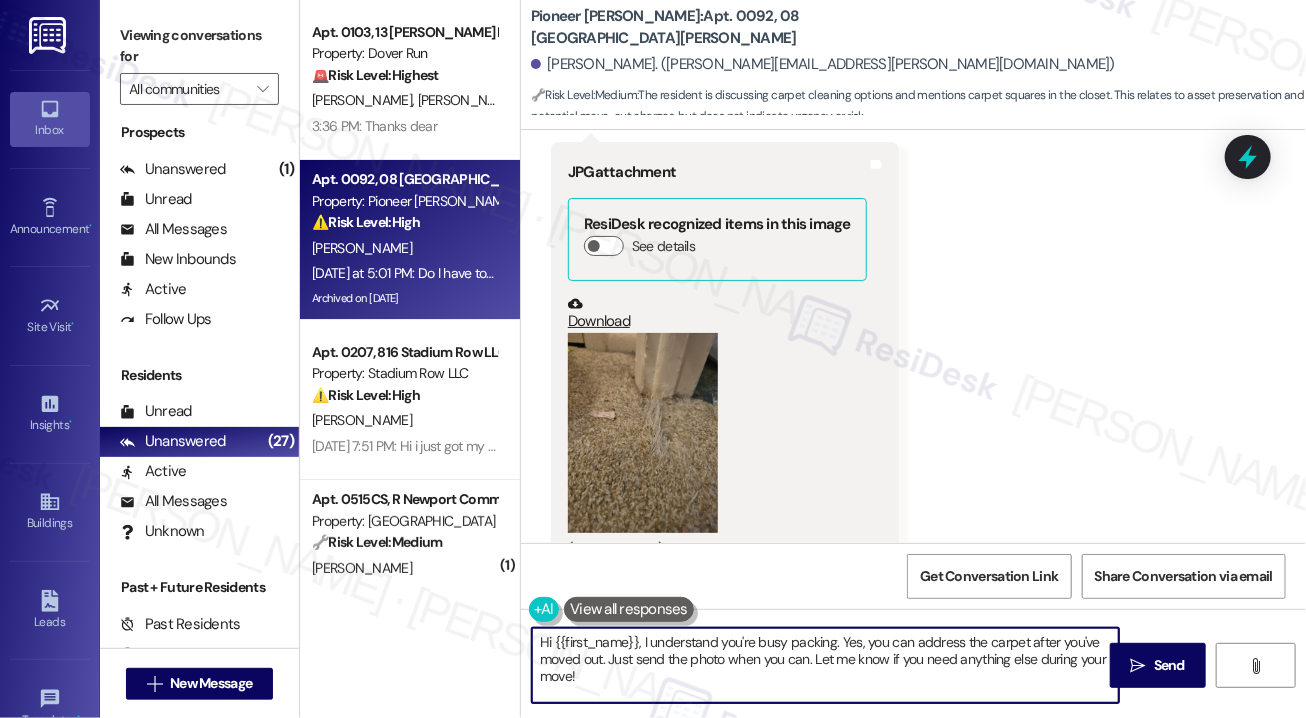 click on "Hi {{first_name}}, I understand you're busy packing. Yes, you can address the carpet after you've moved out. Just send the photo when you can. Let me know if you need anything else during your move!" at bounding box center (825, 665) 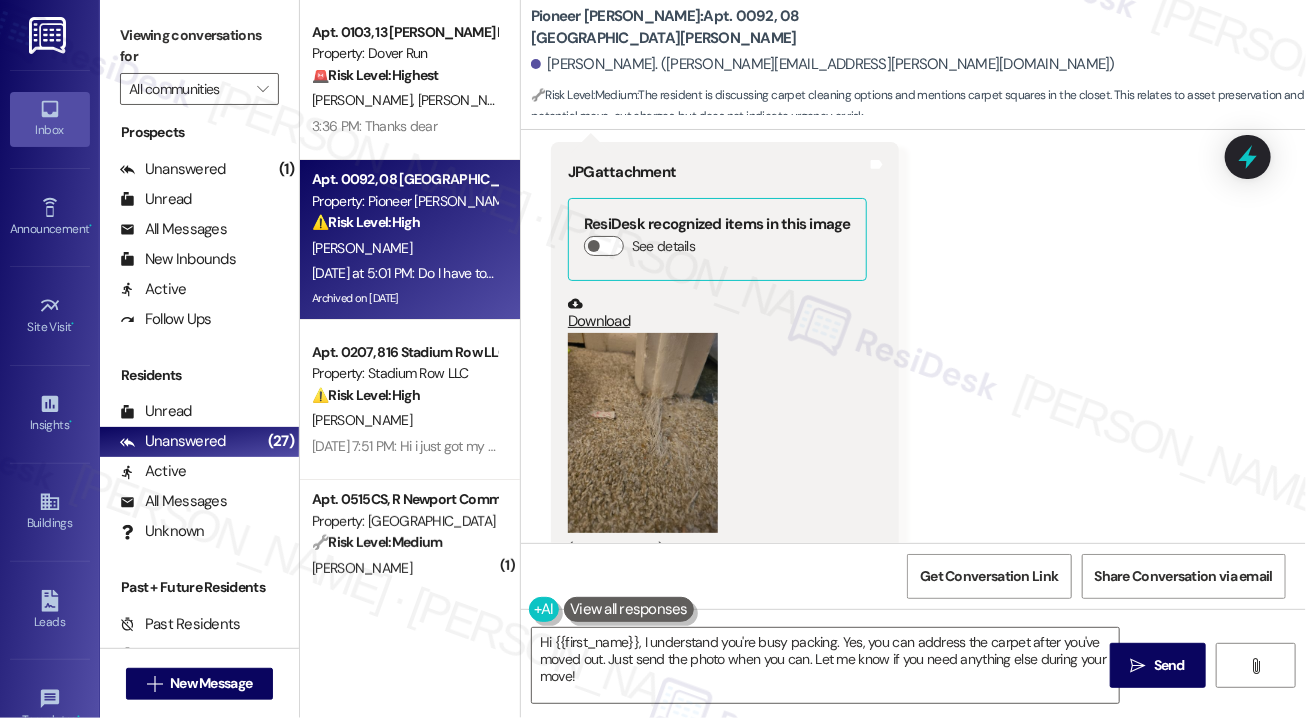 click on "Can I not worry about this until after im packed and ready to move out" at bounding box center (790, 829) 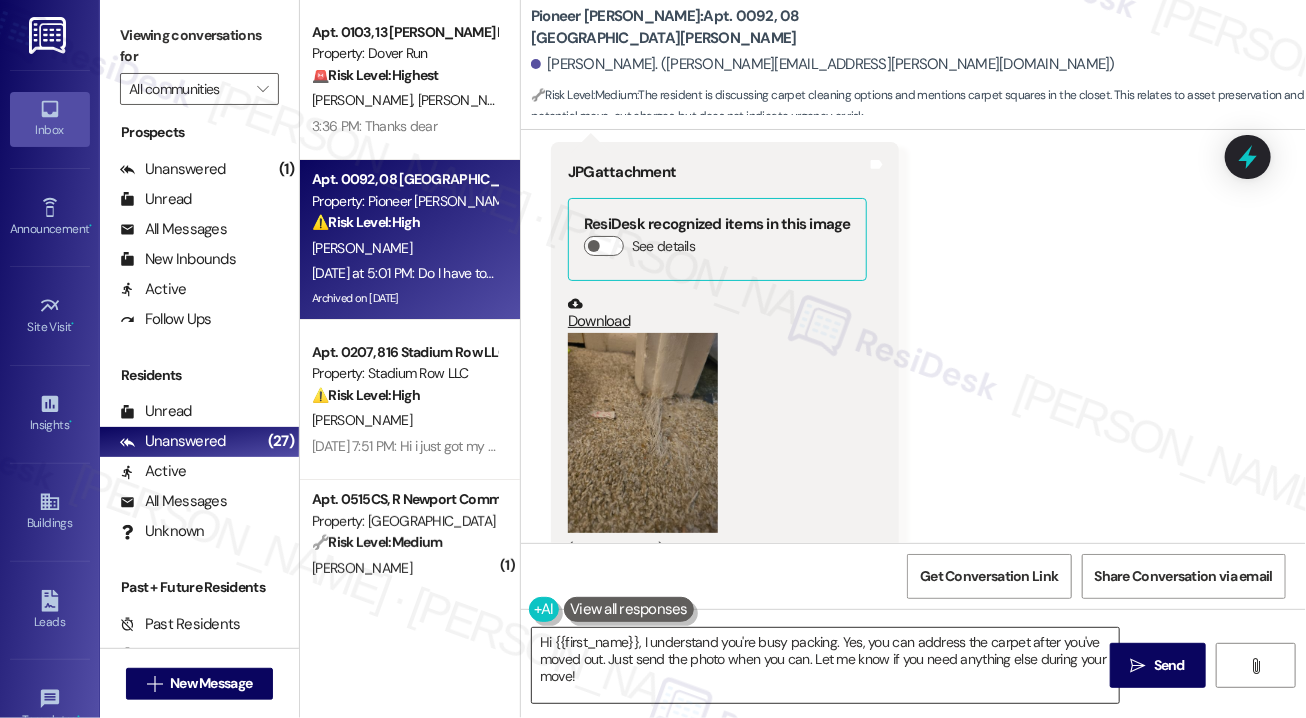 click on "Hi {{first_name}}, I understand you're busy packing. Yes, you can address the carpet after you've moved out. Just send the photo when you can. Let me know if you need anything else during your move!" at bounding box center [825, 665] 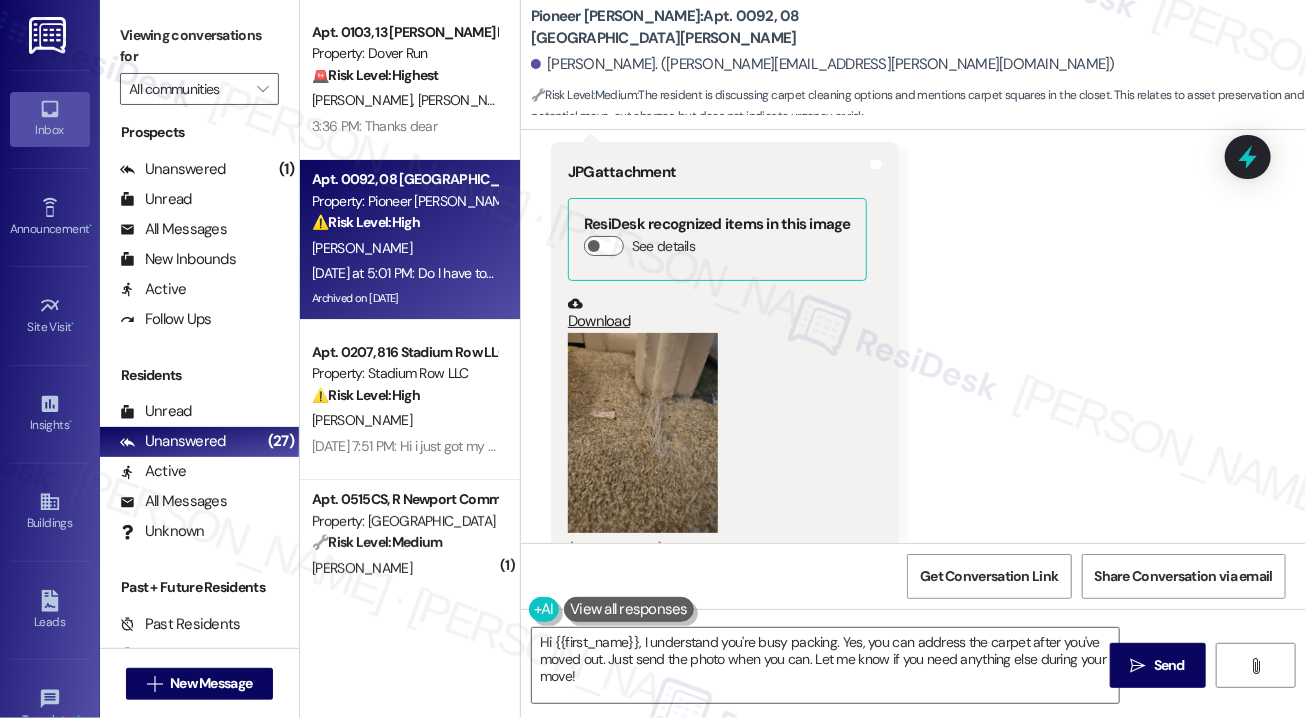 click on "Received via SMS [PERSON_NAME] 5:48 PM Im still packing so I can afterwards  Tags and notes Received via SMS 5:48 PM [PERSON_NAME] 5:48 PM But there's stains but I read the thing that said if we want we can have you guys do it for $130 from our security deposit  Tags and notes Tagged as:   Rent/payments ,  Click to highlight conversations about Rent/payments Deposit ,  Click to highlight conversations about Deposit Additional charges Click to highlight conversations about Additional charges  Related guidelines Show suggestions Received via SMS 5:49 PM [PERSON_NAME] 5:49 PM JPG  attachment ResiDesk recognized items in this image See details     Download   (Click to zoom) Tags and notes Received via SMS 5:51 PM [PERSON_NAME] 5:51 PM But I have carpet squares in the closet for some reason  Tags and notes Tagged as:   Closet doors Click to highlight conversations about Closet doors Received via SMS [PERSON_NAME] 5:54 PM Can I not worry about this until after im packed and ready to move out" at bounding box center (913, 303) 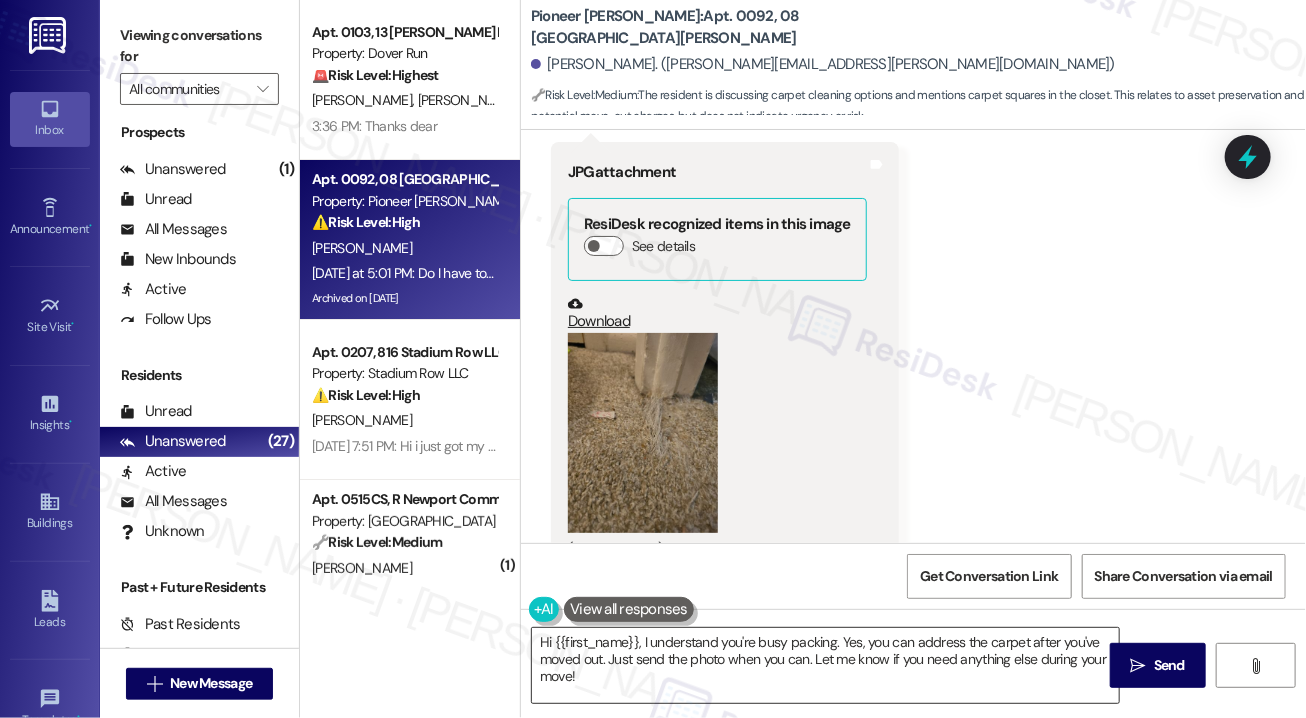 click on "Hi {{first_name}}, I understand you're busy packing. Yes, you can address the carpet after you've moved out. Just send the photo when you can. Let me know if you need anything else during your move!" at bounding box center [825, 665] 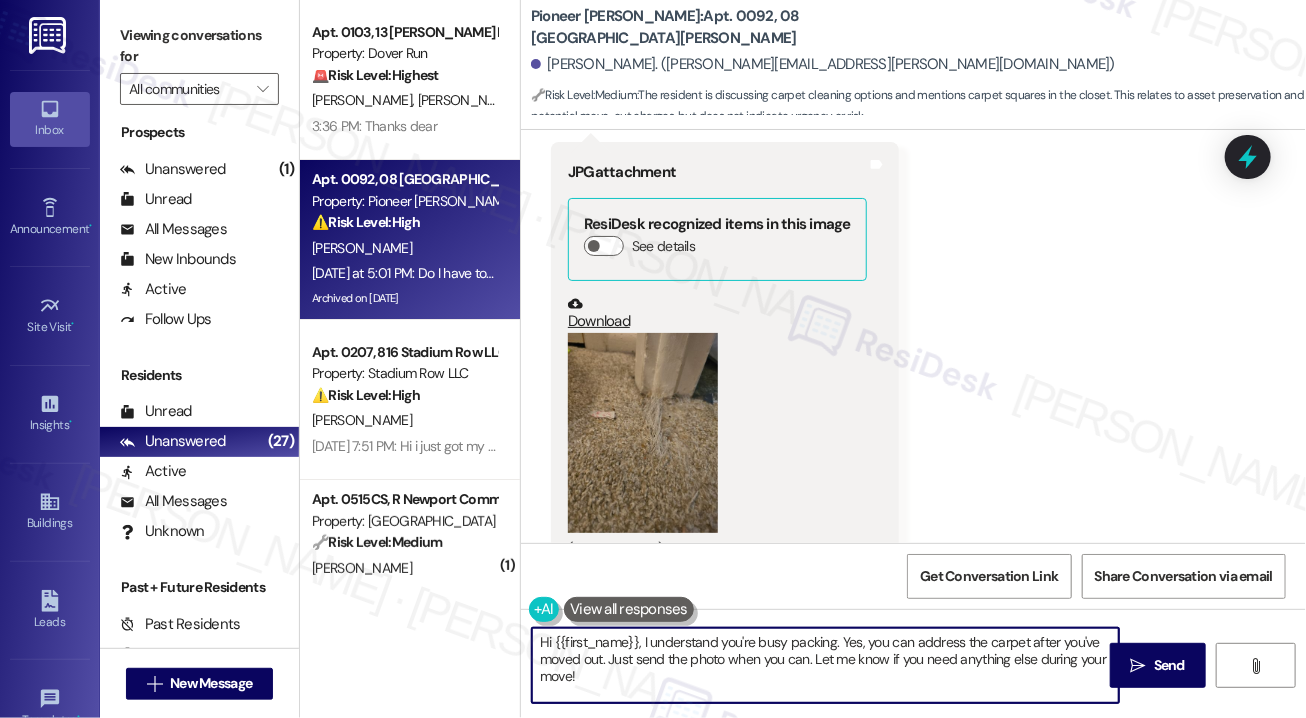 click on "Hi {{first_name}}, I understand you're busy packing. Yes, you can address the carpet after you've moved out. Just send the photo when you can. Let me know if you need anything else during your move!" at bounding box center [825, 665] 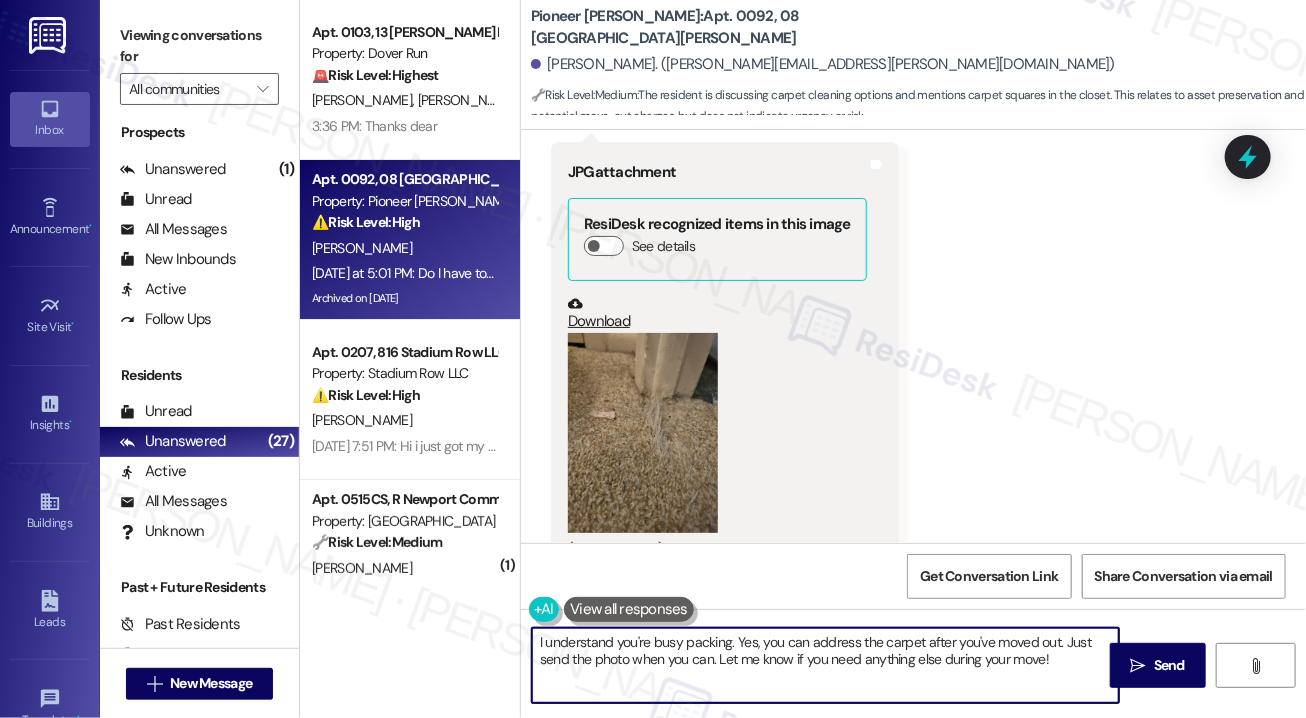 drag, startPoint x: 1058, startPoint y: 661, endPoint x: 737, endPoint y: 644, distance: 321.44983 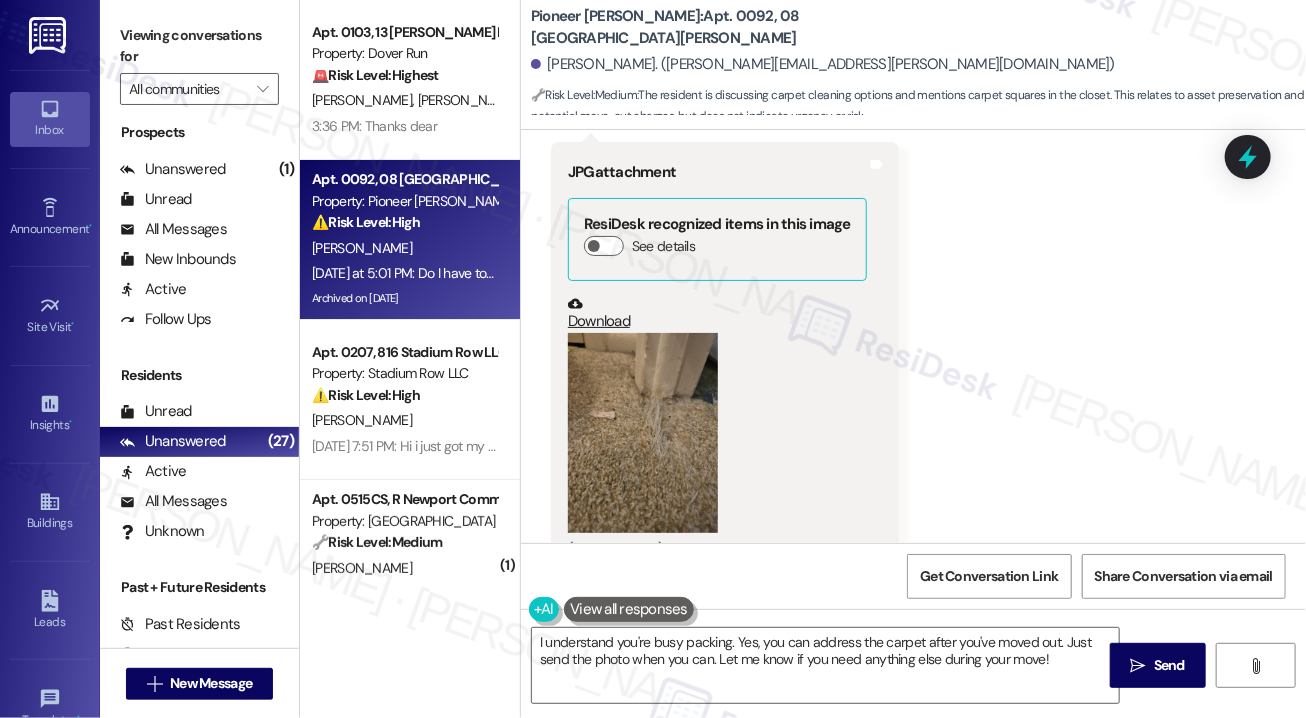 click on "Received via SMS [PERSON_NAME] 5:48 PM Im still packing so I can afterwards  Tags and notes Received via SMS 5:48 PM [PERSON_NAME] 5:48 PM But there's stains but I read the thing that said if we want we can have you guys do it for $130 from our security deposit  Tags and notes Tagged as:   Rent/payments ,  Click to highlight conversations about Rent/payments Deposit ,  Click to highlight conversations about Deposit Additional charges Click to highlight conversations about Additional charges  Related guidelines Show suggestions Received via SMS 5:49 PM [PERSON_NAME] 5:49 PM JPG  attachment ResiDesk recognized items in this image See details     Download   (Click to zoom) Tags and notes Received via SMS 5:51 PM [PERSON_NAME] 5:51 PM But I have carpet squares in the closet for some reason  Tags and notes Tagged as:   Closet doors Click to highlight conversations about Closet doors Received via SMS [PERSON_NAME] 5:54 PM Can I not worry about this until after im packed and ready to move out" at bounding box center (913, 303) 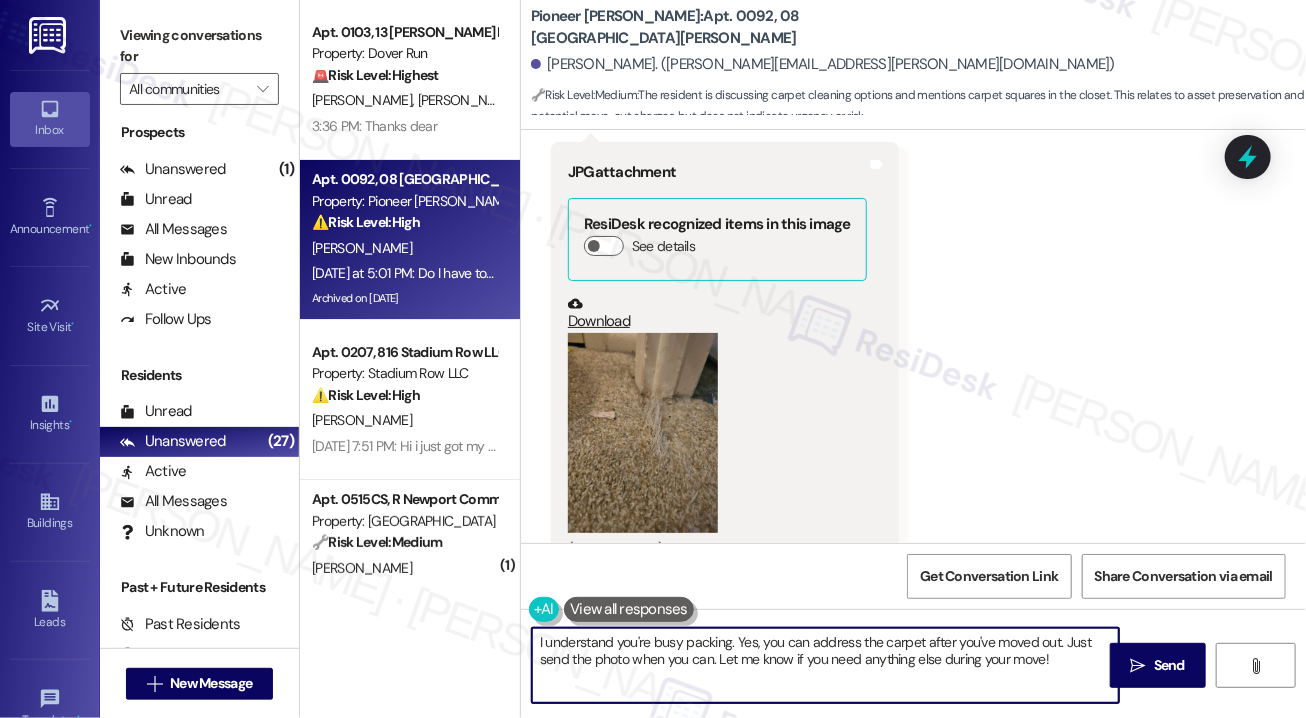 click on "I understand you're busy packing. Yes, you can address the carpet after you've moved out. Just send the photo when you can. Let me know if you need anything else during your move!" at bounding box center (825, 665) 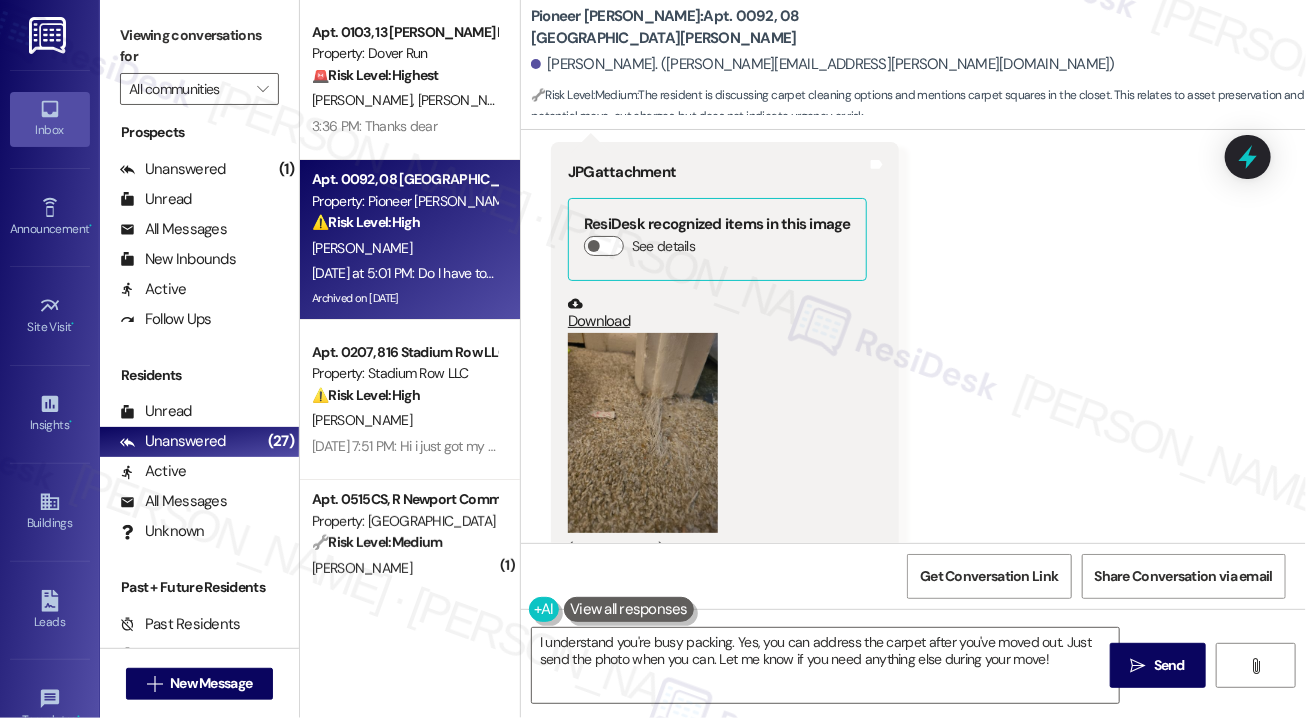 click on "Received via SMS [PERSON_NAME] 5:48 PM Im still packing so I can afterwards  Tags and notes Received via SMS 5:48 PM [PERSON_NAME] 5:48 PM But there's stains but I read the thing that said if we want we can have you guys do it for $130 from our security deposit  Tags and notes Tagged as:   Rent/payments ,  Click to highlight conversations about Rent/payments Deposit ,  Click to highlight conversations about Deposit Additional charges Click to highlight conversations about Additional charges  Related guidelines Show suggestions Received via SMS 5:49 PM [PERSON_NAME] 5:49 PM JPG  attachment ResiDesk recognized items in this image See details     Download   (Click to zoom) Tags and notes Received via SMS 5:51 PM [PERSON_NAME] 5:51 PM But I have carpet squares in the closet for some reason  Tags and notes Tagged as:   Closet doors Click to highlight conversations about Closet doors Received via SMS [PERSON_NAME] 5:54 PM Can I not worry about this until after im packed and ready to move out" at bounding box center [913, 303] 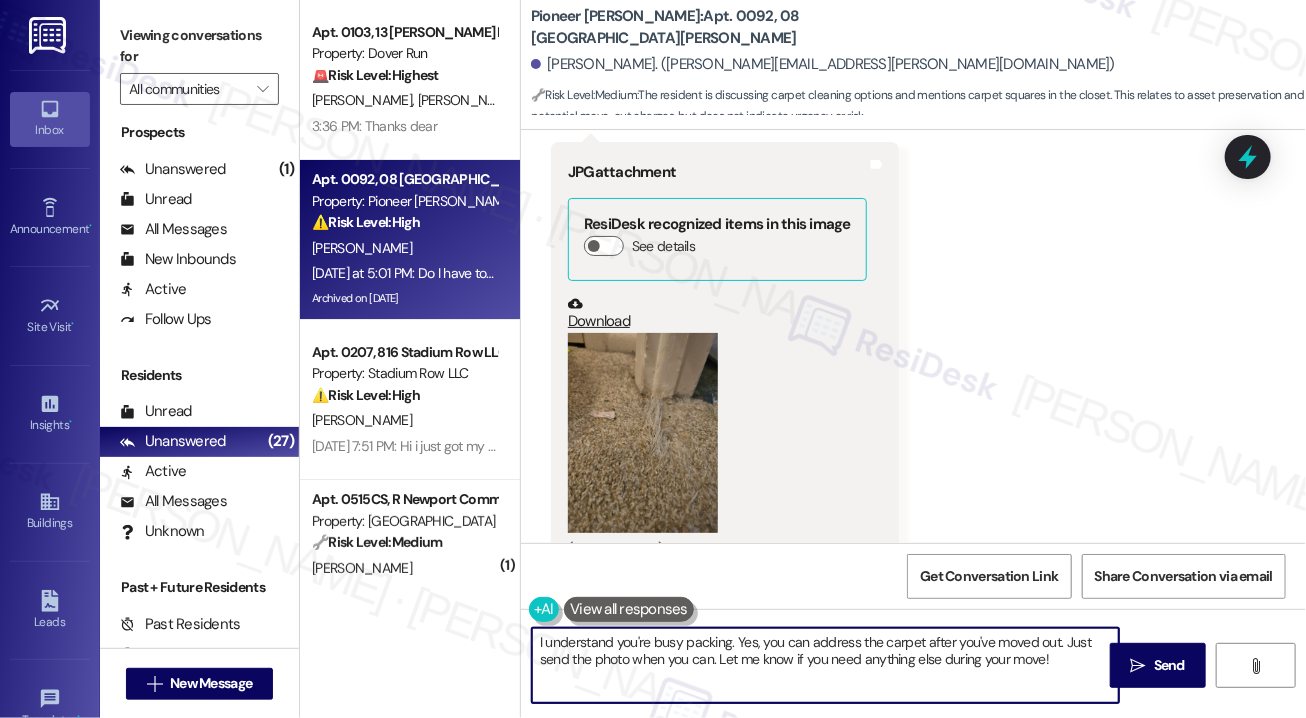click on "I understand you're busy packing. Yes, you can address the carpet after you've moved out. Just send the photo when you can. Let me know if you need anything else during your move!" at bounding box center (825, 665) 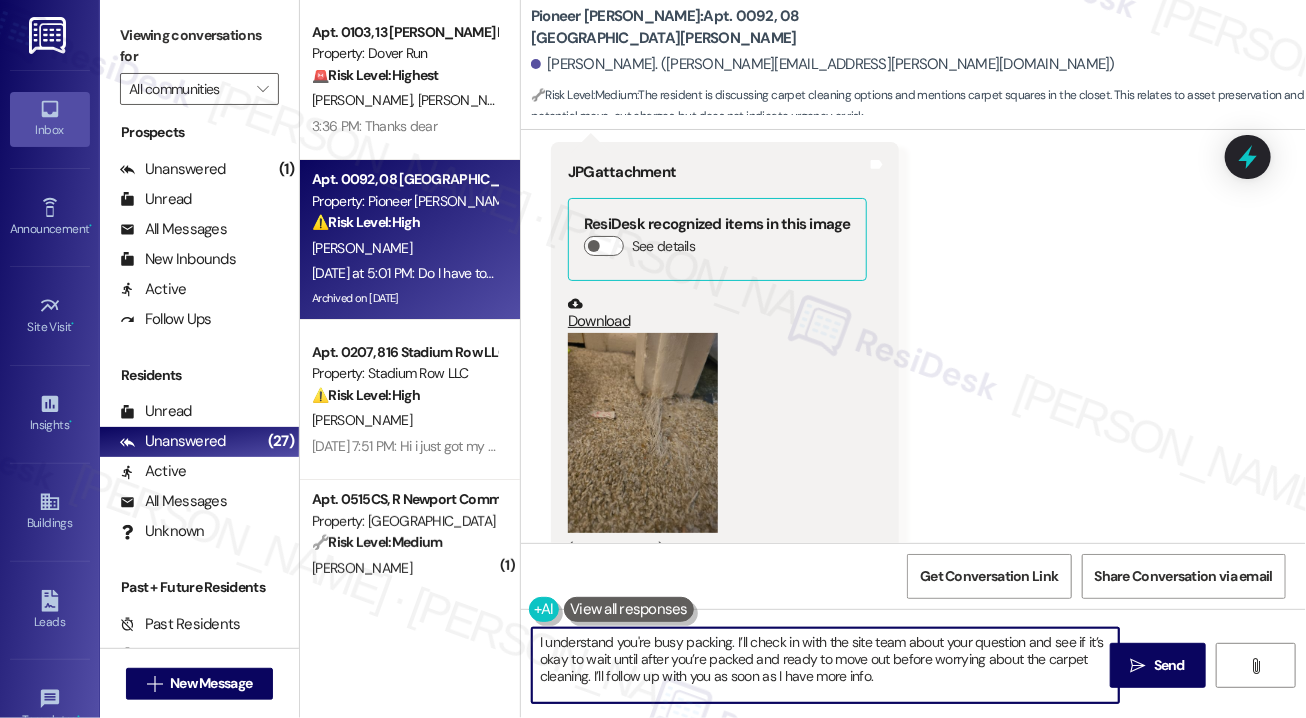 click on "I understand you're busy packing. I’ll check in with the site team about your question and see if it’s okay to wait until after you’re packed and ready to move out before worrying about the carpet cleaning. I’ll follow up with you as soon as I have more info." at bounding box center [825, 665] 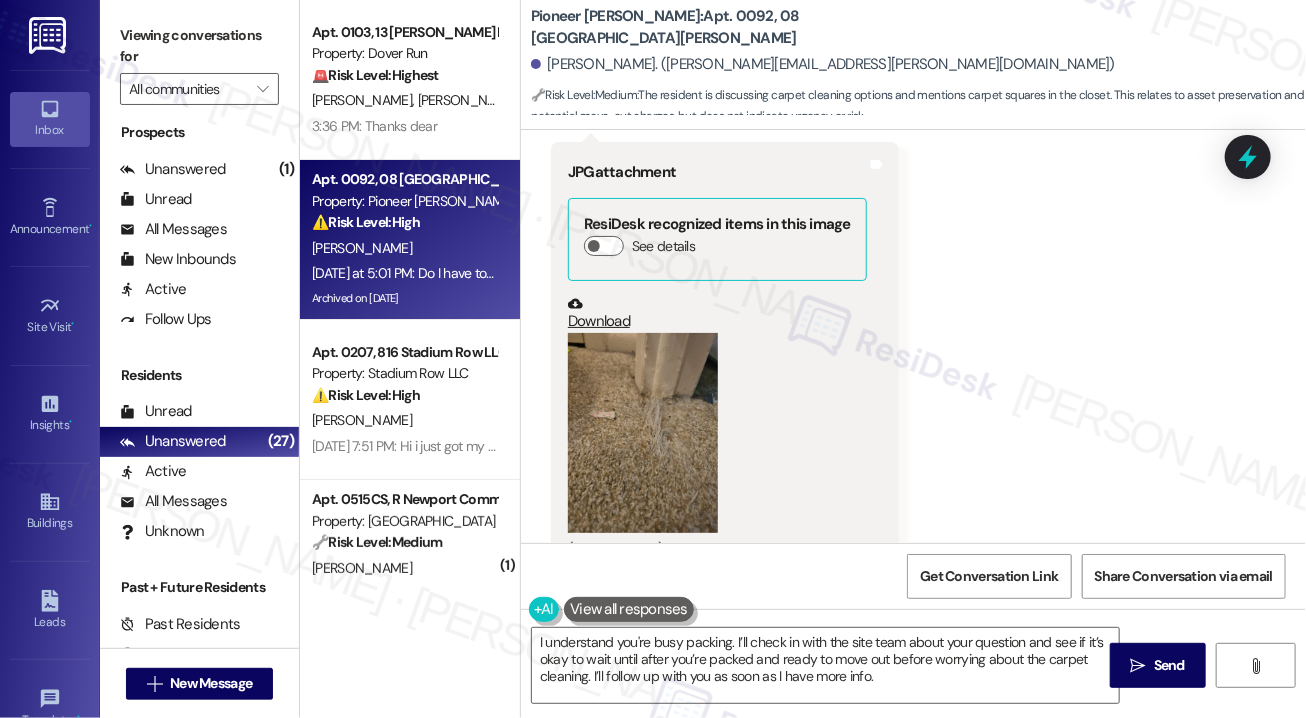 drag, startPoint x: 1262, startPoint y: 385, endPoint x: 1244, endPoint y: 389, distance: 18.439089 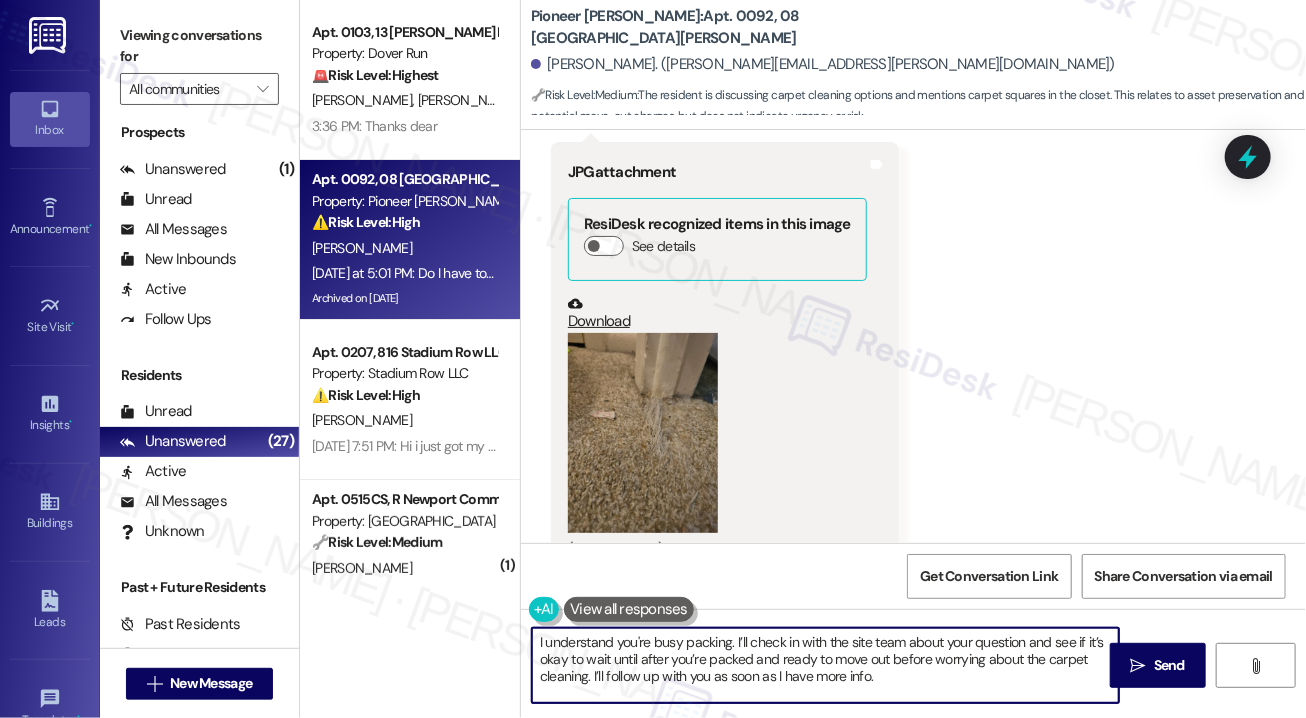 click on "I understand you're busy packing. I’ll check in with the site team about your question and see if it’s okay to wait until after you’re packed and ready to move out before worrying about the carpet cleaning. I’ll follow up with you as soon as I have more info." at bounding box center [825, 665] 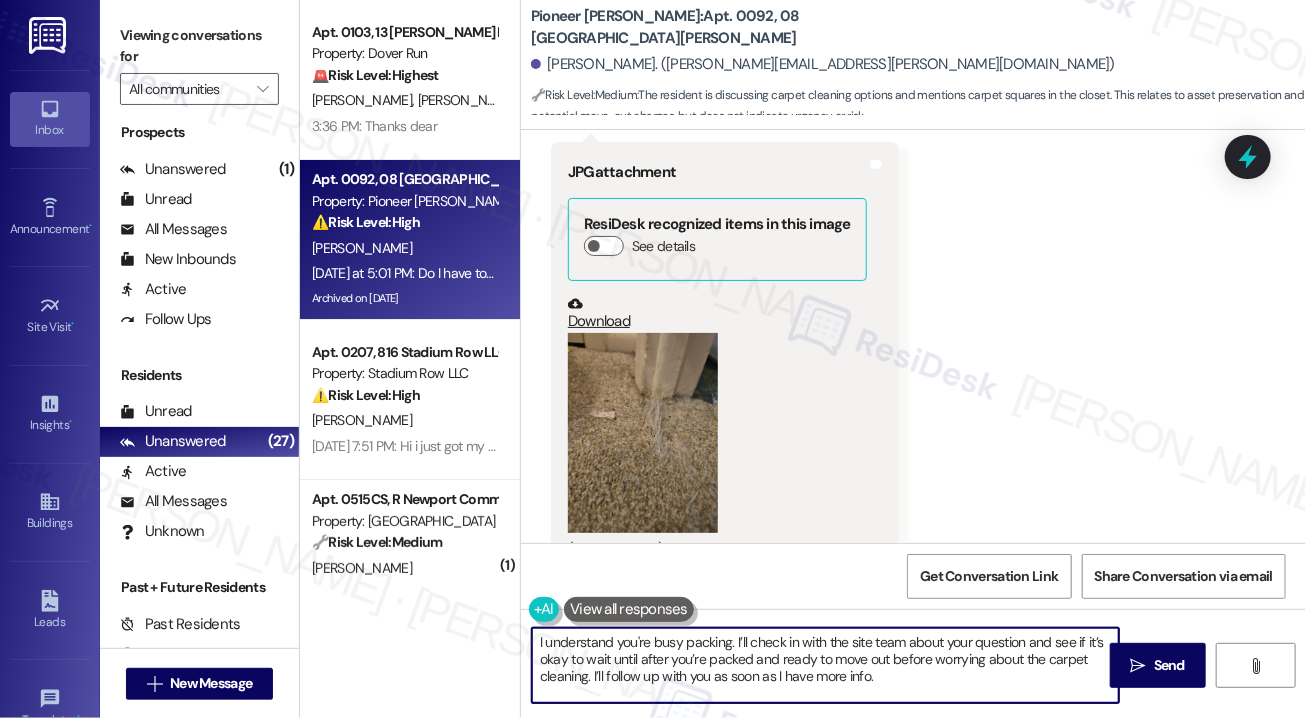 drag, startPoint x: 751, startPoint y: 638, endPoint x: 845, endPoint y: 649, distance: 94.641426 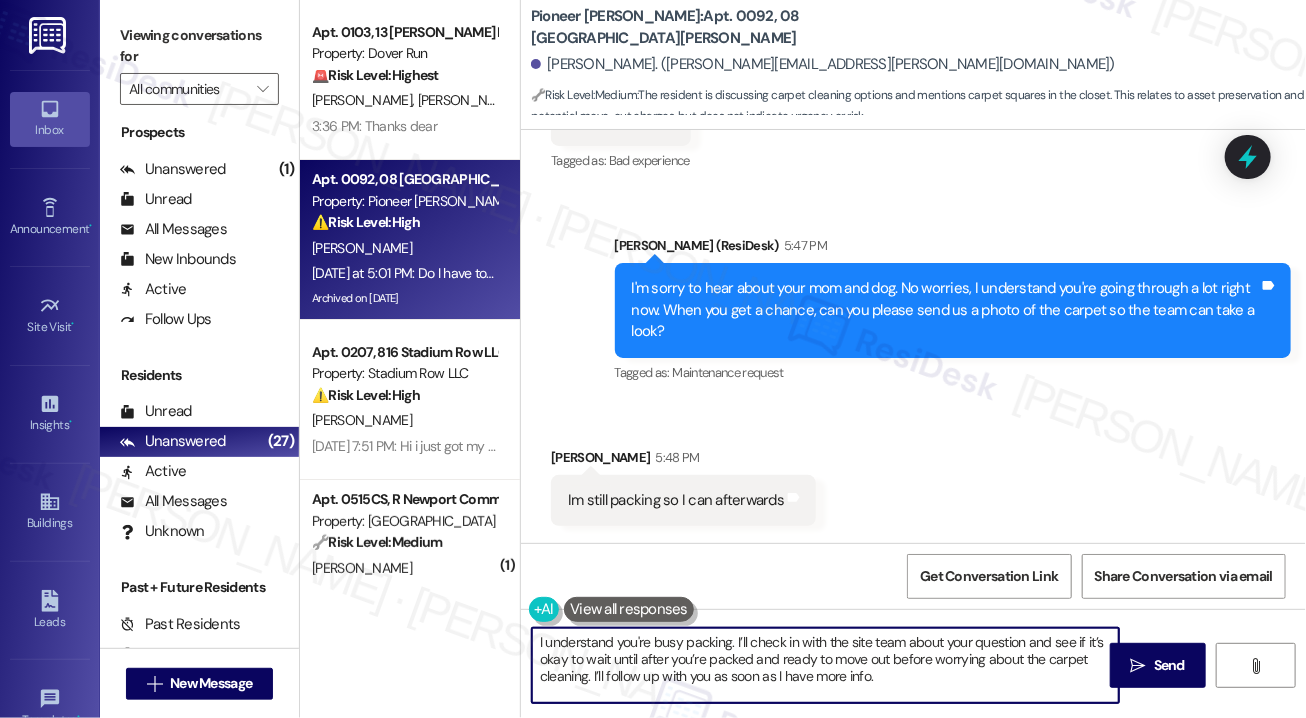 scroll, scrollTop: 42832, scrollLeft: 0, axis: vertical 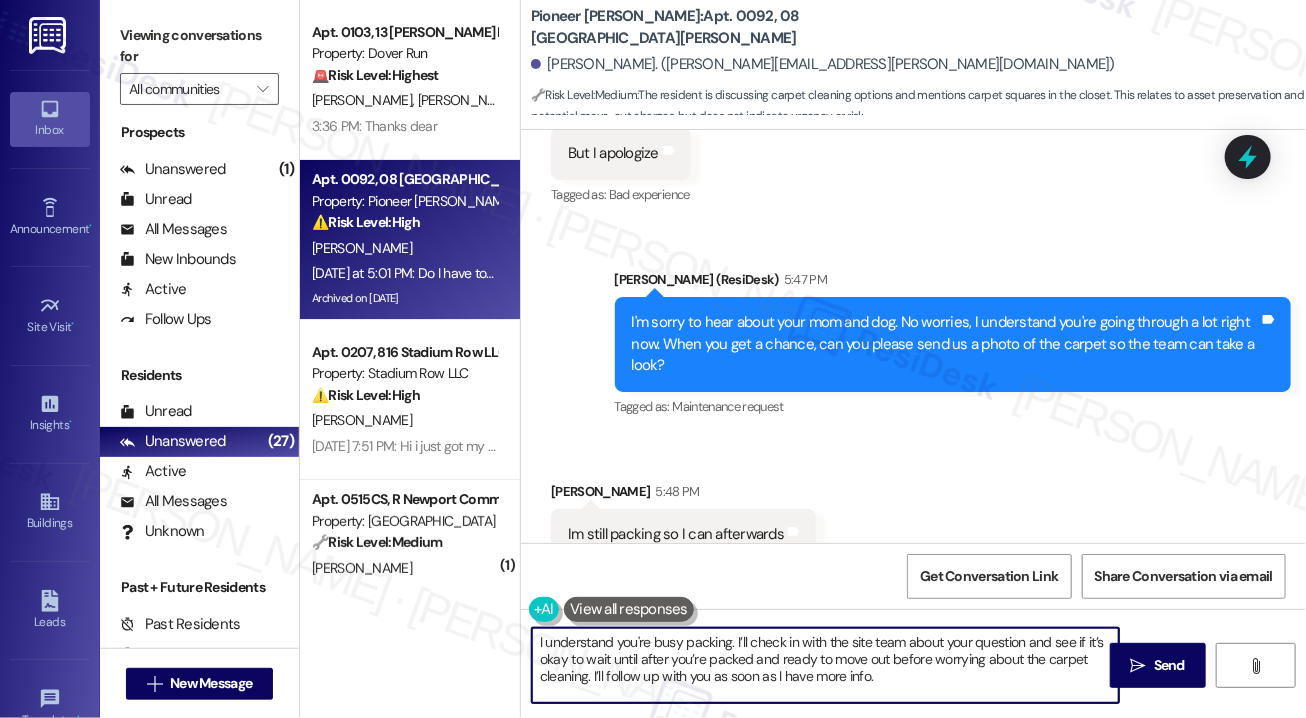 click on "But there's stains but I read the thing that said if we want we can have you guys do it for $130 from our security deposit" at bounding box center (882, 656) 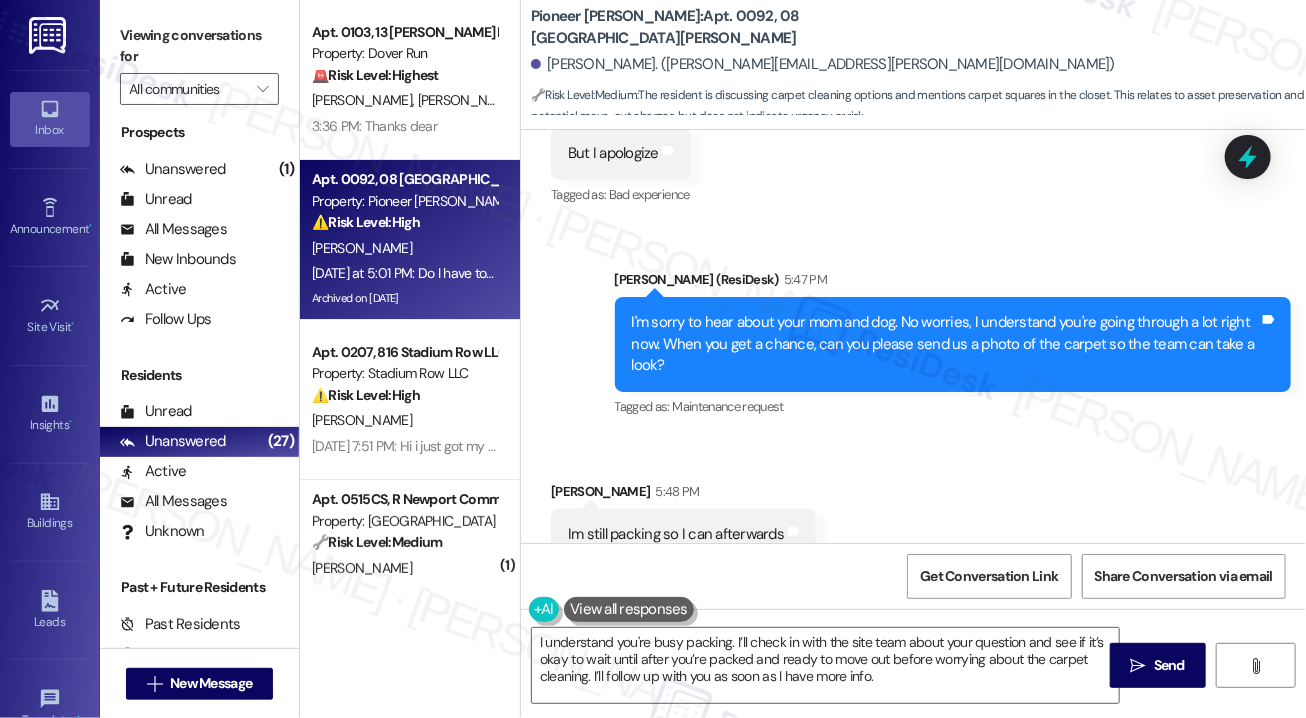 click on "But there's stains but I read the thing that said if we want we can have you guys do it for $130 from our security deposit" at bounding box center (882, 656) 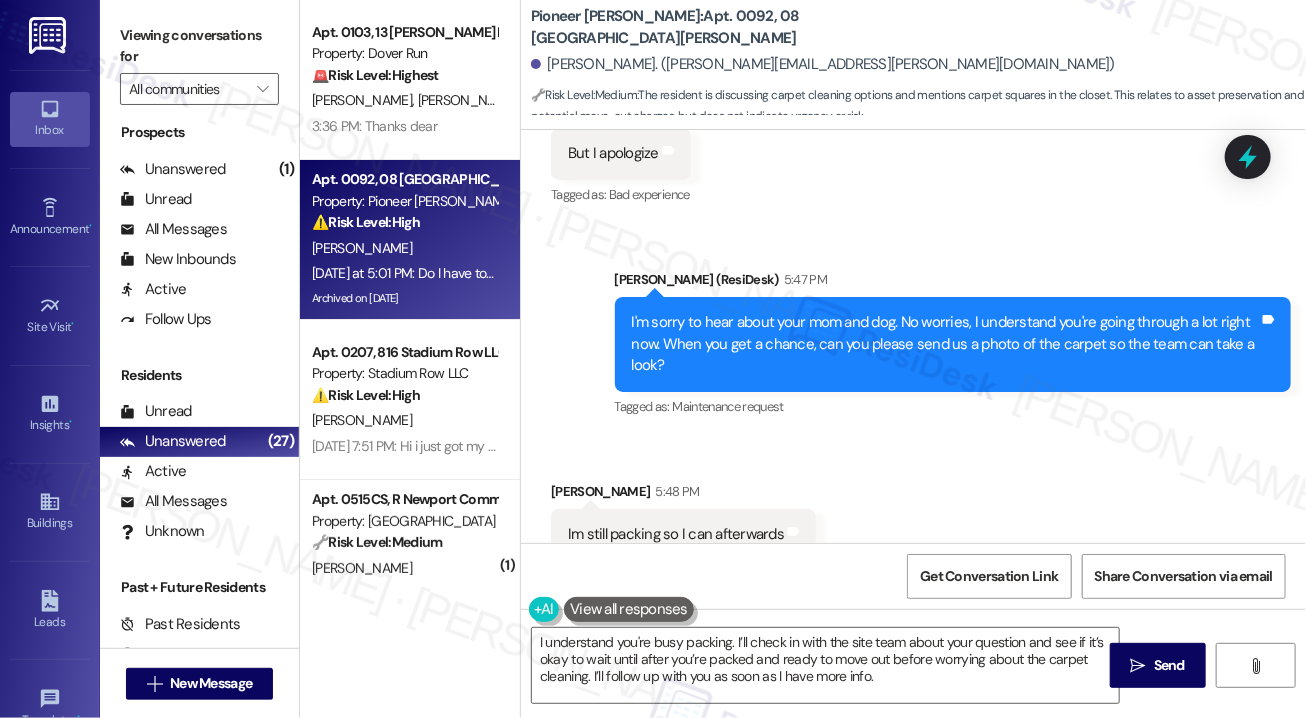 click on "But there's stains but I read the thing that said if we want we can have you guys do it for $130 from our security deposit" at bounding box center [882, 656] 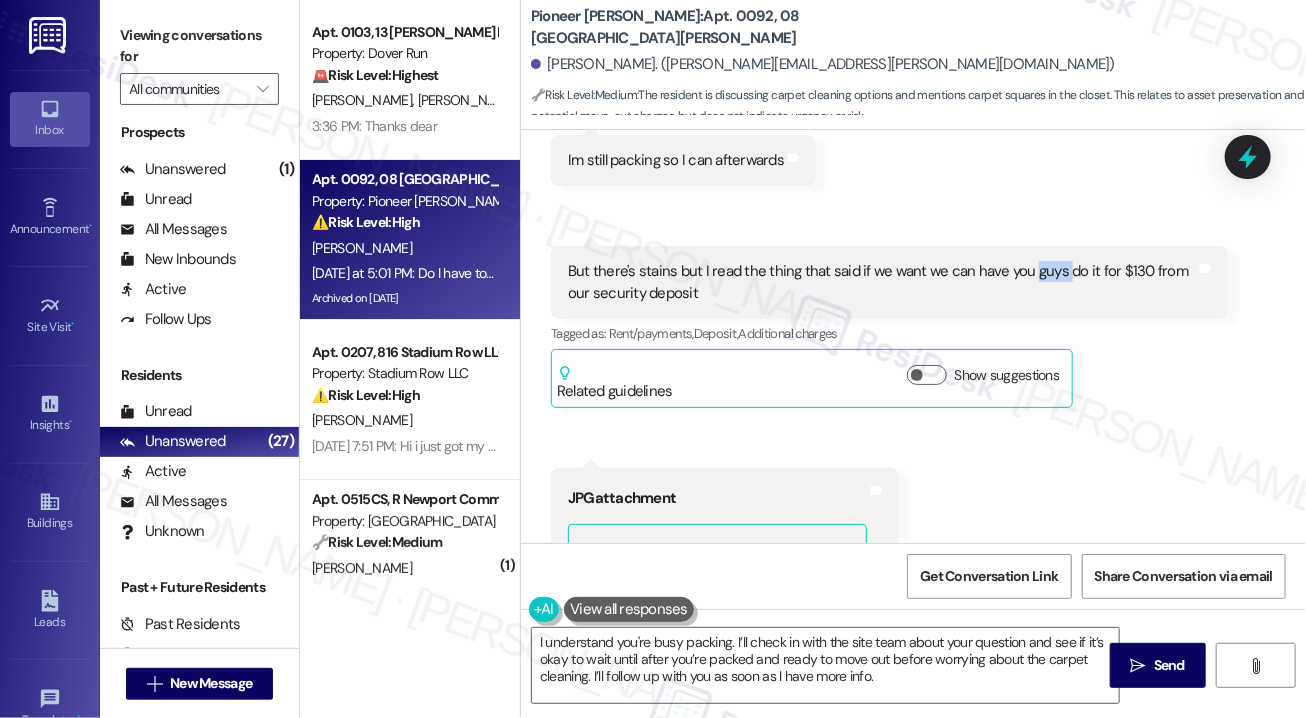 scroll, scrollTop: 43232, scrollLeft: 0, axis: vertical 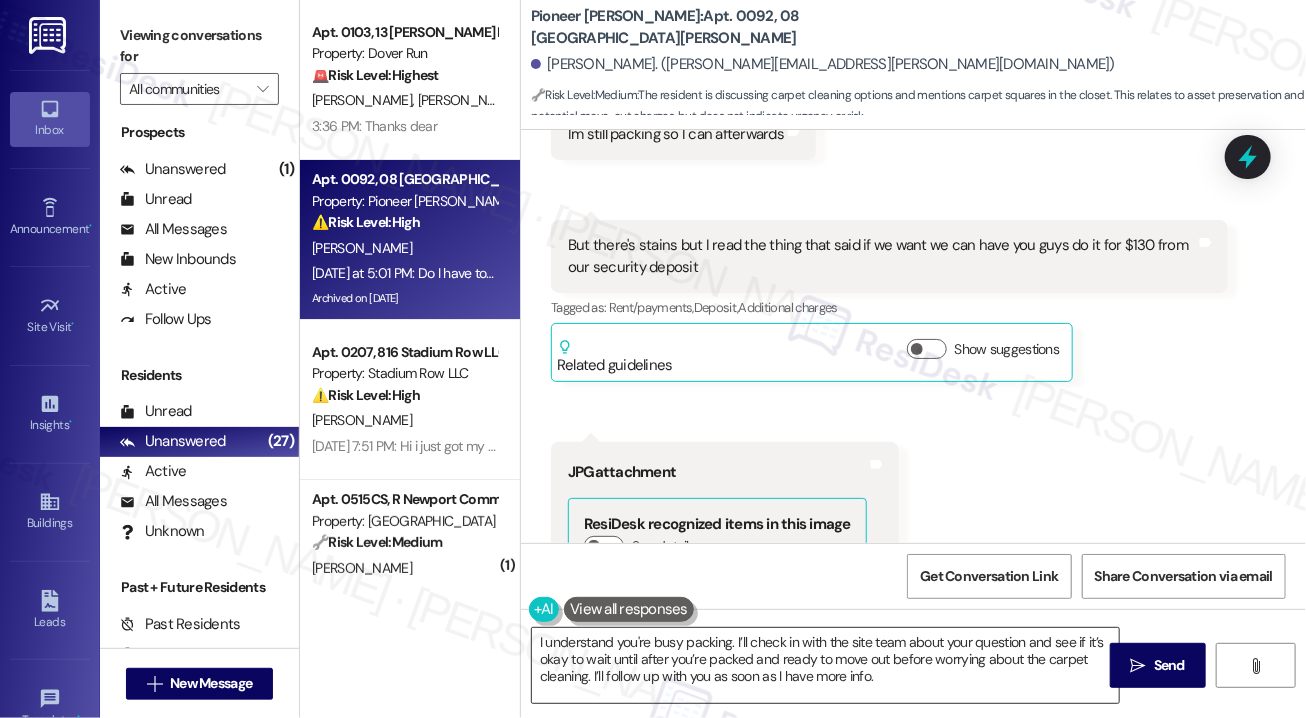 click on "I understand you're busy packing. I’ll check in with the site team about your question and see if it’s okay to wait until after you’re packed and ready to move out before worrying about the carpet cleaning. I’ll follow up with you as soon as I have more info." at bounding box center [825, 665] 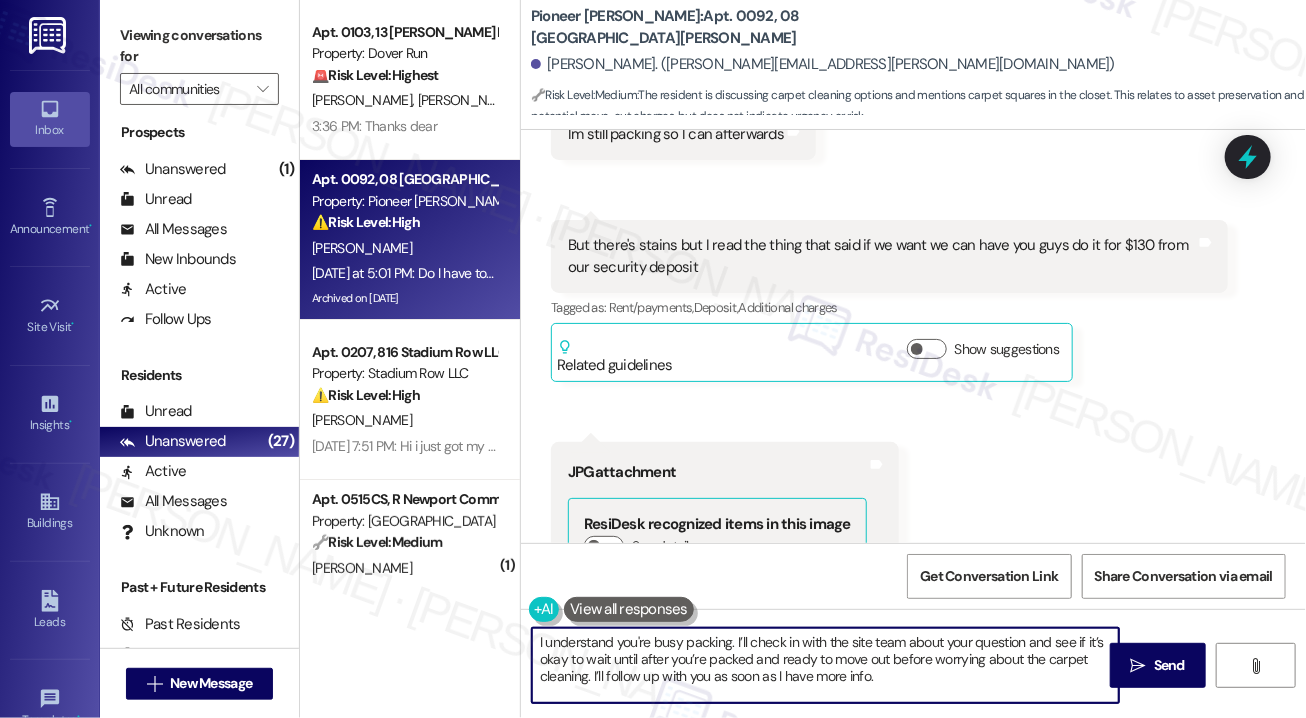 drag, startPoint x: 1028, startPoint y: 641, endPoint x: 593, endPoint y: 683, distance: 437.0229 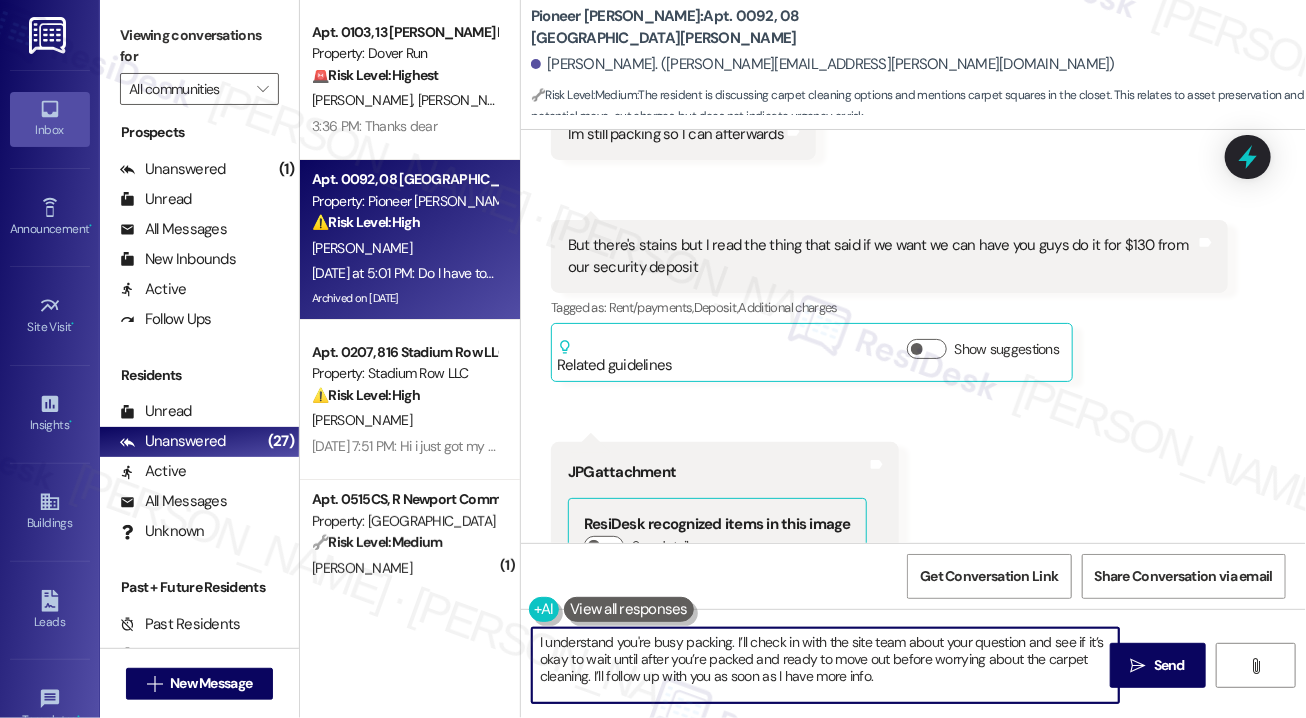 drag, startPoint x: 1052, startPoint y: 644, endPoint x: 592, endPoint y: 682, distance: 461.5669 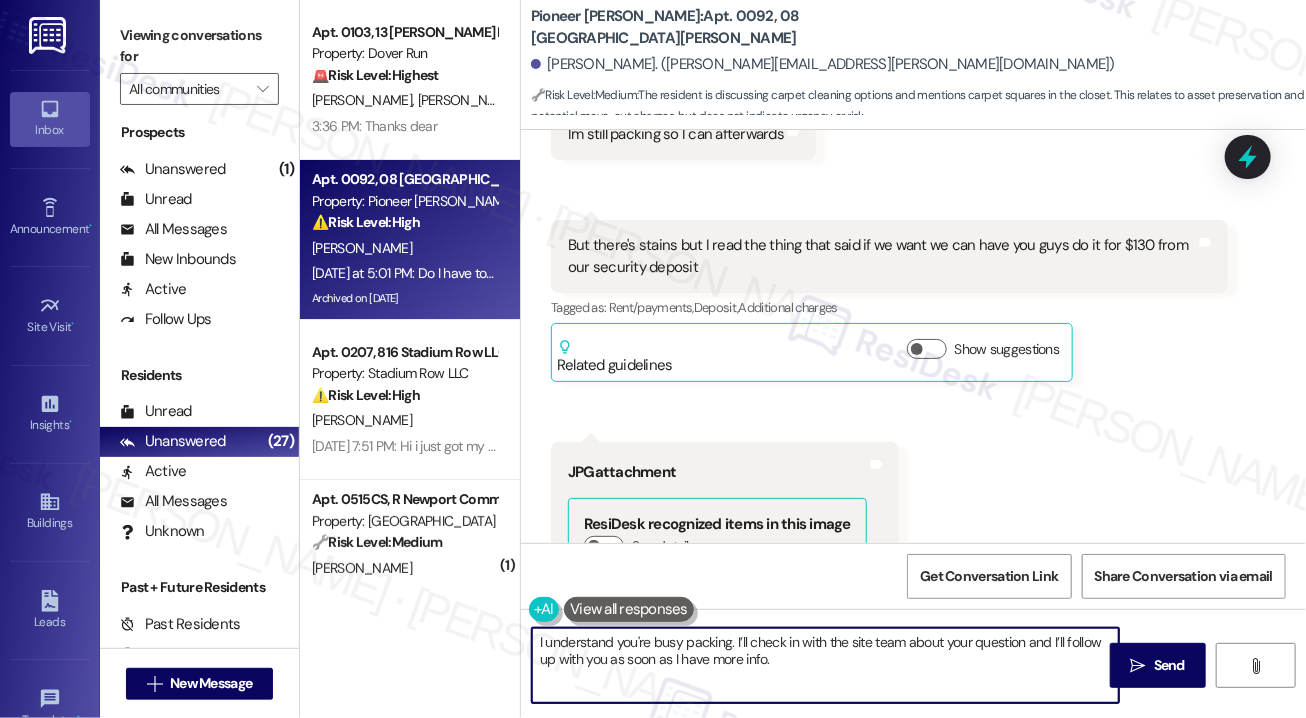 click on "I understand you're busy packing. I’ll check in with the site team about your question and I’ll follow up with you as soon as I have more info." at bounding box center [825, 665] 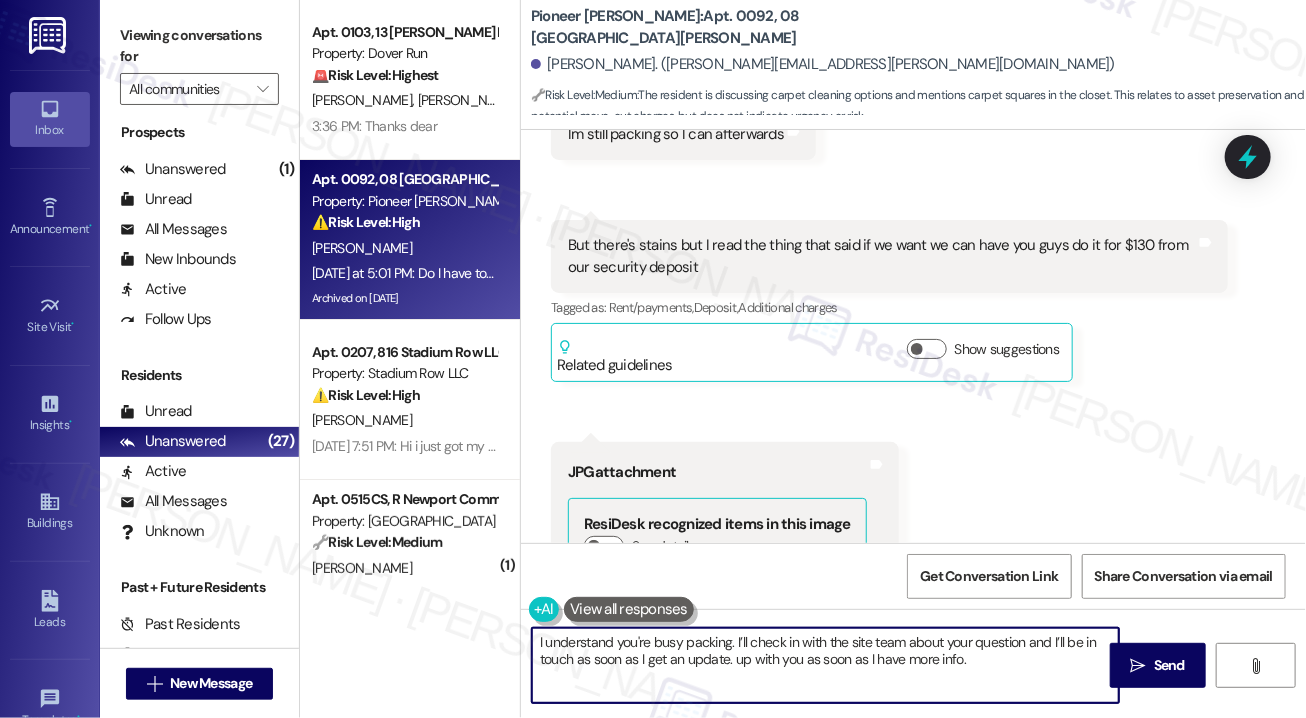 drag, startPoint x: 980, startPoint y: 657, endPoint x: 736, endPoint y: 672, distance: 244.46063 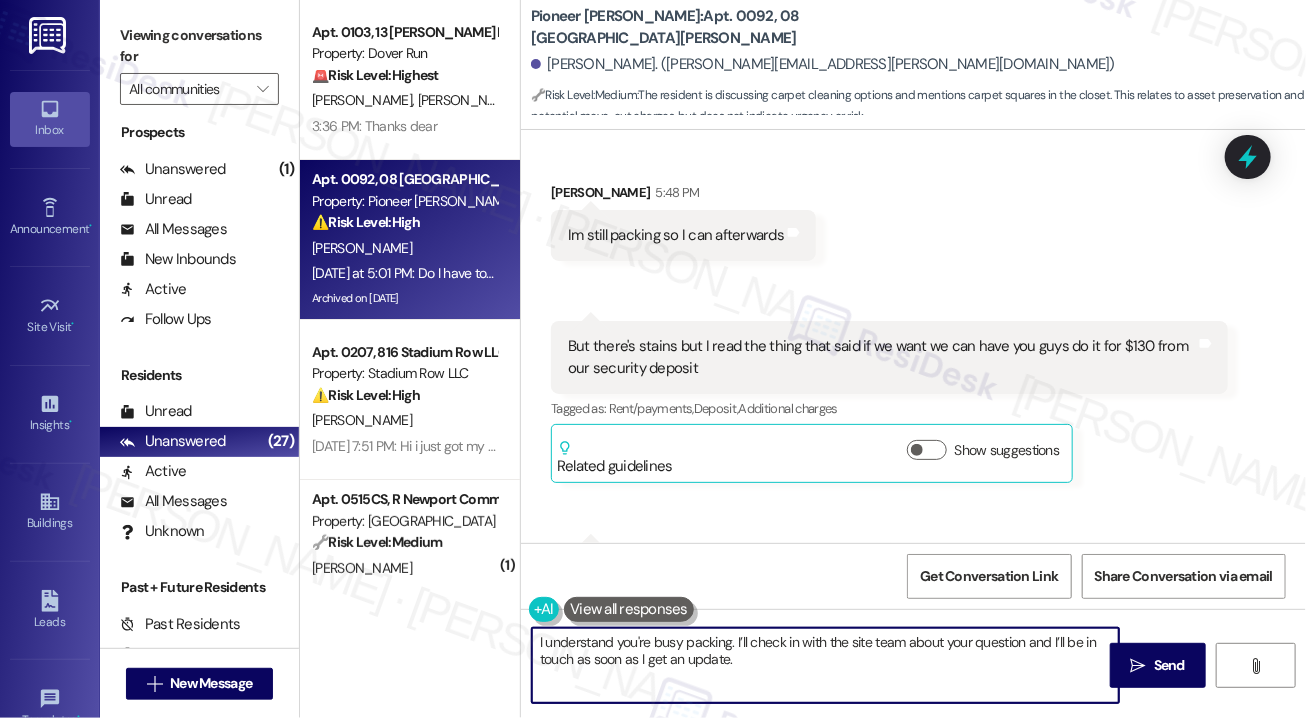 scroll, scrollTop: 43332, scrollLeft: 0, axis: vertical 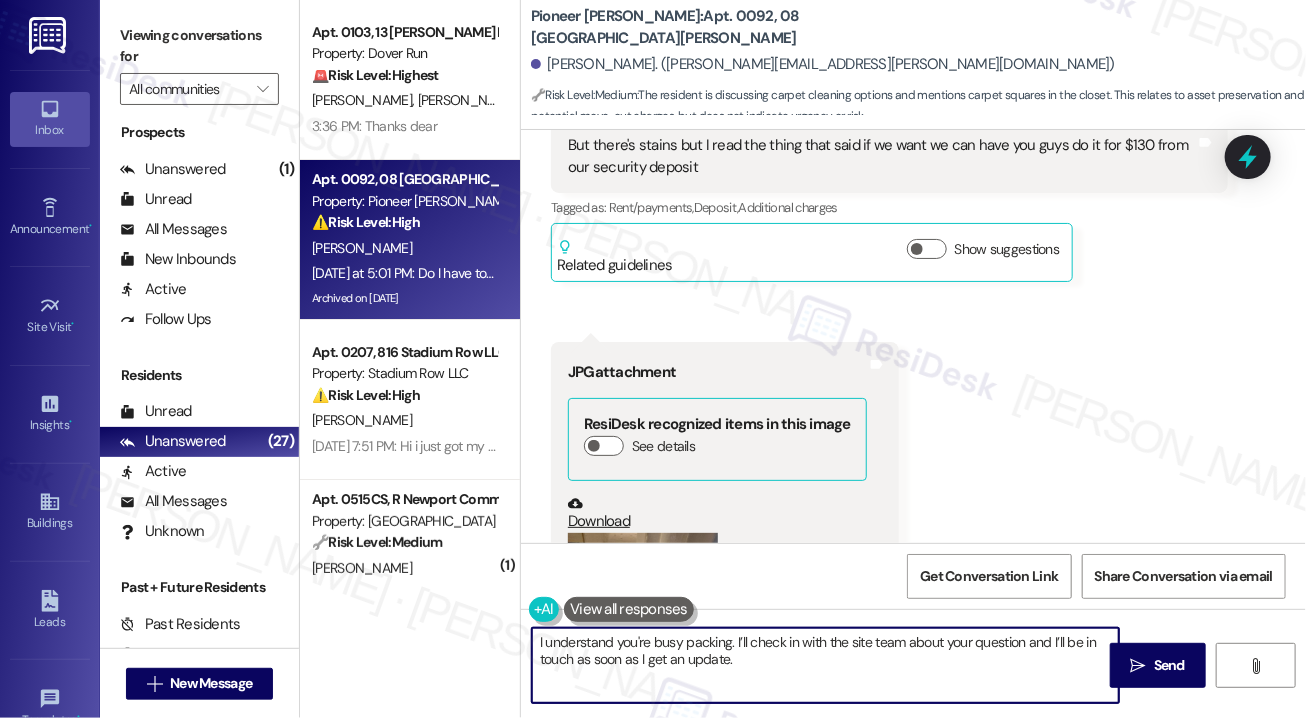 click on "I understand you're busy packing. I’ll check in with the site team about your question and I’ll be in touch as soon as I get an update." at bounding box center (825, 665) 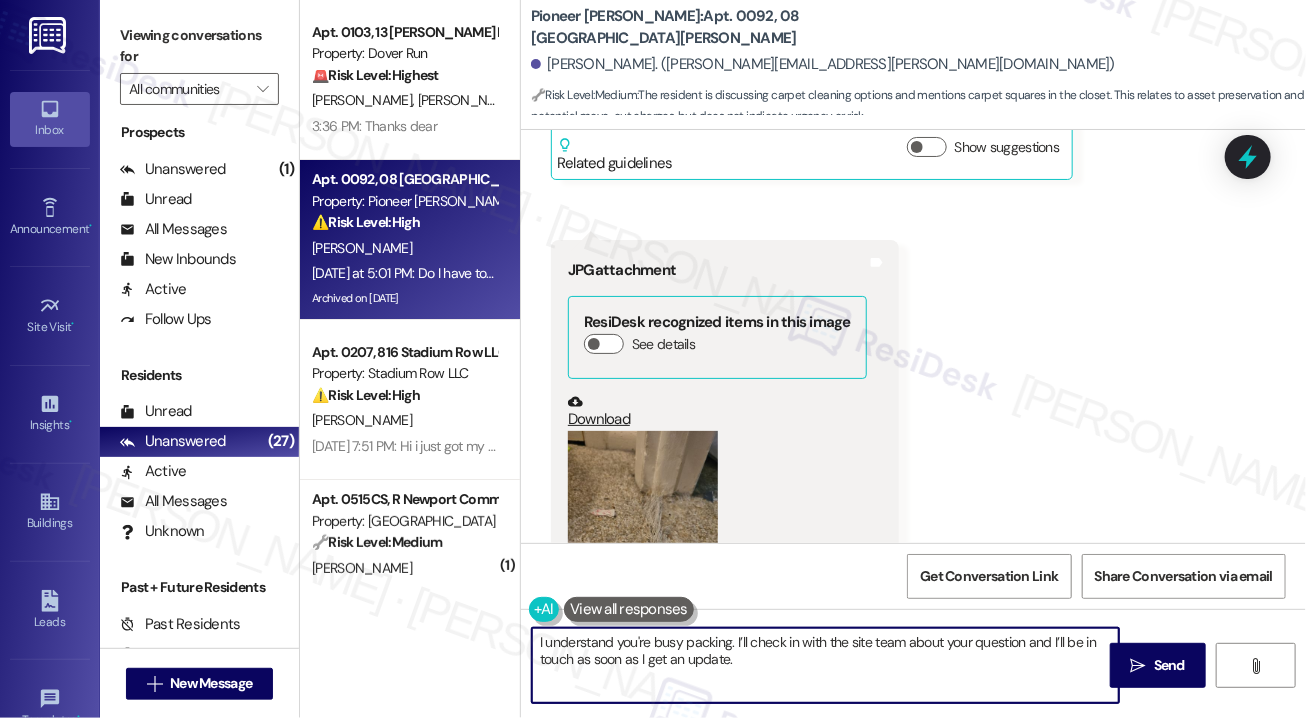 scroll, scrollTop: 43532, scrollLeft: 0, axis: vertical 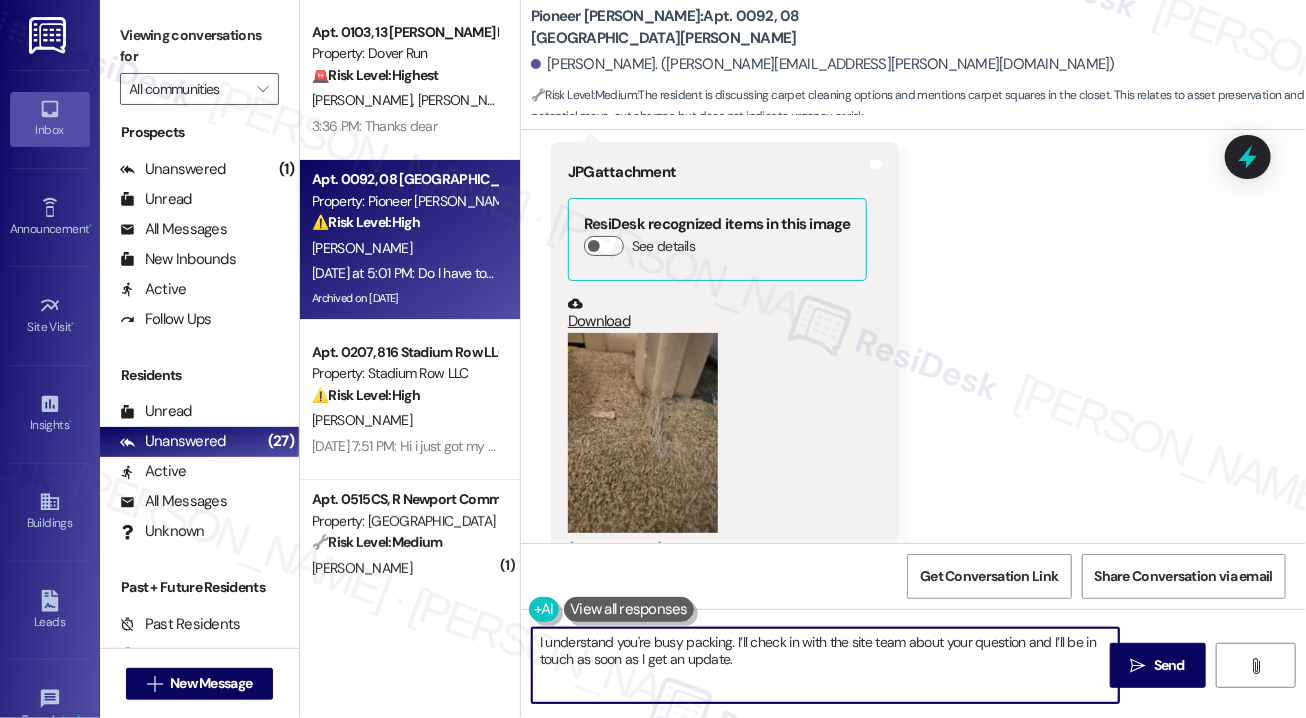 type on "I understand you're busy packing. I’ll check in with the site team about your question and I’ll be in touch as soon as I get an update." 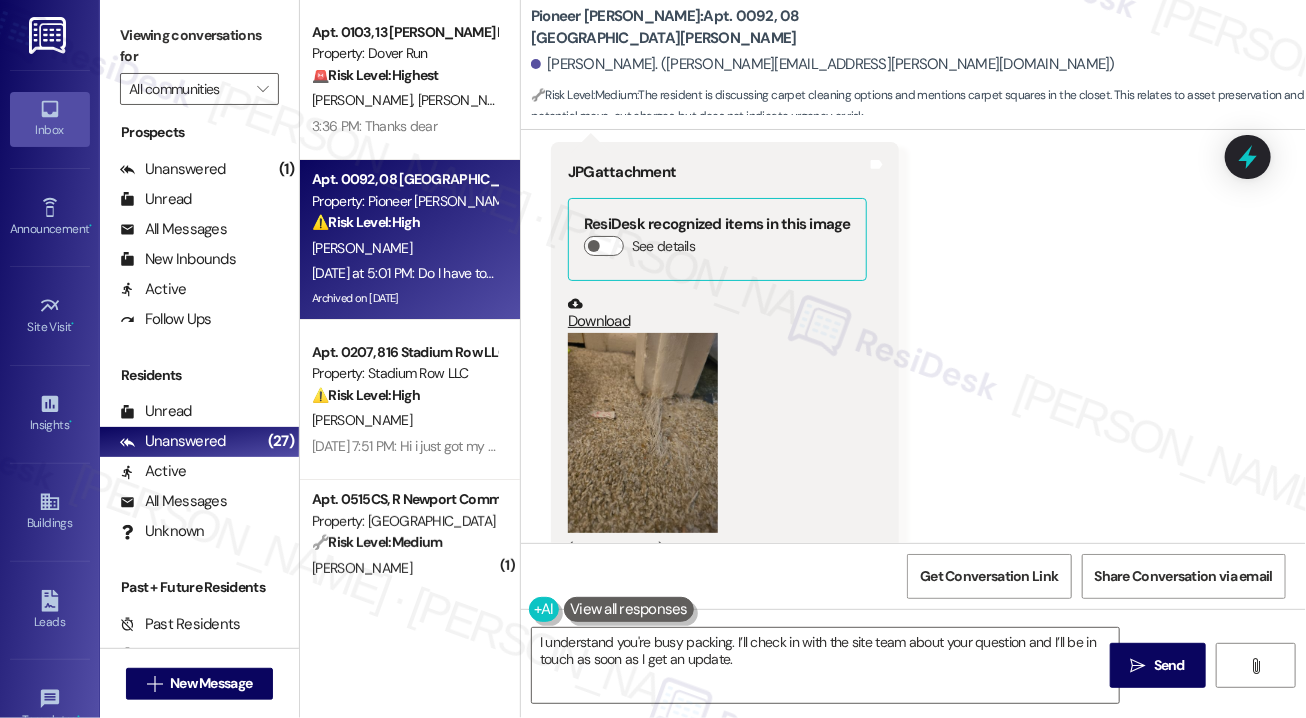 click on "Can I not worry about this until after im packed and ready to move out" at bounding box center [790, 829] 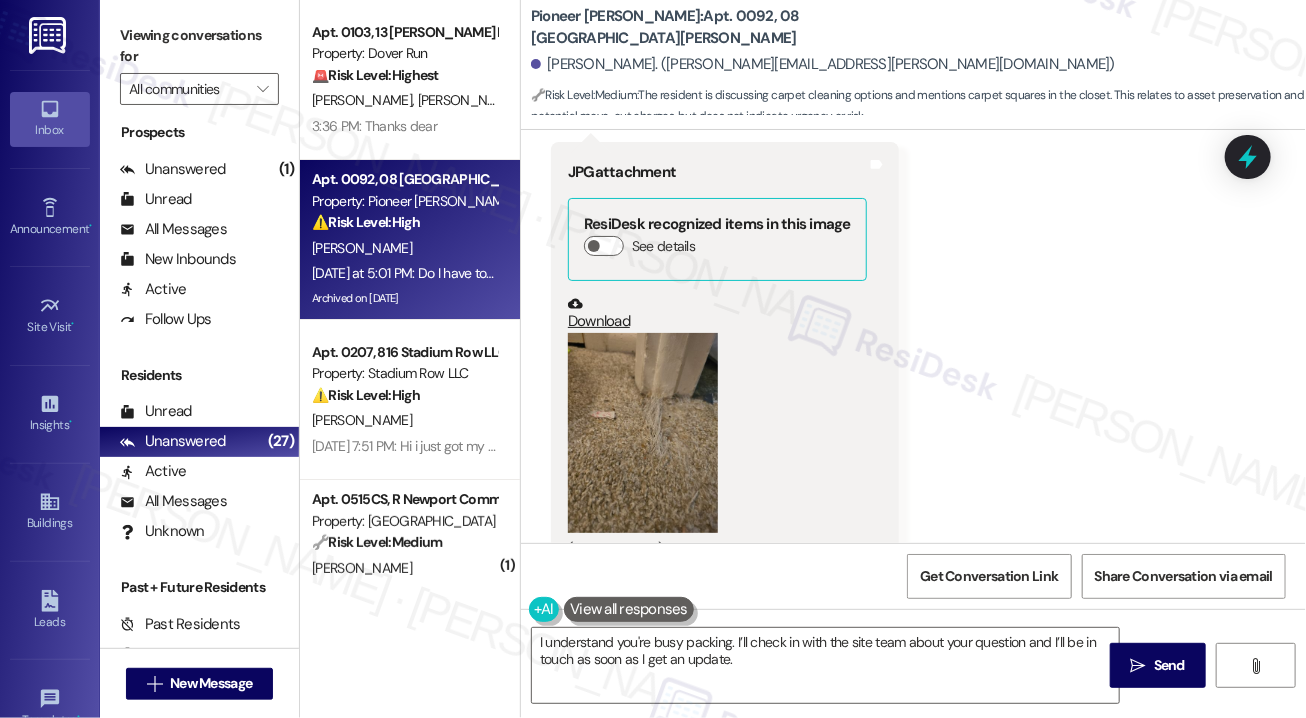 click on "Received via SMS [PERSON_NAME] 5:48 PM Im still packing so I can afterwards  Tags and notes Received via SMS 5:48 PM [PERSON_NAME] 5:48 PM But there's stains but I read the thing that said if we want we can have you guys do it for $130 from our security deposit  Tags and notes Tagged as:   Rent/payments ,  Click to highlight conversations about Rent/payments Deposit ,  Click to highlight conversations about Deposit Additional charges Click to highlight conversations about Additional charges  Related guidelines Show suggestions Received via SMS 5:49 PM [PERSON_NAME] 5:49 PM JPG  attachment ResiDesk recognized items in this image See details     Download   (Click to zoom) Tags and notes Received via SMS 5:51 PM [PERSON_NAME] 5:51 PM But I have carpet squares in the closet for some reason  Tags and notes Tagged as:   Closet doors Click to highlight conversations about Closet doors Received via SMS [PERSON_NAME] 5:54 PM Can I not worry about this until after im packed and ready to move out" at bounding box center [913, 303] 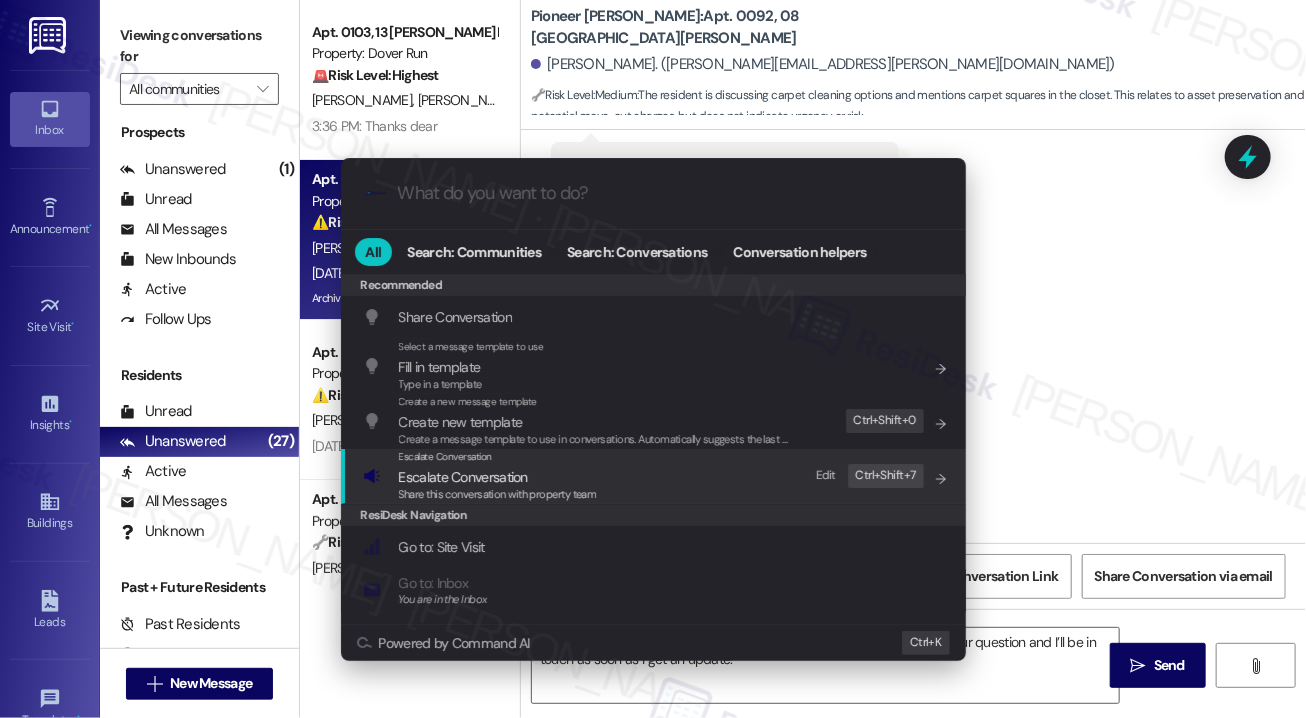 click on "Escalate Conversation" at bounding box center [498, 477] 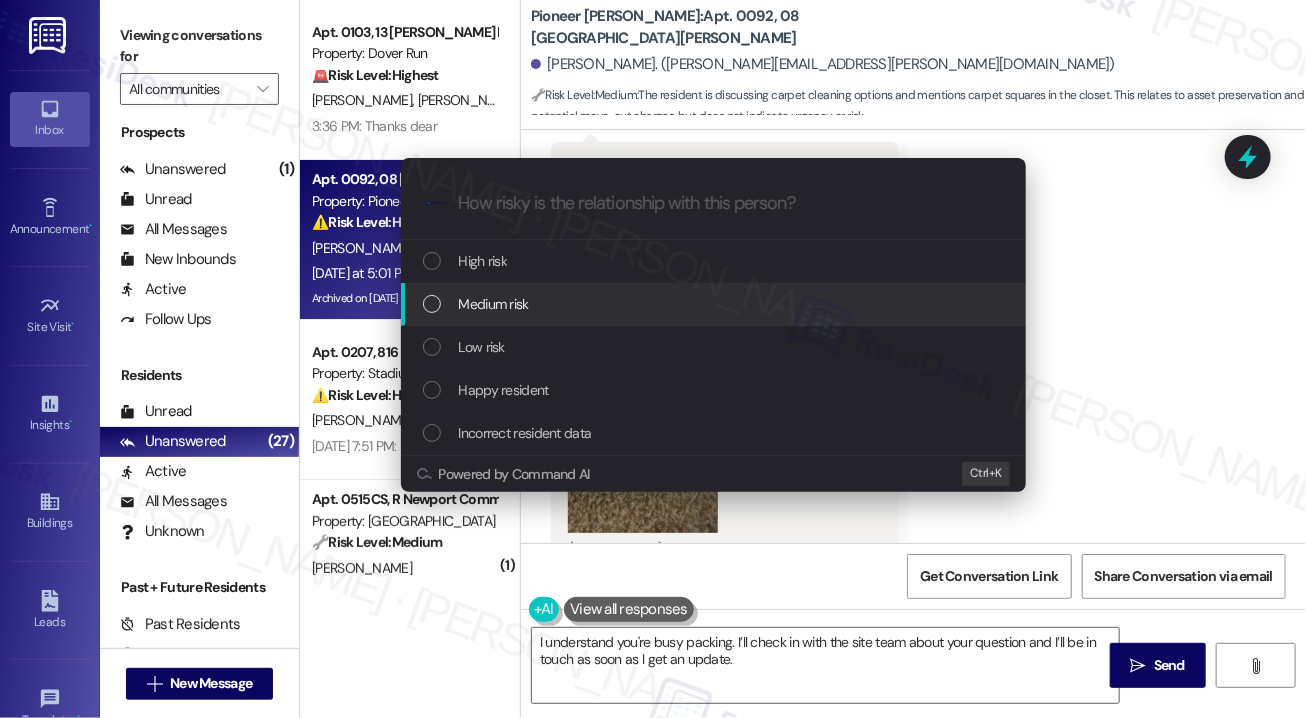 click on "Medium risk" at bounding box center [494, 304] 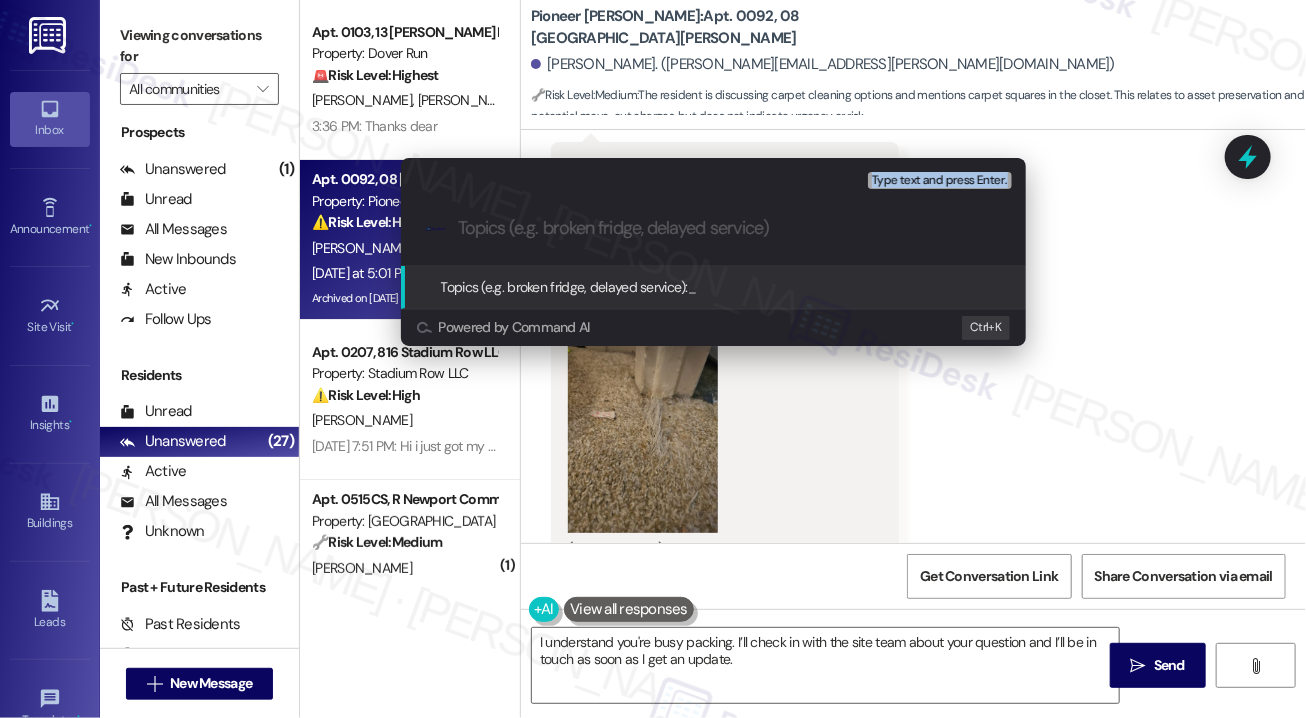 drag, startPoint x: 1194, startPoint y: 0, endPoint x: 587, endPoint y: 211, distance: 642.62744 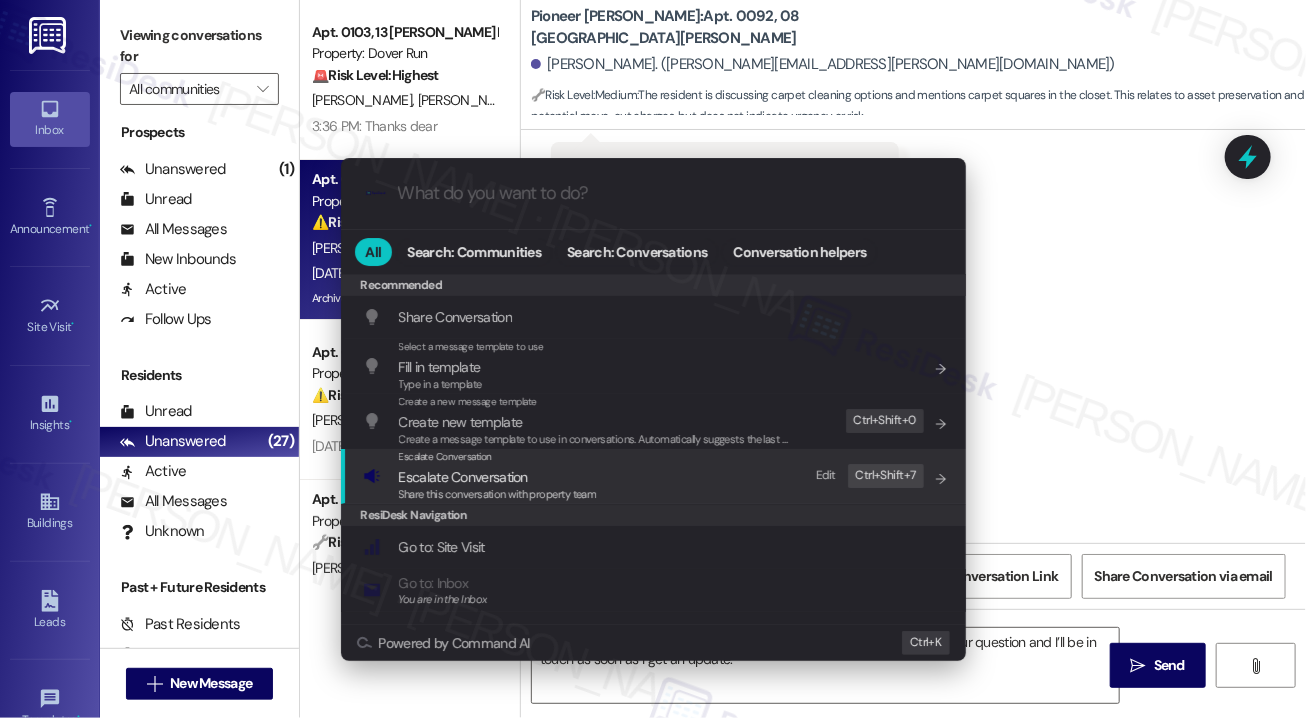 click on "Share this conversation with property team" at bounding box center (498, 495) 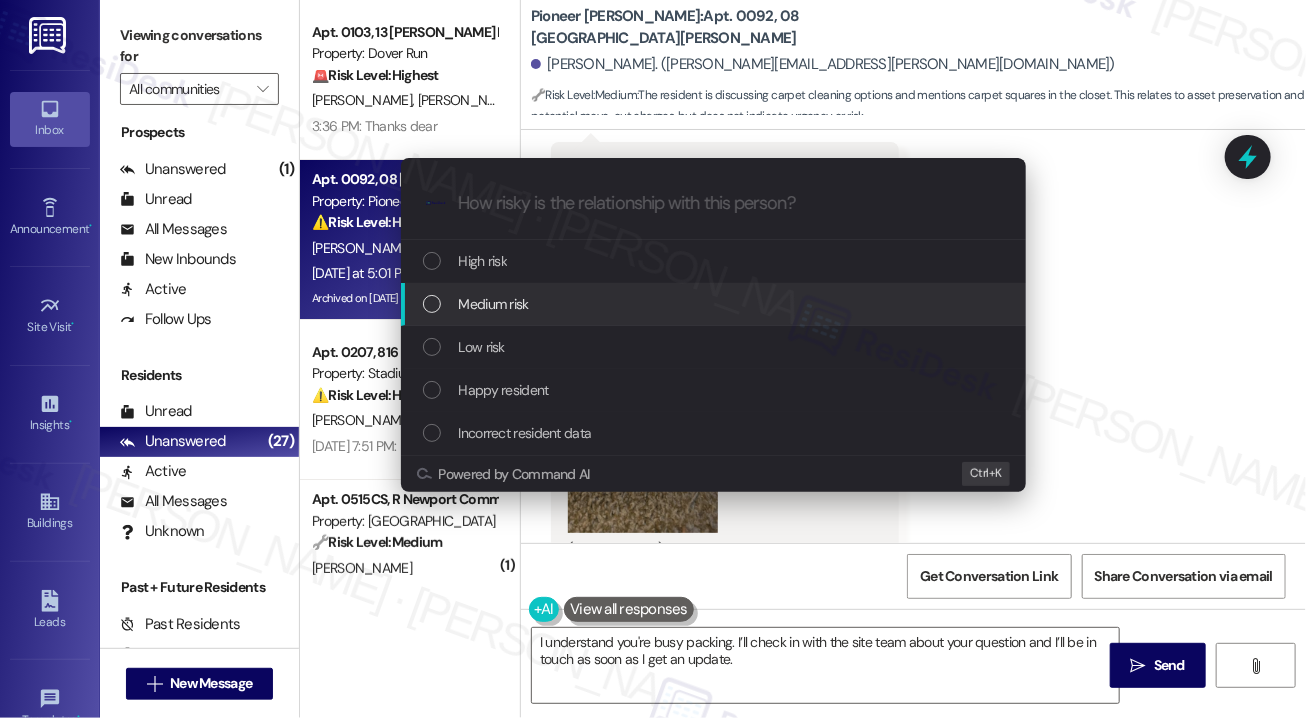click on "Medium risk" at bounding box center [494, 304] 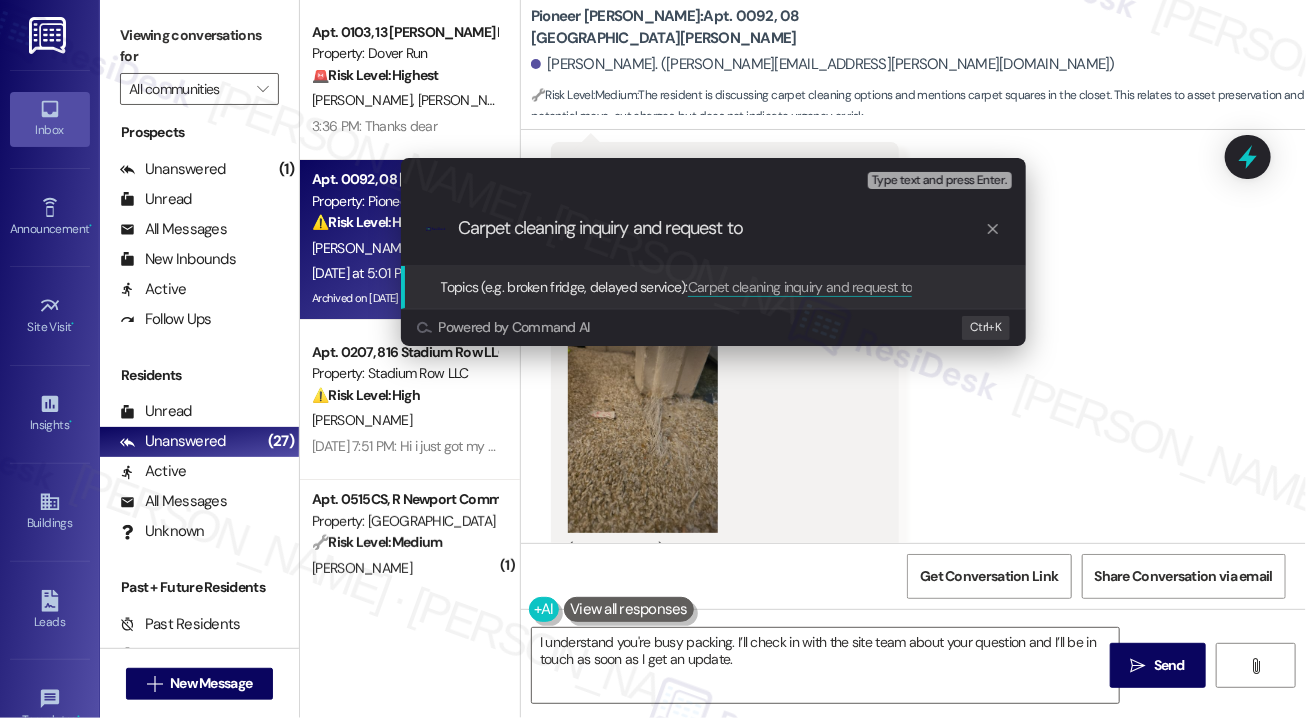 click on ".cls-1{fill:#0a055f;}.cls-2{fill:#0cc4c4;} resideskLogoBlueOrange Carpet cleaning inquiry and request to" at bounding box center (713, 228) 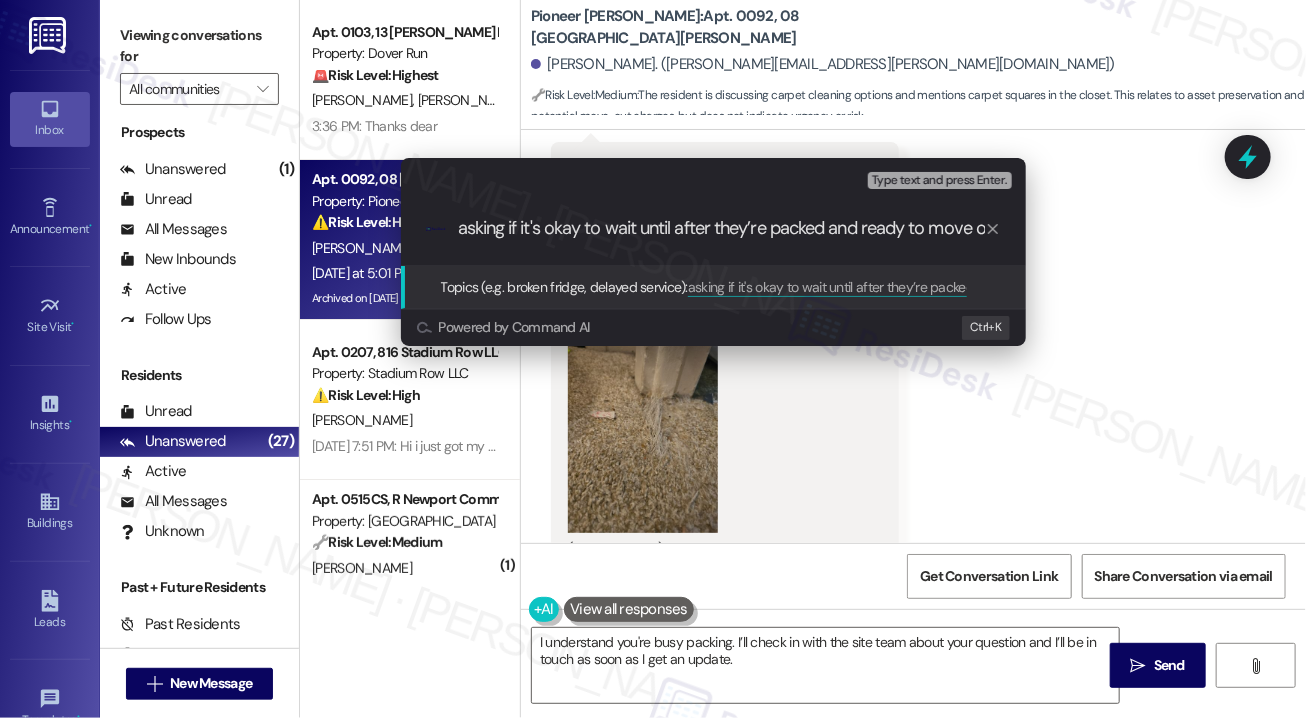 scroll, scrollTop: 0, scrollLeft: 345, axis: horizontal 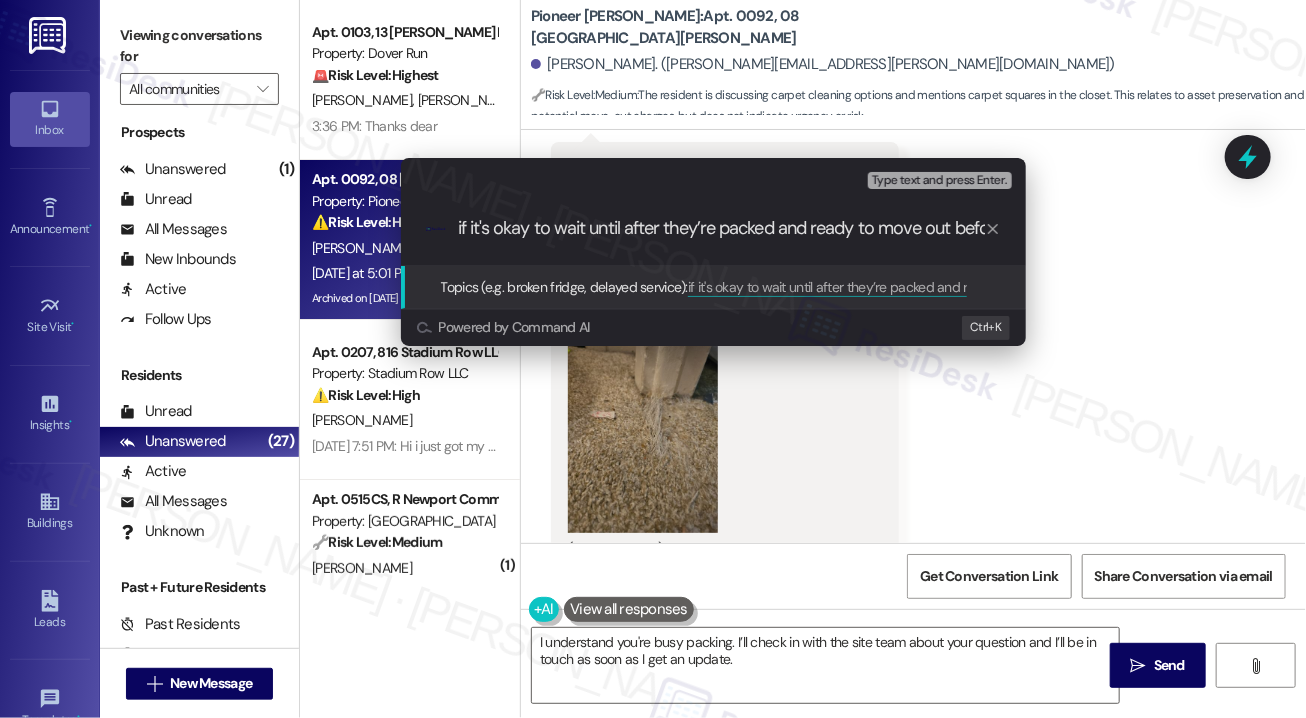 type on "f it's okay to wait until after they’re packed and ready to move out before worrying about the carpet cleaning" 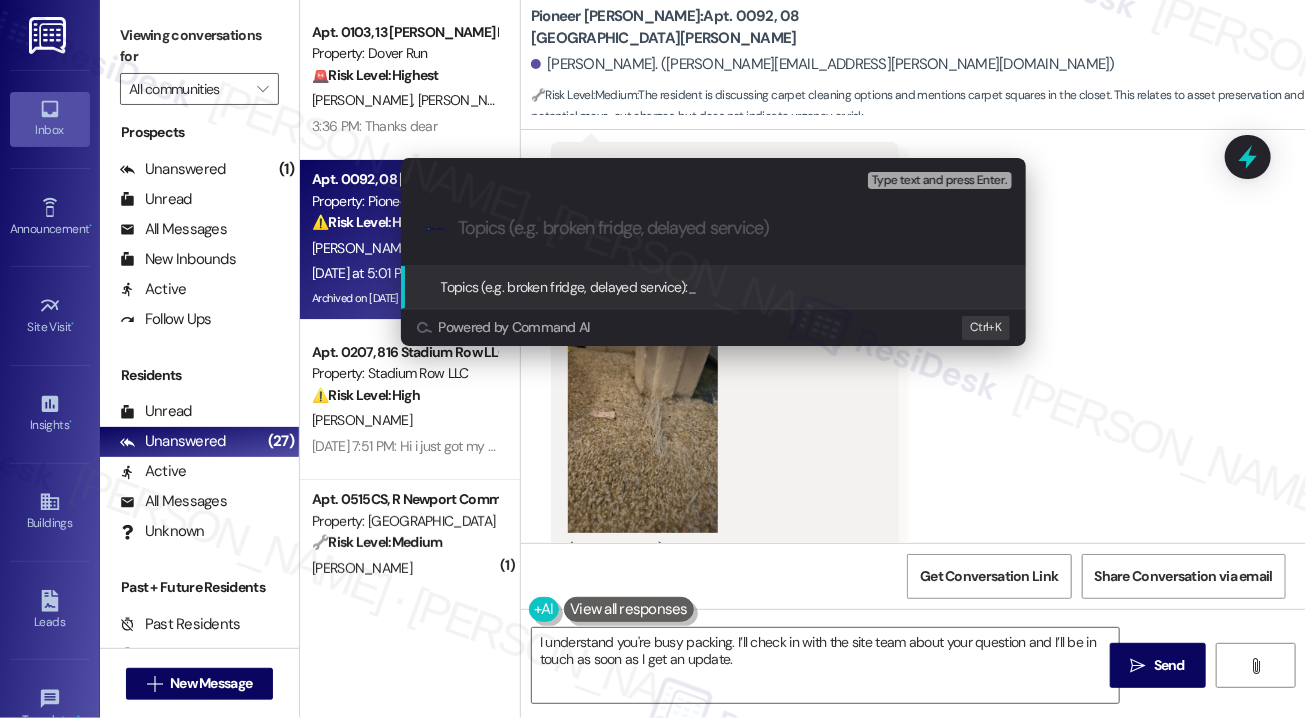 drag, startPoint x: 1209, startPoint y: 37, endPoint x: 1200, endPoint y: 43, distance: 10.816654 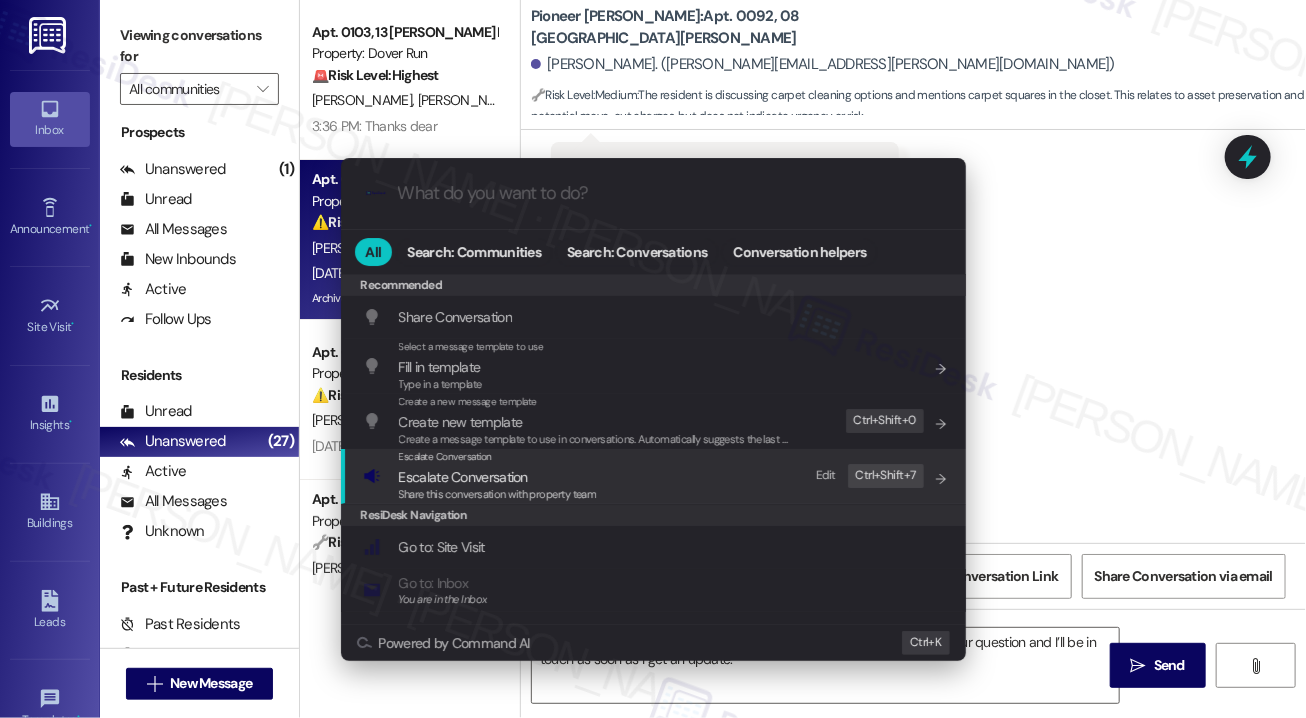 click on "Escalate Conversation Escalate Conversation Share this conversation with property team Edit Ctrl+ Shift+ 7" at bounding box center (655, 476) 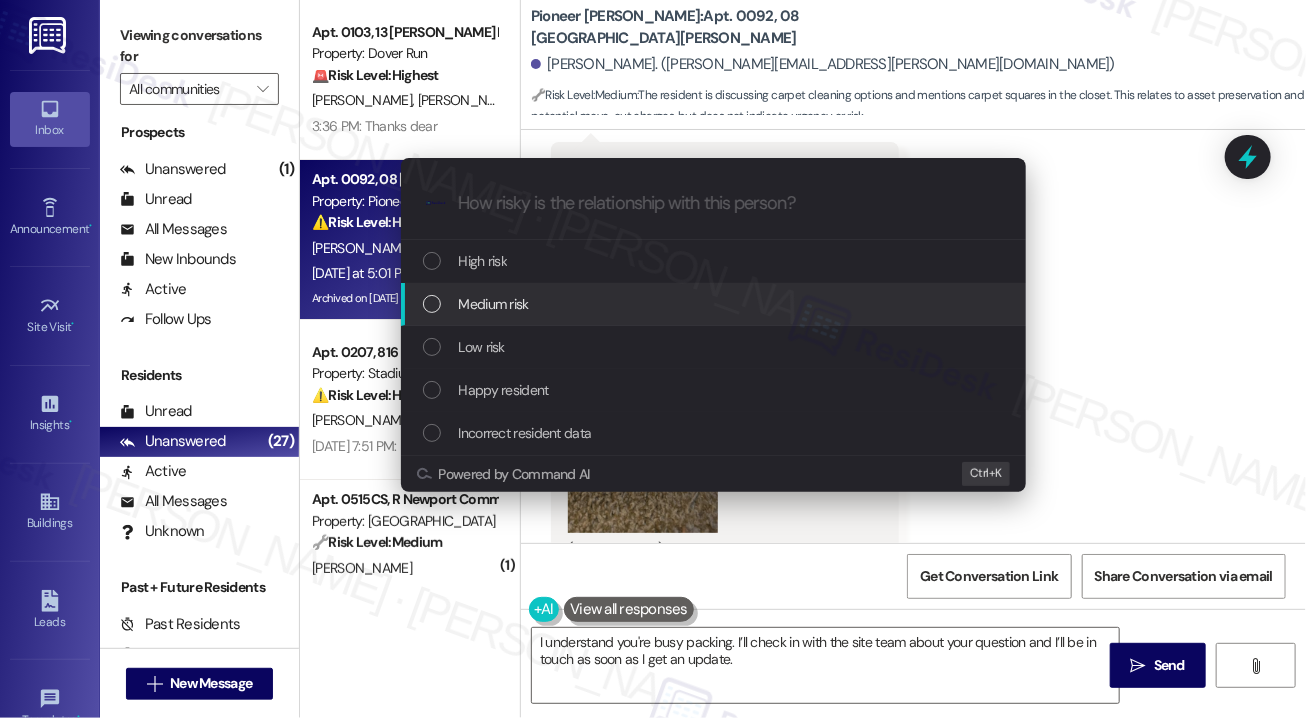 click on "Medium risk" at bounding box center [715, 304] 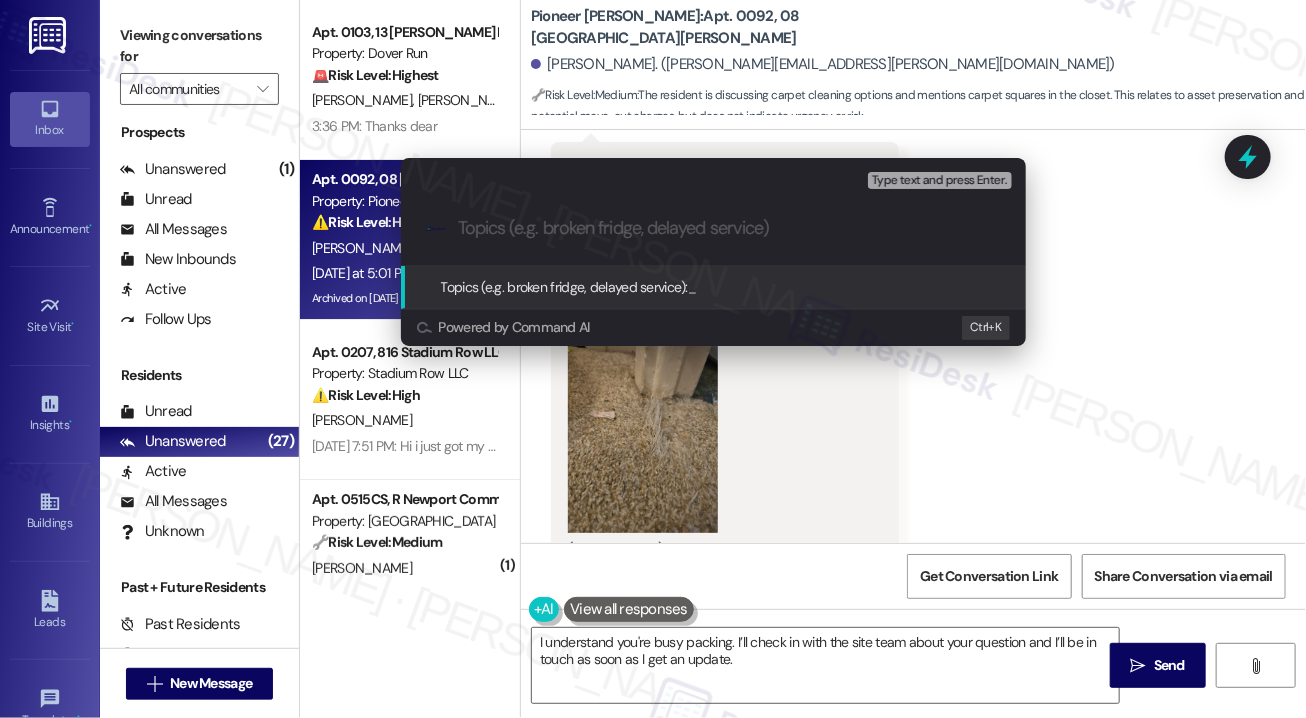 paste on "Resident Inquiry: Timing for Carpet Cleaning at Move-Out" 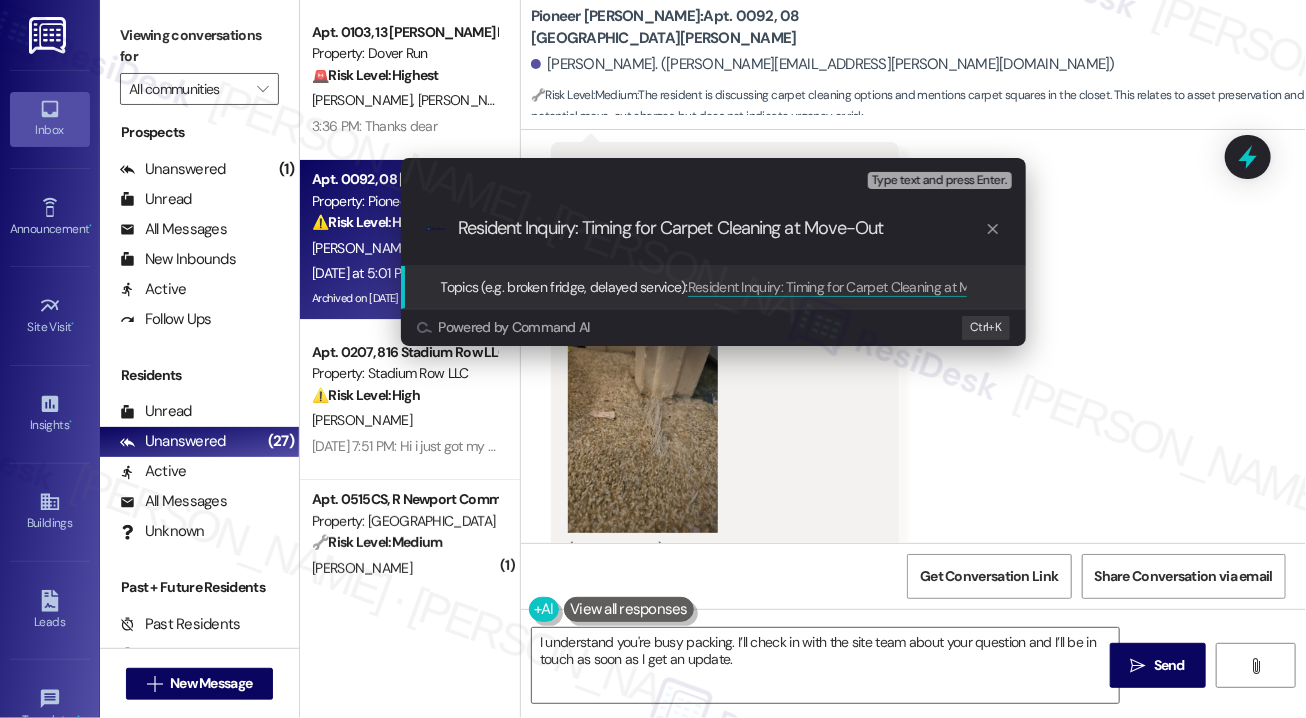 drag, startPoint x: 582, startPoint y: 229, endPoint x: 334, endPoint y: 232, distance: 248.01814 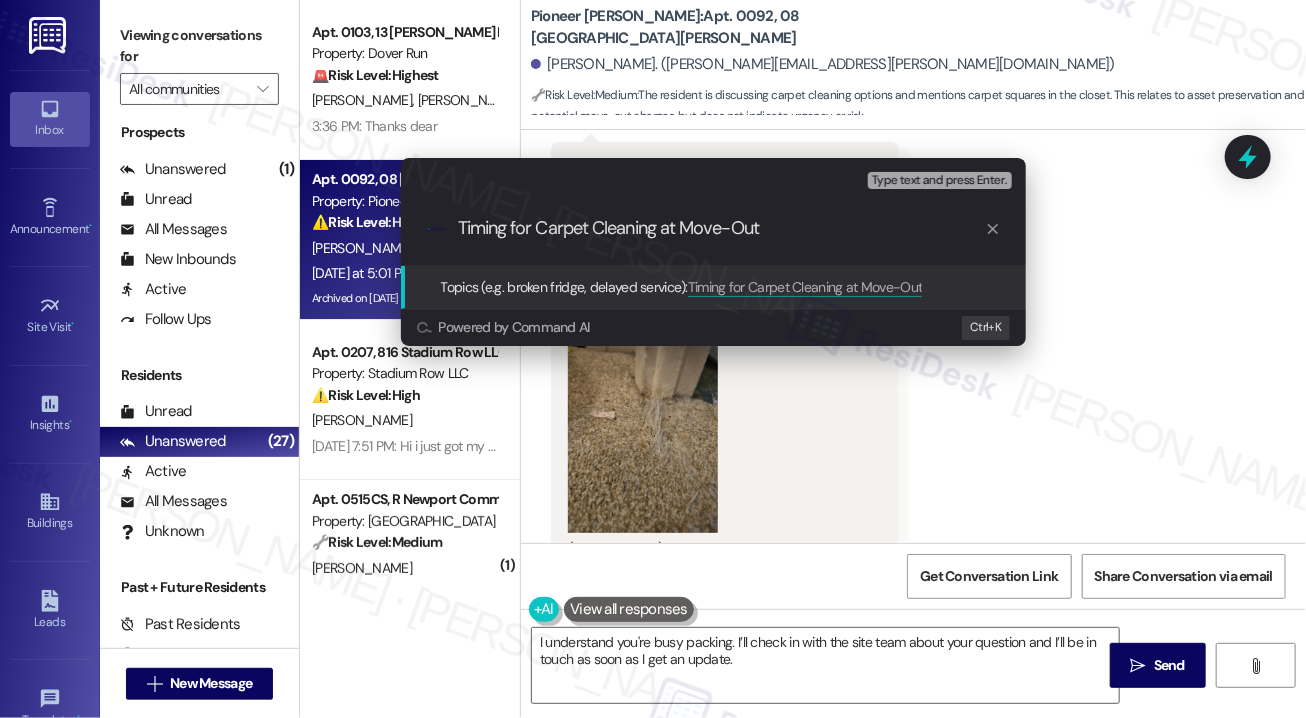 type on "Timing for Carpet Cleaning at Move-Out" 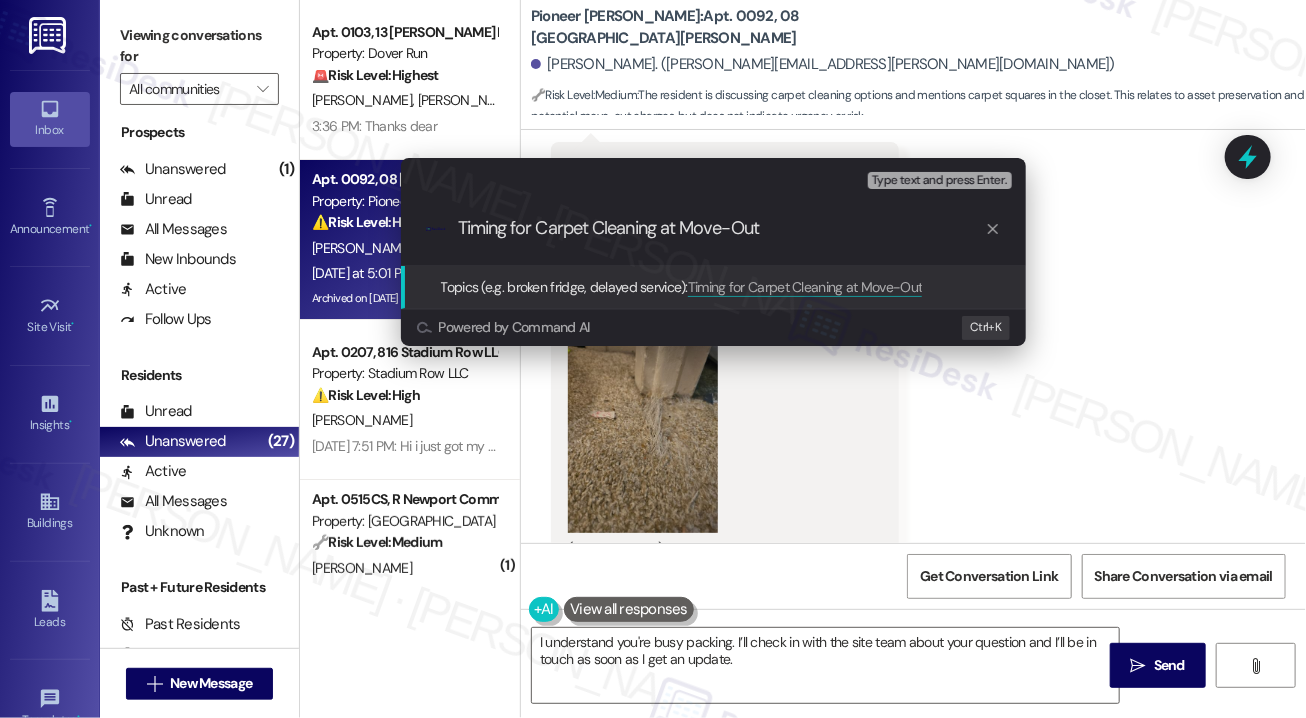 type 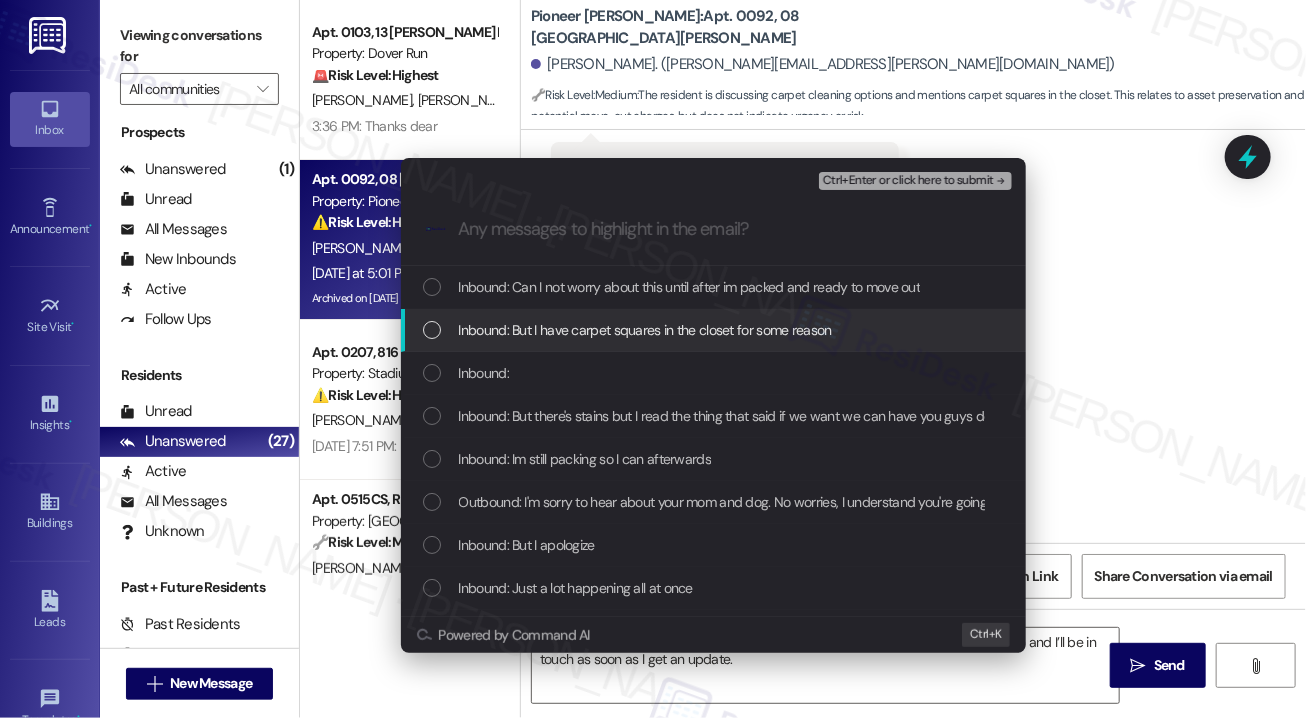 click on "Inbound: But I have carpet squares in the closet for some reason" at bounding box center [645, 330] 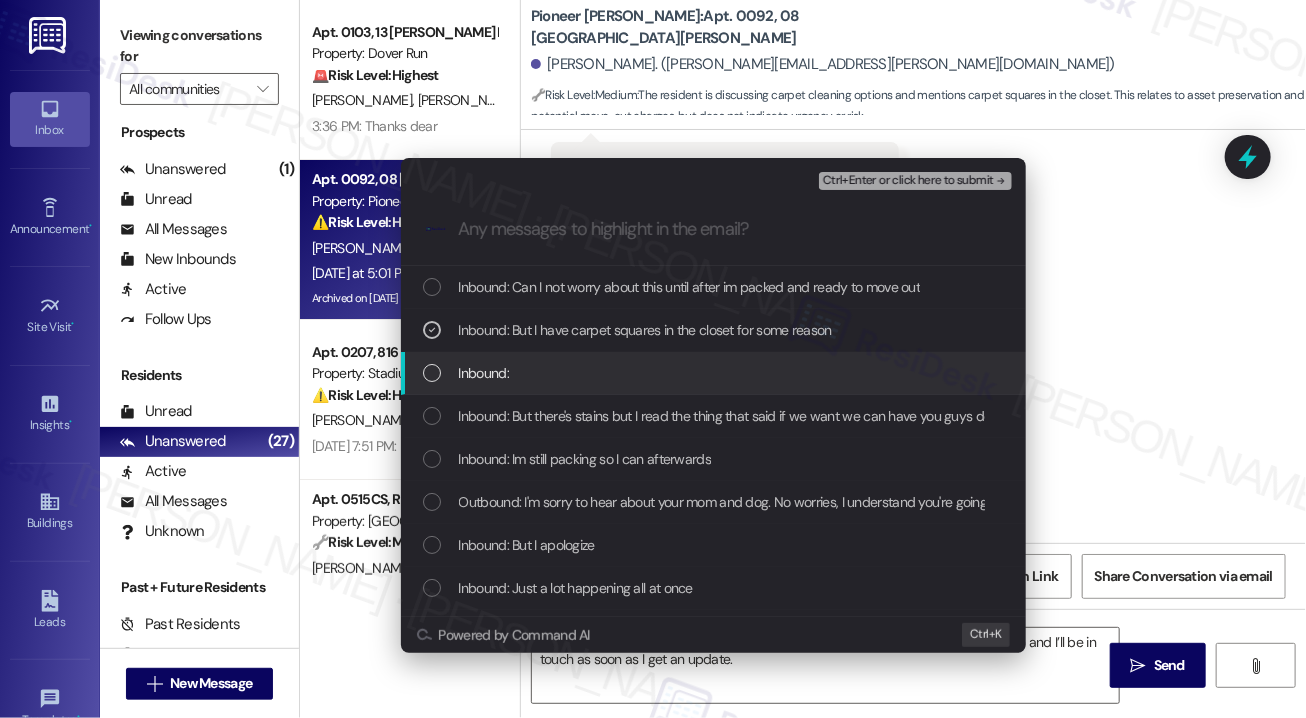 click on "Inbound:" at bounding box center [715, 373] 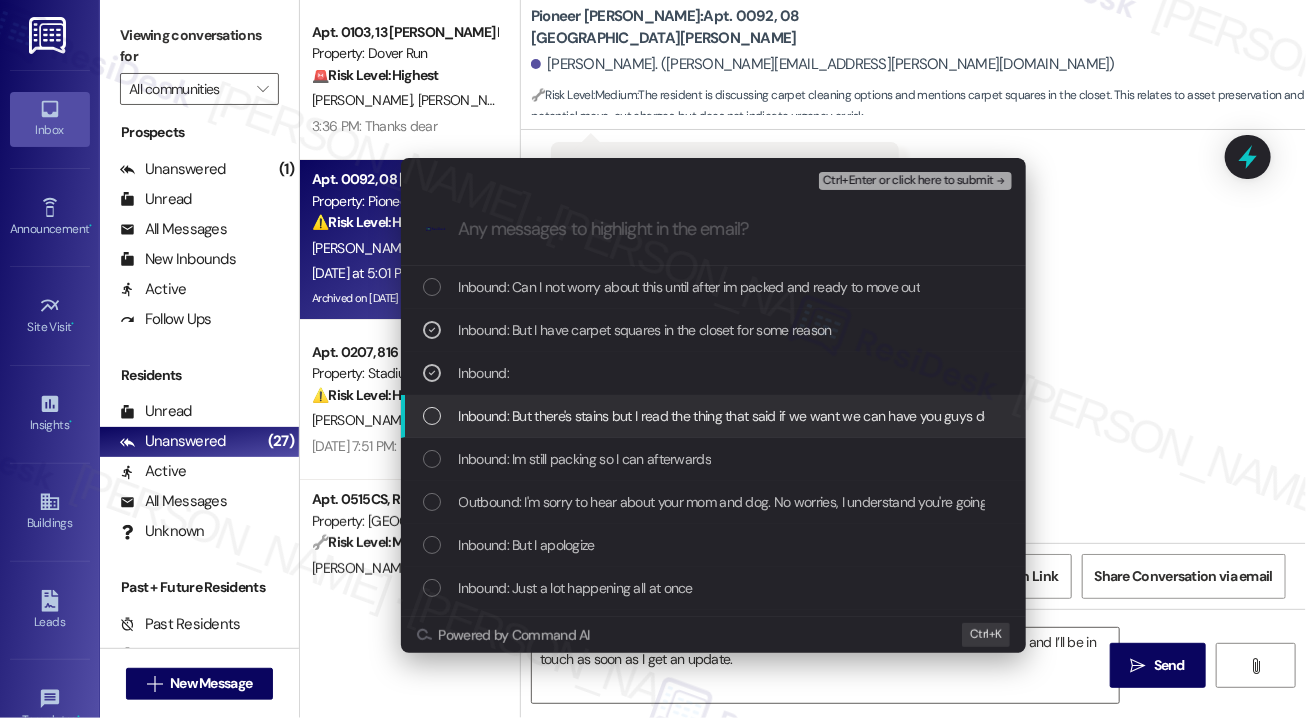 click on "Inbound: But there's stains but I read the thing that said if we want we can have you guys do it for $130 from our security deposit" at bounding box center [830, 416] 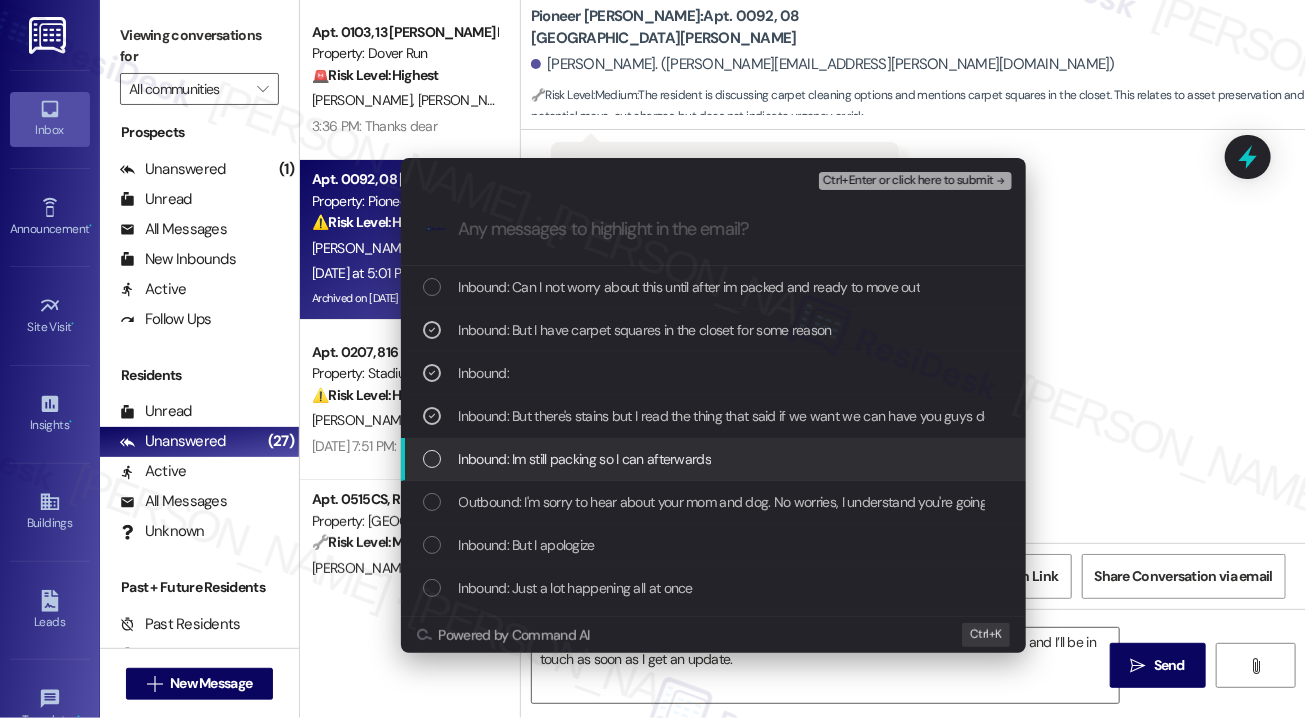 click on "Inbound: Im still packing so I can afterwards" at bounding box center (585, 459) 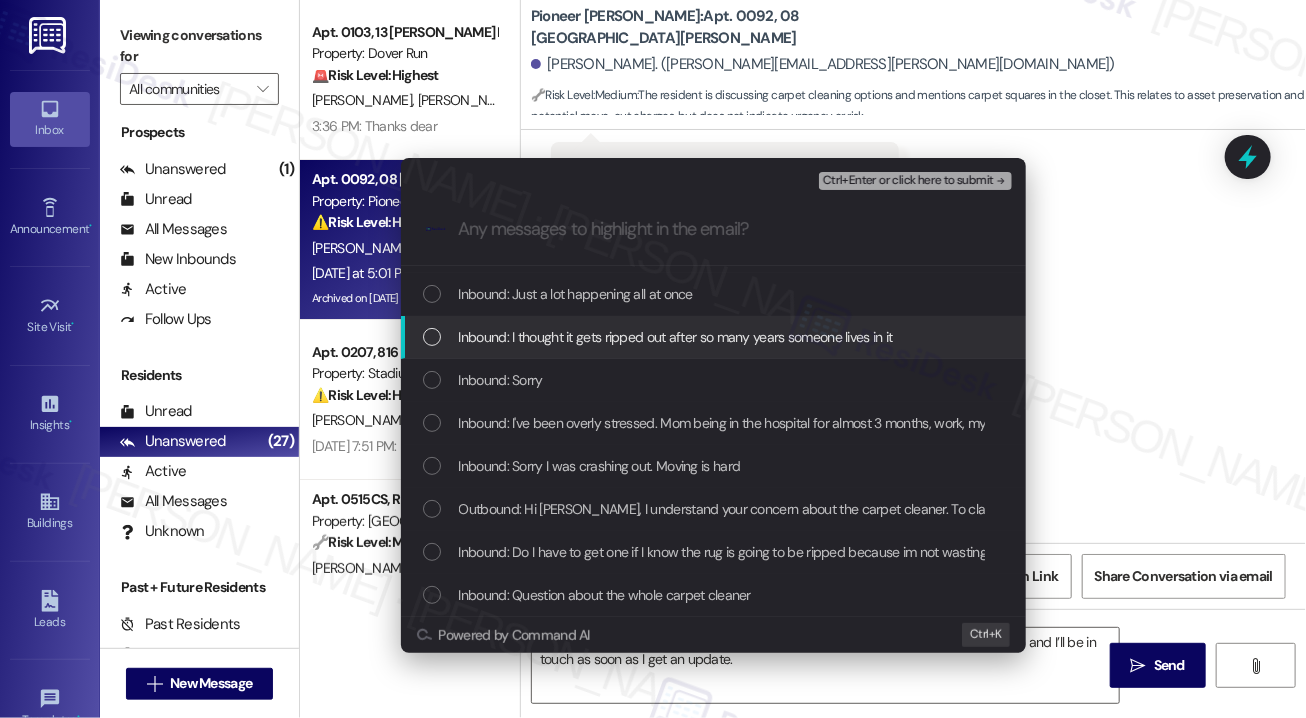 scroll, scrollTop: 300, scrollLeft: 0, axis: vertical 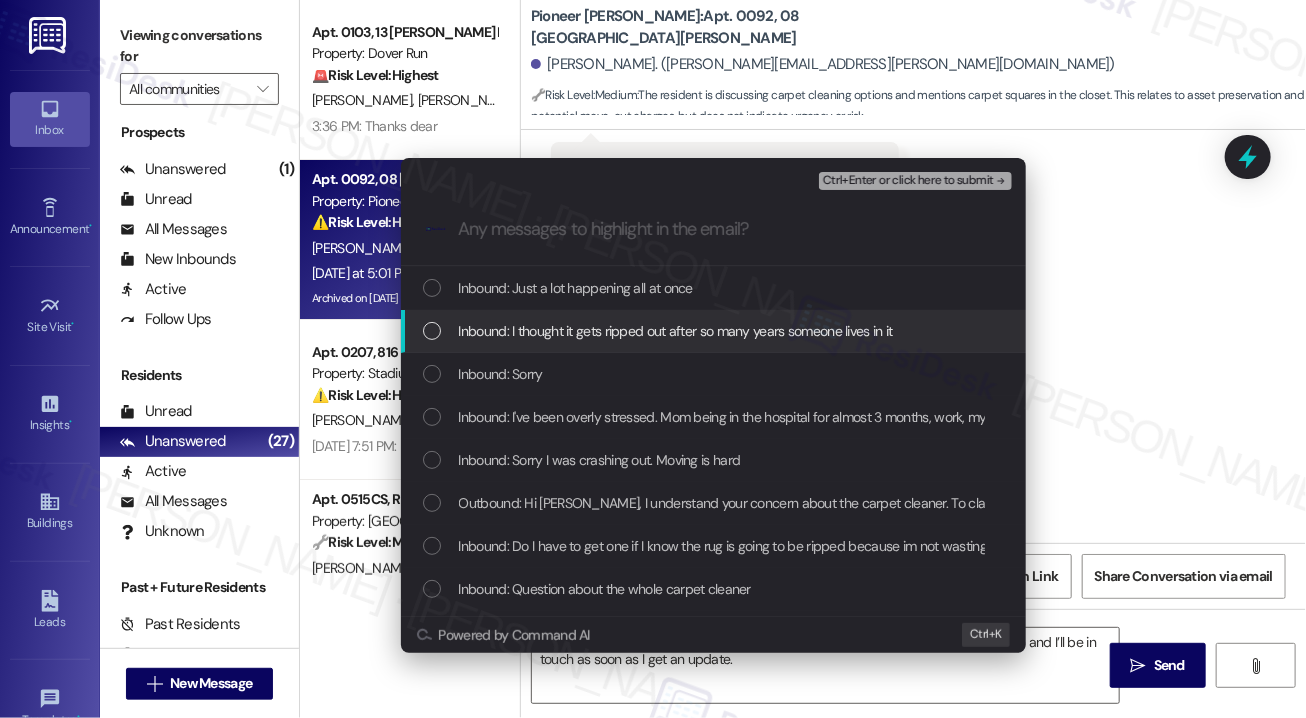 click on "Inbound: I thought it gets ripped out after so many years someone lives in it" at bounding box center [713, 331] 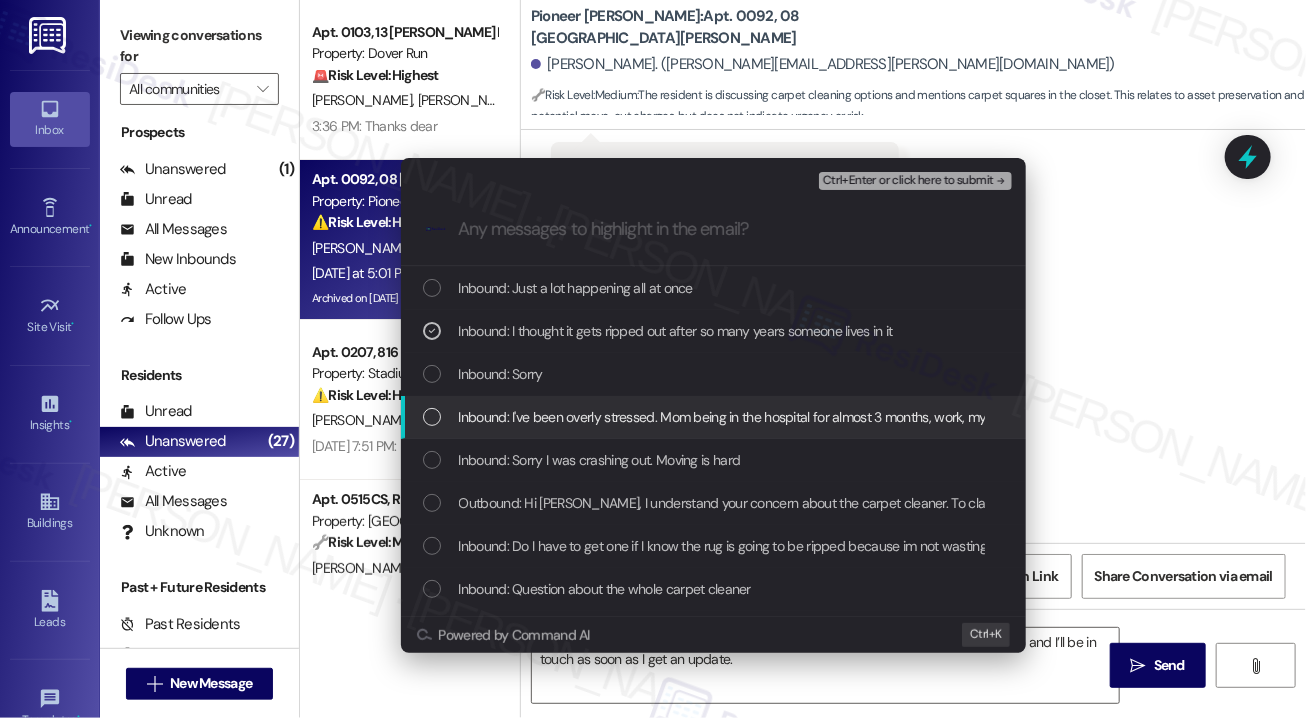 click on "Inbound: I've been overly stressed. Mom being in the hospital for almost 3 months, work, my family dog being put down and moving. Its just been a lot" at bounding box center (890, 417) 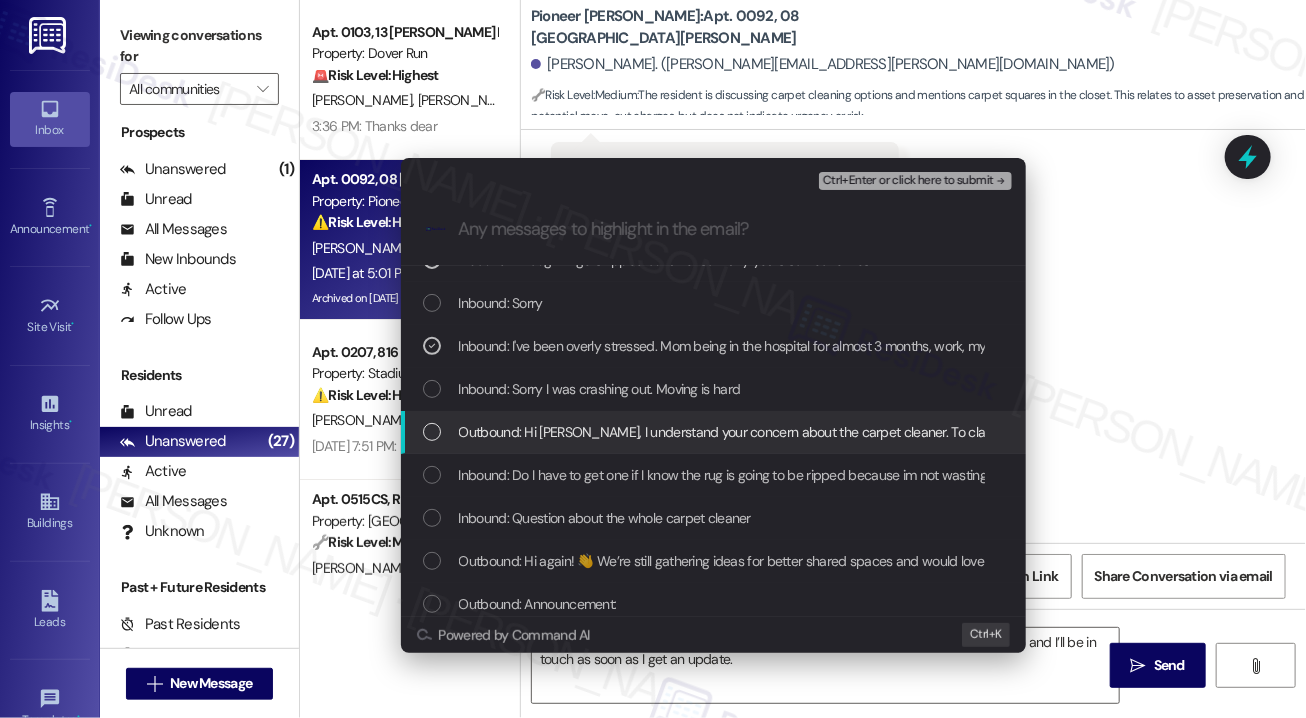 scroll, scrollTop: 400, scrollLeft: 0, axis: vertical 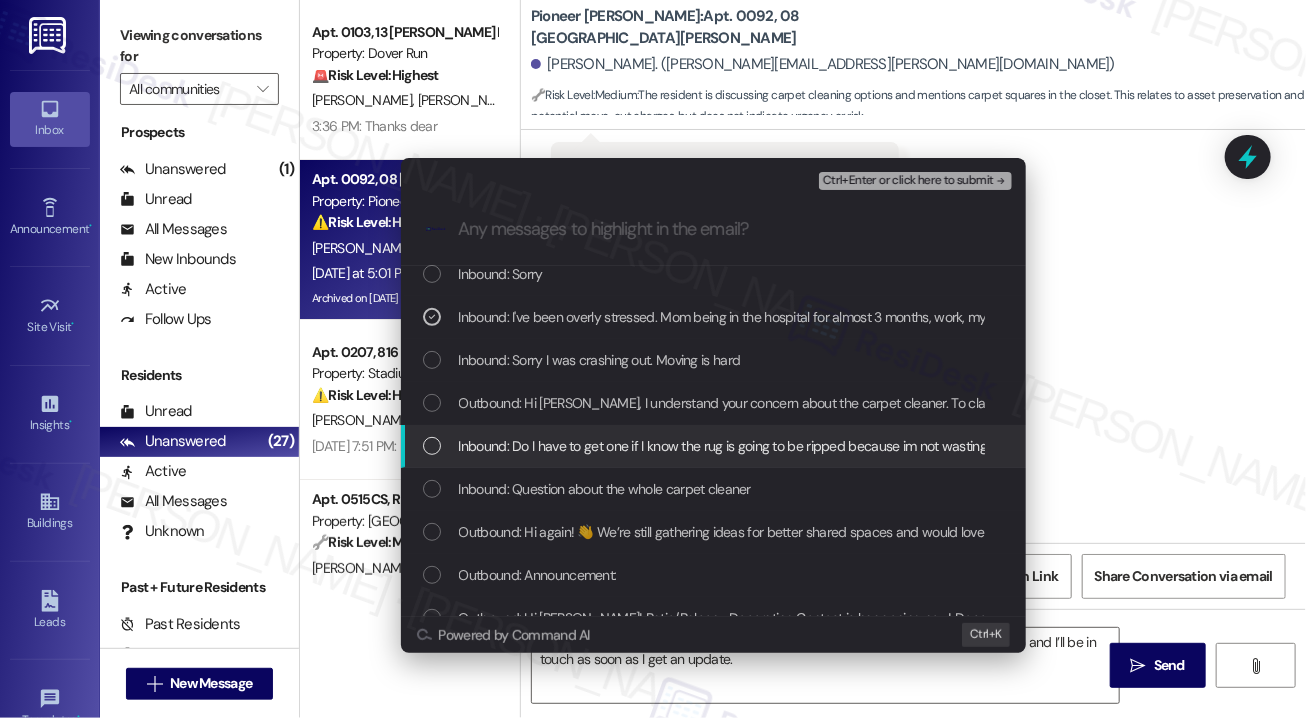 click on "Inbound: Do I have to get one if I know the rug is going to be ripped because im not wasting extra money" at bounding box center (761, 446) 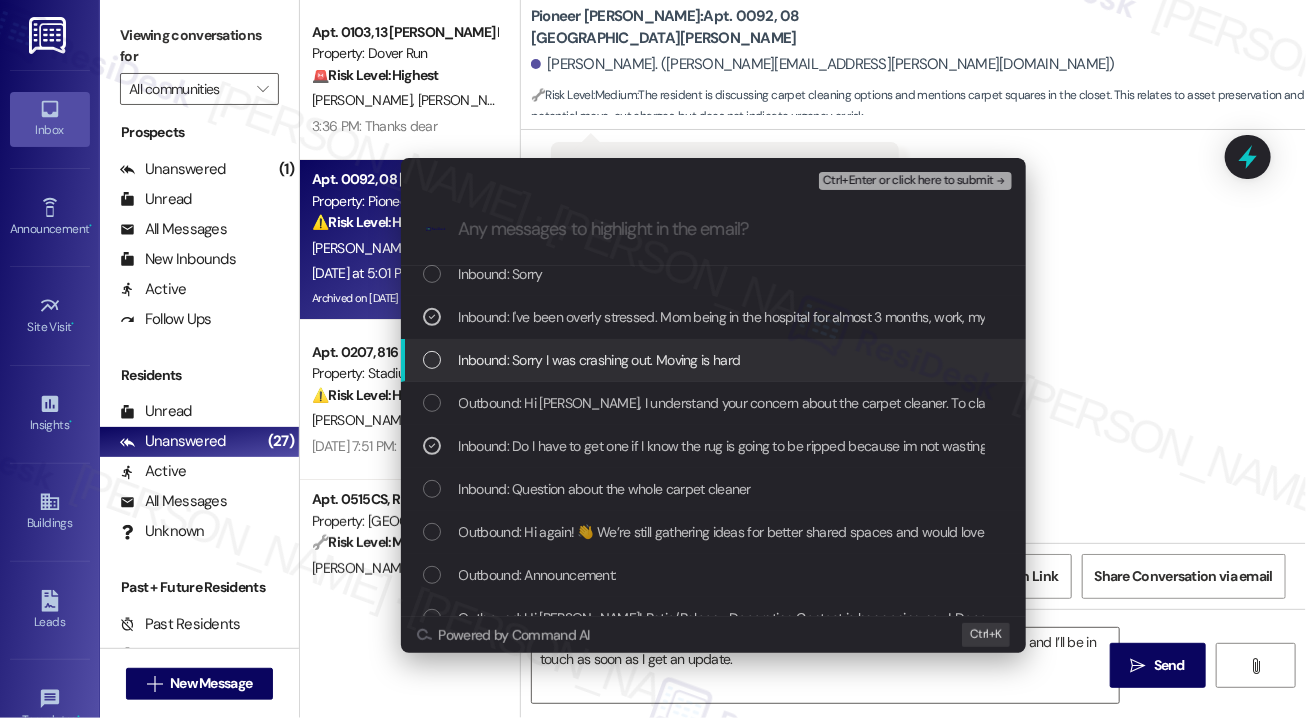 scroll, scrollTop: 0, scrollLeft: 0, axis: both 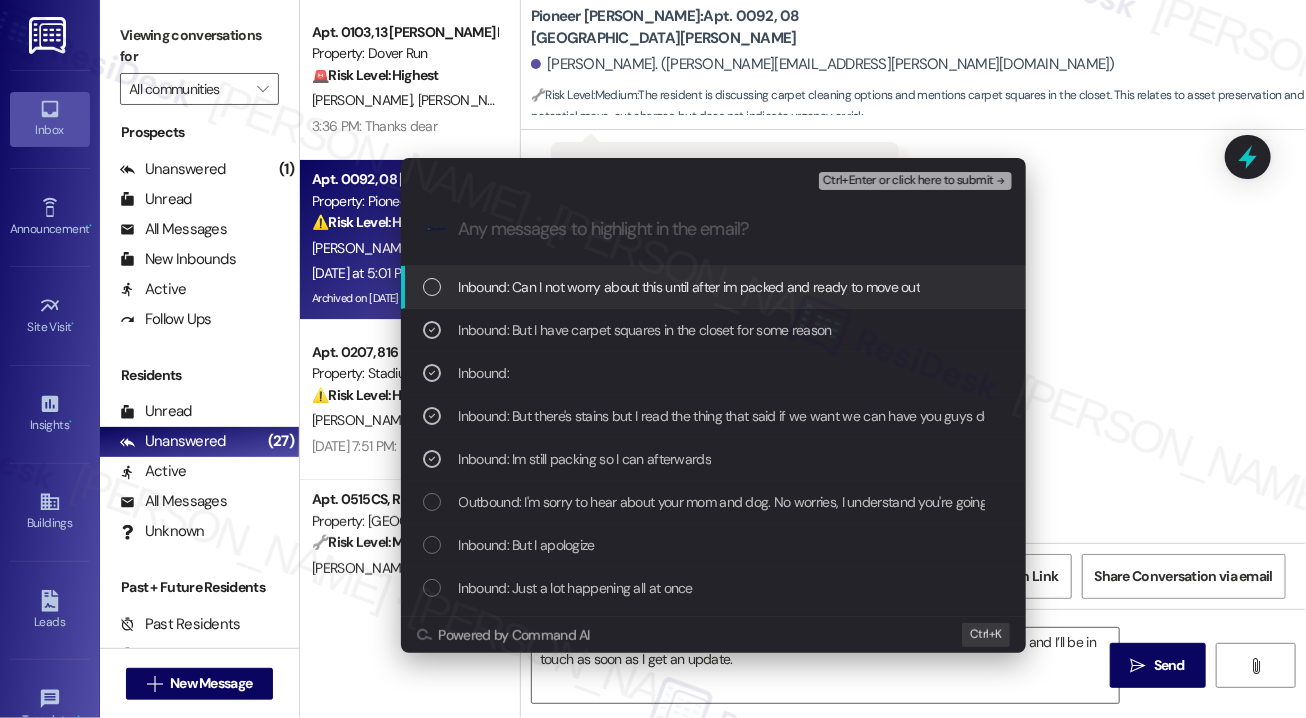 click on "Ctrl+Enter or click here to submit" at bounding box center [908, 181] 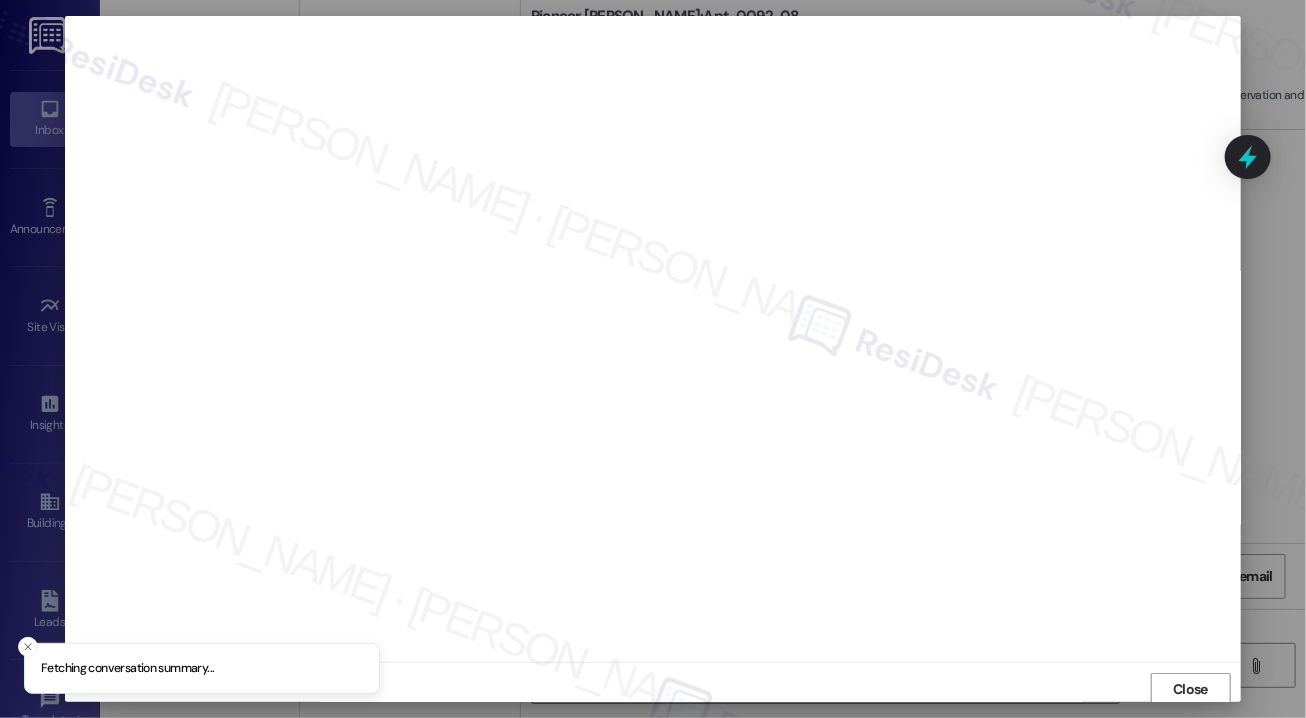 scroll, scrollTop: 3, scrollLeft: 0, axis: vertical 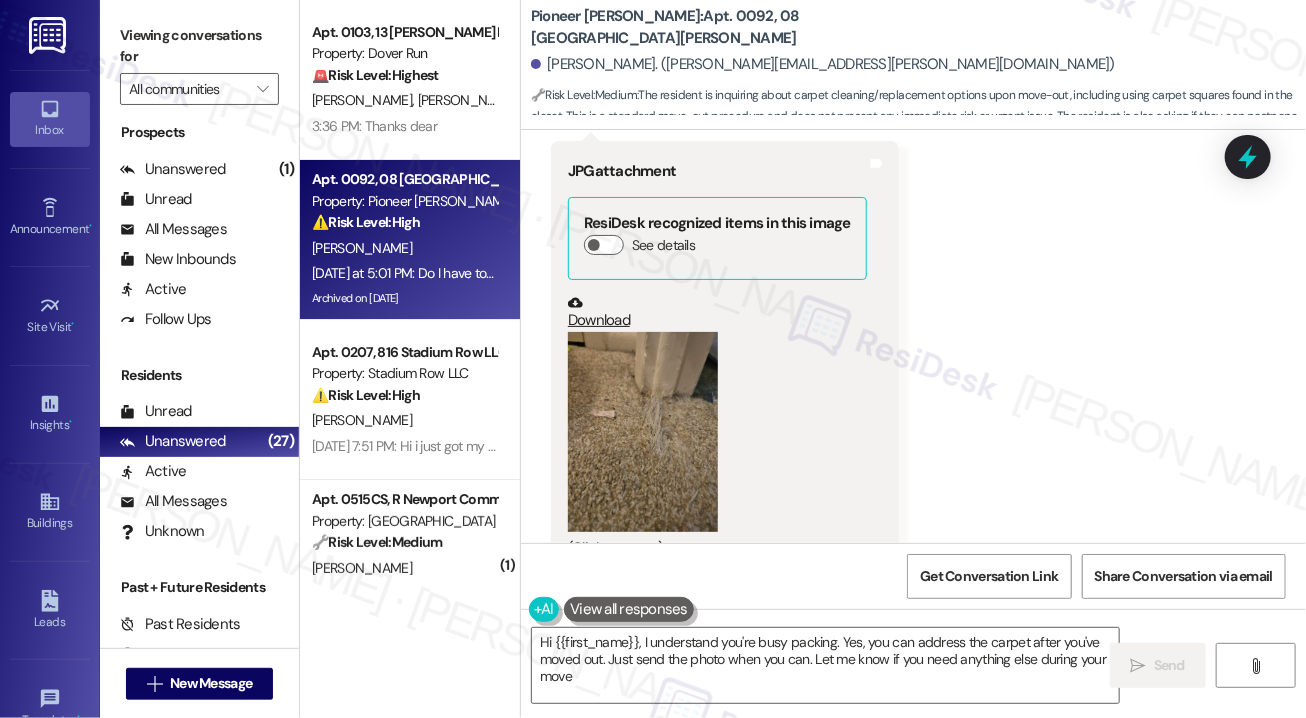 type on "Hi {{first_name}}, I understand you're busy packing. Yes, you can address the carpet after you've moved out. Just send the photo when you can. Let me know if you need anything else during your move!" 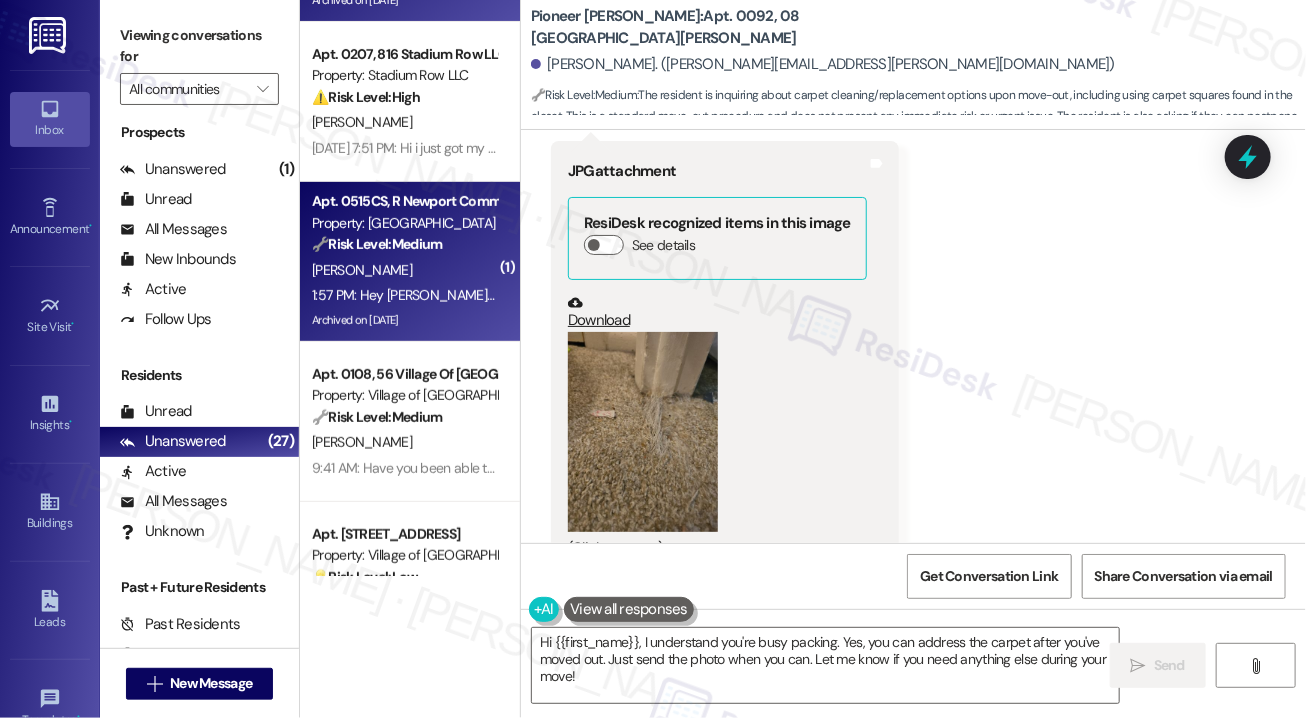 scroll, scrollTop: 300, scrollLeft: 0, axis: vertical 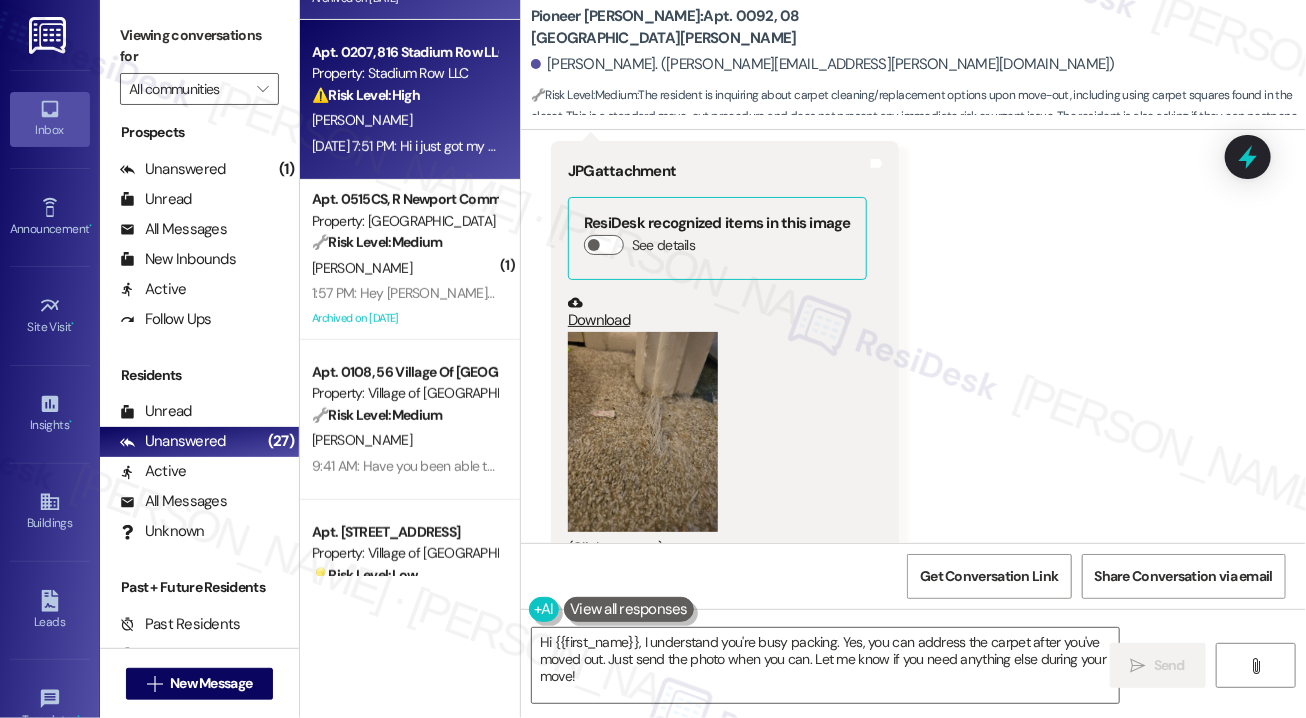 click on "[DATE] 7:51 PM: Hi i just got my last bill since i moved out i was charged for parking pass and mail key i left everything on the counter not sure why i was charged [DATE] 7:51 PM: Hi i just got my last bill since i moved out i was charged for parking pass and mail key i left everything on the counter not sure why i was charged" at bounding box center (773, 146) 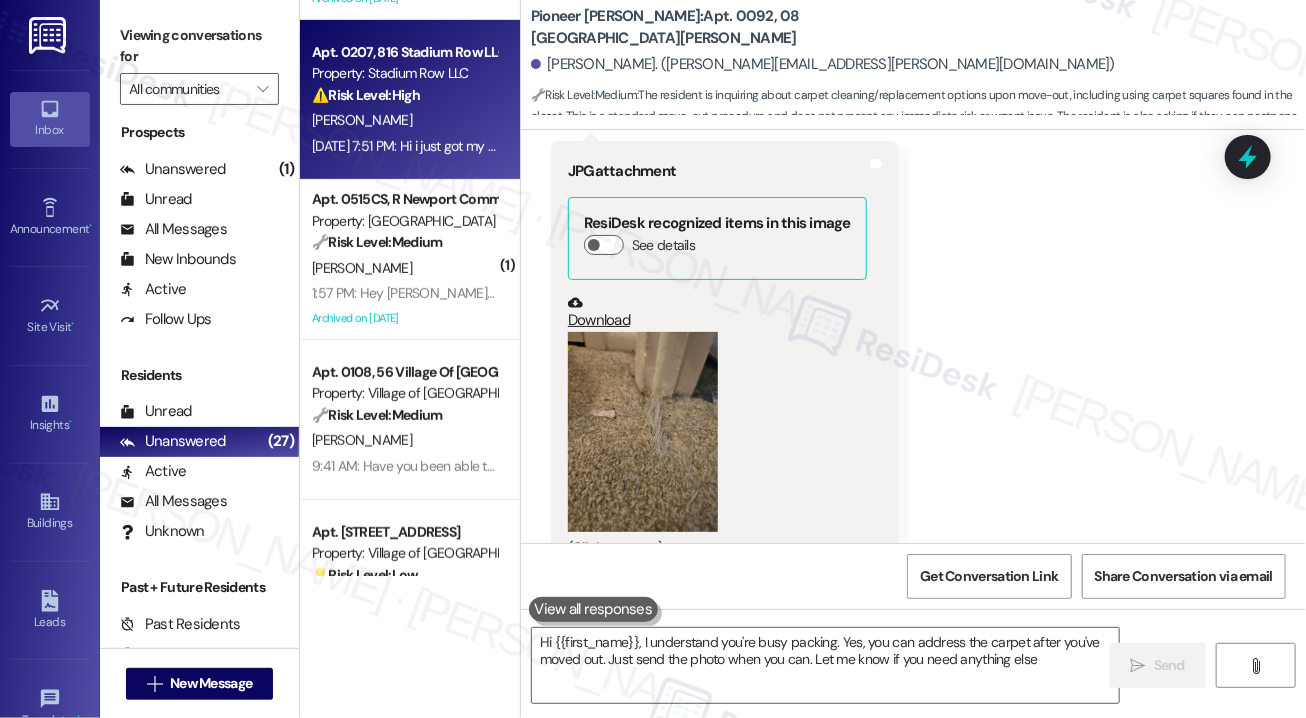 type on "Hi {{first_name}}, I understand you're busy packing. Yes, you can address the carpet after you've moved out. Just send the photo when you can. Let me know if you need anything else" 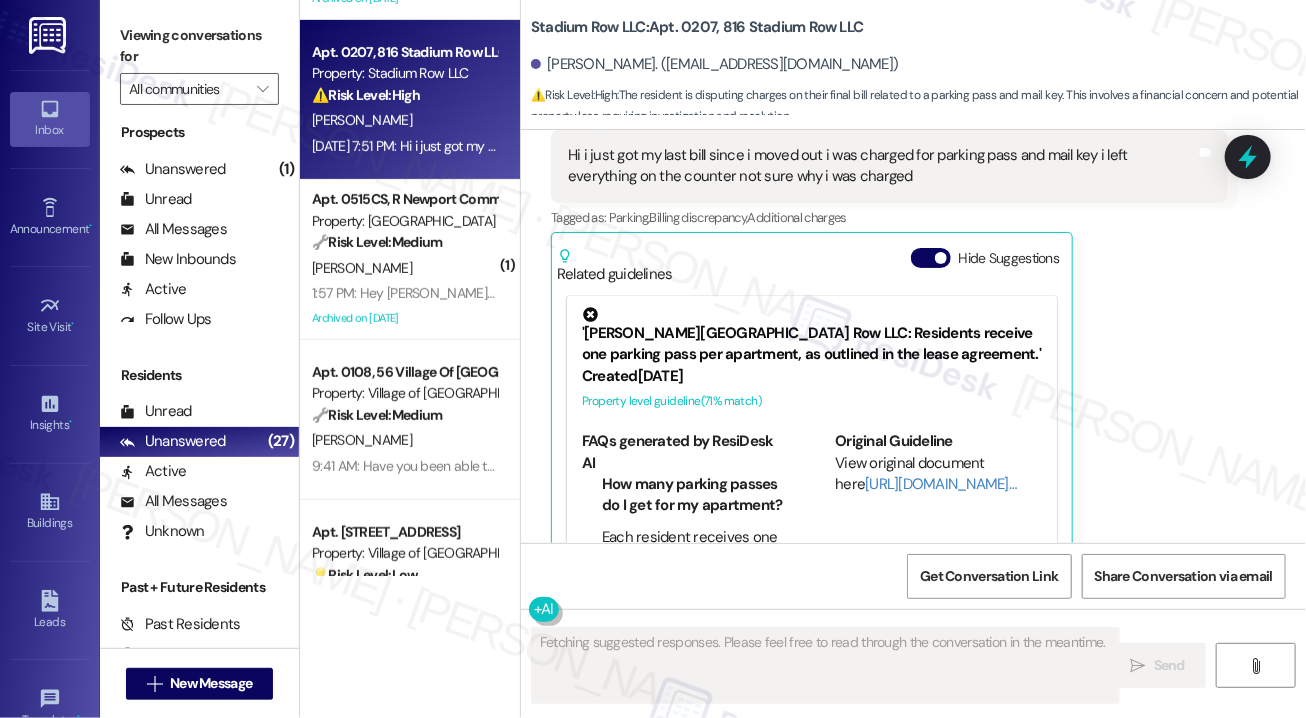 scroll, scrollTop: 24364, scrollLeft: 0, axis: vertical 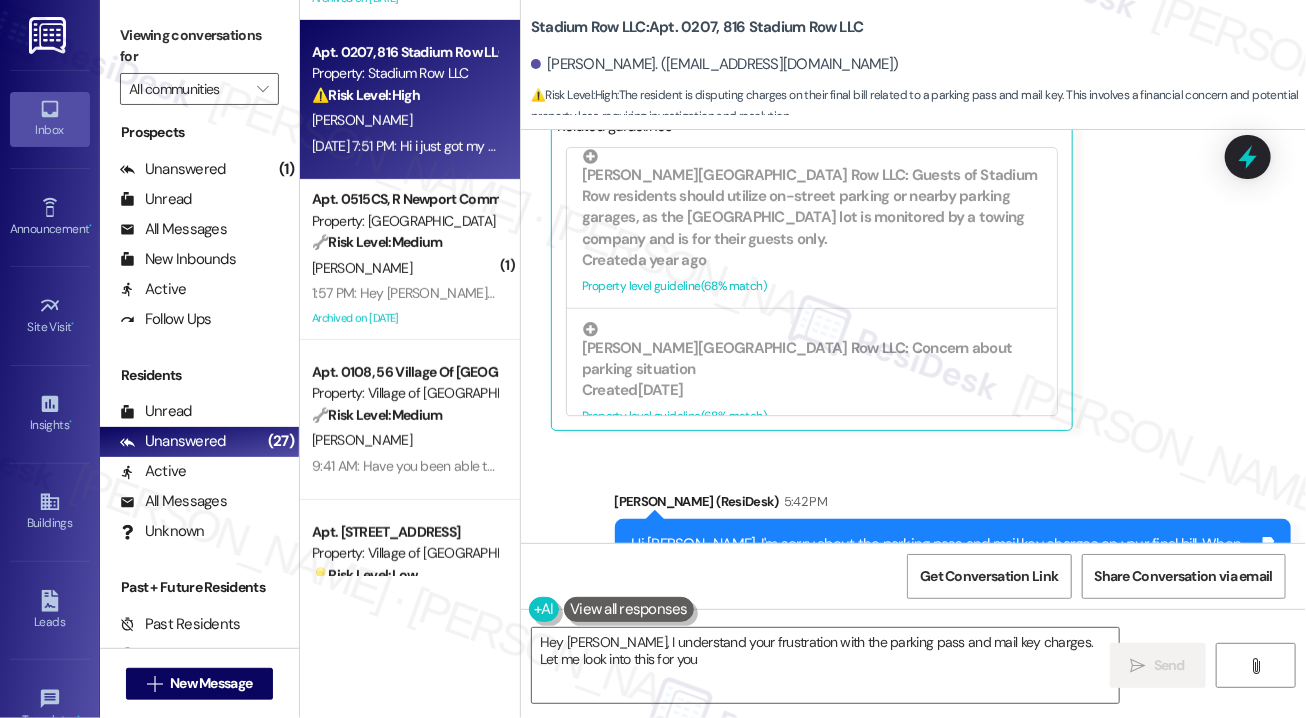 click on "Hi [PERSON_NAME], I'm sorry about the parking pass and mail key charges on your final bill. When you get a chance, could you please send over a screenshot of the charges?" at bounding box center [946, 555] 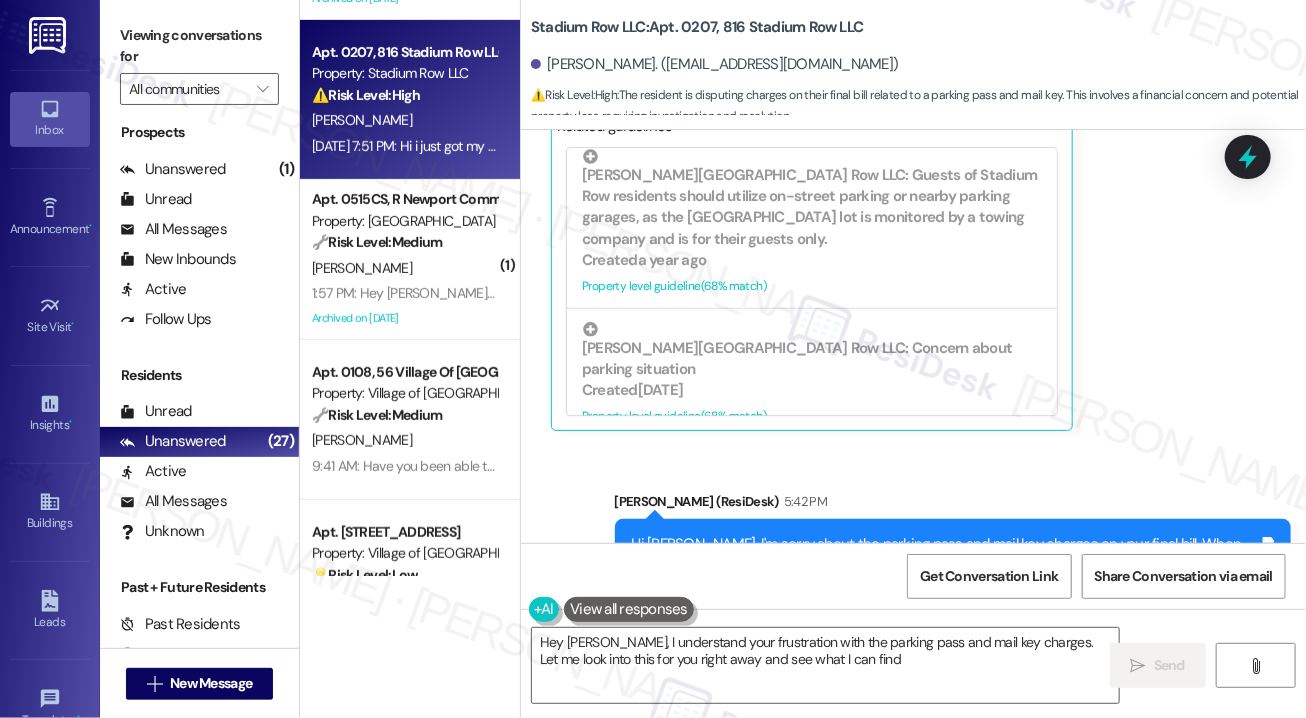click on "Hi [PERSON_NAME], I'm sorry about the parking pass and mail key charges on your final bill. When you get a chance, could you please send over a screenshot of the charges?" at bounding box center (946, 555) 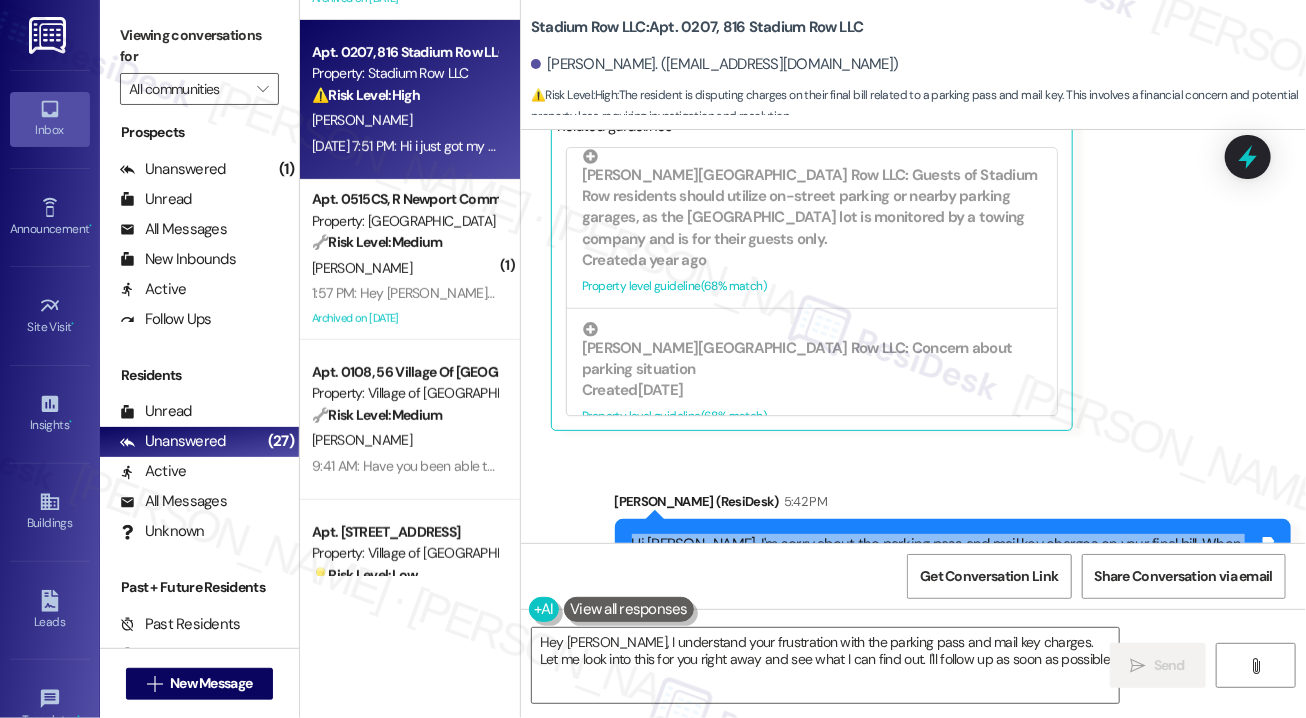 type on "Hey [PERSON_NAME], I understand your frustration with the parking pass and mail key charges. Let me look into this for you right away and see what I can find out. I'll follow up as soon as possible!" 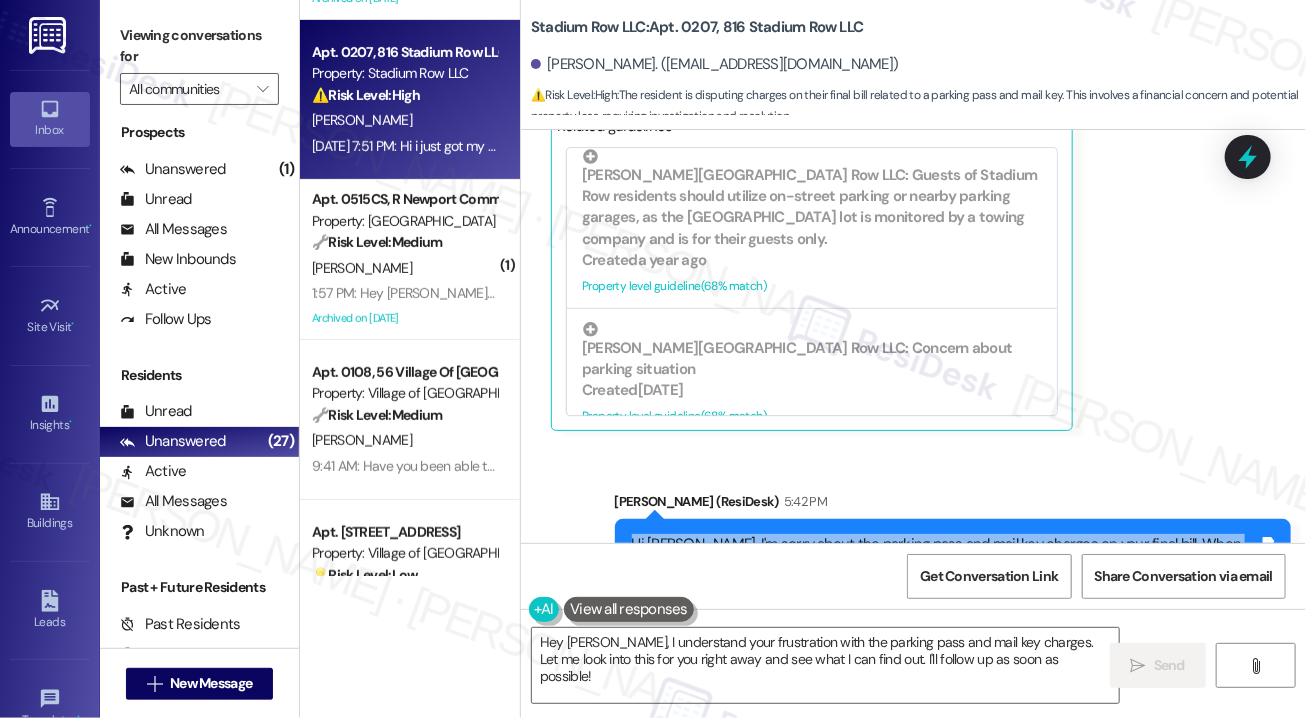click on "Hi [PERSON_NAME], I'm sorry about the parking pass and mail key charges on your final bill. When you get a chance, could you please send over a screenshot of the charges?" at bounding box center [946, 555] 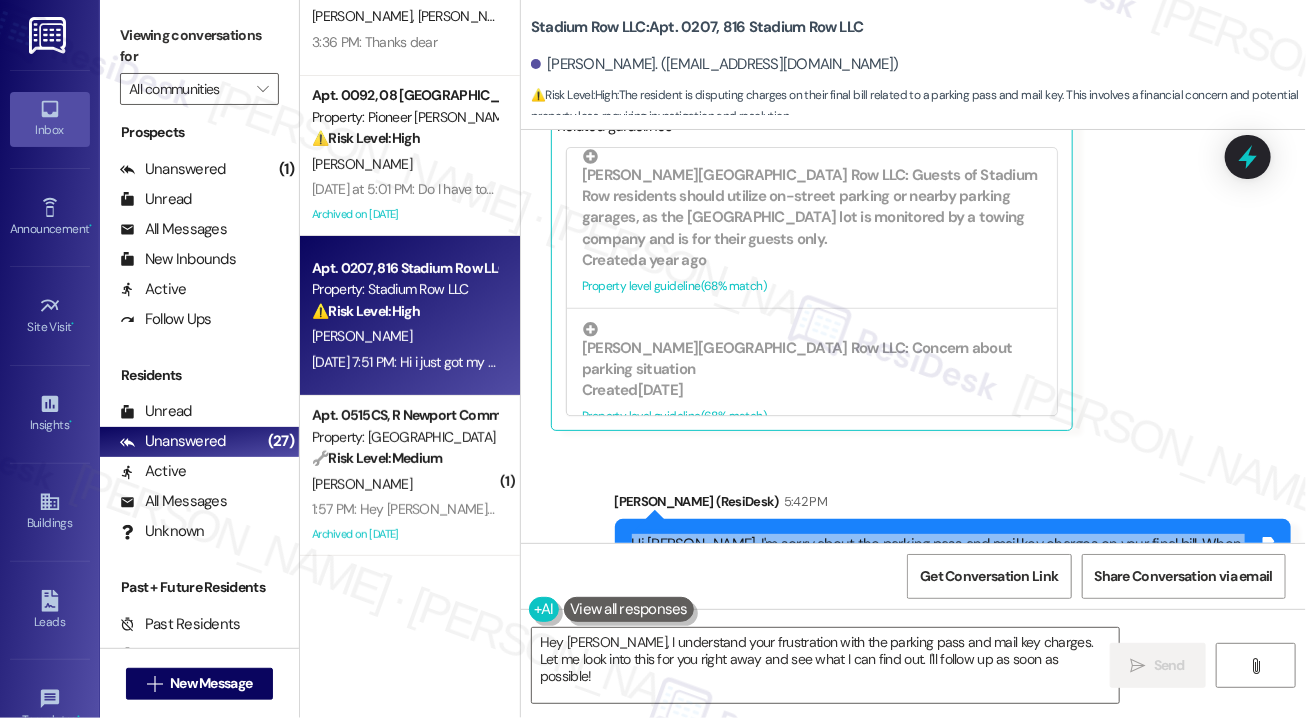 scroll, scrollTop: 0, scrollLeft: 0, axis: both 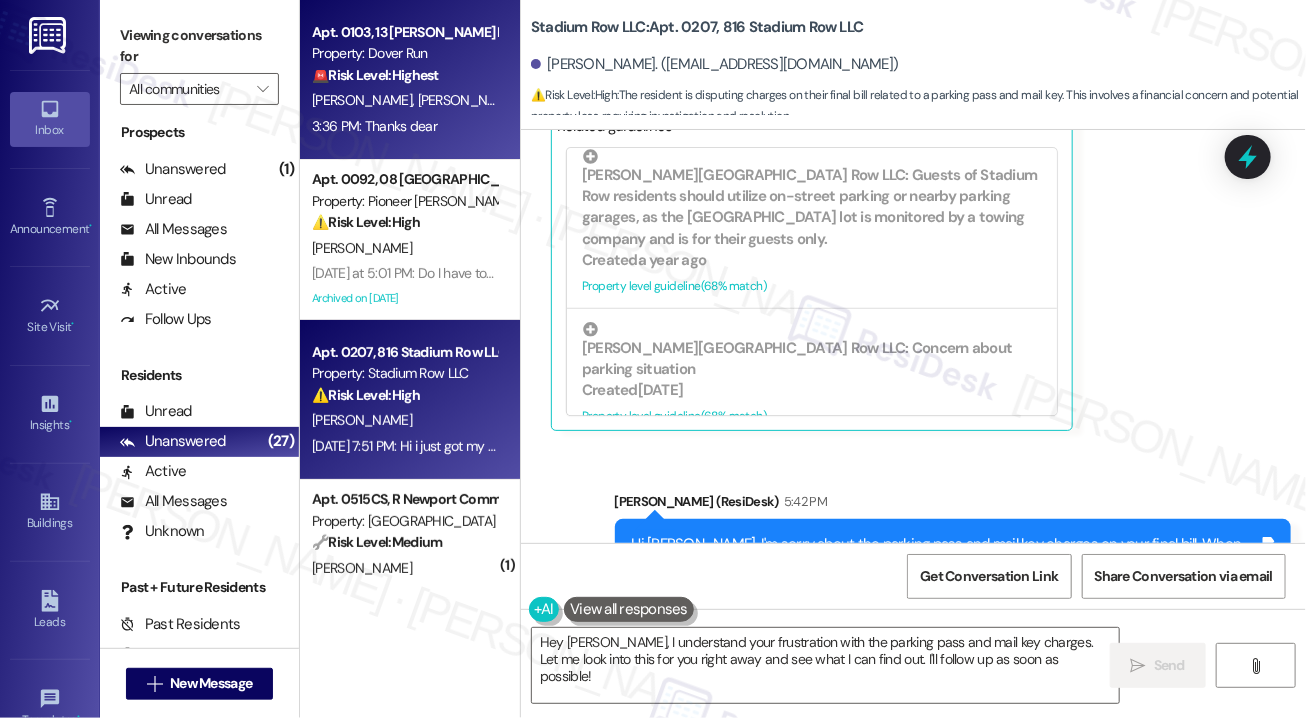 click on "Apt. 0103, 13 [PERSON_NAME] Dover LLC Property: Dover Run 🚨  Risk Level:  Highest The resident reports being hospitalized with a broken hip. This constitutes a serious health issue and potential need for assistance, requiring immediate attention. [PERSON_NAME] [PERSON_NAME] 3:36 PM: Thanks dear 3:36 PM: Thanks dear" at bounding box center (410, 80) 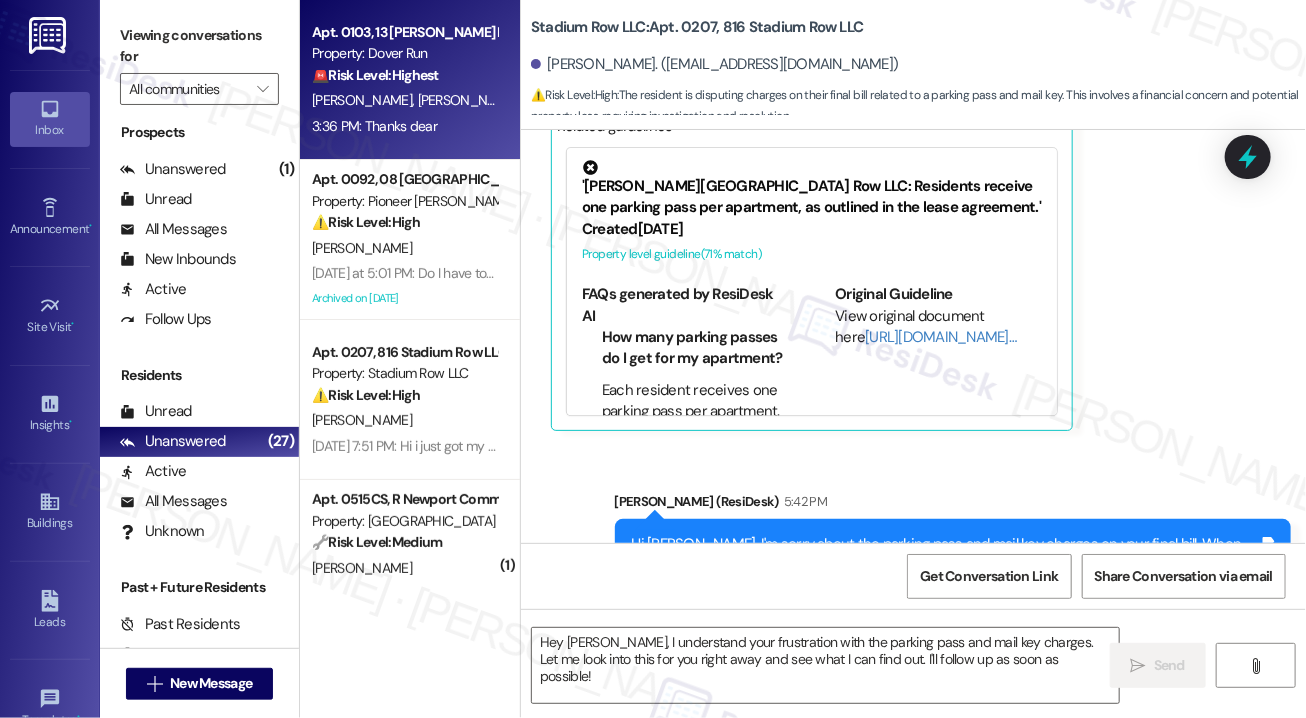 type on "Fetching suggested responses. Please feel free to read through the conversation in the meantime." 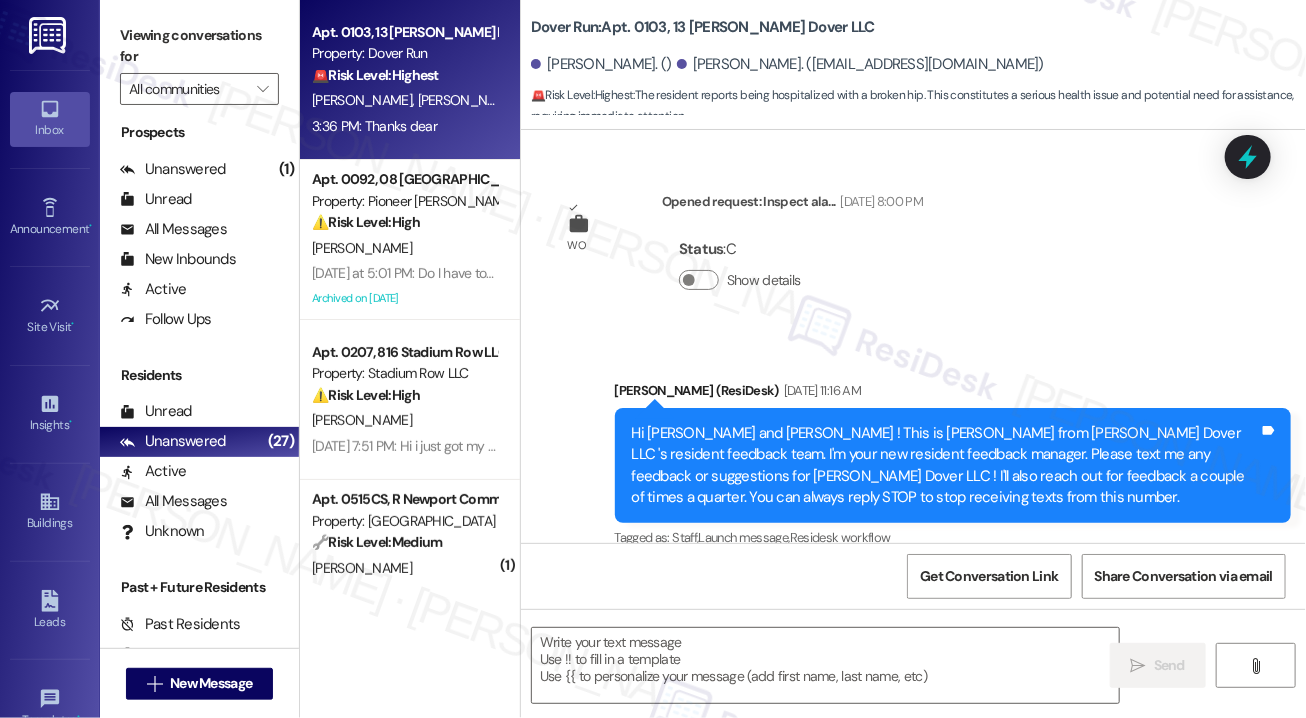 scroll, scrollTop: 24414, scrollLeft: 0, axis: vertical 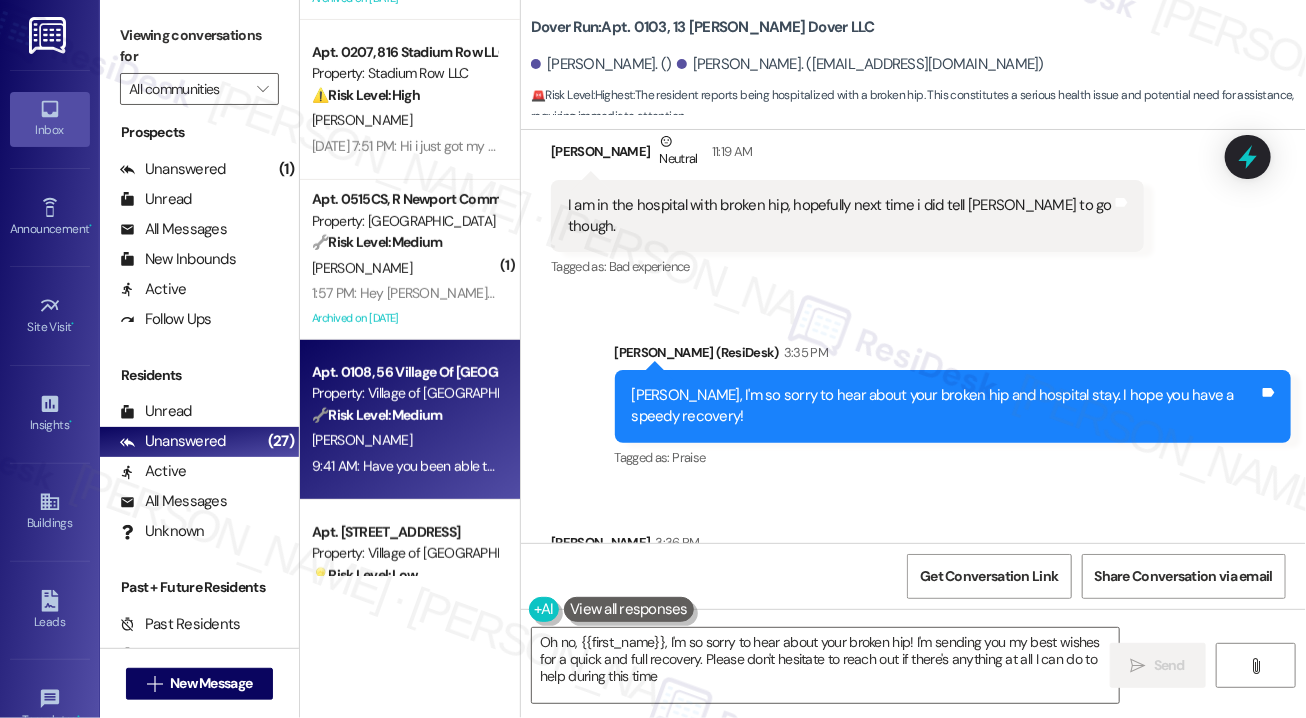 type on "Oh no, {{first_name}}, I'm so sorry to hear about your broken hip! I'm sending you my best wishes for a quick and full recovery. Please don't hesitate to reach out if there's anything at all I can do to help during this time." 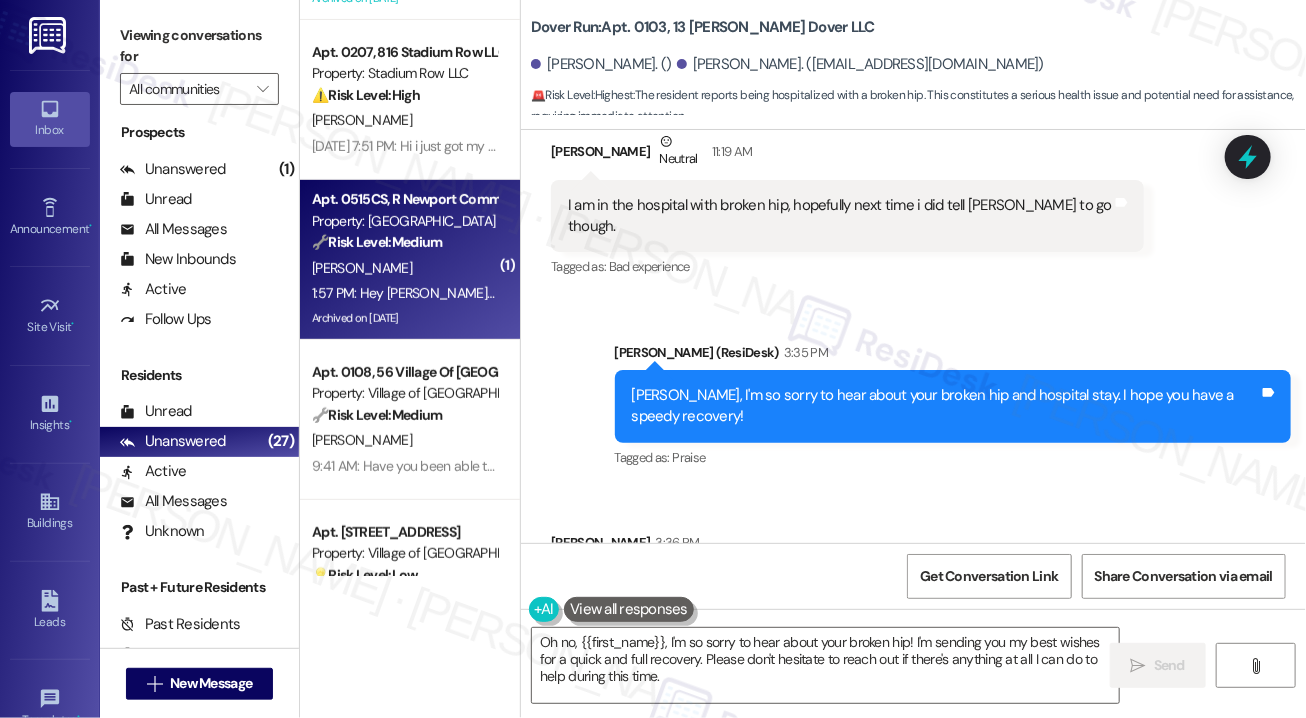 click on "[PERSON_NAME]" at bounding box center (404, 268) 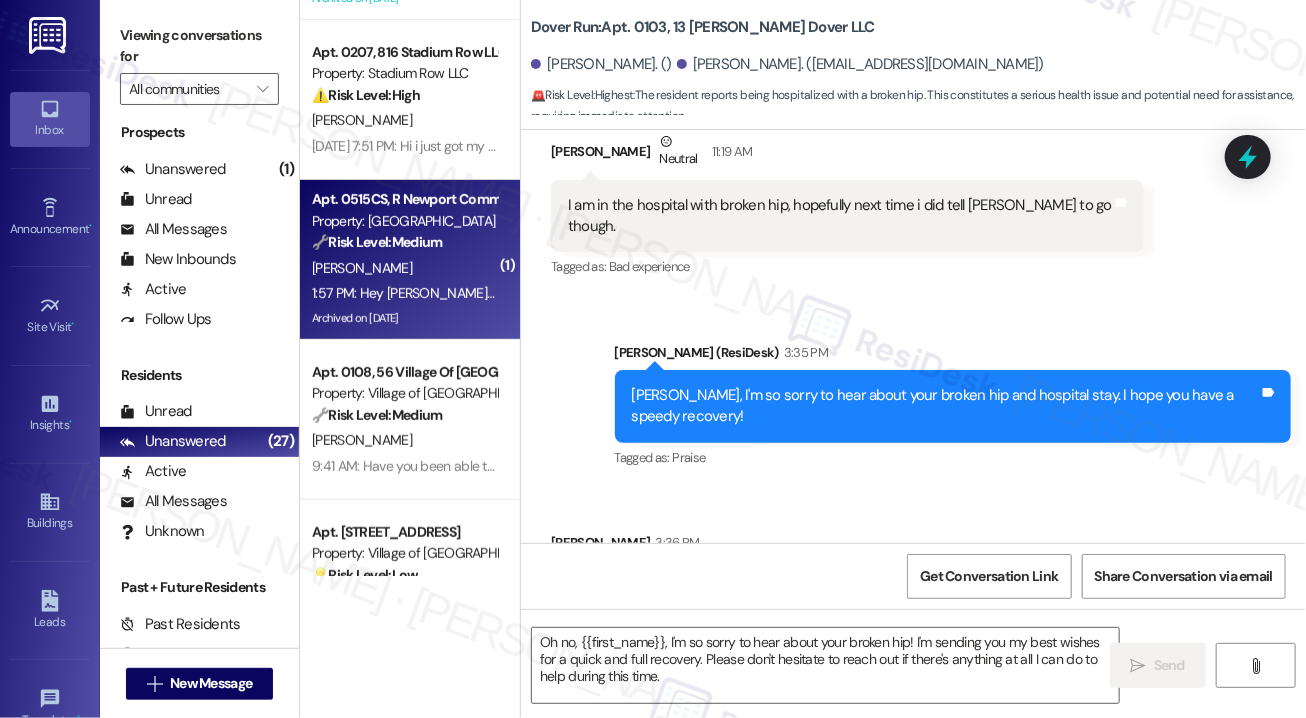 type on "Fetching suggested responses. Please feel free to read through the conversation in the meantime." 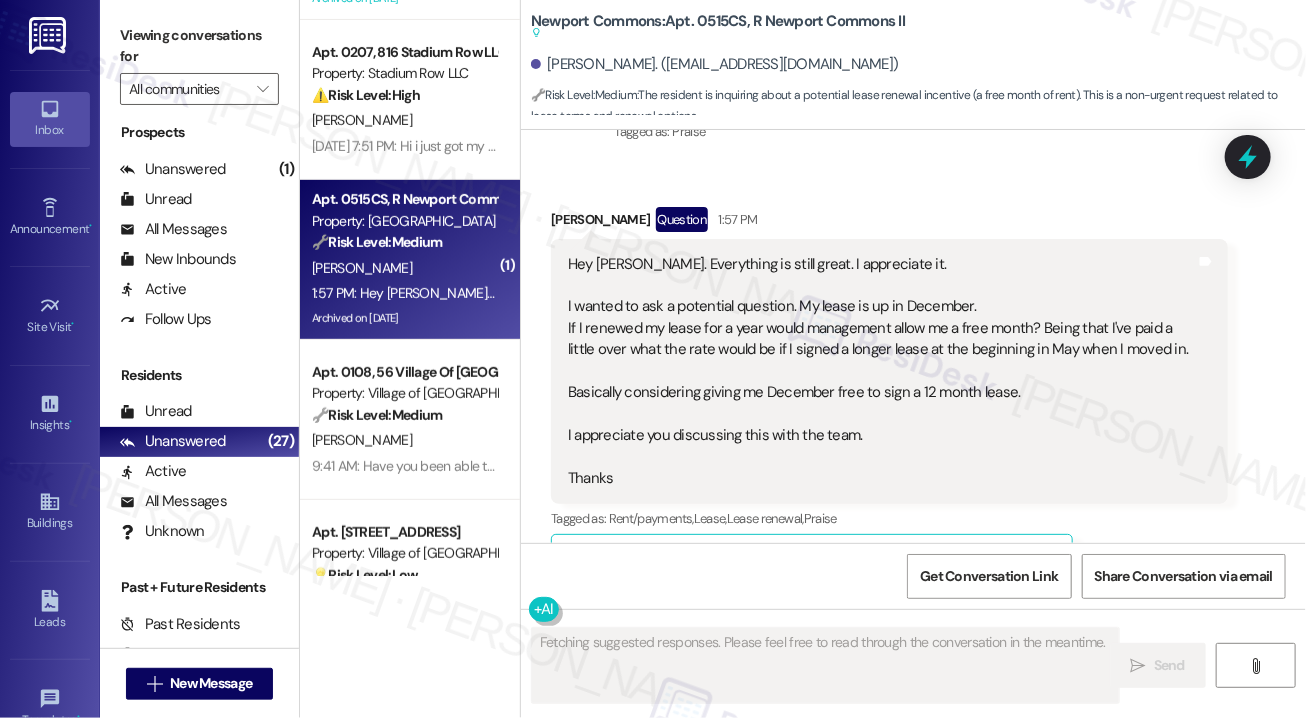 scroll, scrollTop: 16801, scrollLeft: 0, axis: vertical 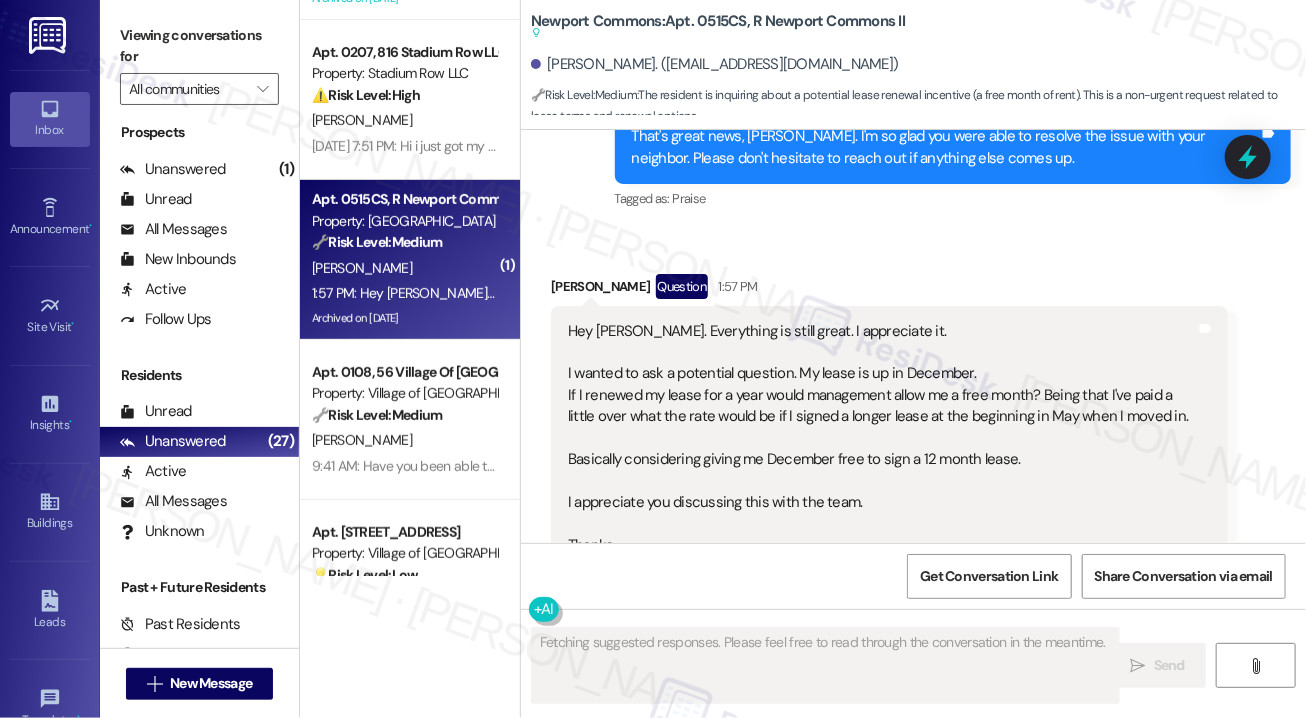 click on "Hey [PERSON_NAME]. Everything is still great. I appreciate it.
I wanted to ask a potential question. My lease is up in December.
If I renewed my lease for a year would management allow me a free month? Being that I've paid a little over what the rate would be if I signed a longer lease at the beginning in May when I moved in.
Basically considering giving me December free to sign a 12 month lease.
I appreciate you discussing this with the team.
Thanks" at bounding box center [882, 439] 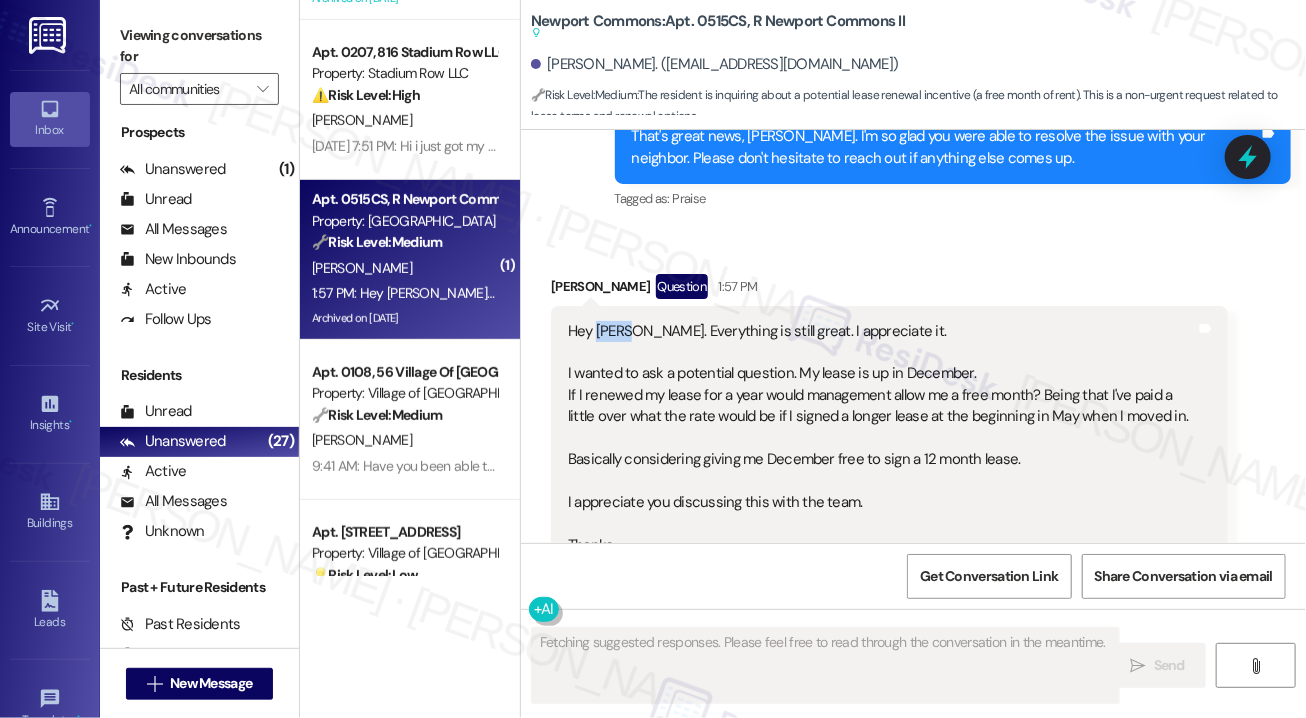 click on "Hey [PERSON_NAME]. Everything is still great. I appreciate it.
I wanted to ask a potential question. My lease is up in December.
If I renewed my lease for a year would management allow me a free month? Being that I've paid a little over what the rate would be if I signed a longer lease at the beginning in May when I moved in.
Basically considering giving me December free to sign a 12 month lease.
I appreciate you discussing this with the team.
Thanks" at bounding box center [882, 439] 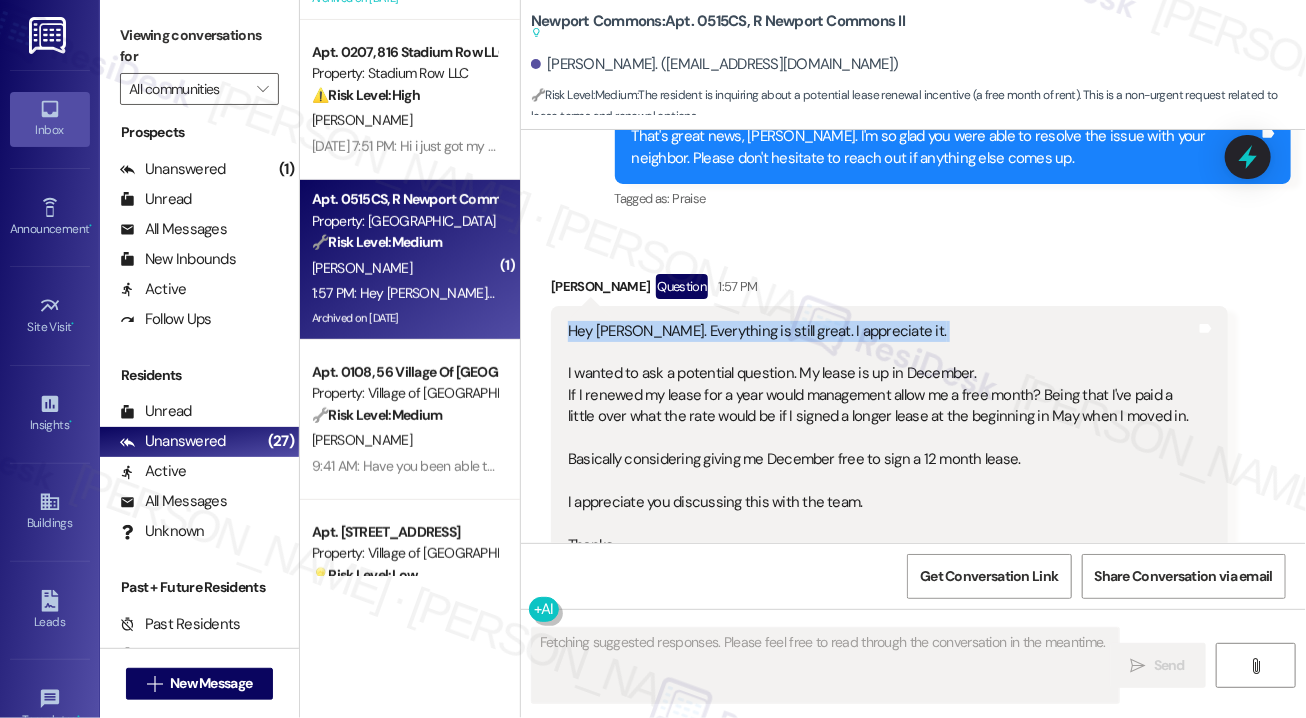 click on "Hey [PERSON_NAME]. Everything is still great. I appreciate it.
I wanted to ask a potential question. My lease is up in December.
If I renewed my lease for a year would management allow me a free month? Being that I've paid a little over what the rate would be if I signed a longer lease at the beginning in May when I moved in.
Basically considering giving me December free to sign a 12 month lease.
I appreciate you discussing this with the team.
Thanks" at bounding box center (882, 439) 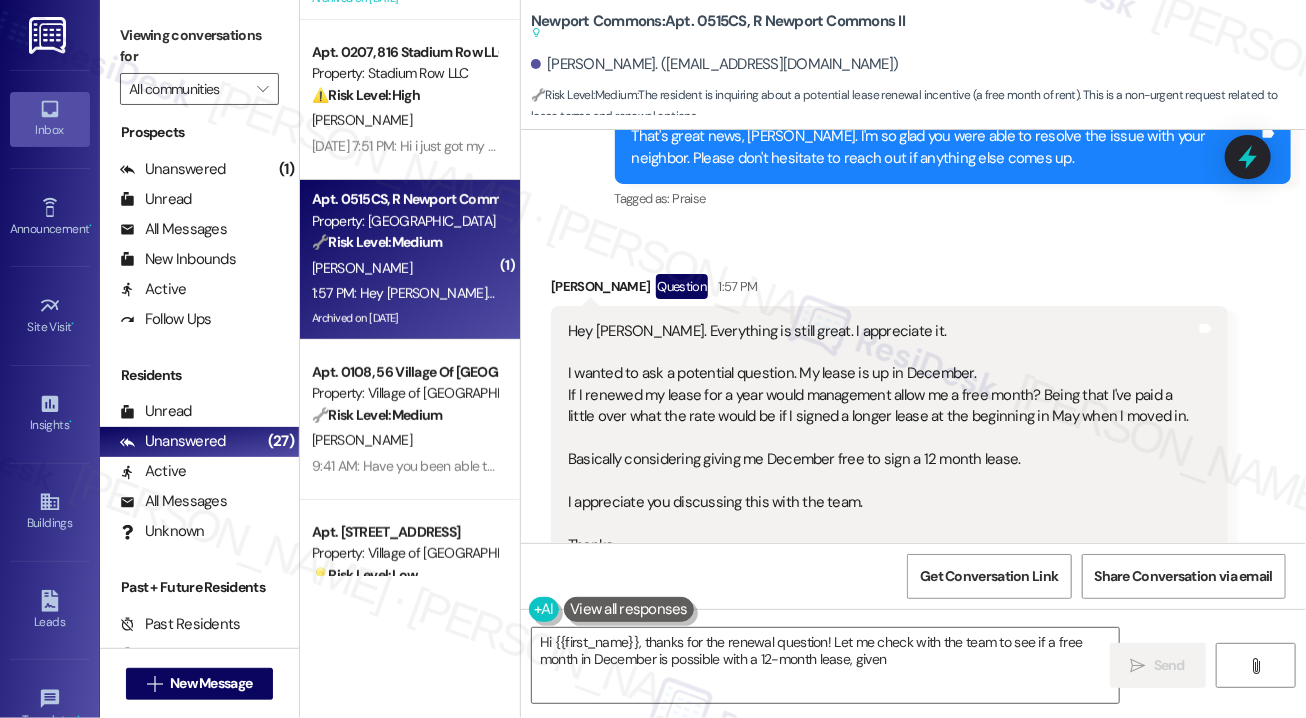 click on "Hey [PERSON_NAME]. Everything is still great. I appreciate it.
I wanted to ask a potential question. My lease is up in December.
If I renewed my lease for a year would management allow me a free month? Being that I've paid a little over what the rate would be if I signed a longer lease at the beginning in May when I moved in.
Basically considering giving me December free to sign a 12 month lease.
I appreciate you discussing this with the team.
Thanks" at bounding box center (882, 439) 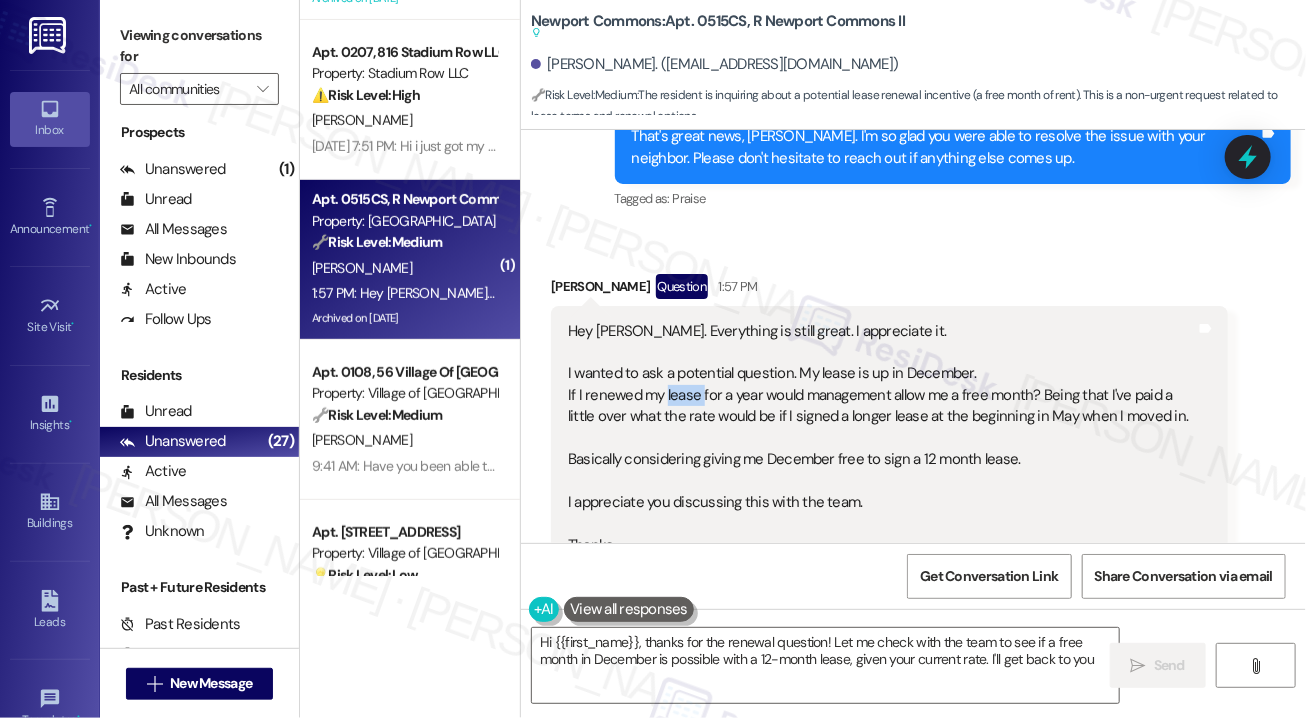 click on "Hey [PERSON_NAME]. Everything is still great. I appreciate it.
I wanted to ask a potential question. My lease is up in December.
If I renewed my lease for a year would management allow me a free month? Being that I've paid a little over what the rate would be if I signed a longer lease at the beginning in May when I moved in.
Basically considering giving me December free to sign a 12 month lease.
I appreciate you discussing this with the team.
Thanks" at bounding box center [882, 439] 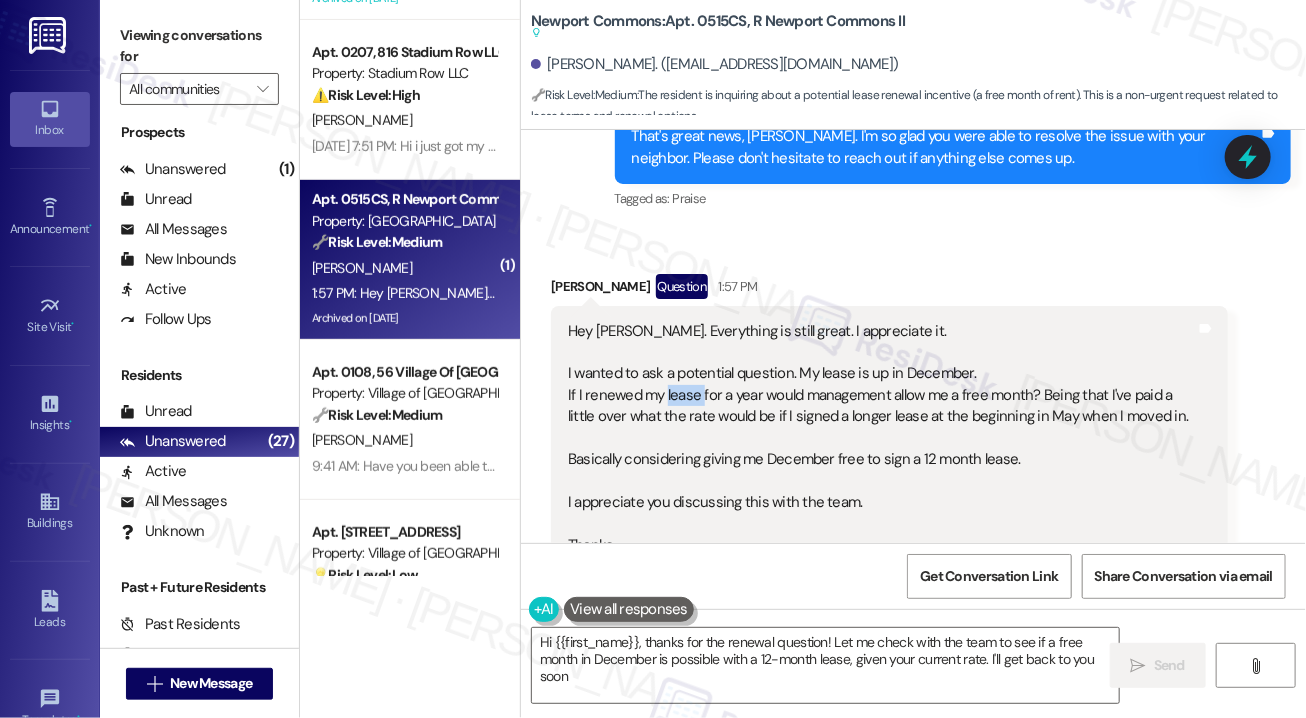 type on "Hi {{first_name}}, thanks for the renewal question! Let me check with the team to see if a free month in December is possible with a 12-month lease, given your current rate. I'll get back to you soon!" 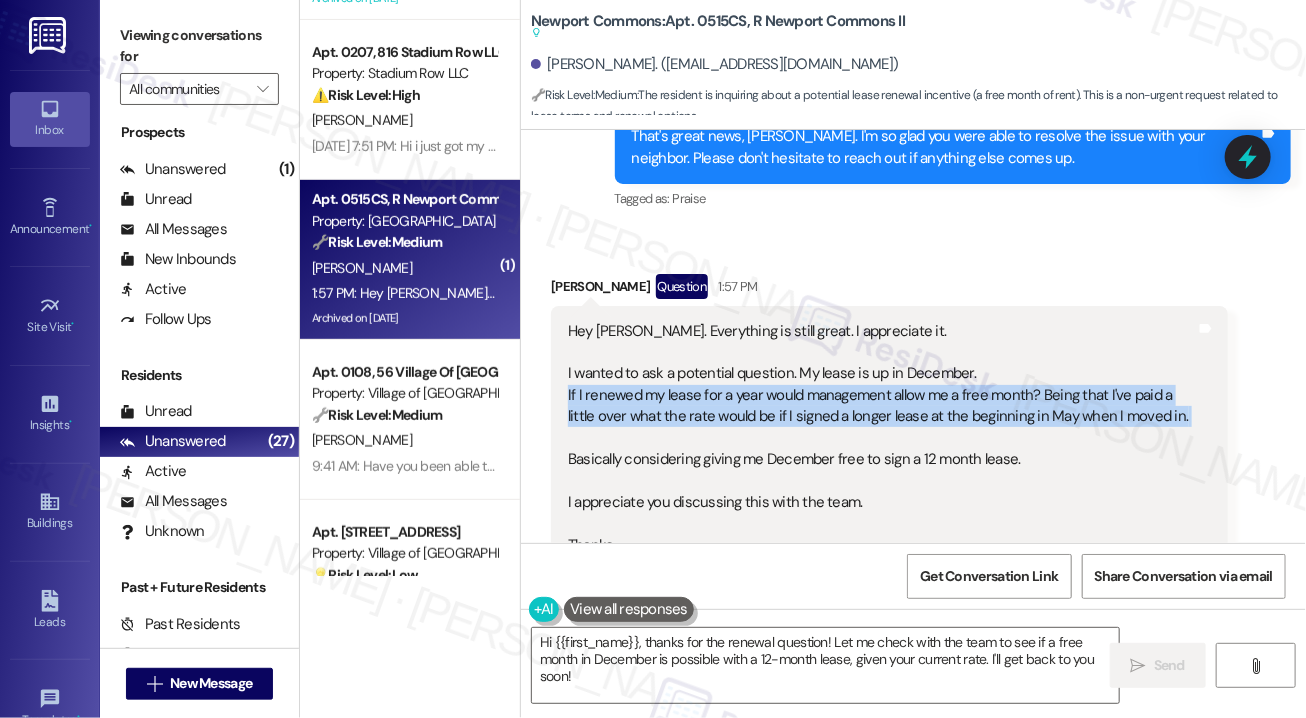 click on "Hey [PERSON_NAME]. Everything is still great. I appreciate it.
I wanted to ask a potential question. My lease is up in December.
If I renewed my lease for a year would management allow me a free month? Being that I've paid a little over what the rate would be if I signed a longer lease at the beginning in May when I moved in.
Basically considering giving me December free to sign a 12 month lease.
I appreciate you discussing this with the team.
Thanks" at bounding box center [882, 439] 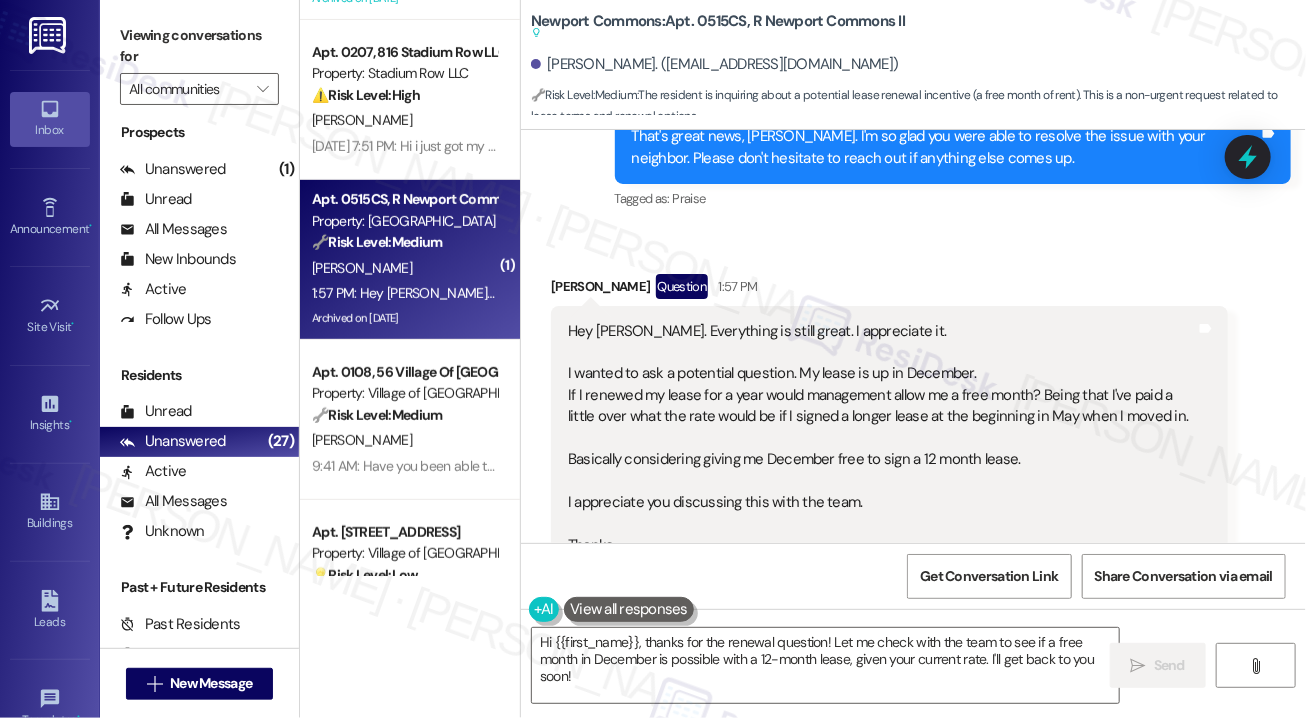 click on "Hey [PERSON_NAME]. Everything is still great. I appreciate it.
I wanted to ask a potential question. My lease is up in December.
If I renewed my lease for a year would management allow me a free month? Being that I've paid a little over what the rate would be if I signed a longer lease at the beginning in May when I moved in.
Basically considering giving me December free to sign a 12 month lease.
I appreciate you discussing this with the team.
Thanks" at bounding box center [882, 439] 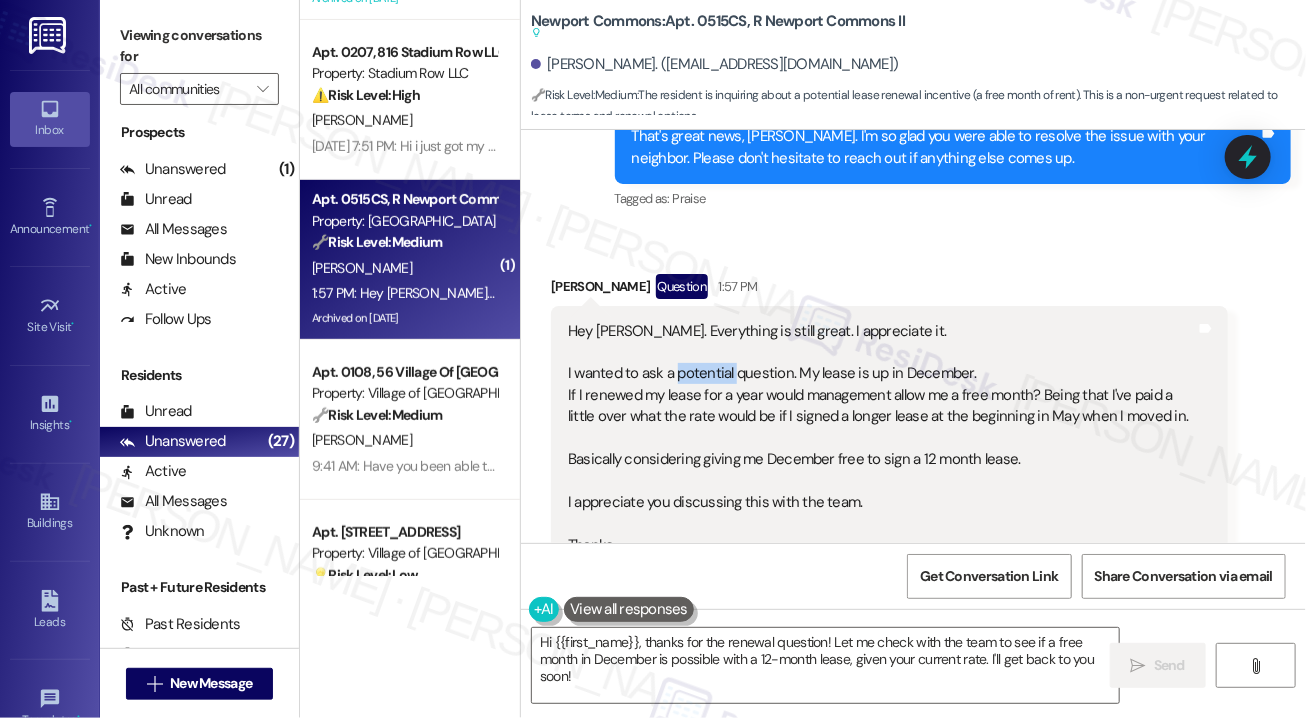 click on "Hey [PERSON_NAME]. Everything is still great. I appreciate it.
I wanted to ask a potential question. My lease is up in December.
If I renewed my lease for a year would management allow me a free month? Being that I've paid a little over what the rate would be if I signed a longer lease at the beginning in May when I moved in.
Basically considering giving me December free to sign a 12 month lease.
I appreciate you discussing this with the team.
Thanks" at bounding box center (882, 439) 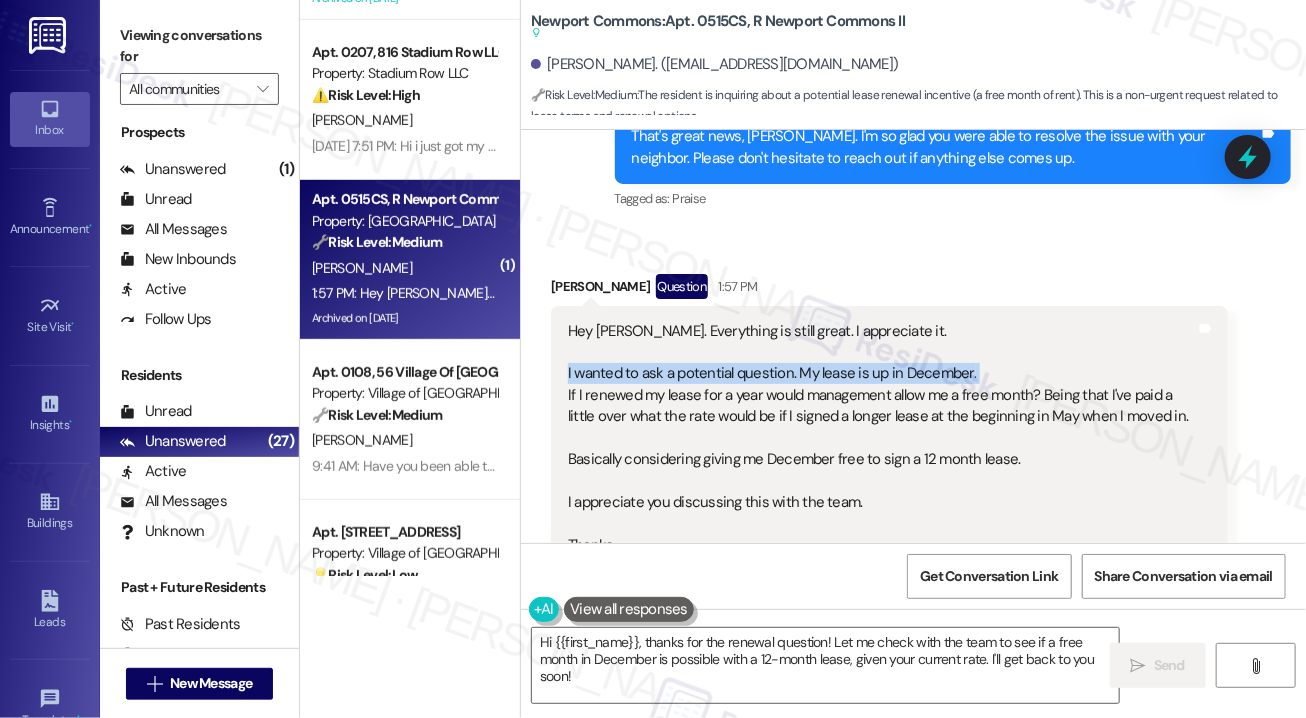 click on "Hey [PERSON_NAME]. Everything is still great. I appreciate it.
I wanted to ask a potential question. My lease is up in December.
If I renewed my lease for a year would management allow me a free month? Being that I've paid a little over what the rate would be if I signed a longer lease at the beginning in May when I moved in.
Basically considering giving me December free to sign a 12 month lease.
I appreciate you discussing this with the team.
Thanks" at bounding box center (882, 439) 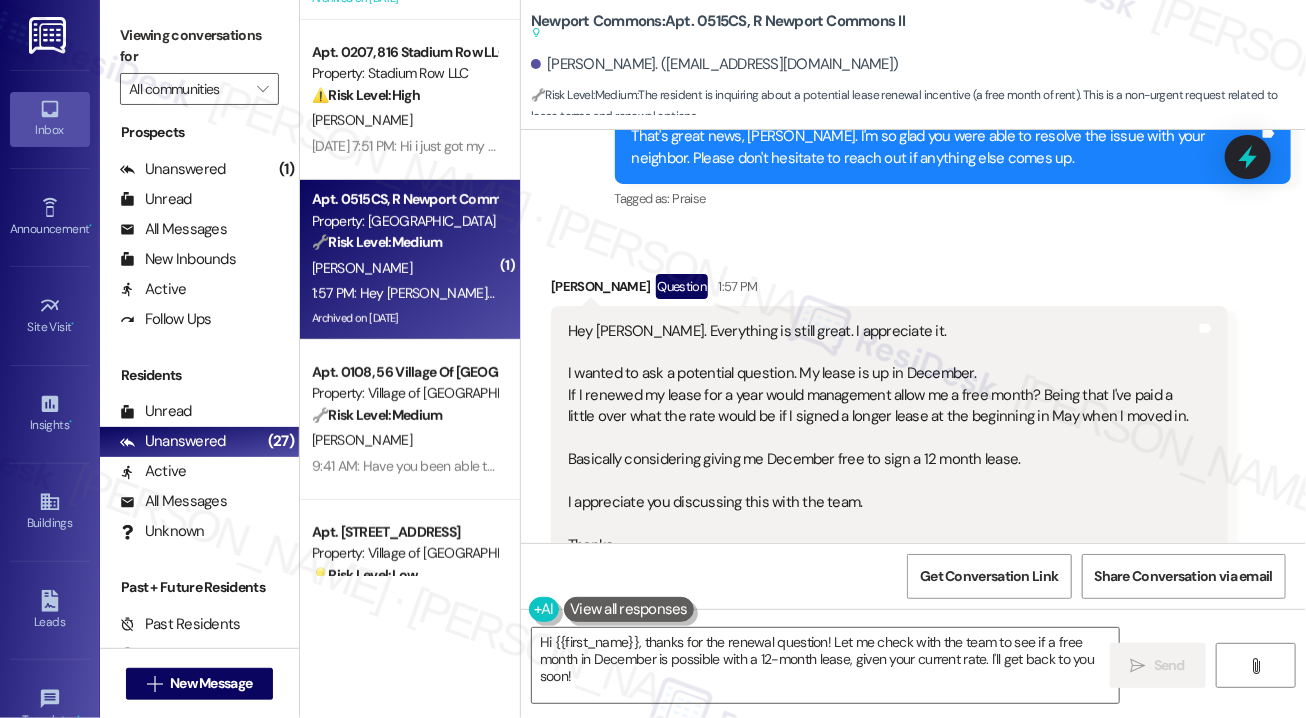click on "Hey [PERSON_NAME]. Everything is still great. I appreciate it.
I wanted to ask a potential question. My lease is up in December.
If I renewed my lease for a year would management allow me a free month? Being that I've paid a little over what the rate would be if I signed a longer lease at the beginning in May when I moved in.
Basically considering giving me December free to sign a 12 month lease.
I appreciate you discussing this with the team.
Thanks" at bounding box center [882, 439] 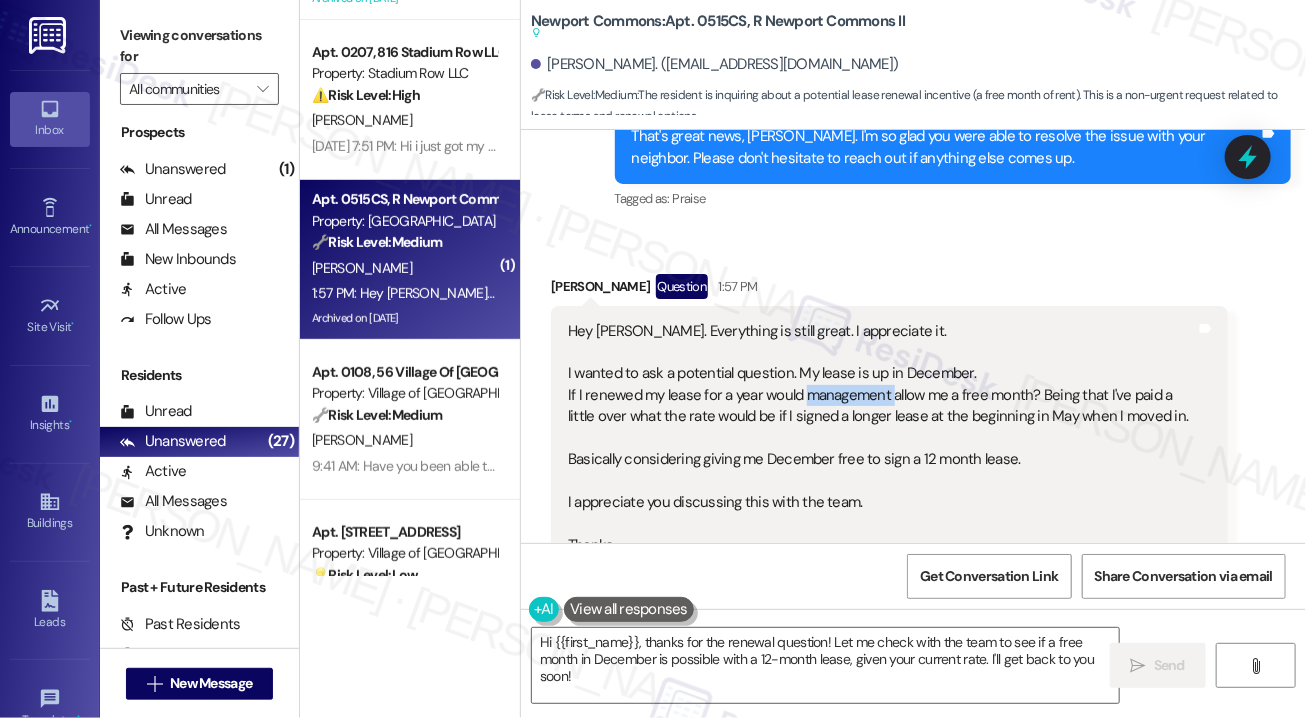 click on "Hey [PERSON_NAME]. Everything is still great. I appreciate it.
I wanted to ask a potential question. My lease is up in December.
If I renewed my lease for a year would management allow me a free month? Being that I've paid a little over what the rate would be if I signed a longer lease at the beginning in May when I moved in.
Basically considering giving me December free to sign a 12 month lease.
I appreciate you discussing this with the team.
Thanks" at bounding box center (882, 439) 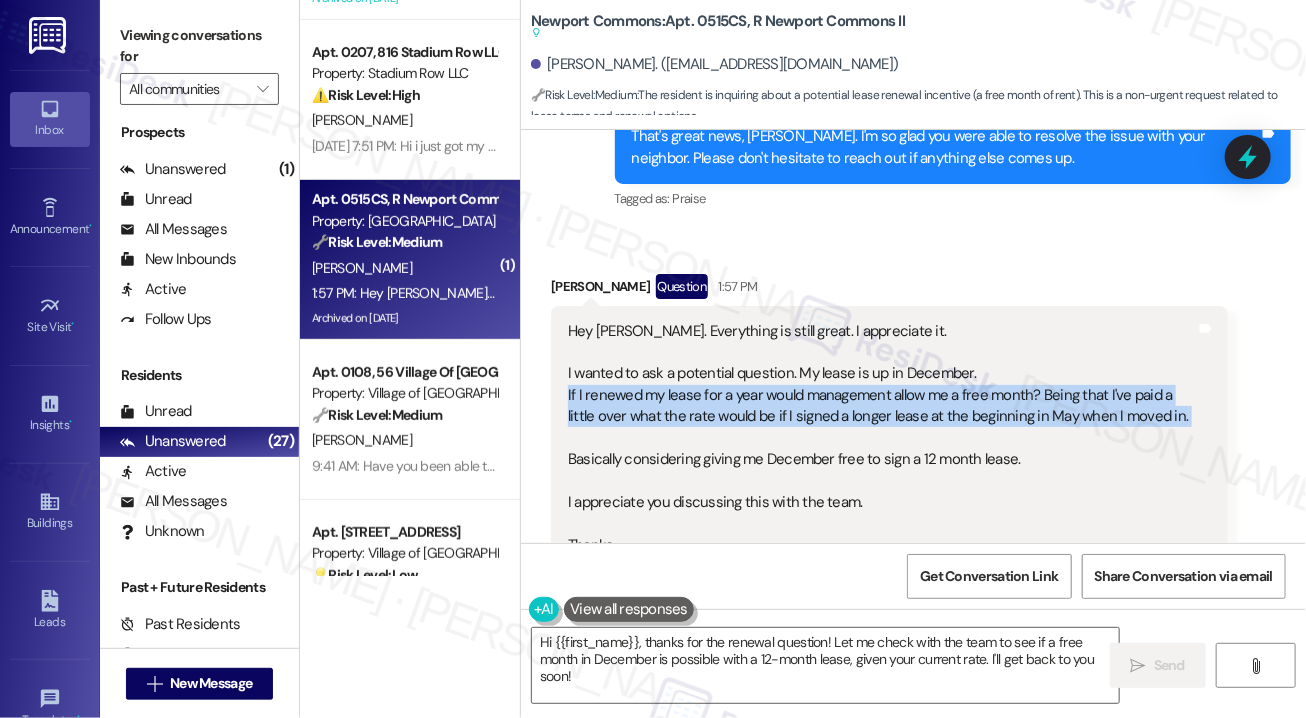 click on "Hey [PERSON_NAME]. Everything is still great. I appreciate it.
I wanted to ask a potential question. My lease is up in December.
If I renewed my lease for a year would management allow me a free month? Being that I've paid a little over what the rate would be if I signed a longer lease at the beginning in May when I moved in.
Basically considering giving me December free to sign a 12 month lease.
I appreciate you discussing this with the team.
Thanks" at bounding box center (882, 439) 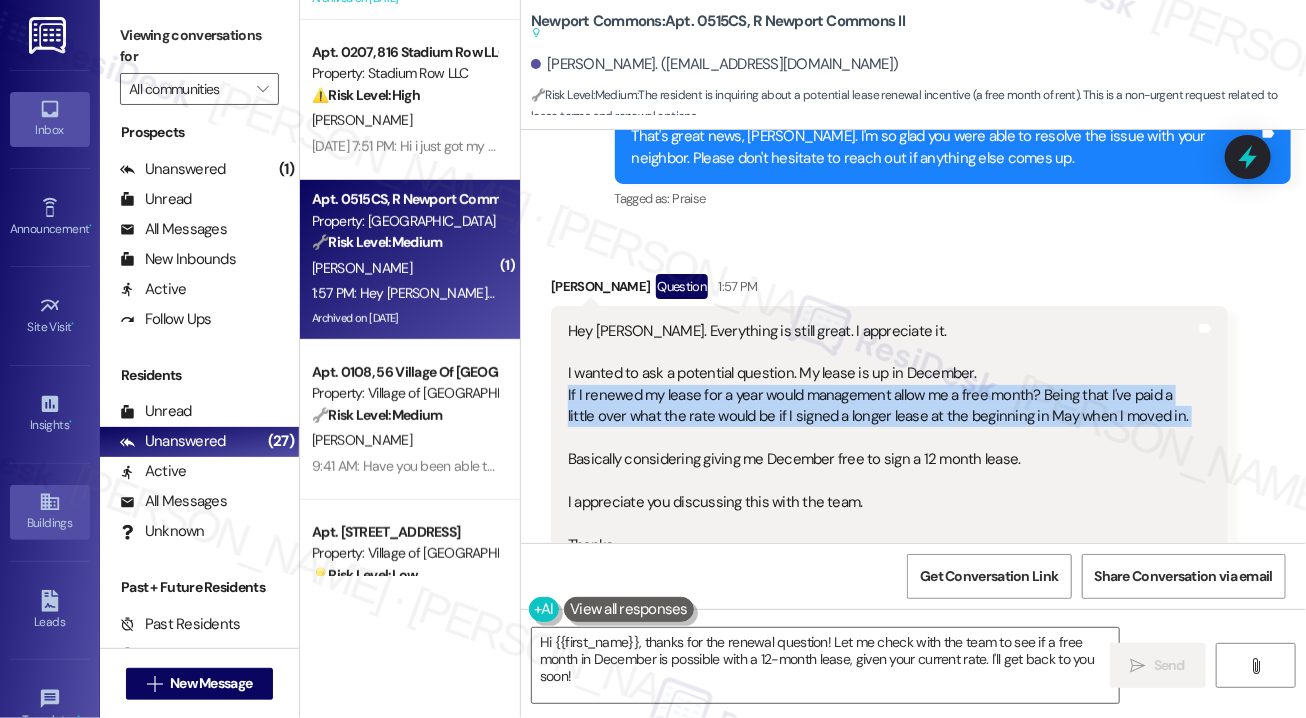 scroll, scrollTop: 230, scrollLeft: 0, axis: vertical 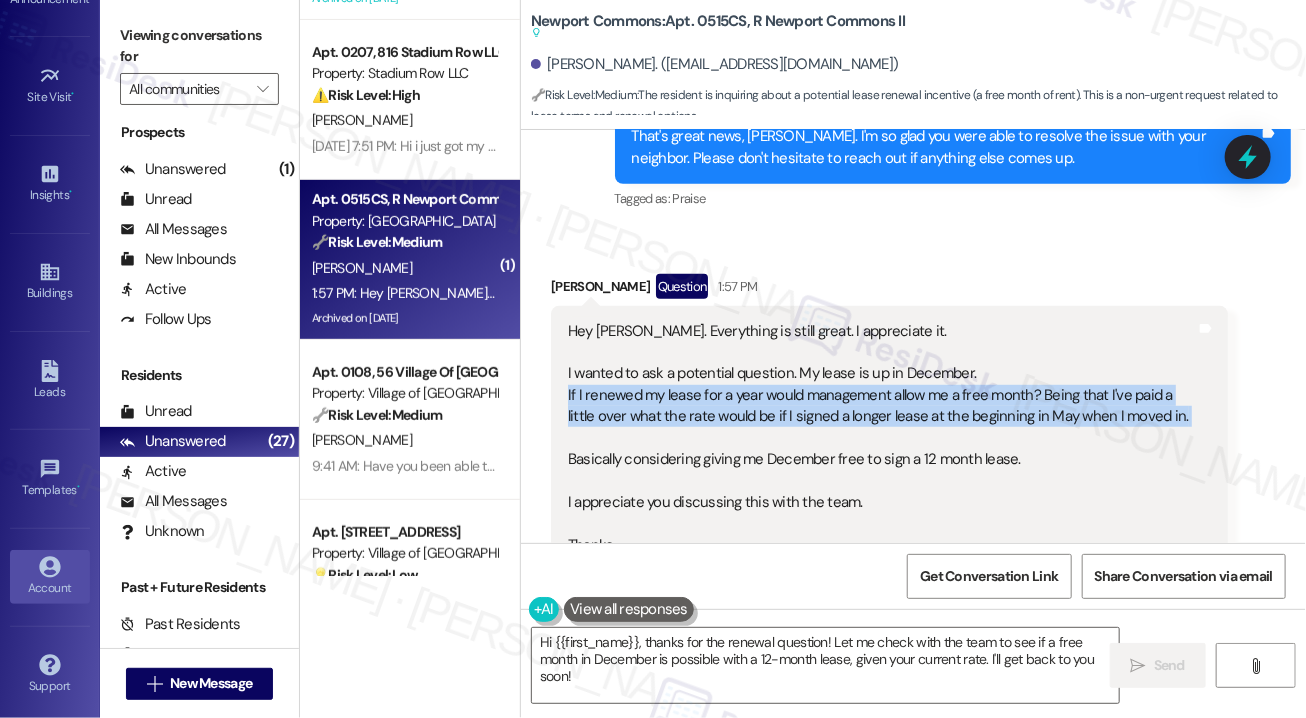 click 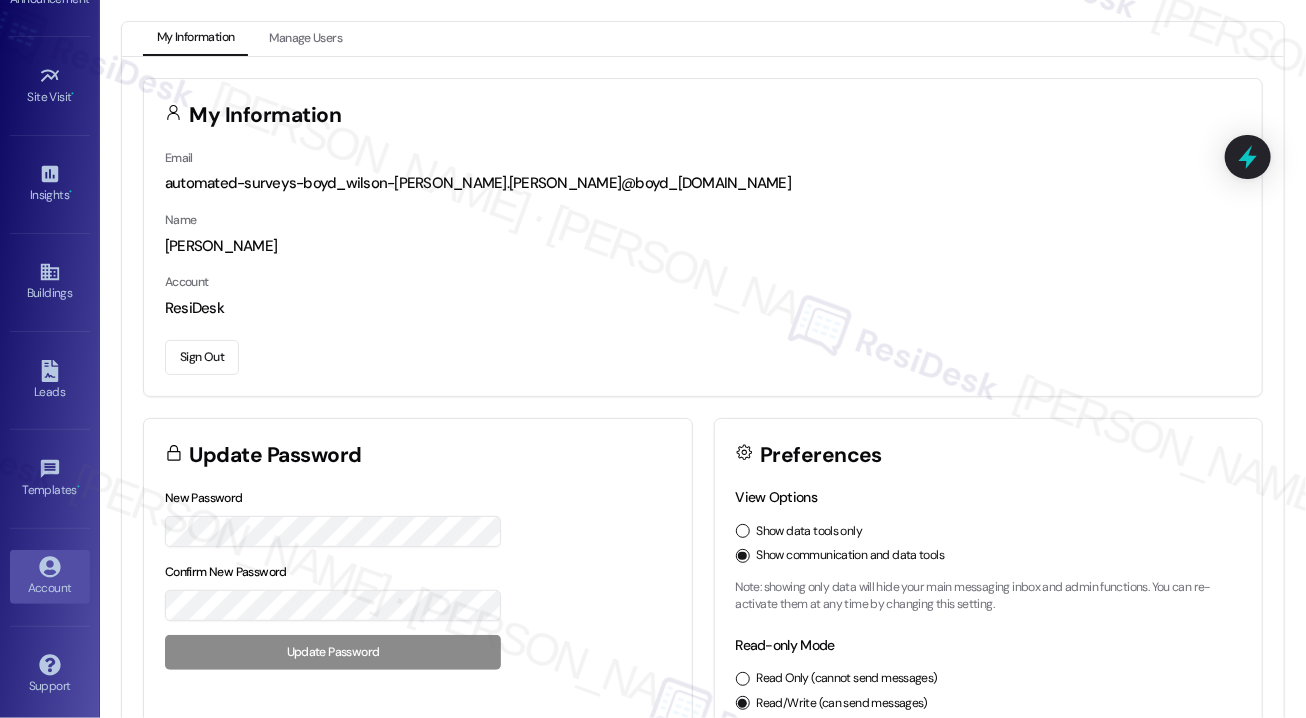 click on "Sign Out" at bounding box center (202, 357) 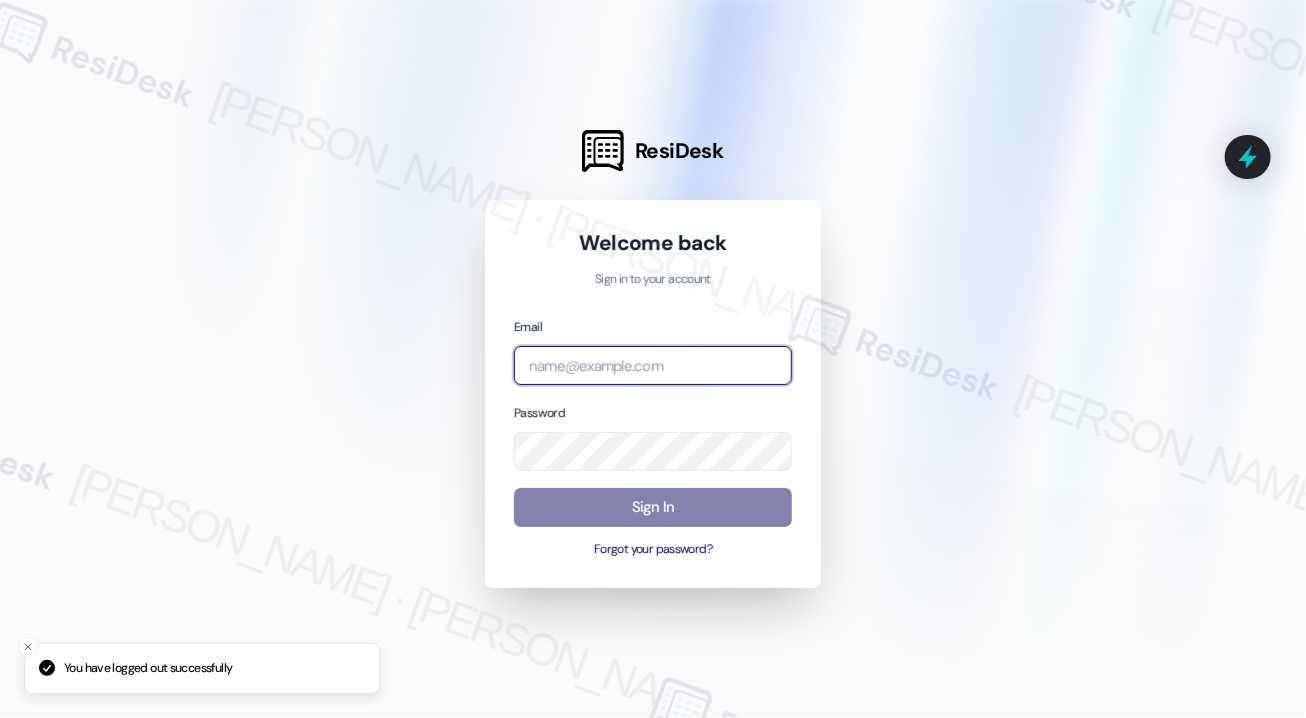 click at bounding box center [653, 365] 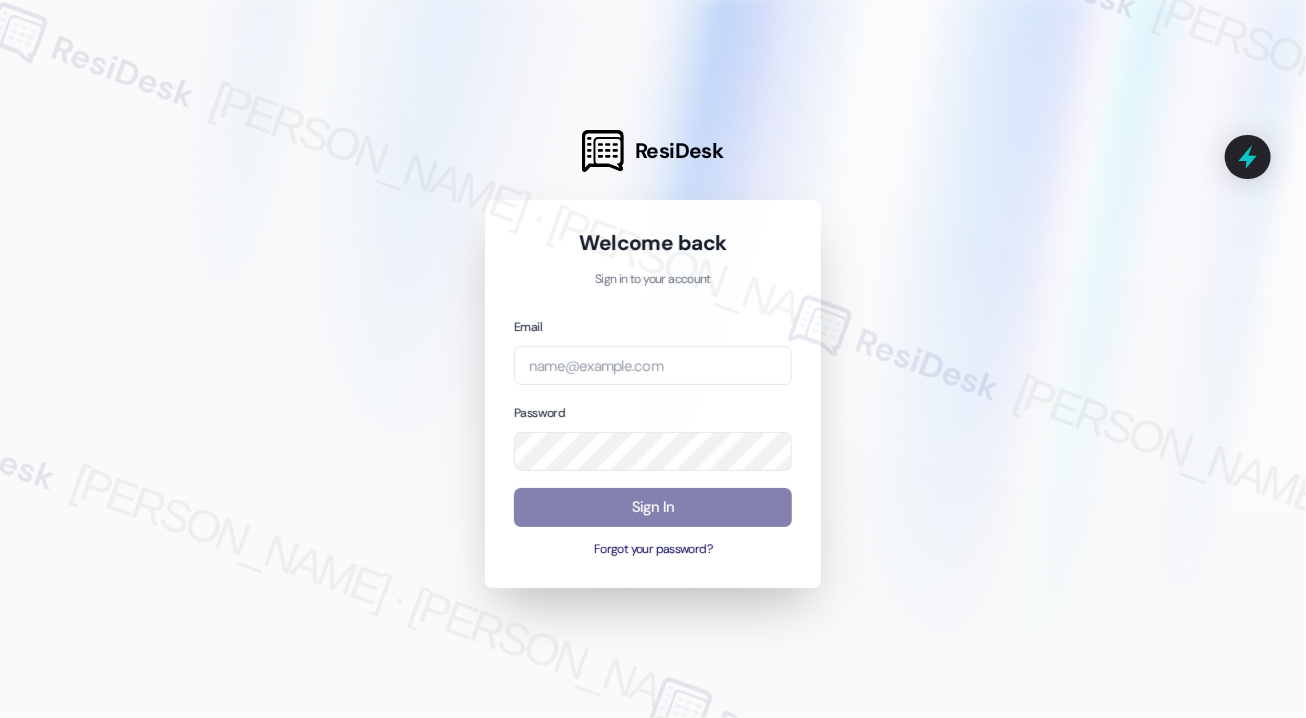 click at bounding box center [653, 359] 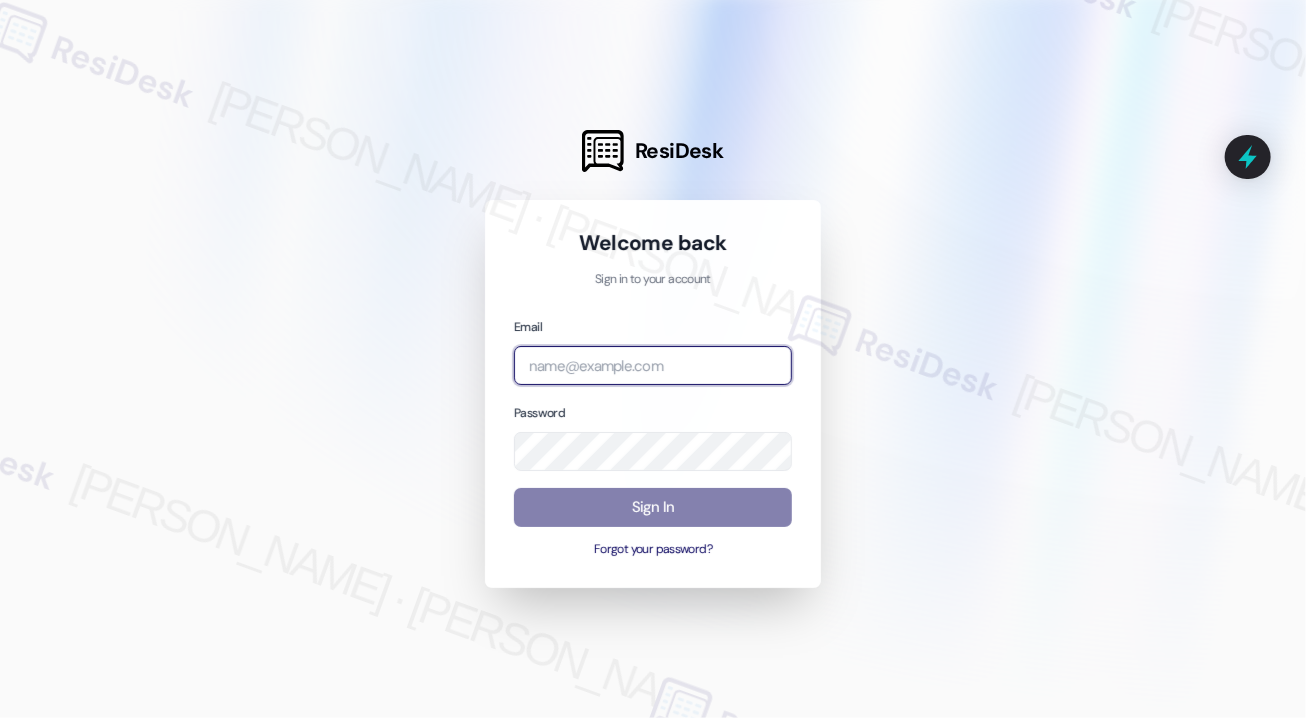 click at bounding box center (653, 365) 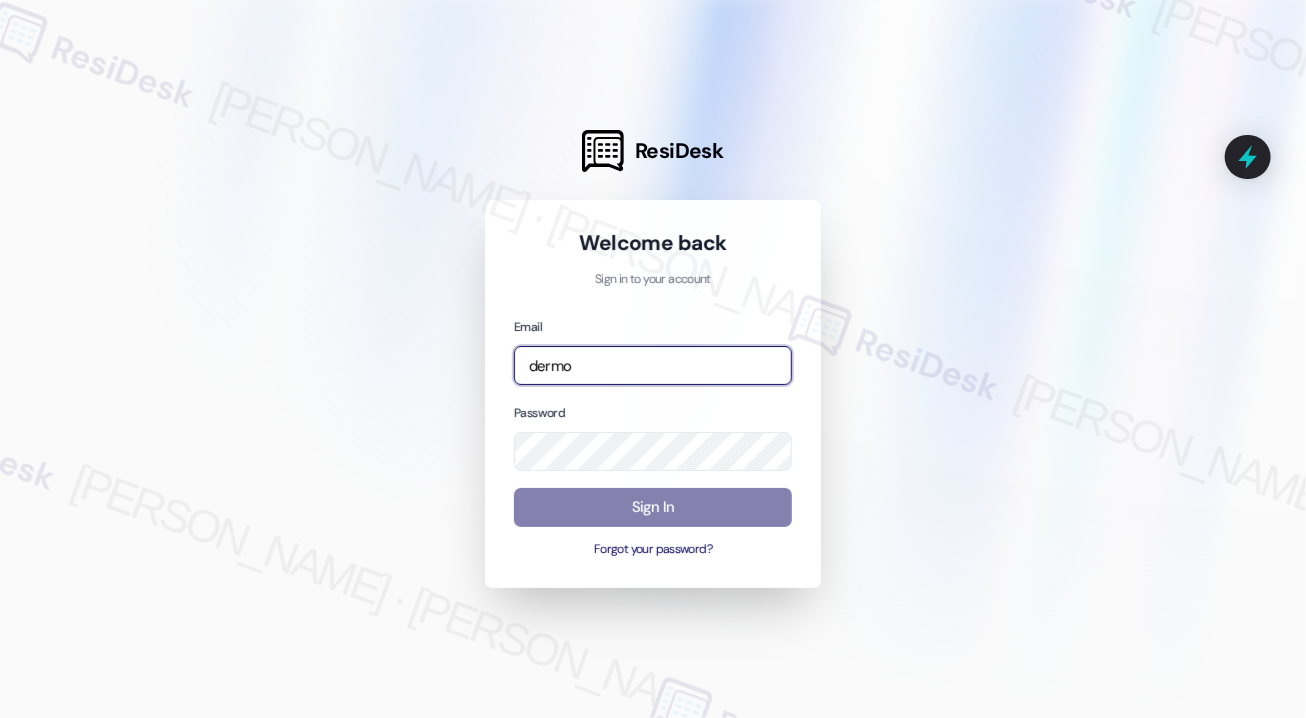 type on "[EMAIL_ADDRESS][PERSON_NAME][PERSON_NAME][DOMAIN_NAME]" 